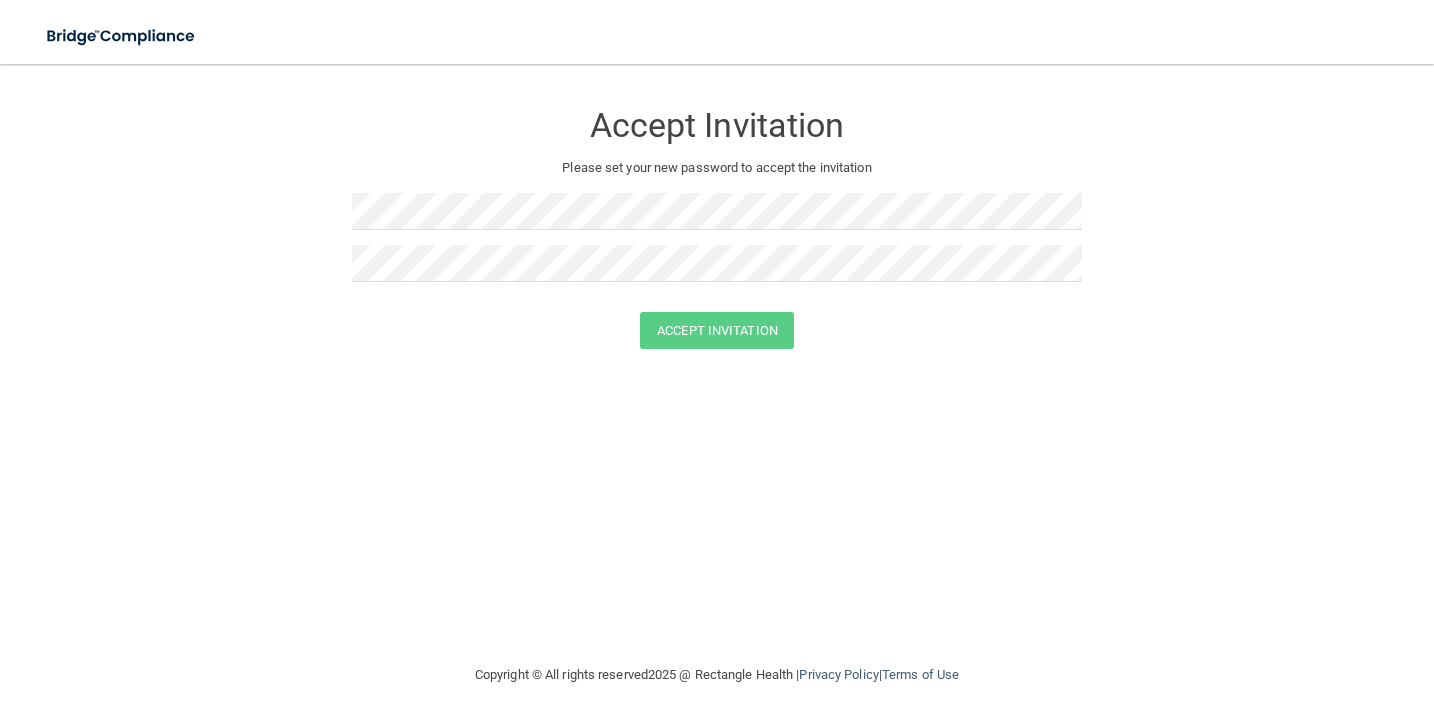 scroll, scrollTop: 0, scrollLeft: 0, axis: both 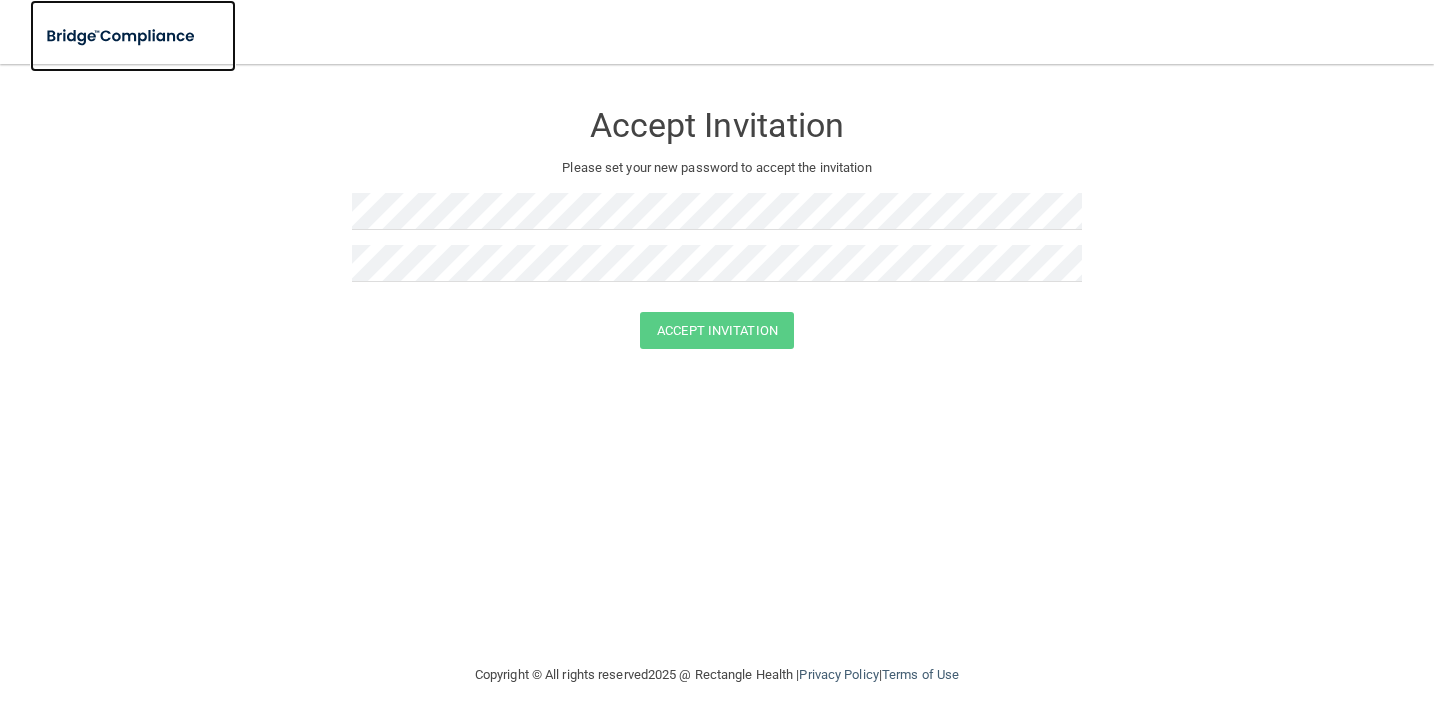 click at bounding box center [122, 36] 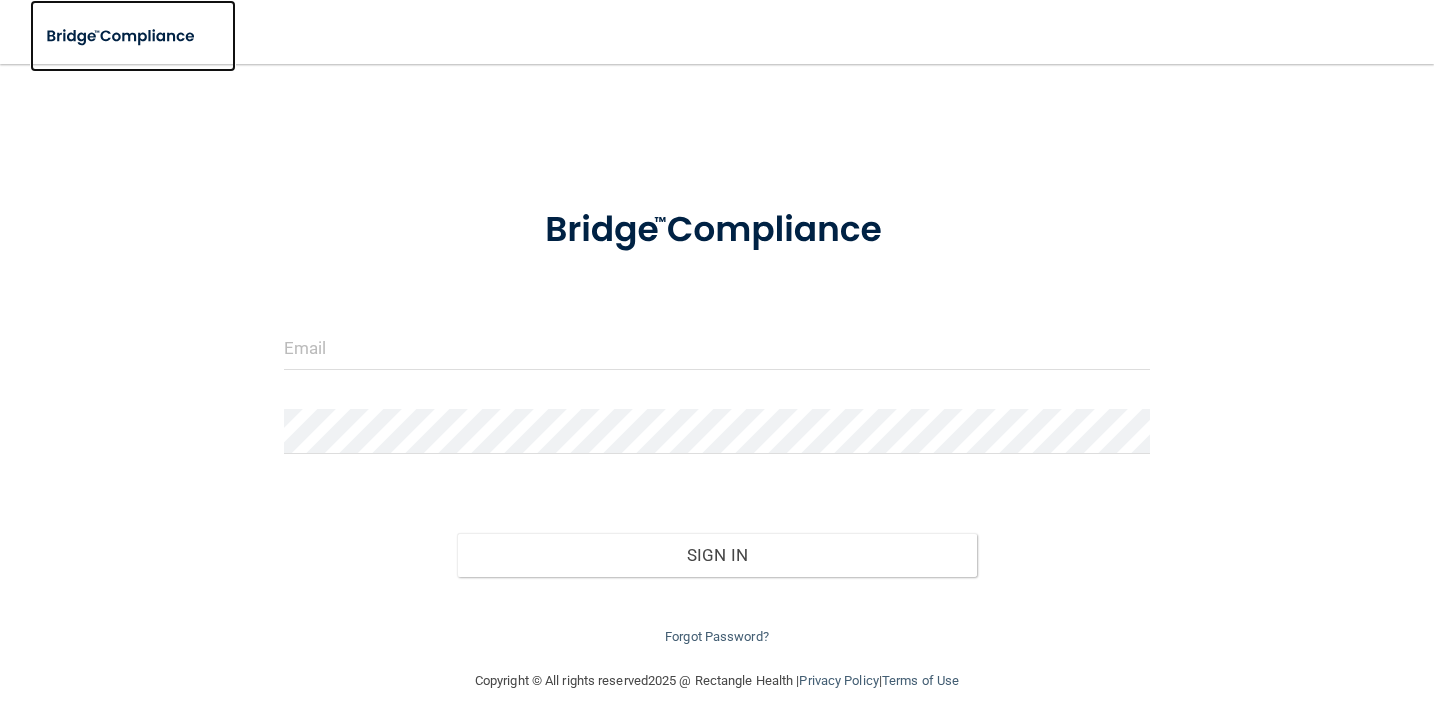 click at bounding box center (133, 36) 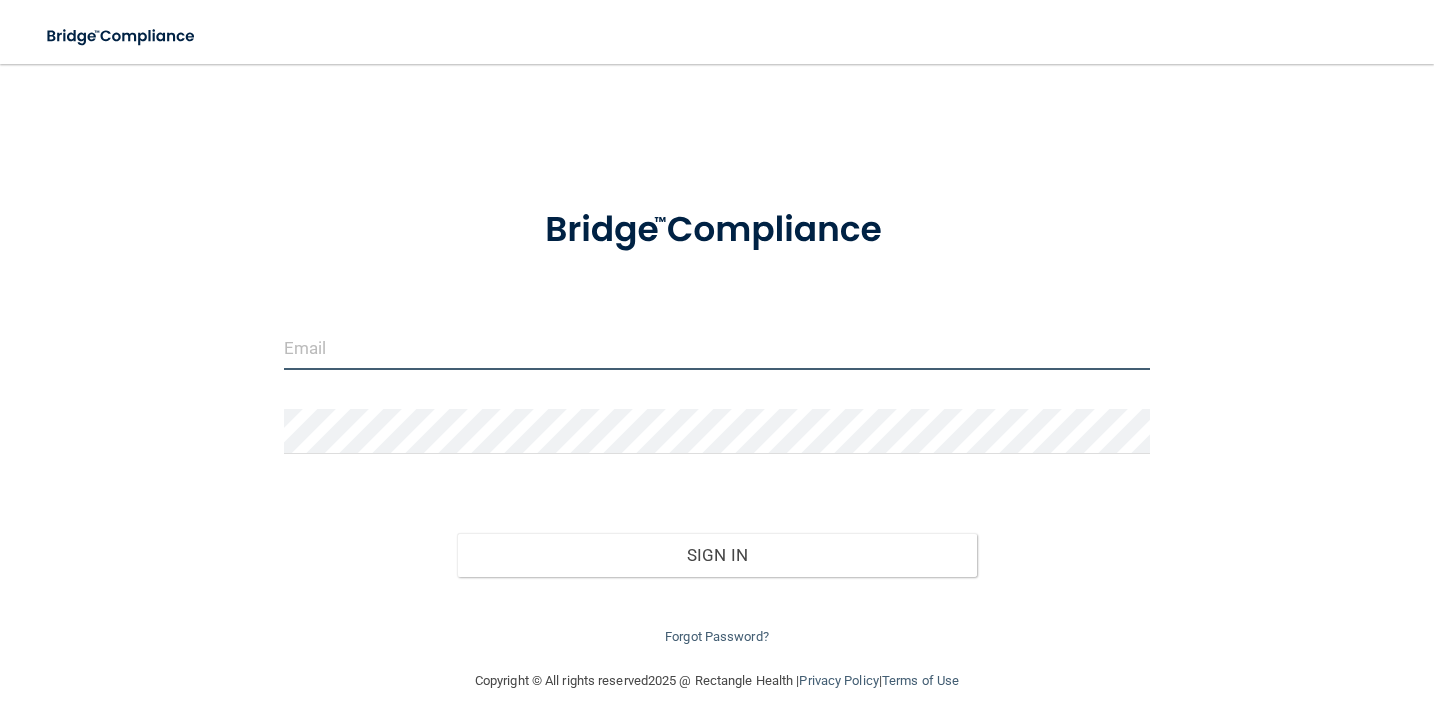 click at bounding box center [717, 347] 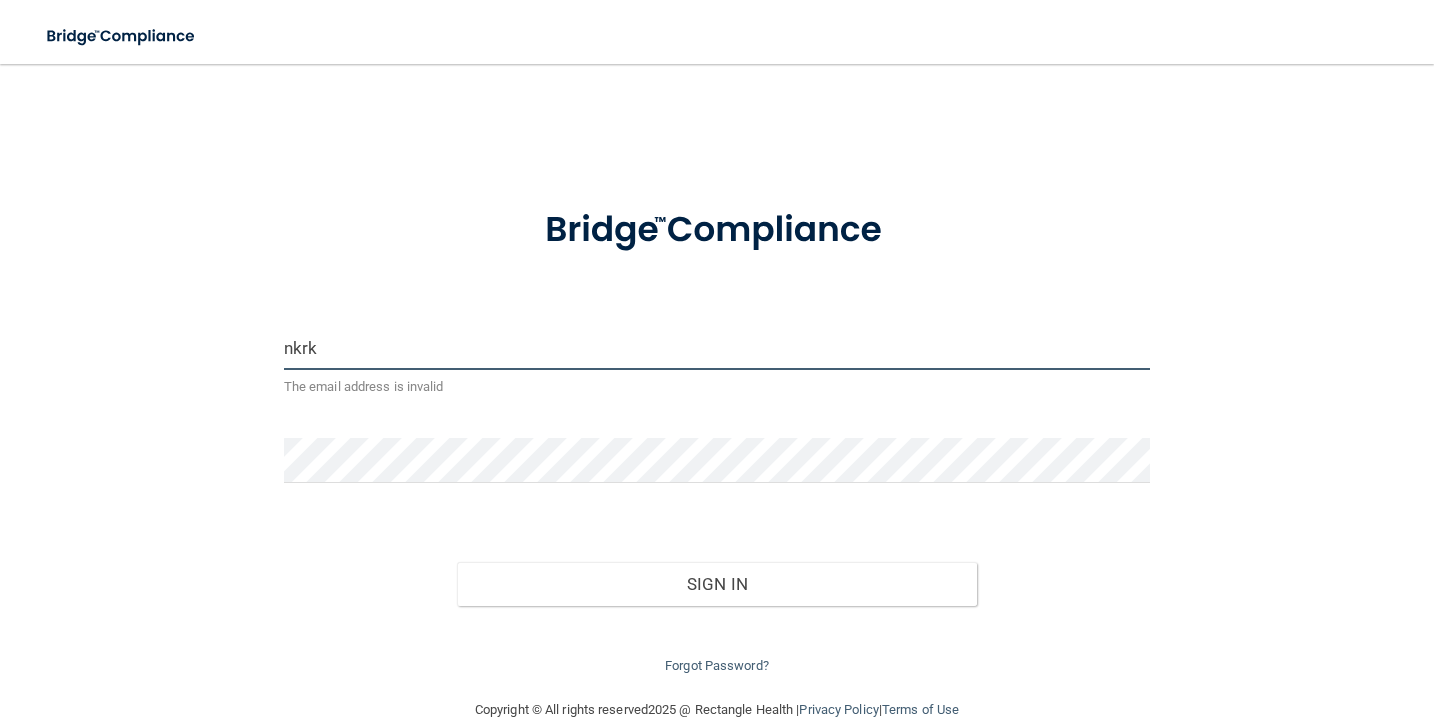 type on "[EMAIL_ADDRESS][DOMAIN_NAME]" 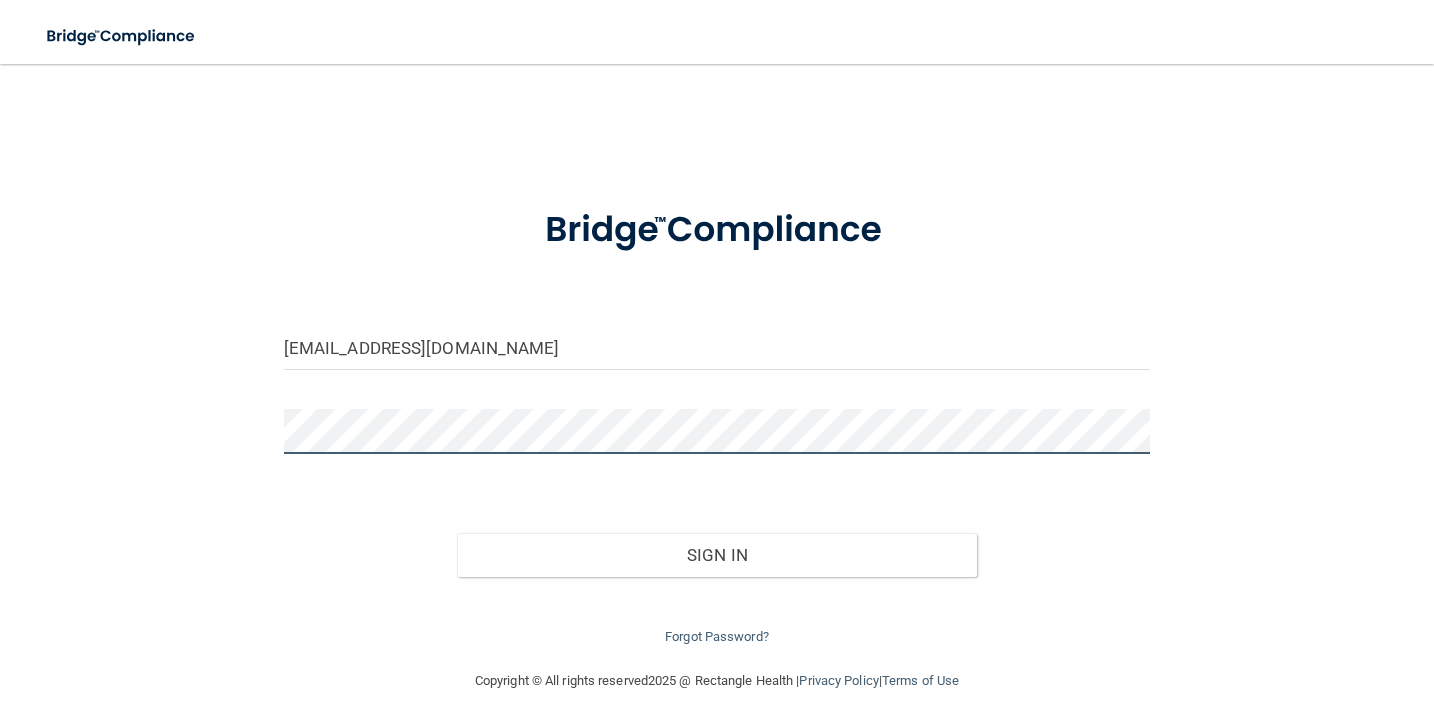click on "Sign In" at bounding box center (717, 555) 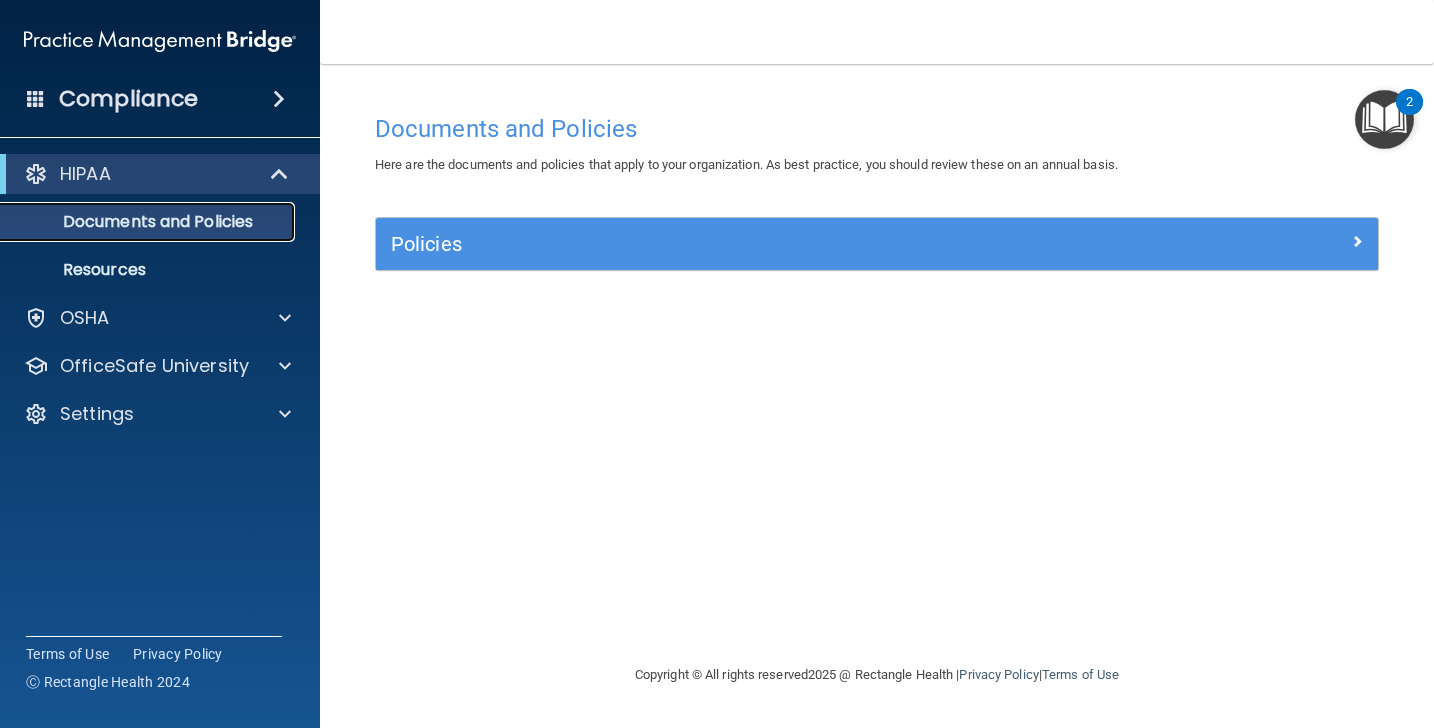 click on "Documents and Policies" at bounding box center [137, 222] 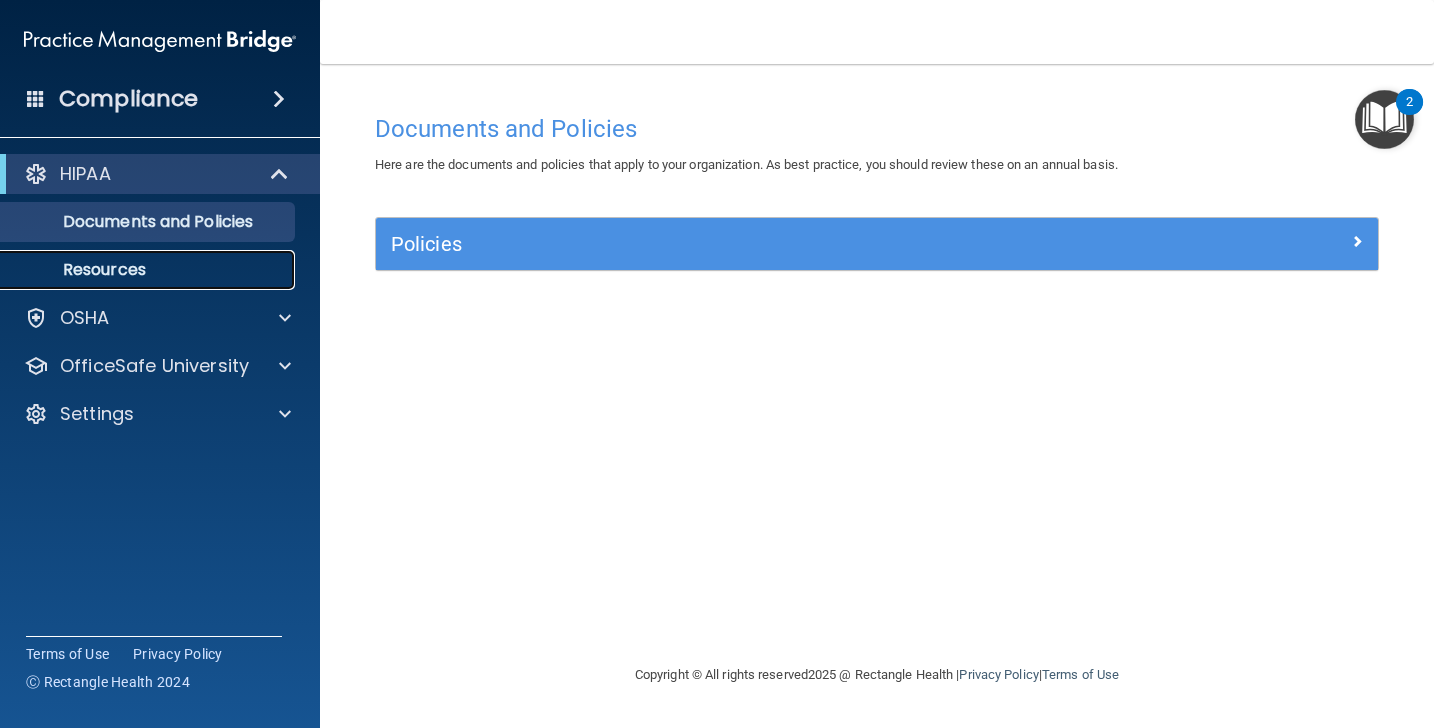 click on "Resources" at bounding box center (149, 270) 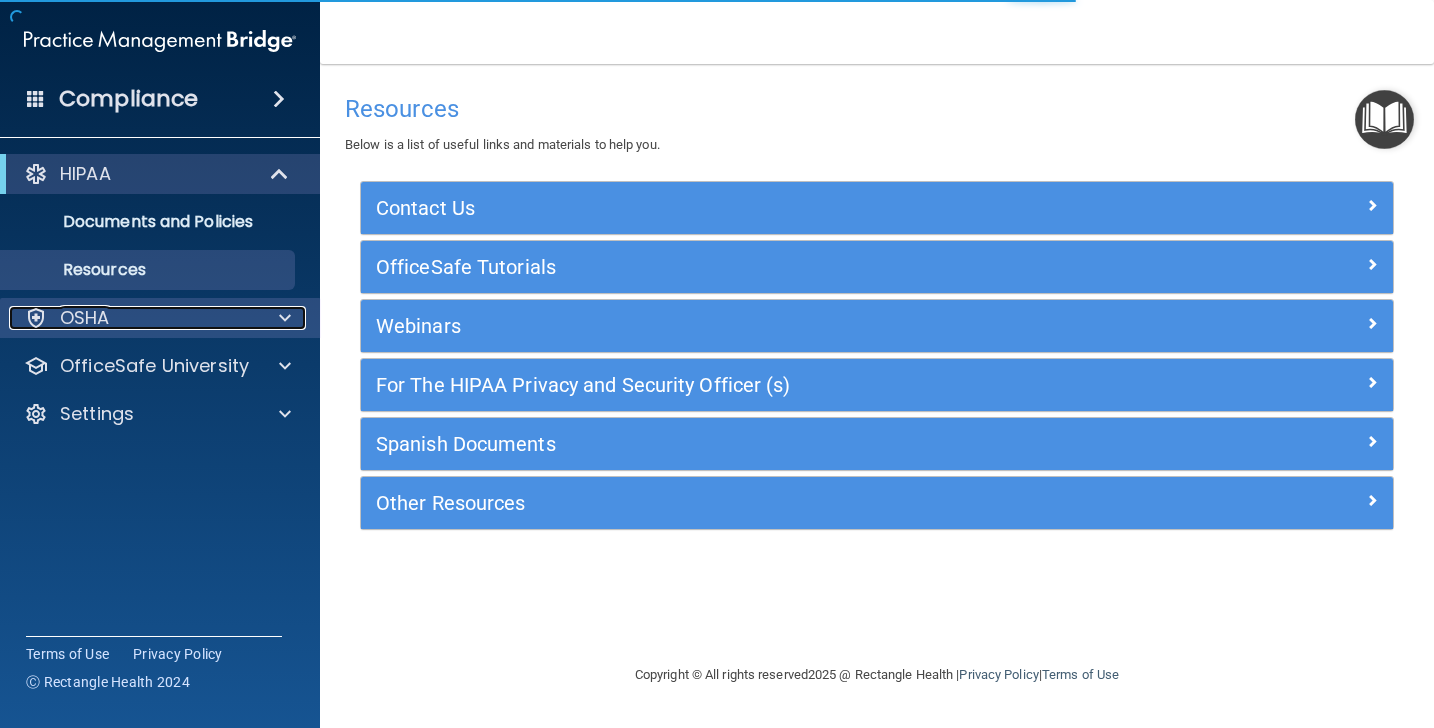click on "OSHA" at bounding box center (133, 318) 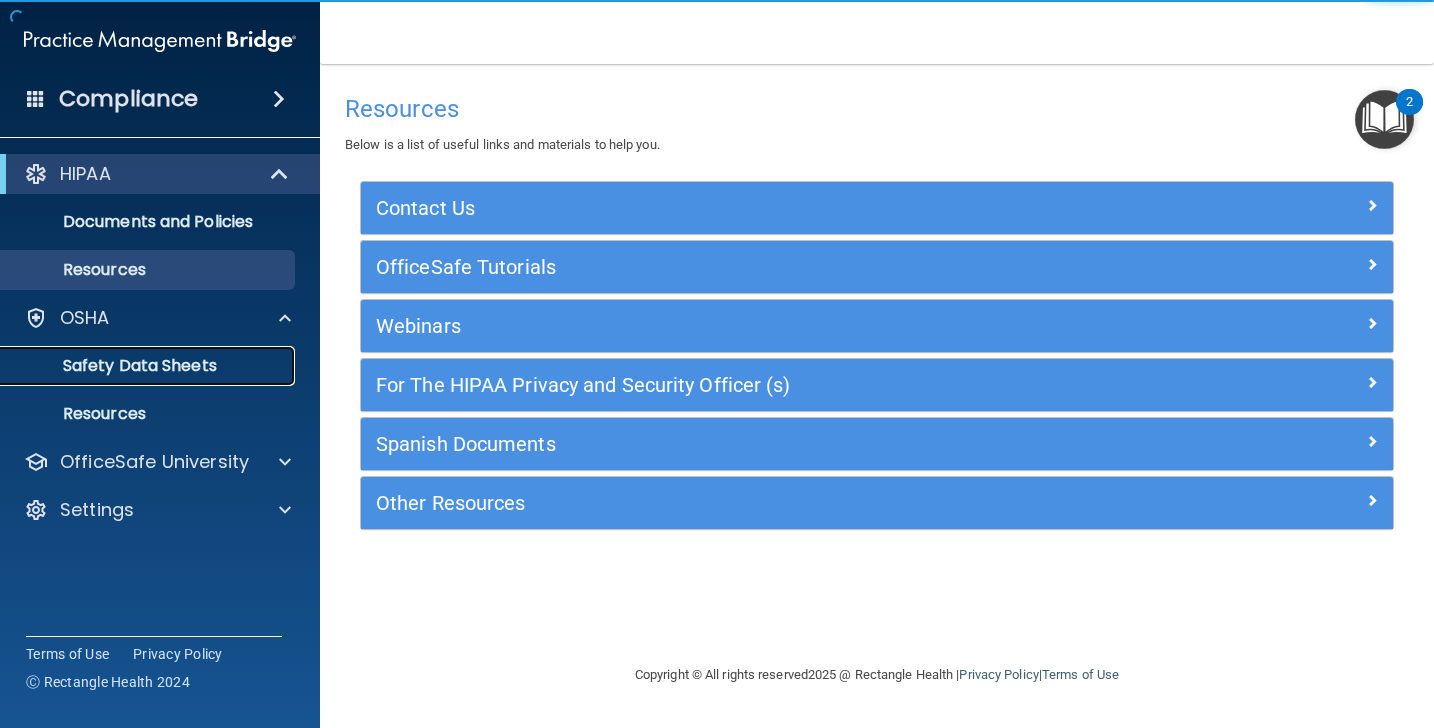 click on "Safety Data Sheets" at bounding box center [137, 366] 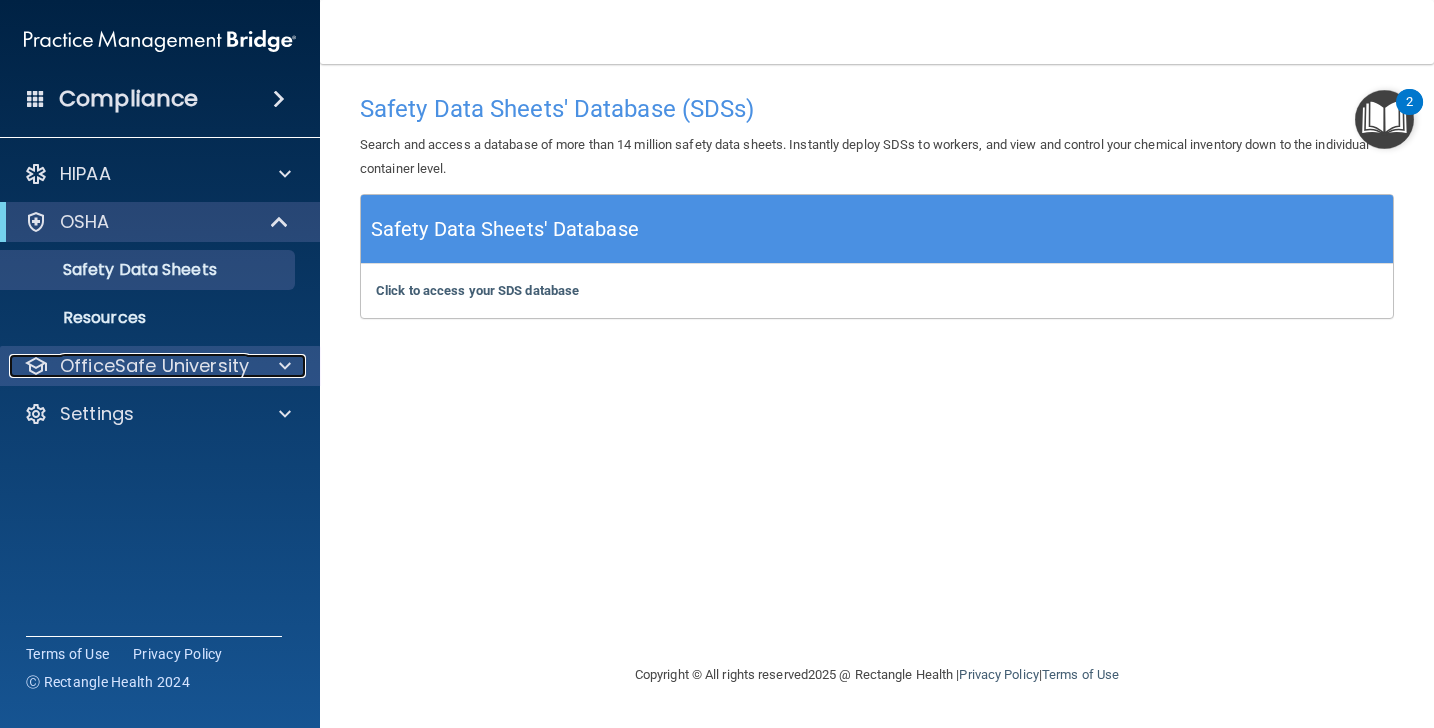click on "OfficeSafe University" at bounding box center [154, 366] 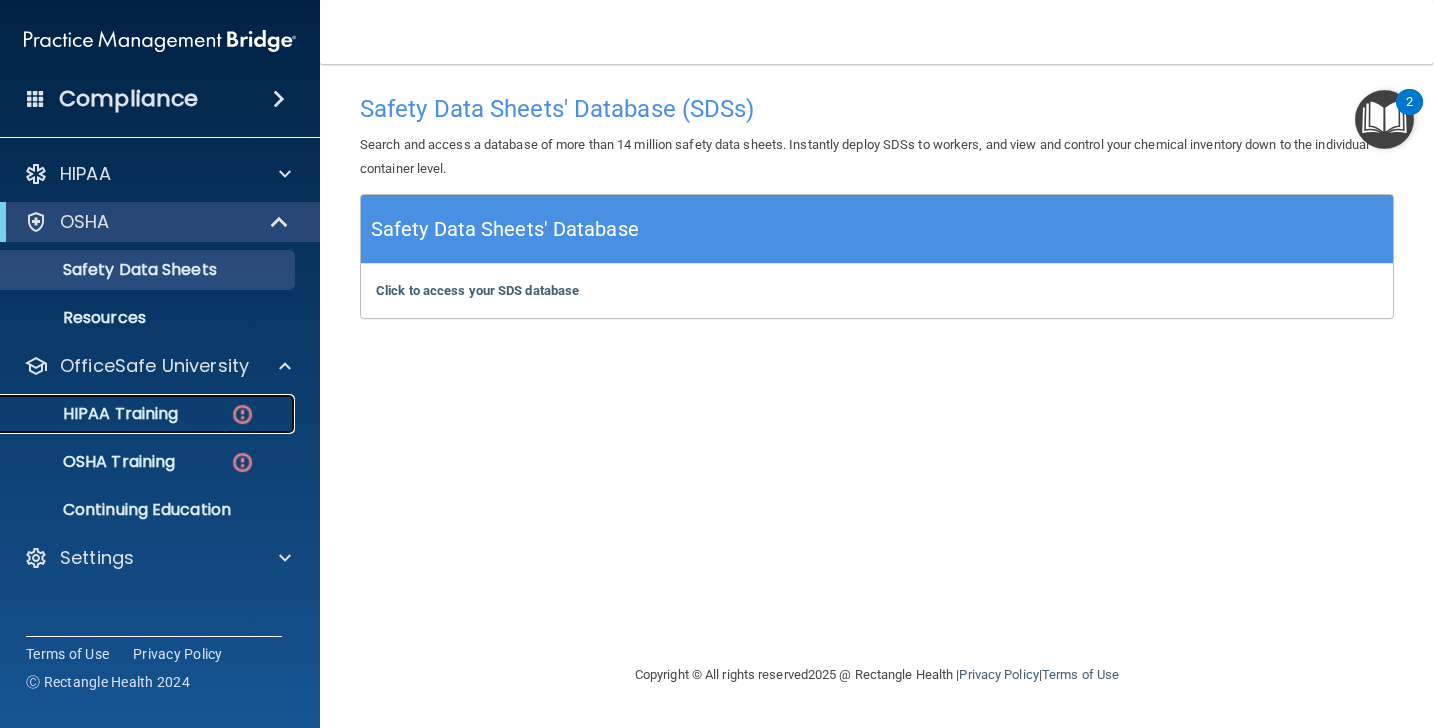 click on "HIPAA Training" at bounding box center (95, 414) 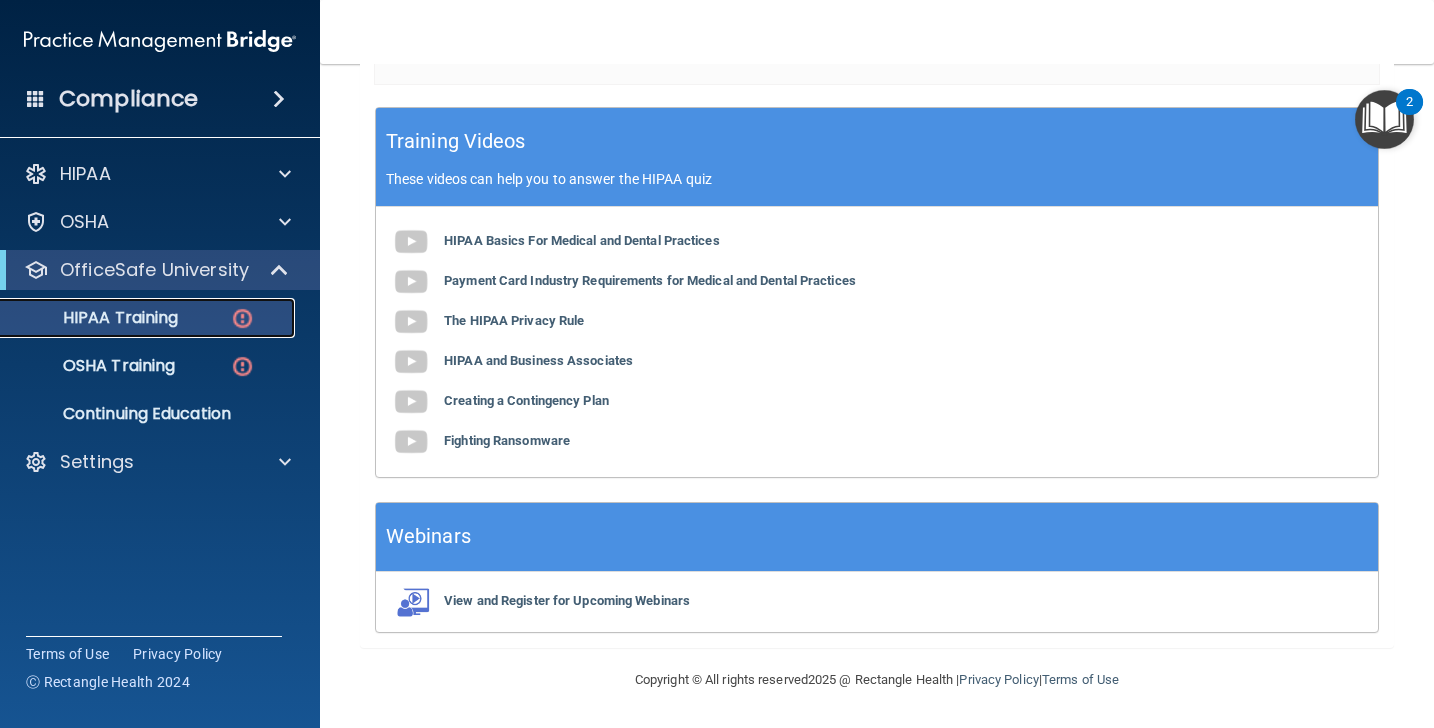 scroll, scrollTop: 0, scrollLeft: 0, axis: both 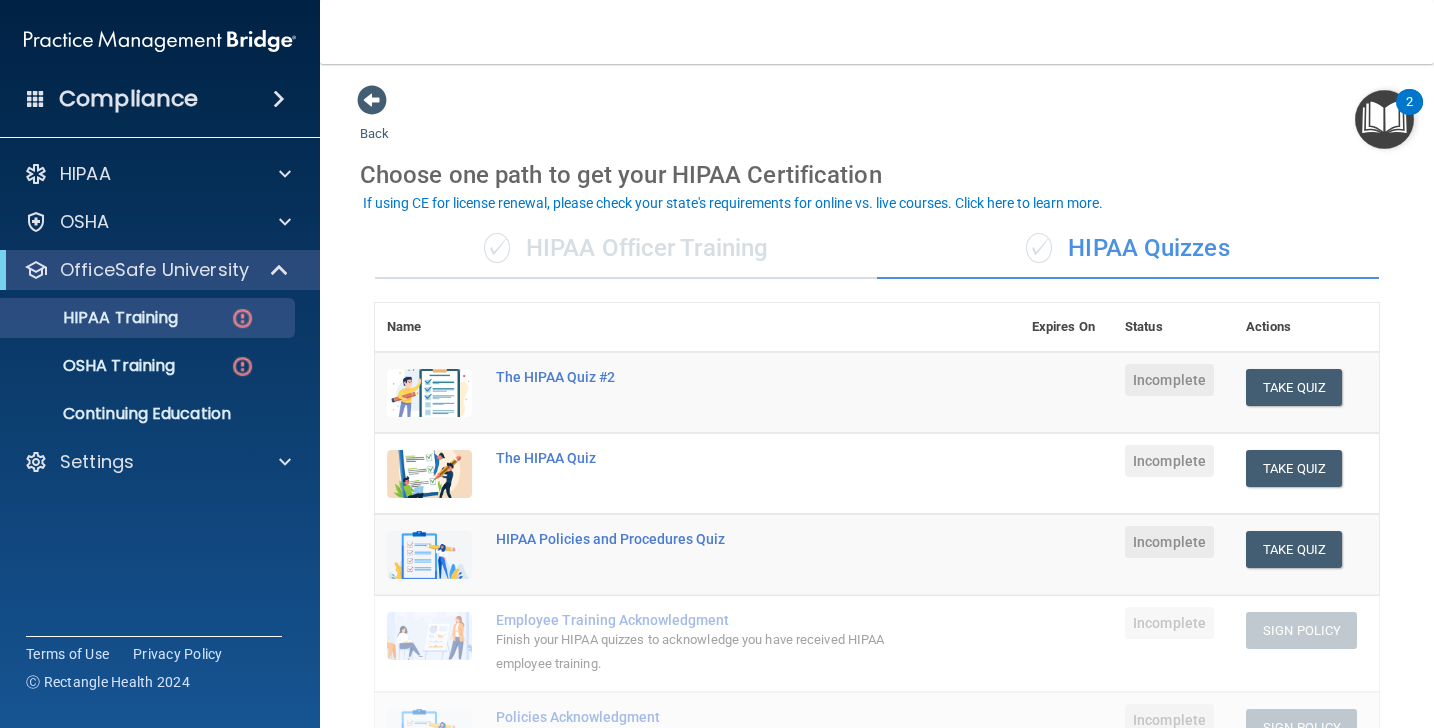 click on "✓   HIPAA Quizzes" at bounding box center [1128, 249] 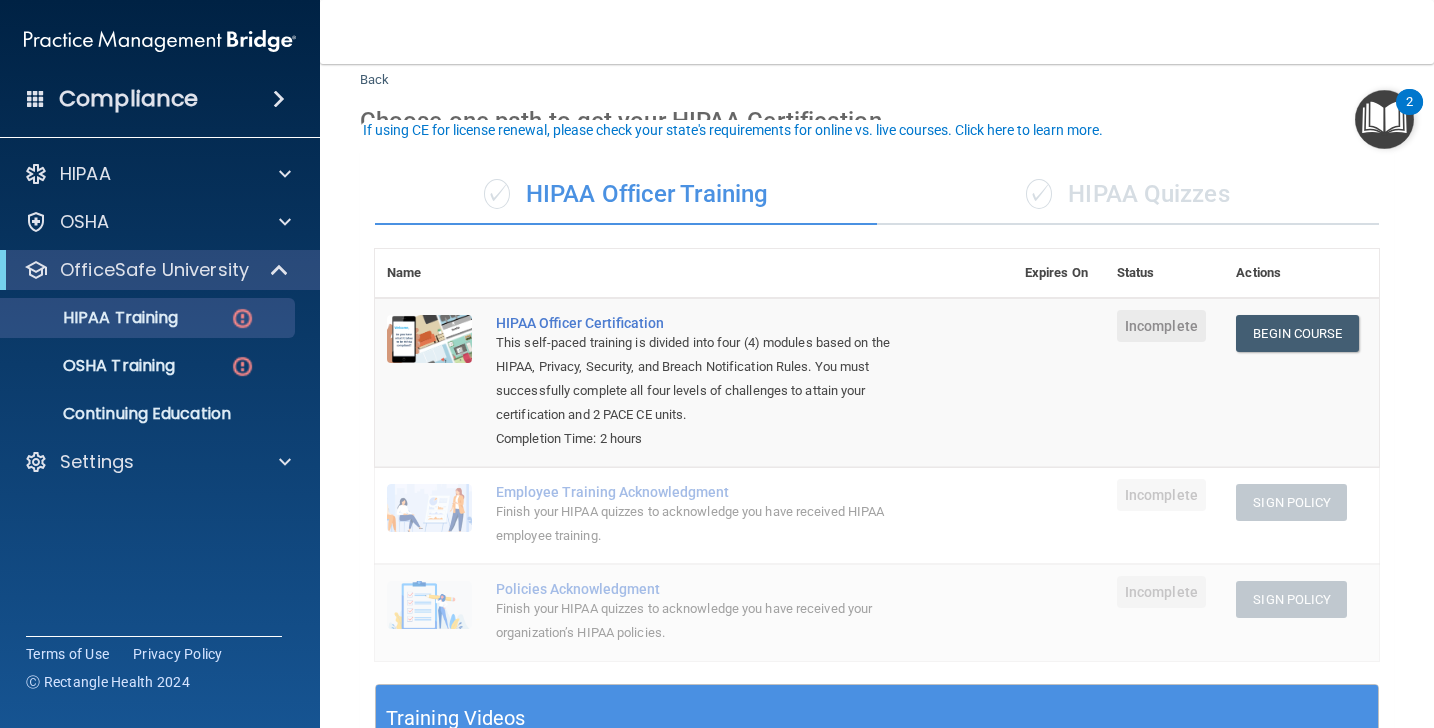 scroll, scrollTop: 73, scrollLeft: 0, axis: vertical 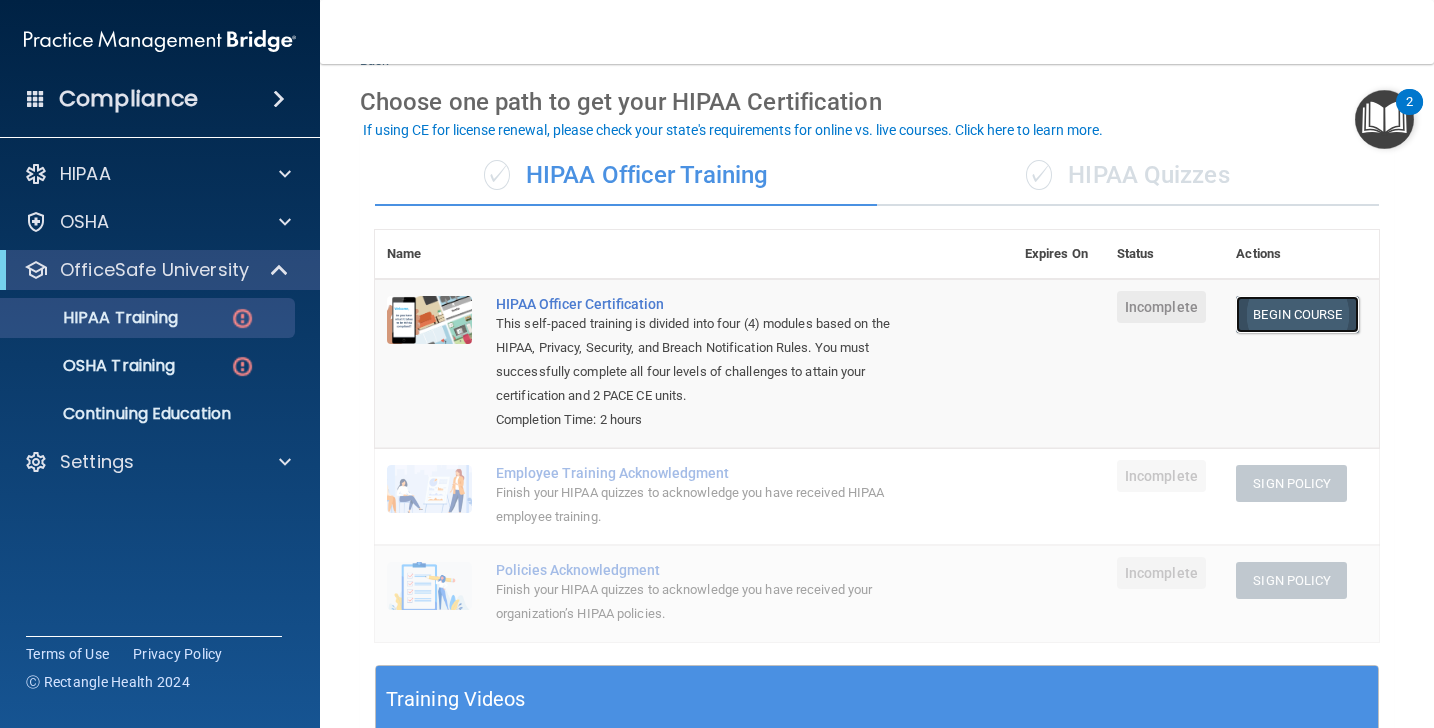 click on "Begin Course" at bounding box center (1297, 314) 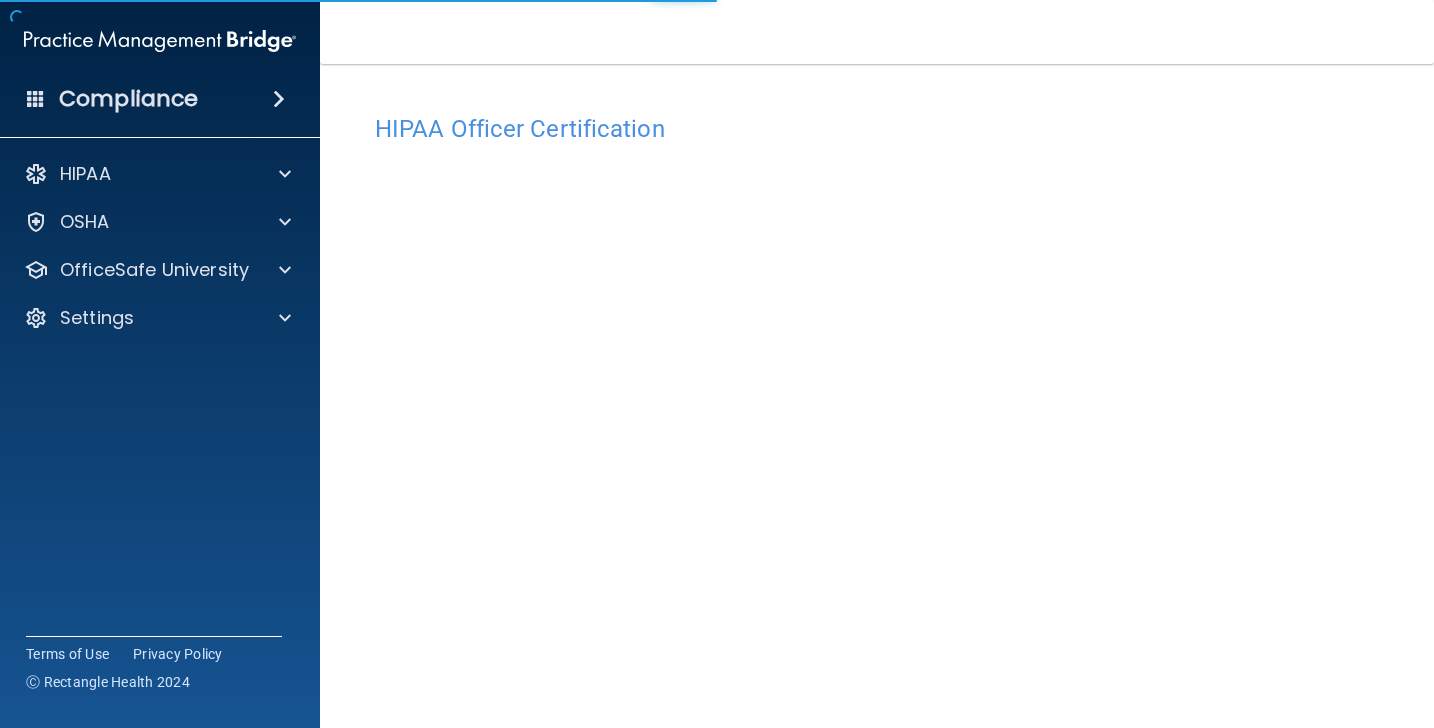 scroll, scrollTop: 0, scrollLeft: 0, axis: both 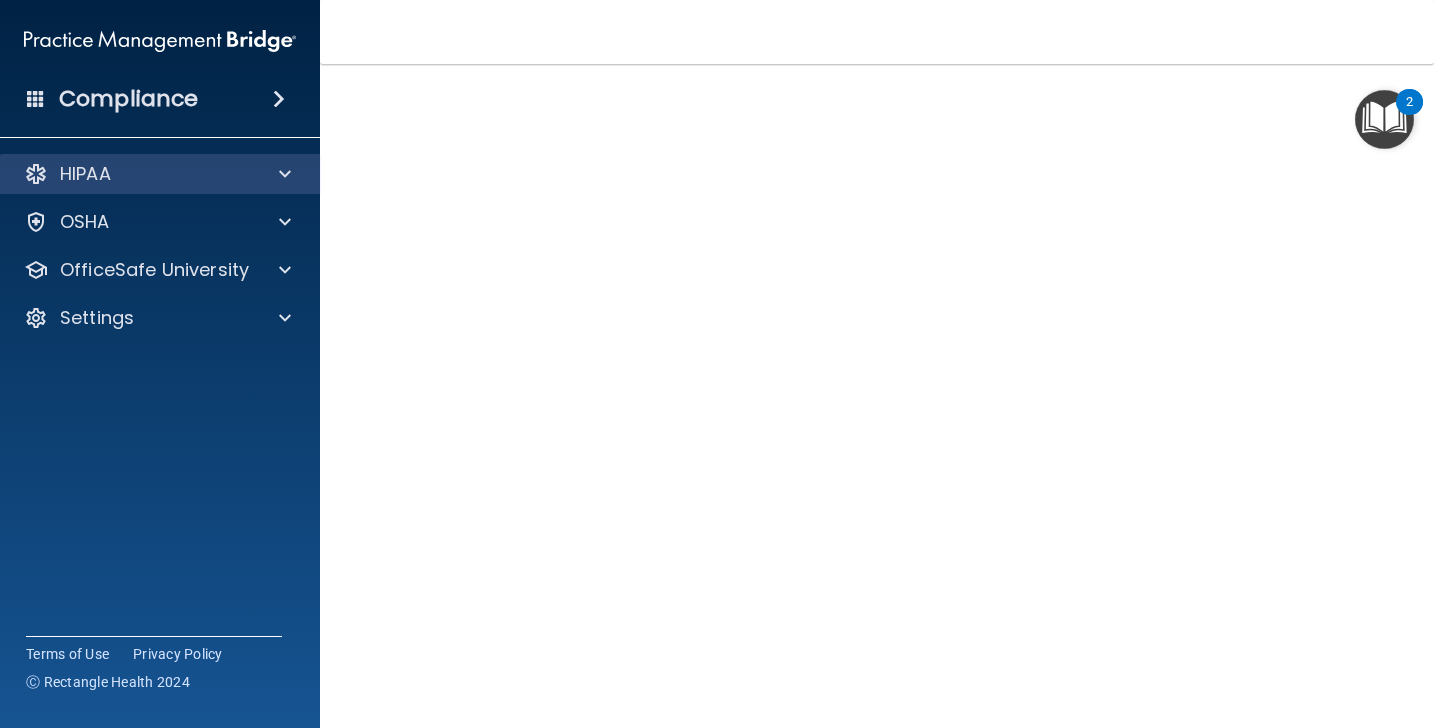 click on "HIPAA" at bounding box center (160, 174) 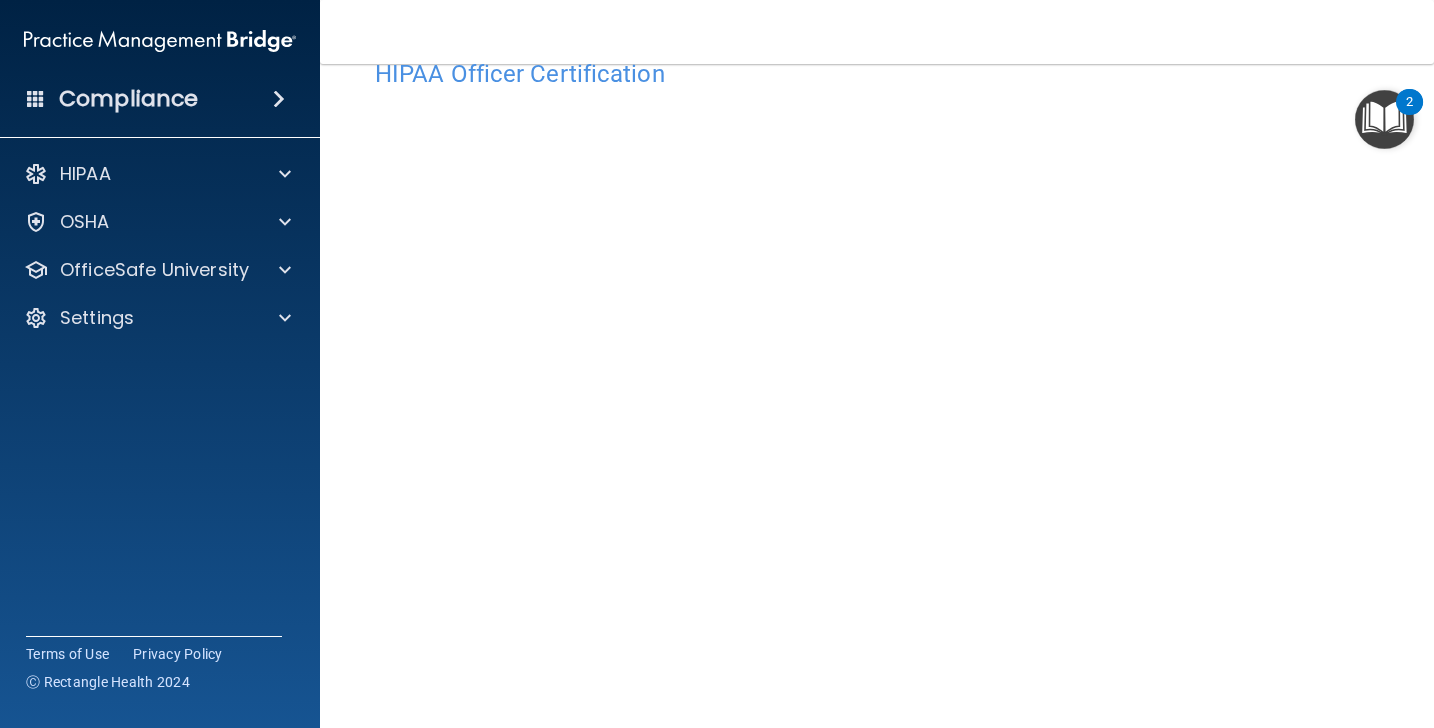 scroll, scrollTop: 61, scrollLeft: 0, axis: vertical 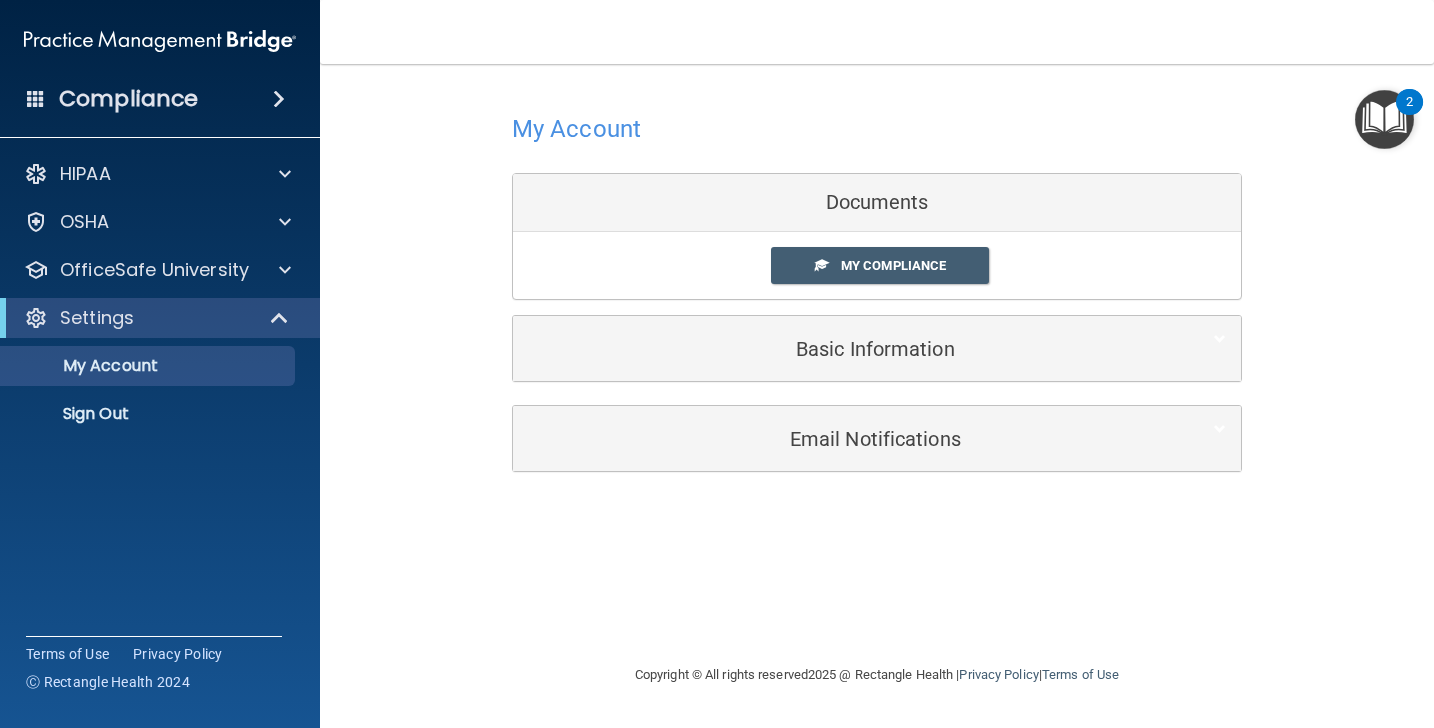 click on "Documents" at bounding box center (877, 203) 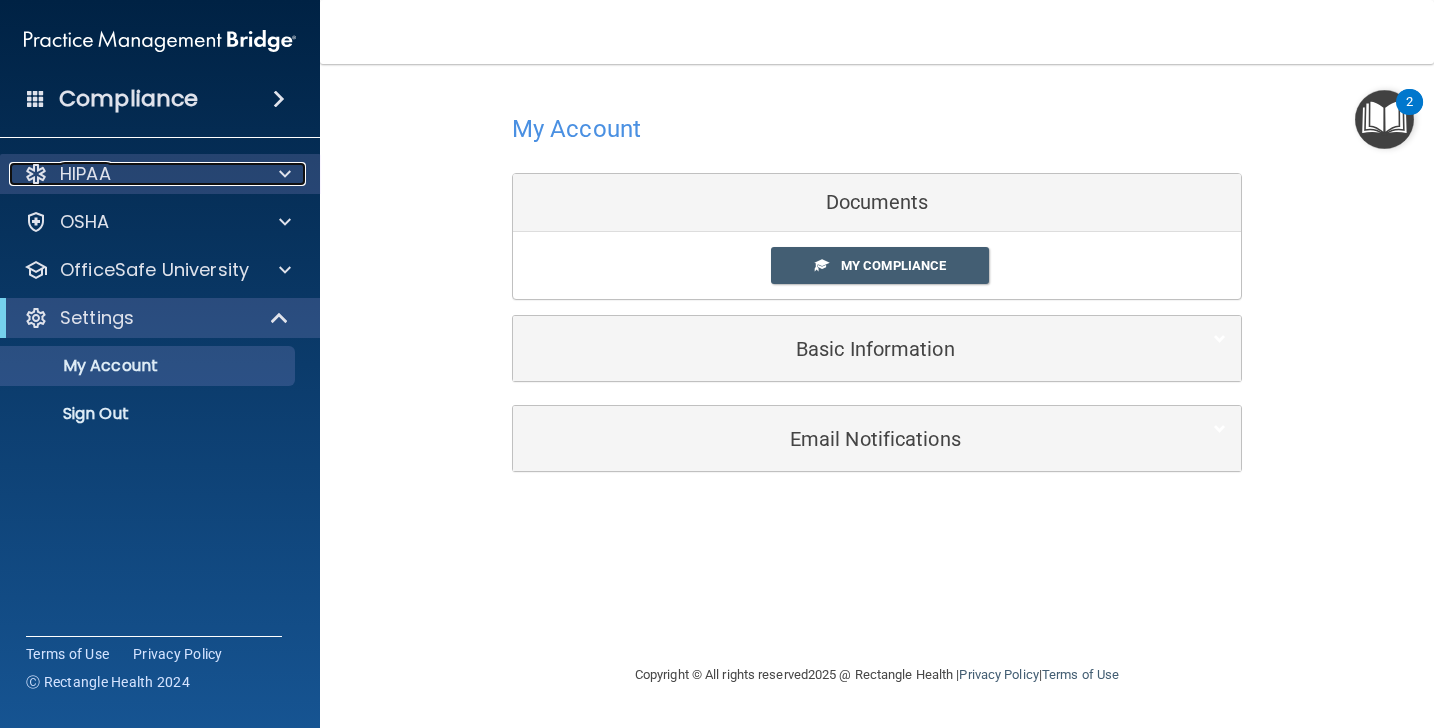 click on "HIPAA" at bounding box center (133, 174) 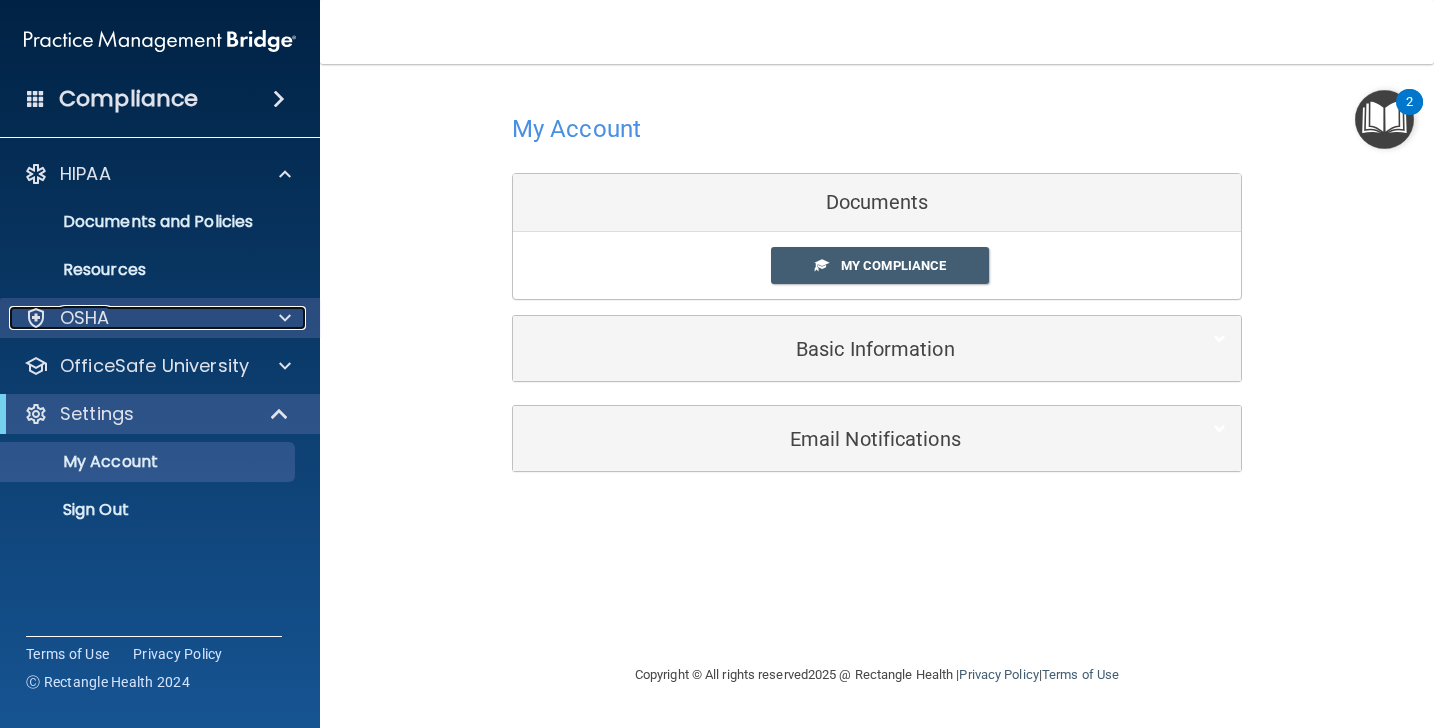 click at bounding box center [282, 318] 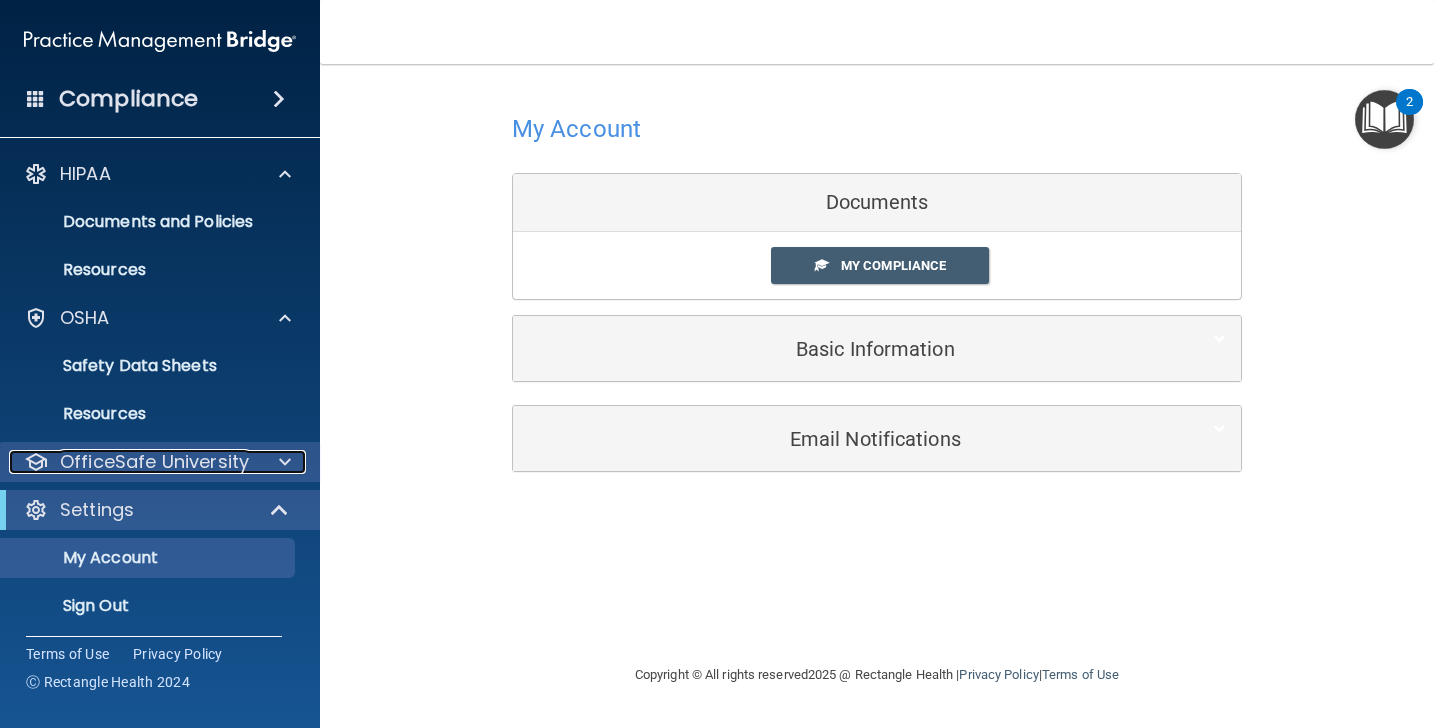 click on "OfficeSafe University" at bounding box center (154, 462) 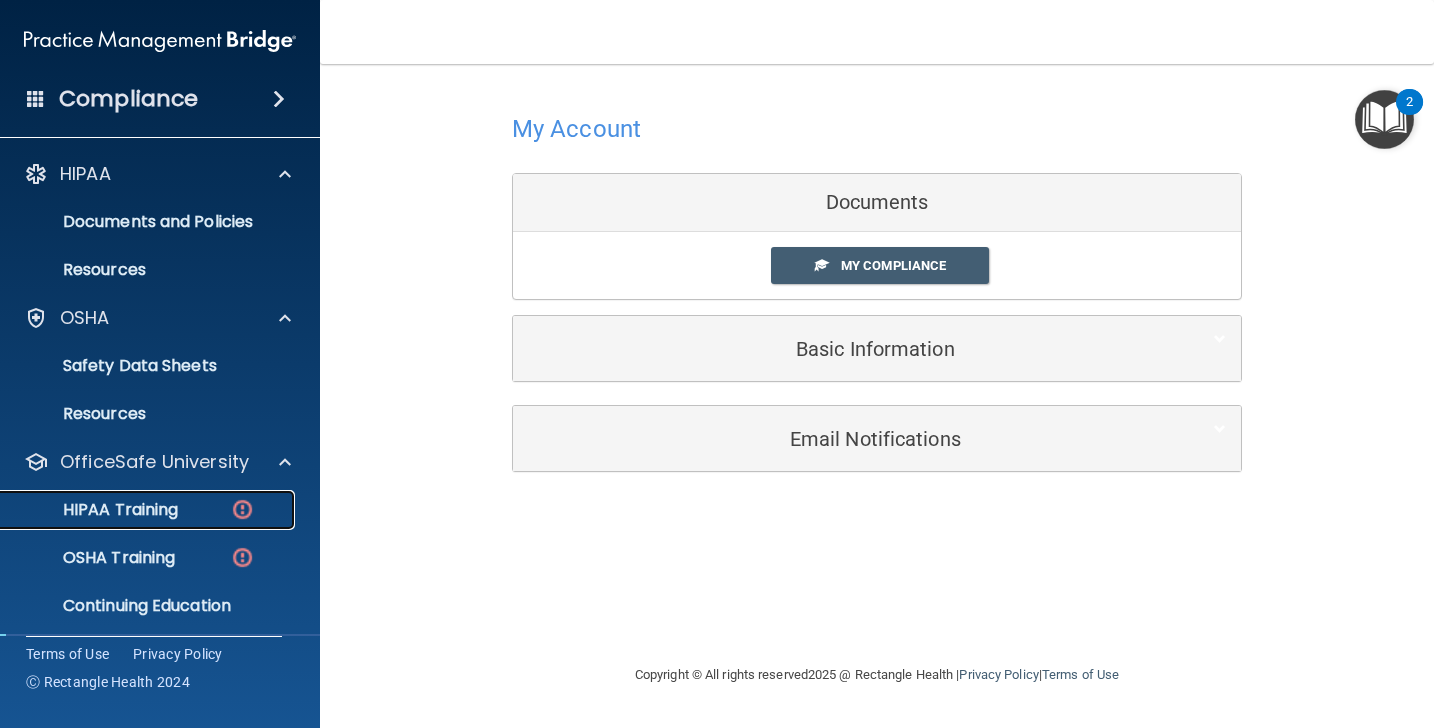 click on "HIPAA Training" at bounding box center [95, 510] 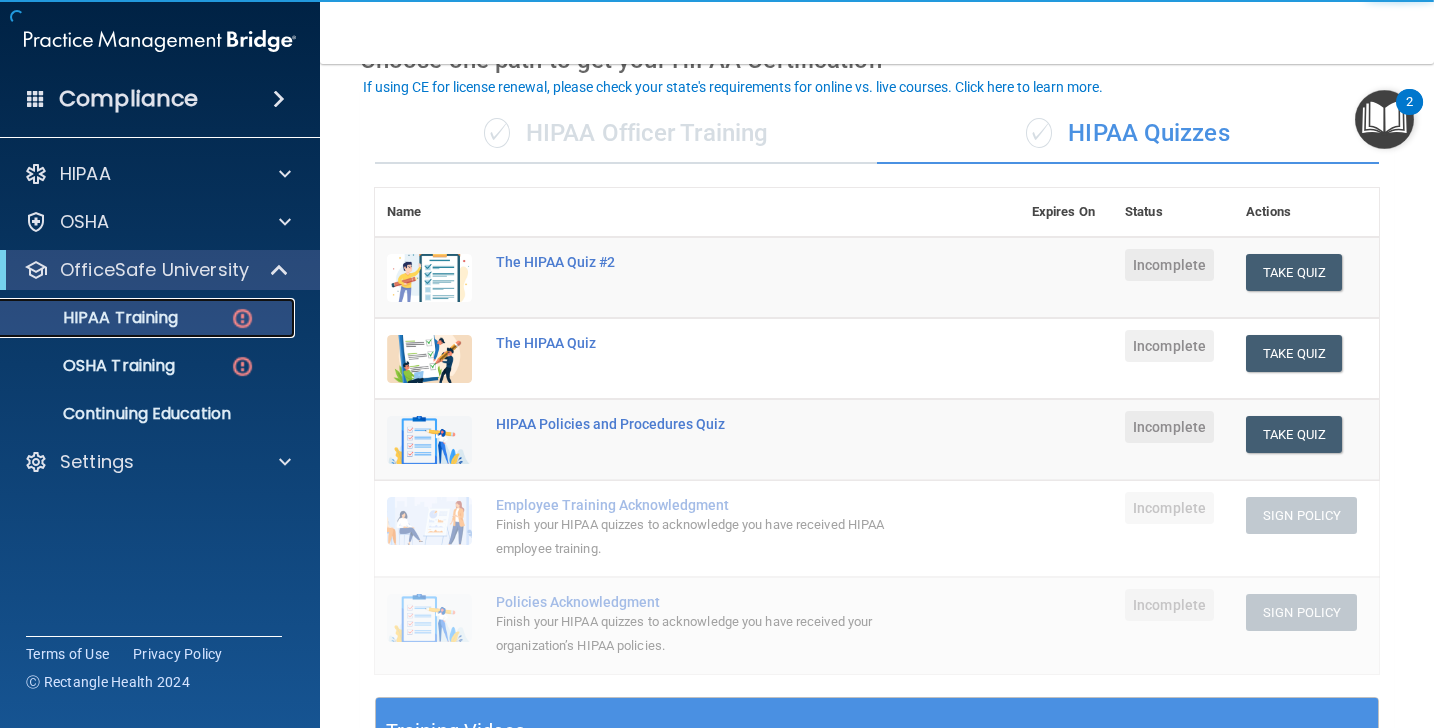 scroll, scrollTop: 116, scrollLeft: 0, axis: vertical 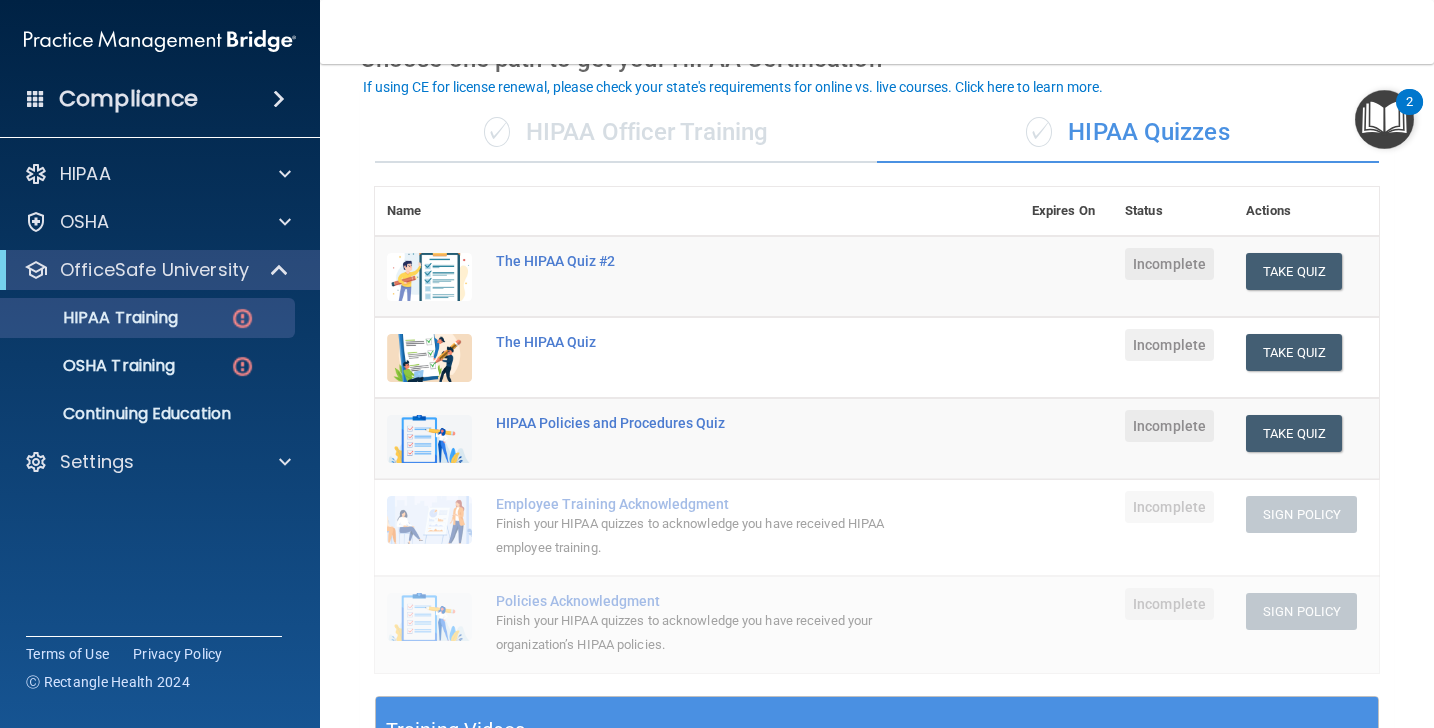 click on "✓   HIPAA Officer Training" at bounding box center [626, 133] 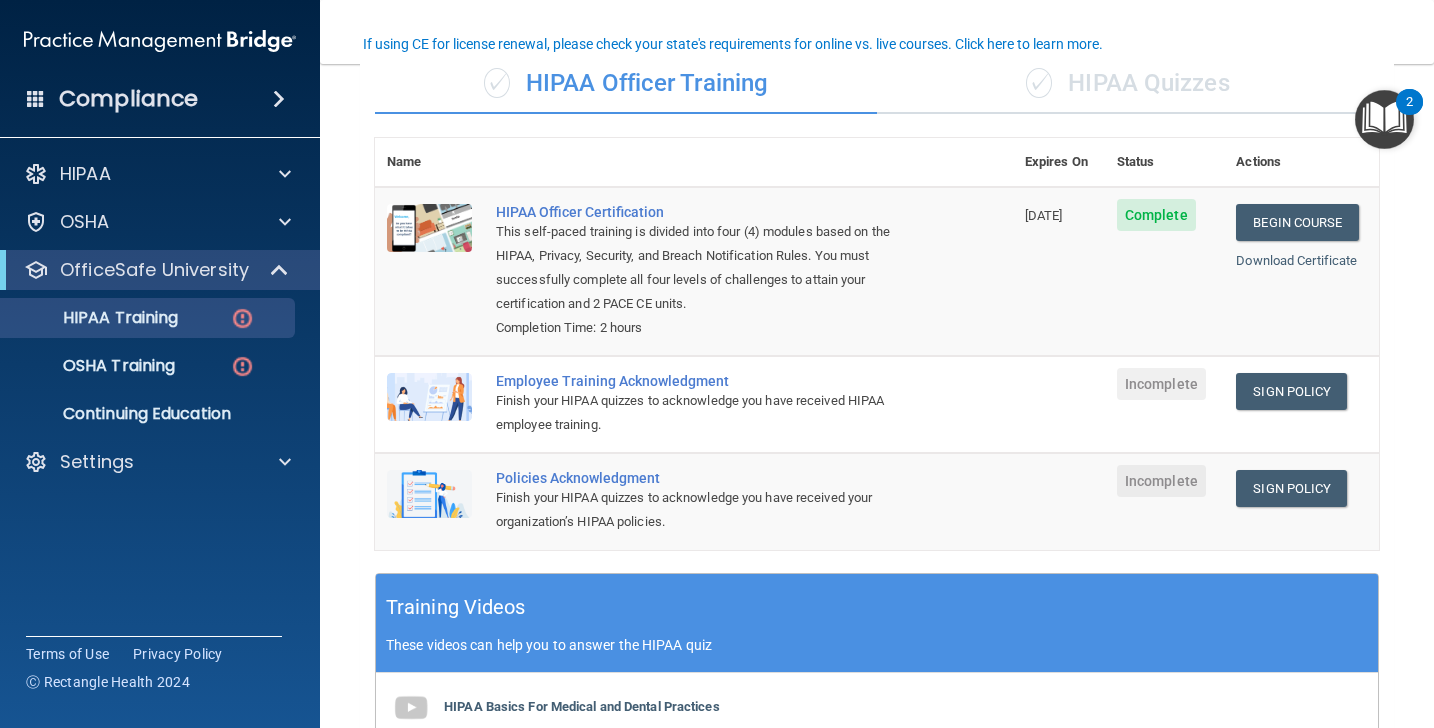 scroll, scrollTop: 205, scrollLeft: 0, axis: vertical 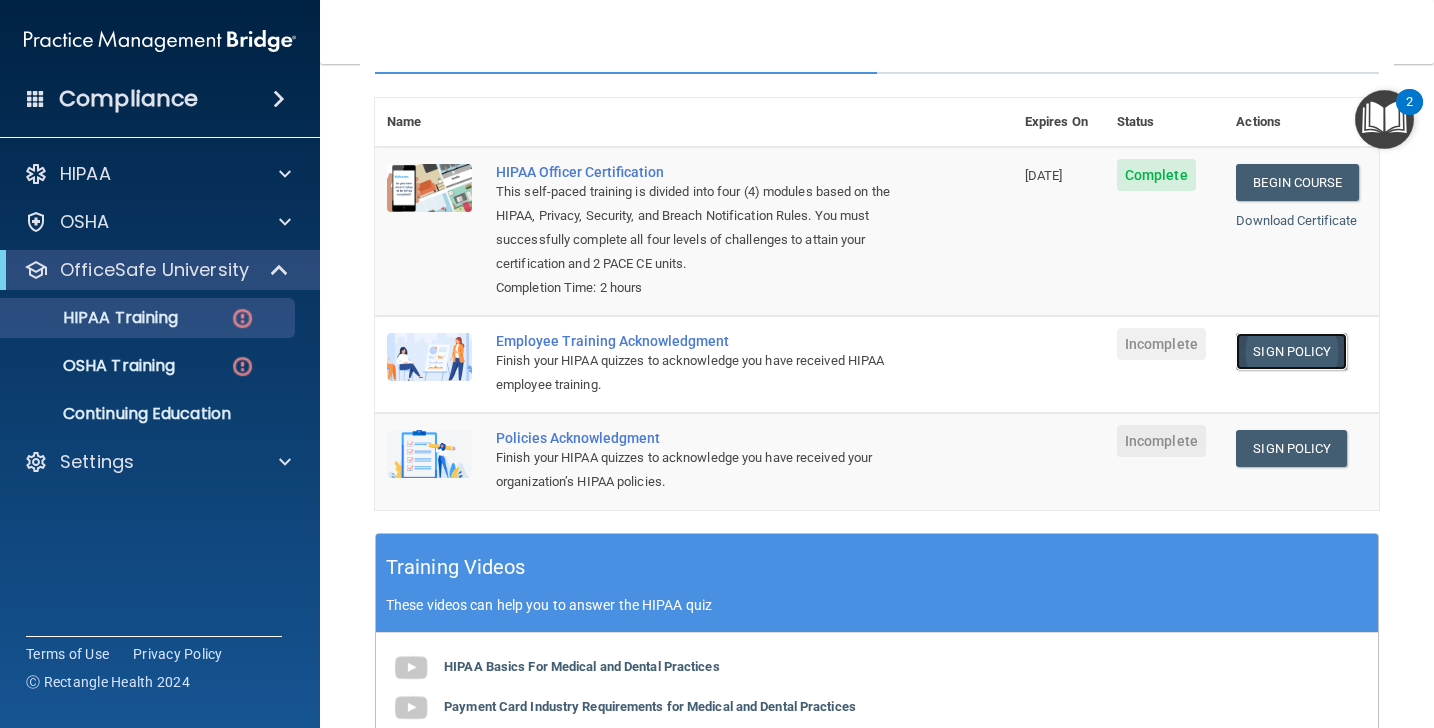 click on "Sign Policy" at bounding box center (1291, 351) 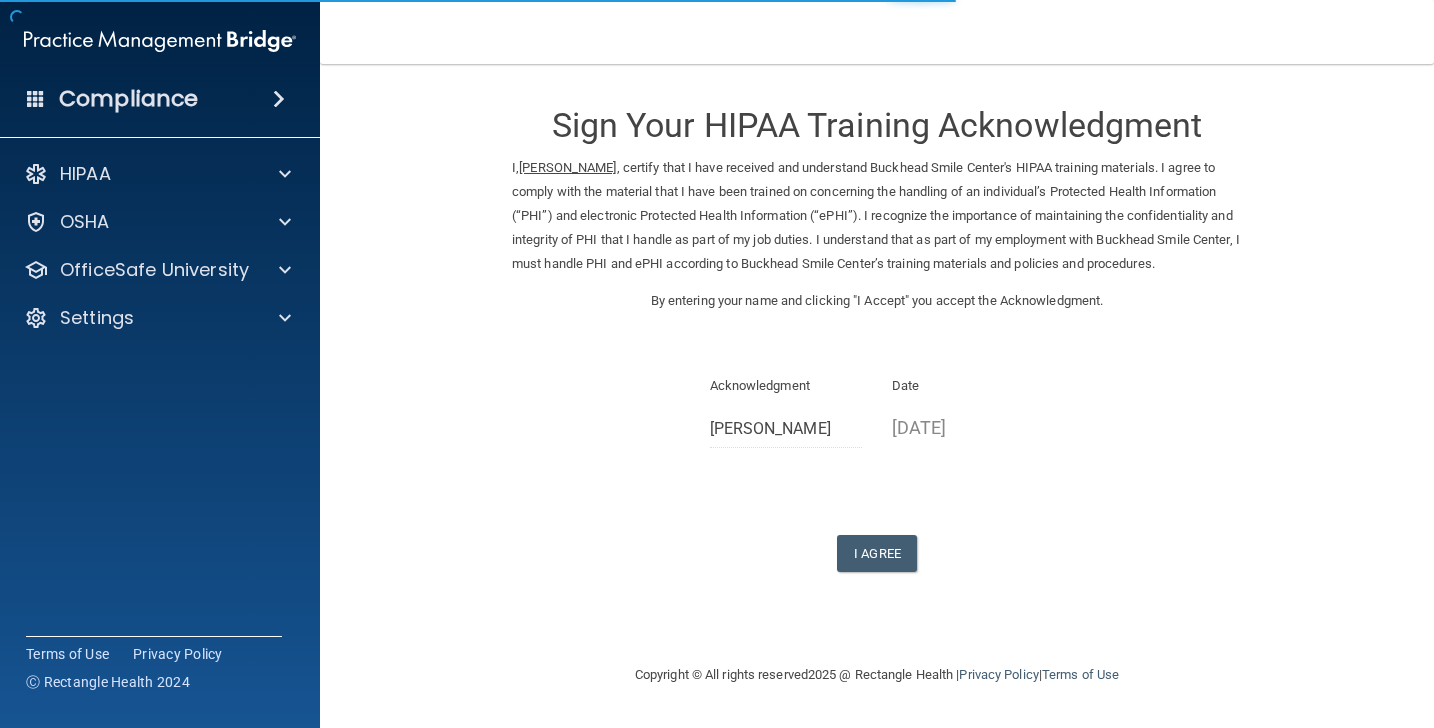 scroll, scrollTop: 0, scrollLeft: 0, axis: both 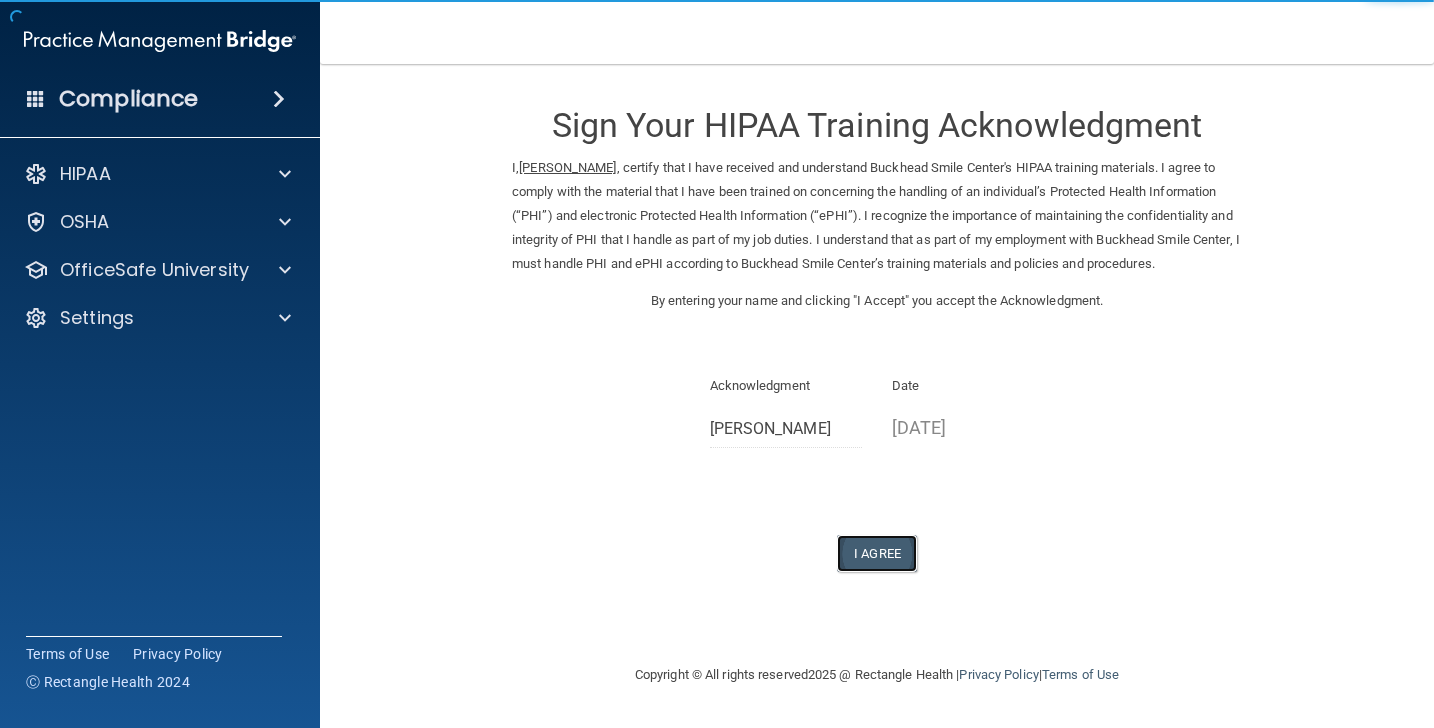 click on "I Agree" at bounding box center (877, 553) 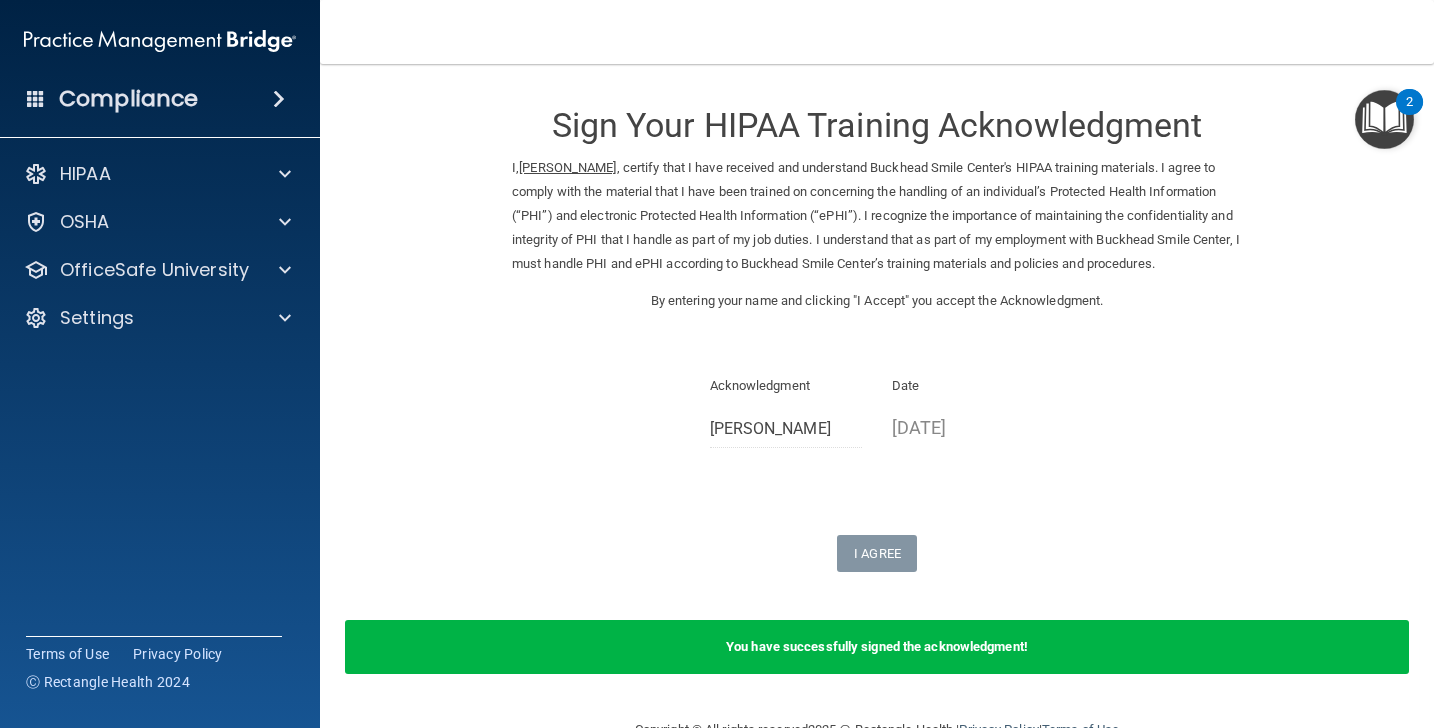 scroll, scrollTop: 50, scrollLeft: 0, axis: vertical 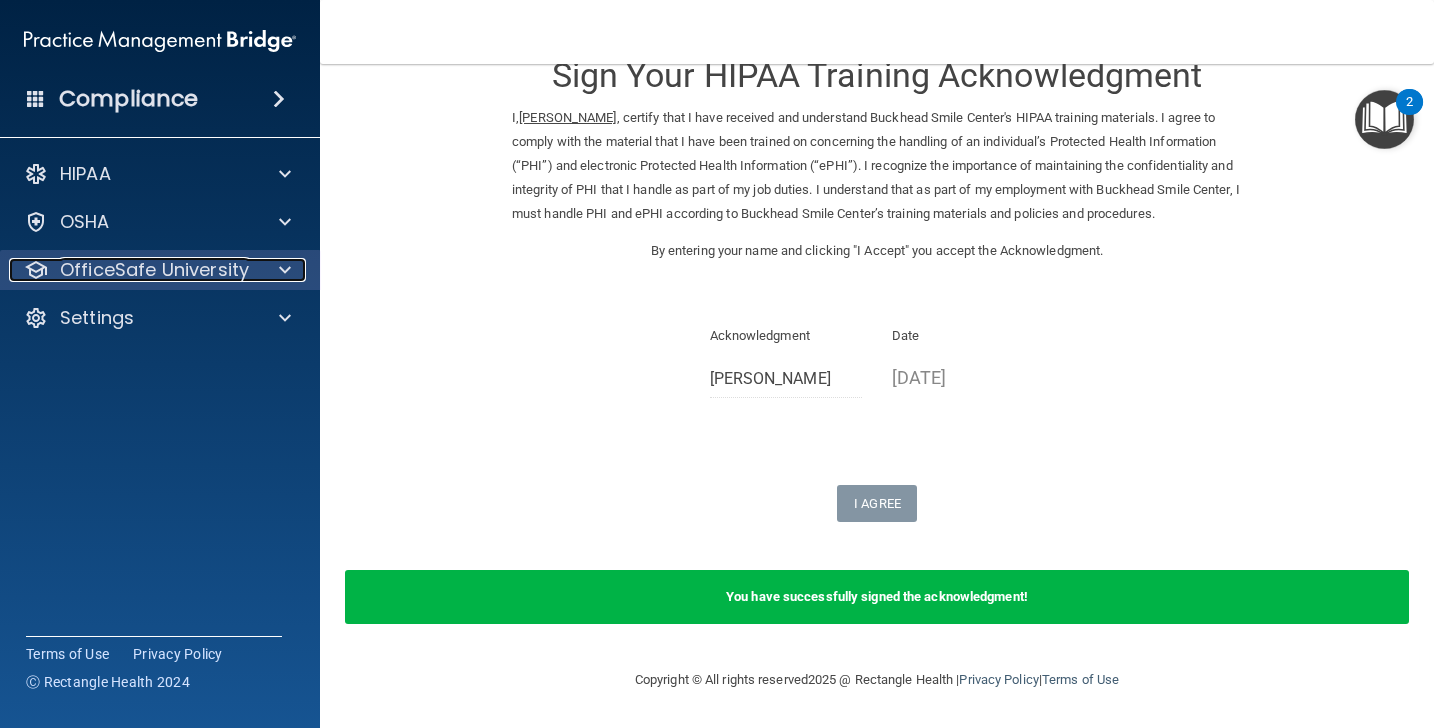 click on "OfficeSafe University" at bounding box center [154, 270] 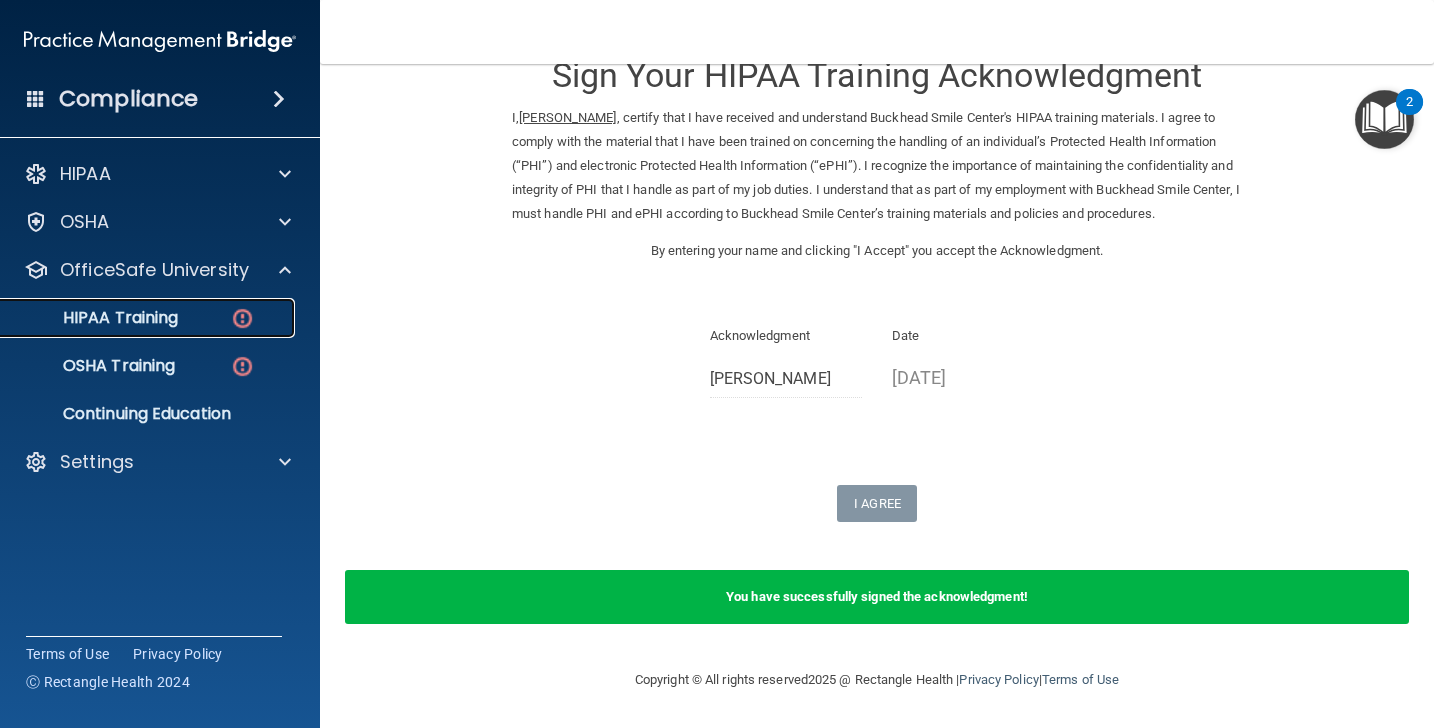 click on "HIPAA Training" at bounding box center [149, 318] 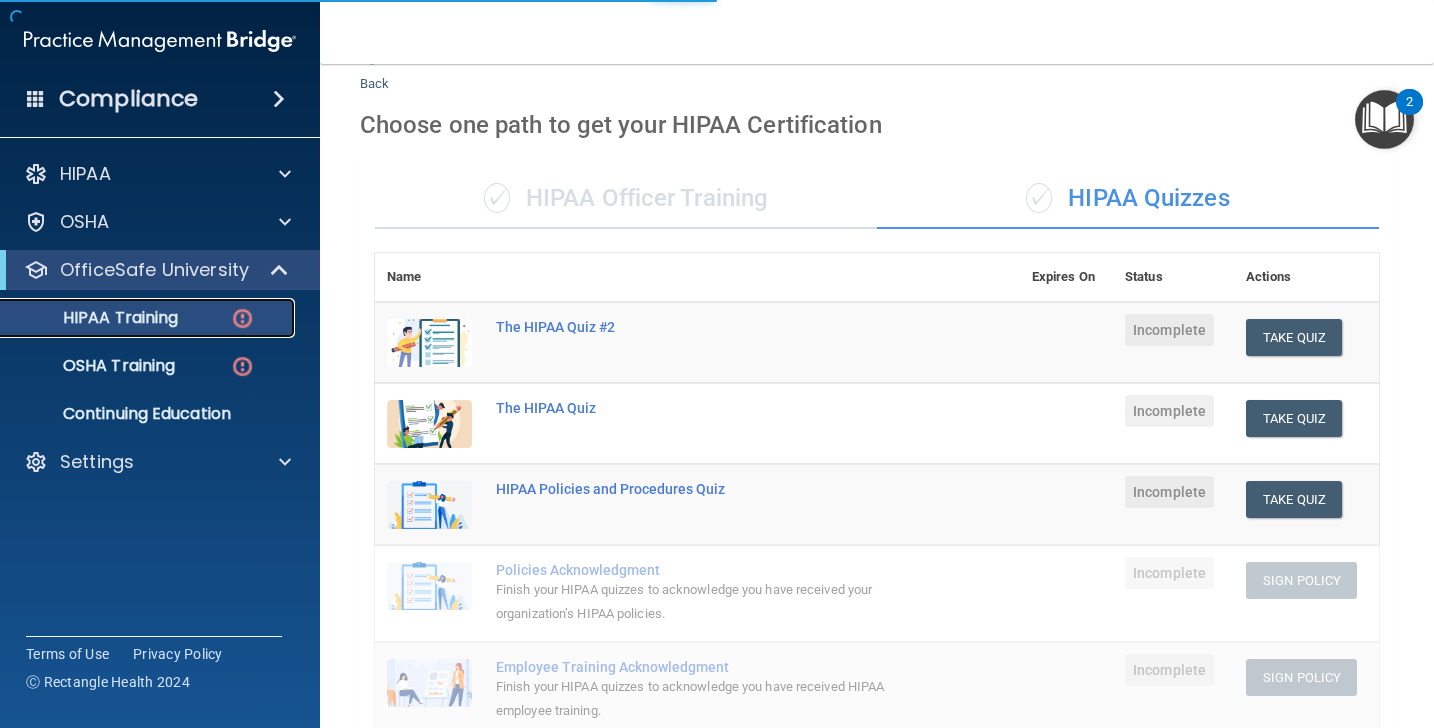 scroll, scrollTop: 705, scrollLeft: 0, axis: vertical 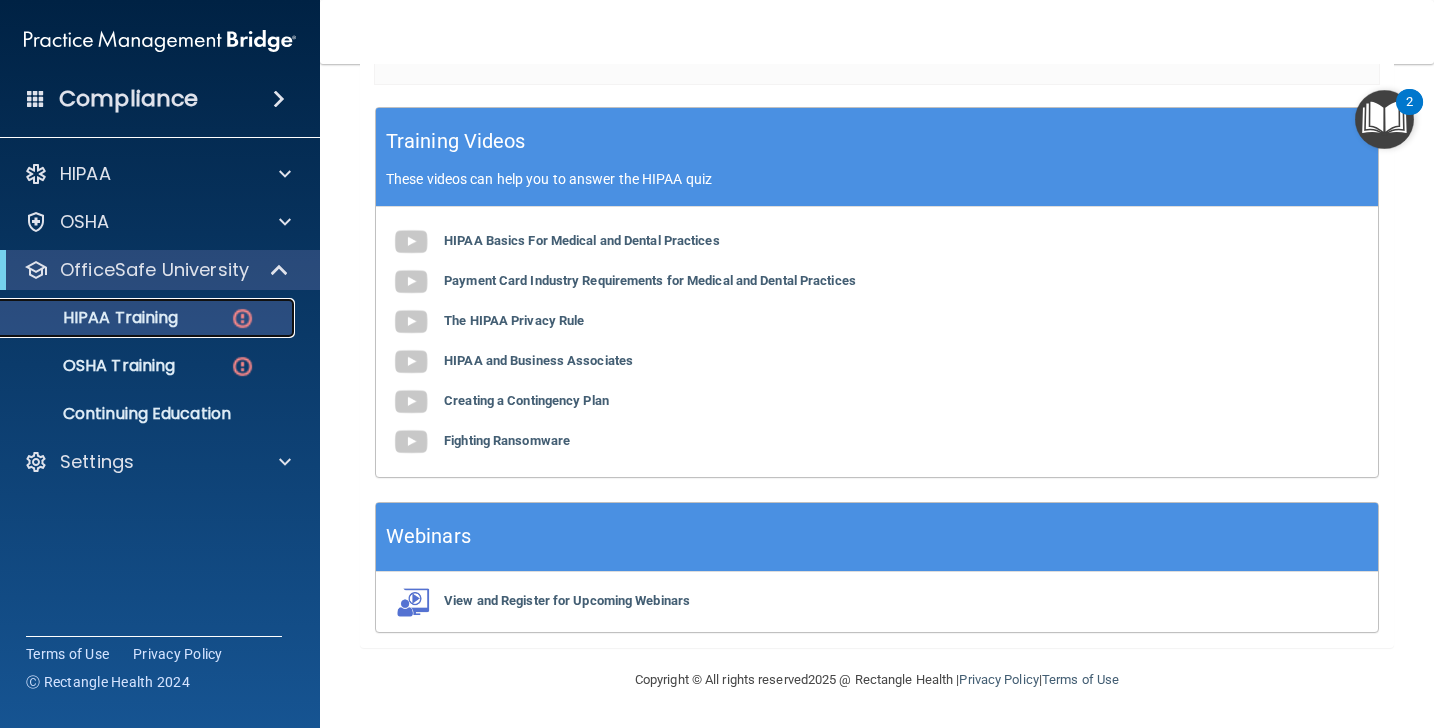 click on "HIPAA Training" at bounding box center (137, 318) 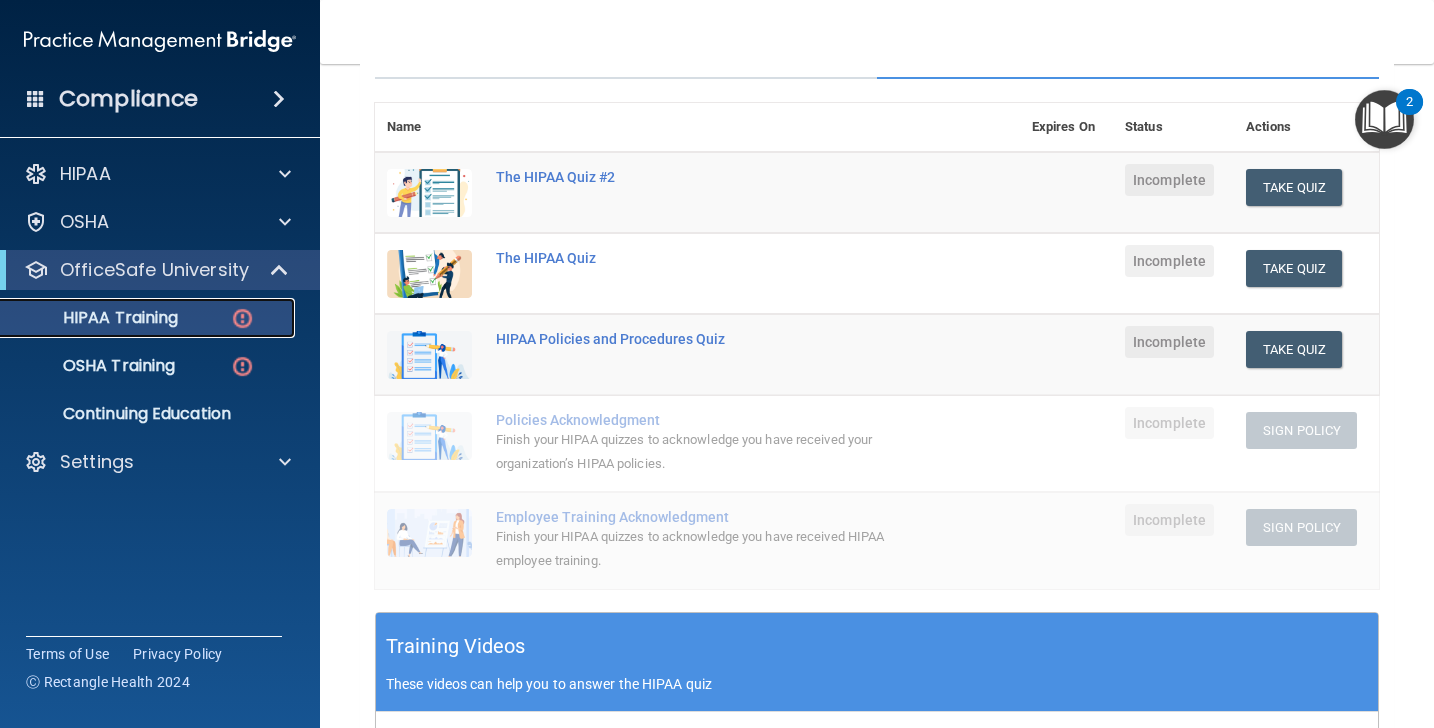 scroll, scrollTop: 153, scrollLeft: 0, axis: vertical 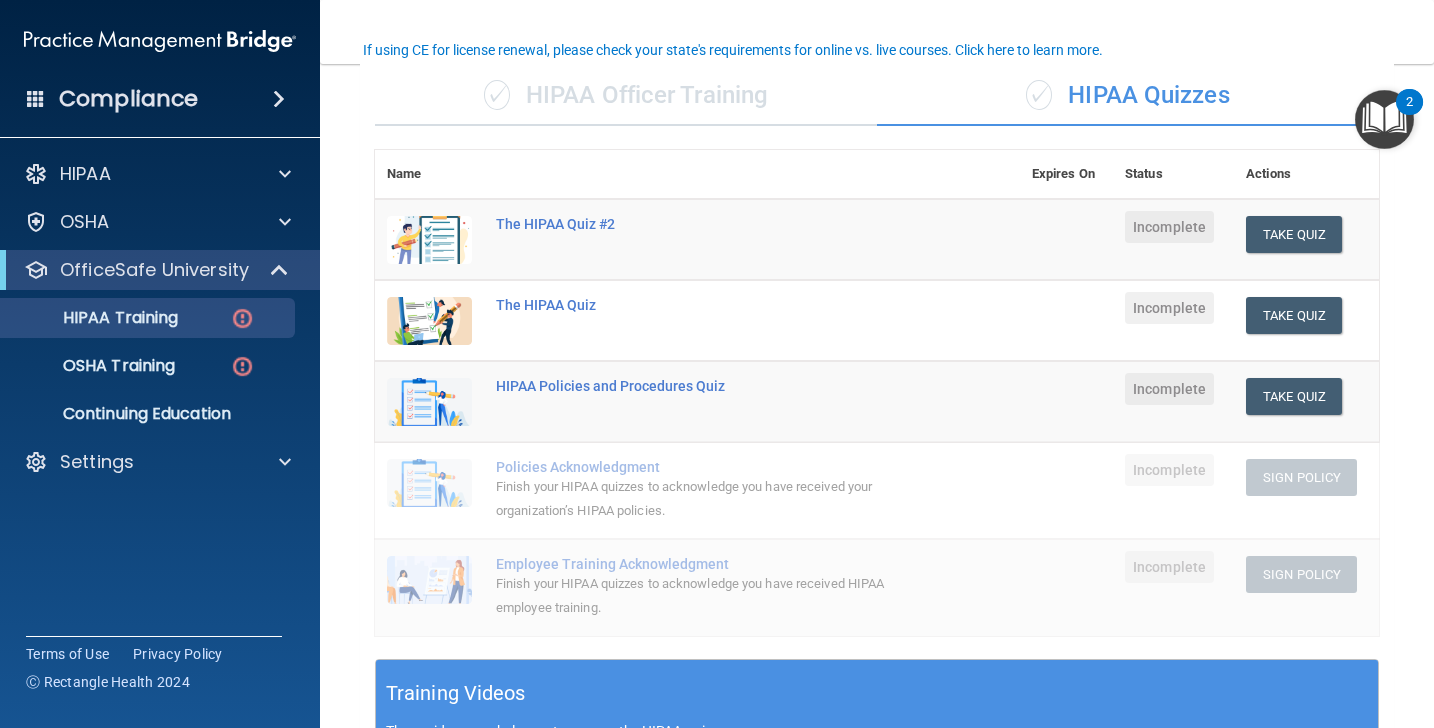 click on "✓   HIPAA Officer Training" at bounding box center [626, 96] 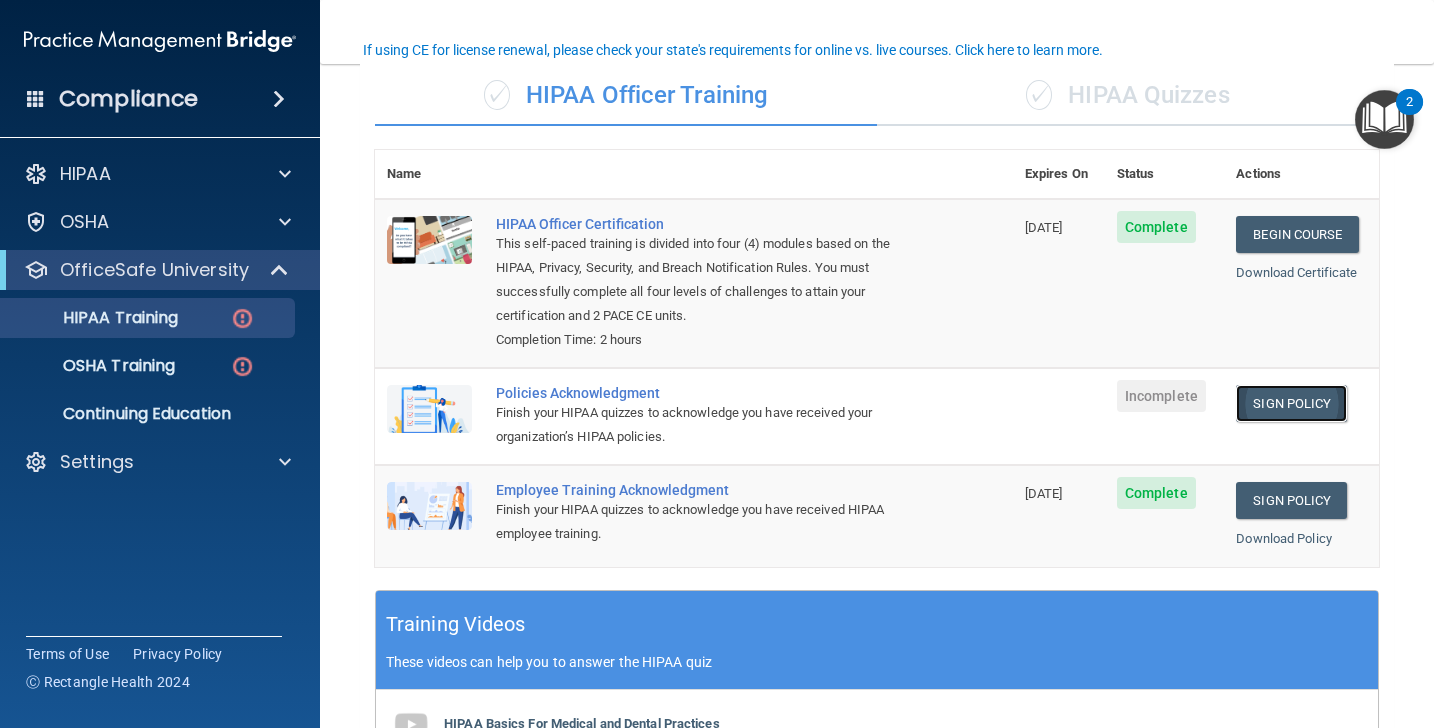 click on "Sign Policy" at bounding box center (1291, 403) 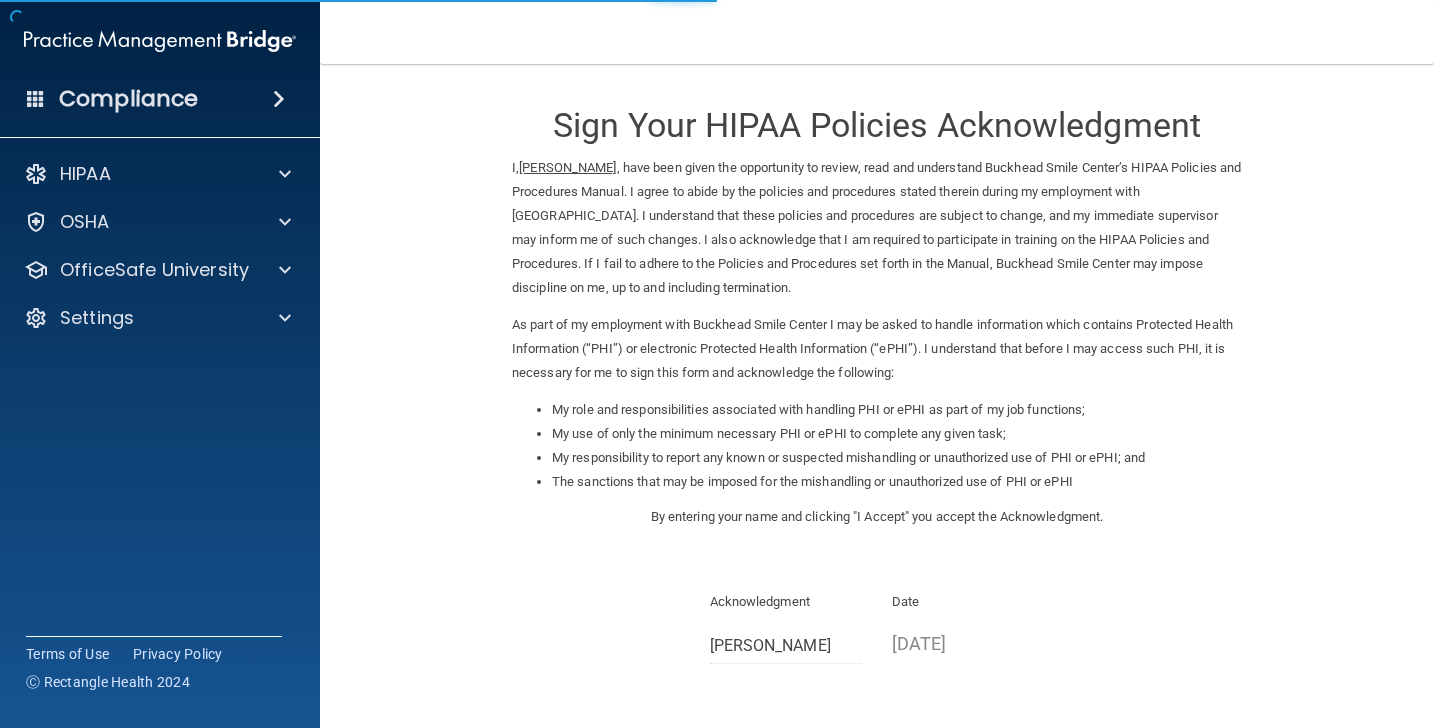 scroll, scrollTop: 0, scrollLeft: 0, axis: both 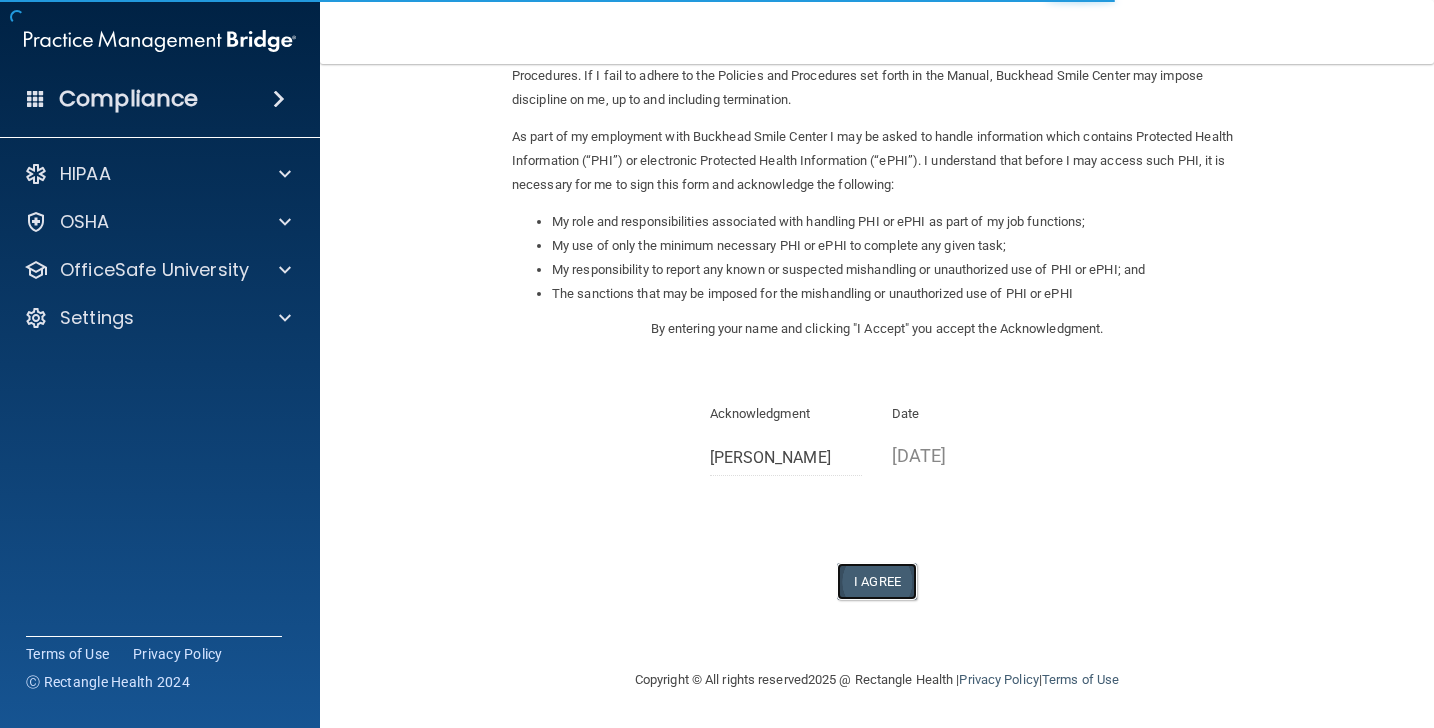 click on "I Agree" at bounding box center [877, 581] 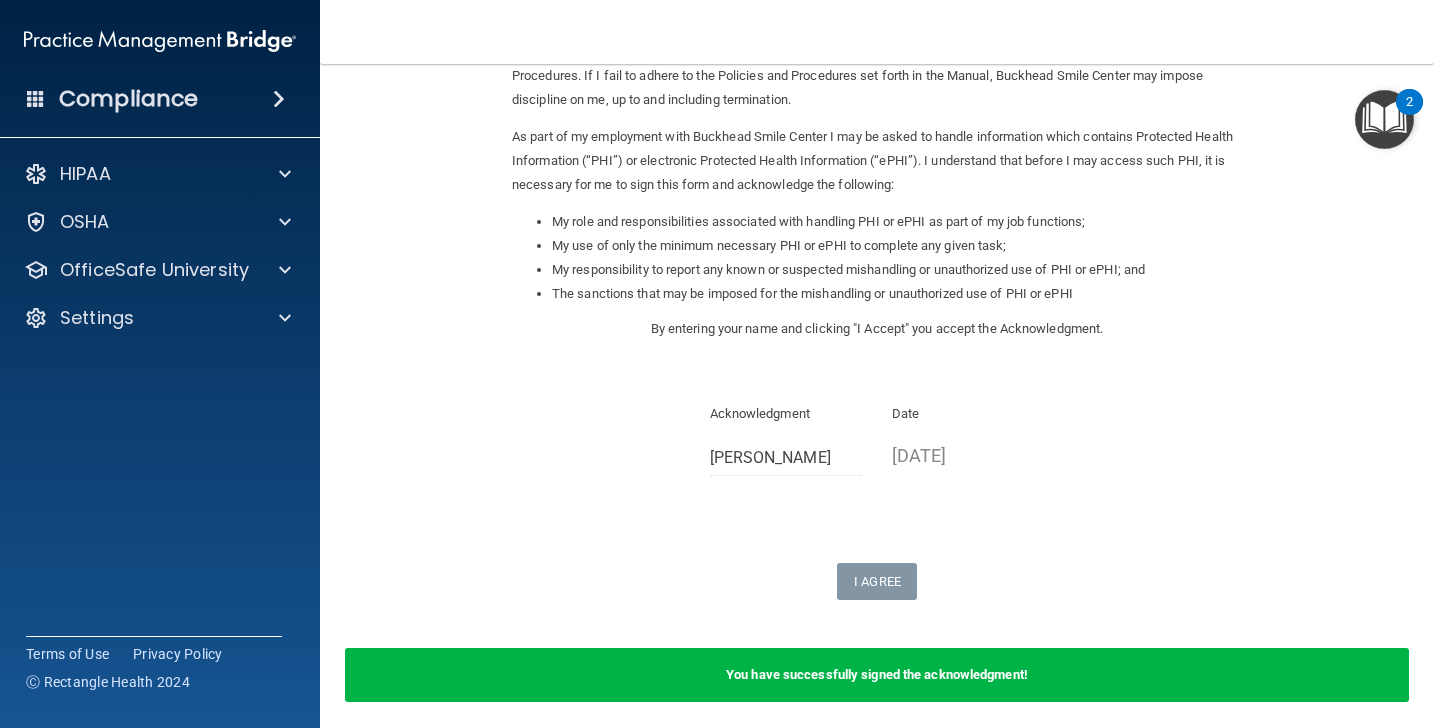 click on "You have successfully signed the acknowledgment!" at bounding box center (877, 674) 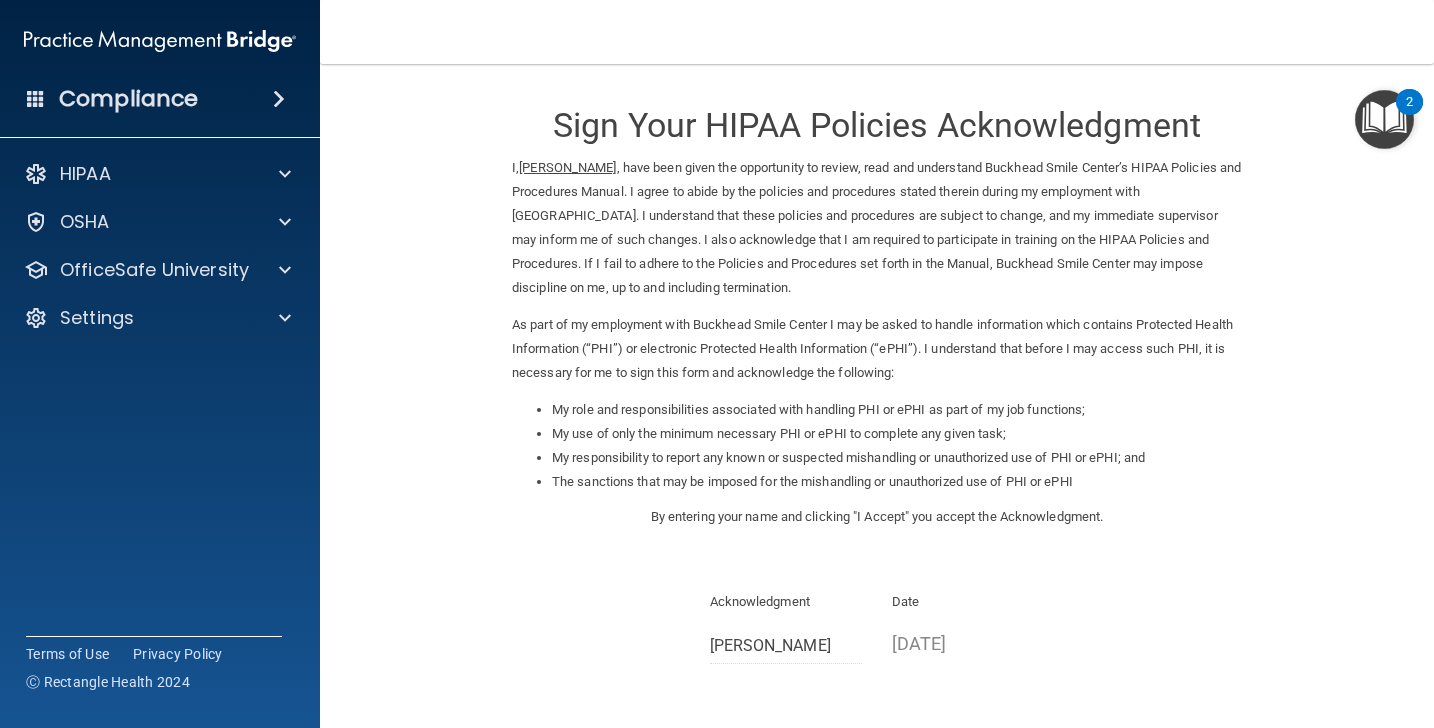 scroll, scrollTop: 266, scrollLeft: 0, axis: vertical 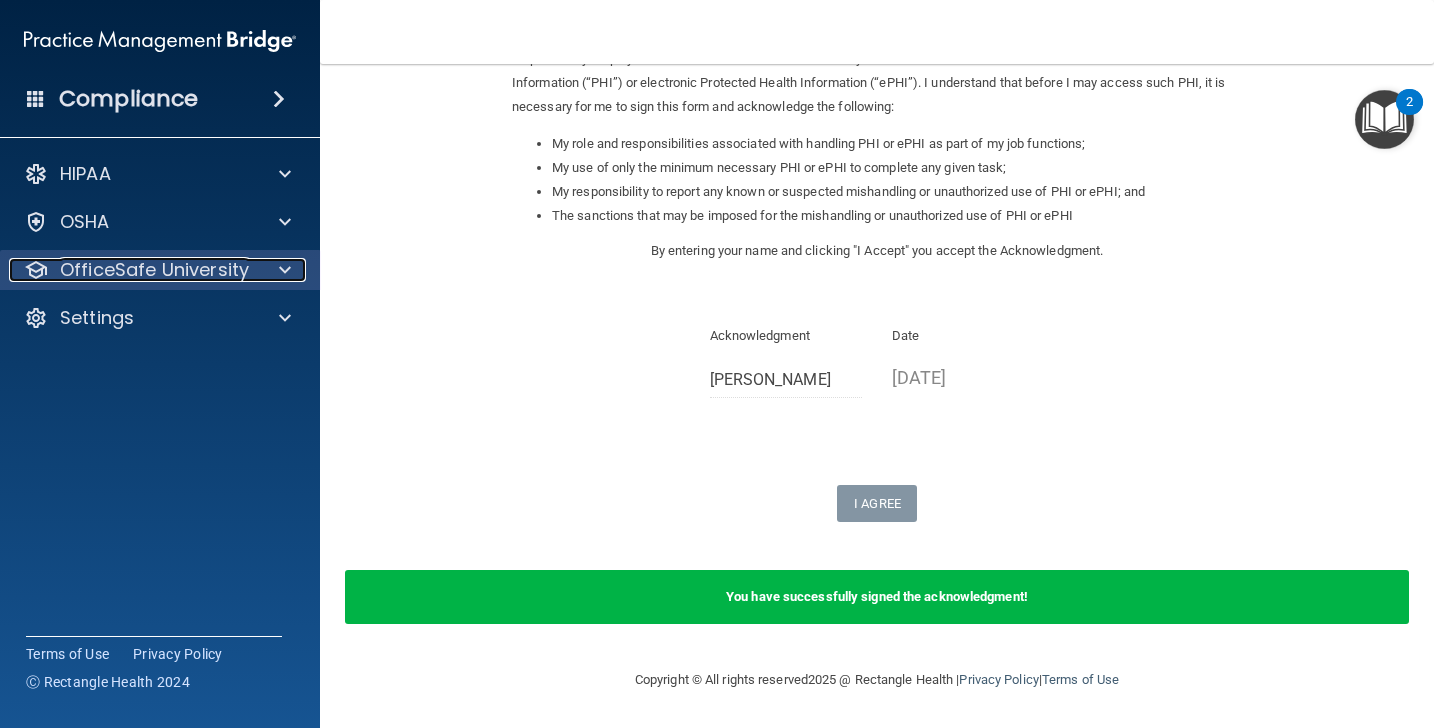 click on "OfficeSafe University" at bounding box center (154, 270) 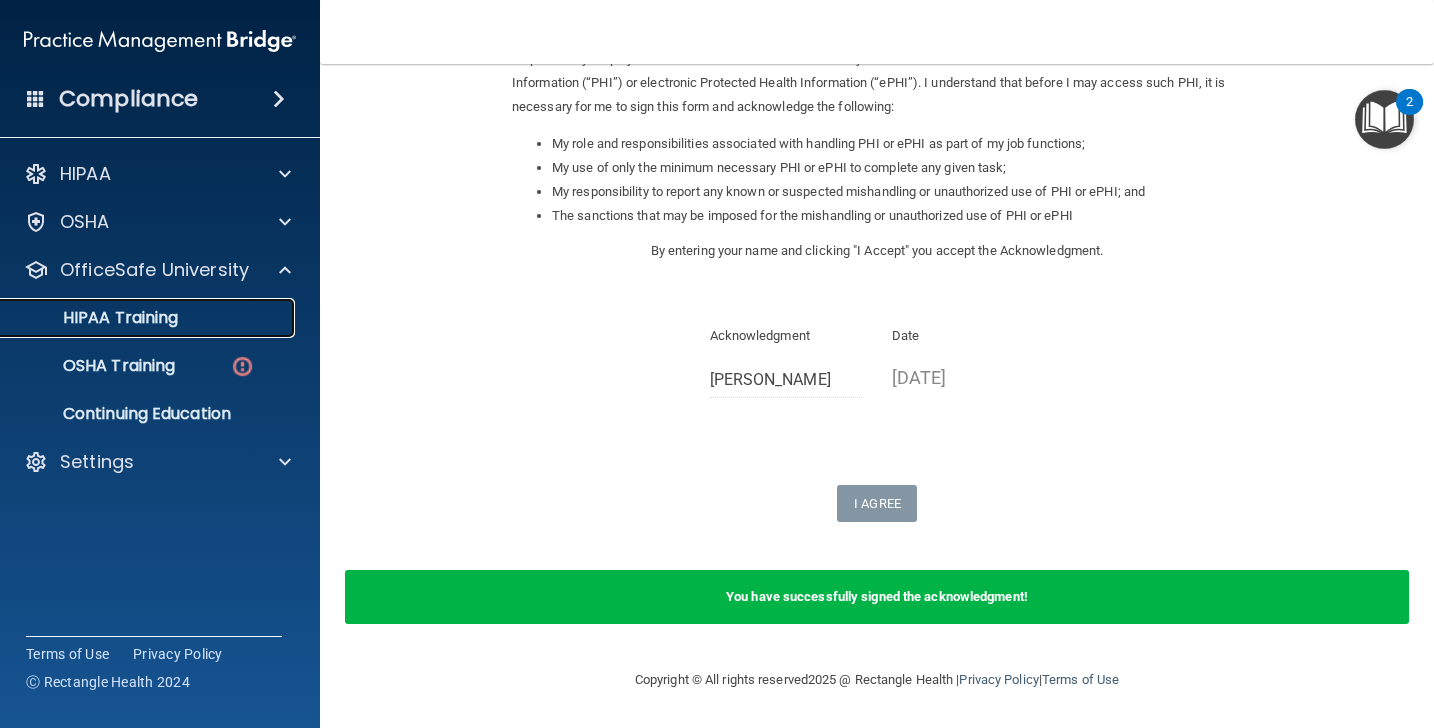click on "HIPAA Training" at bounding box center [95, 318] 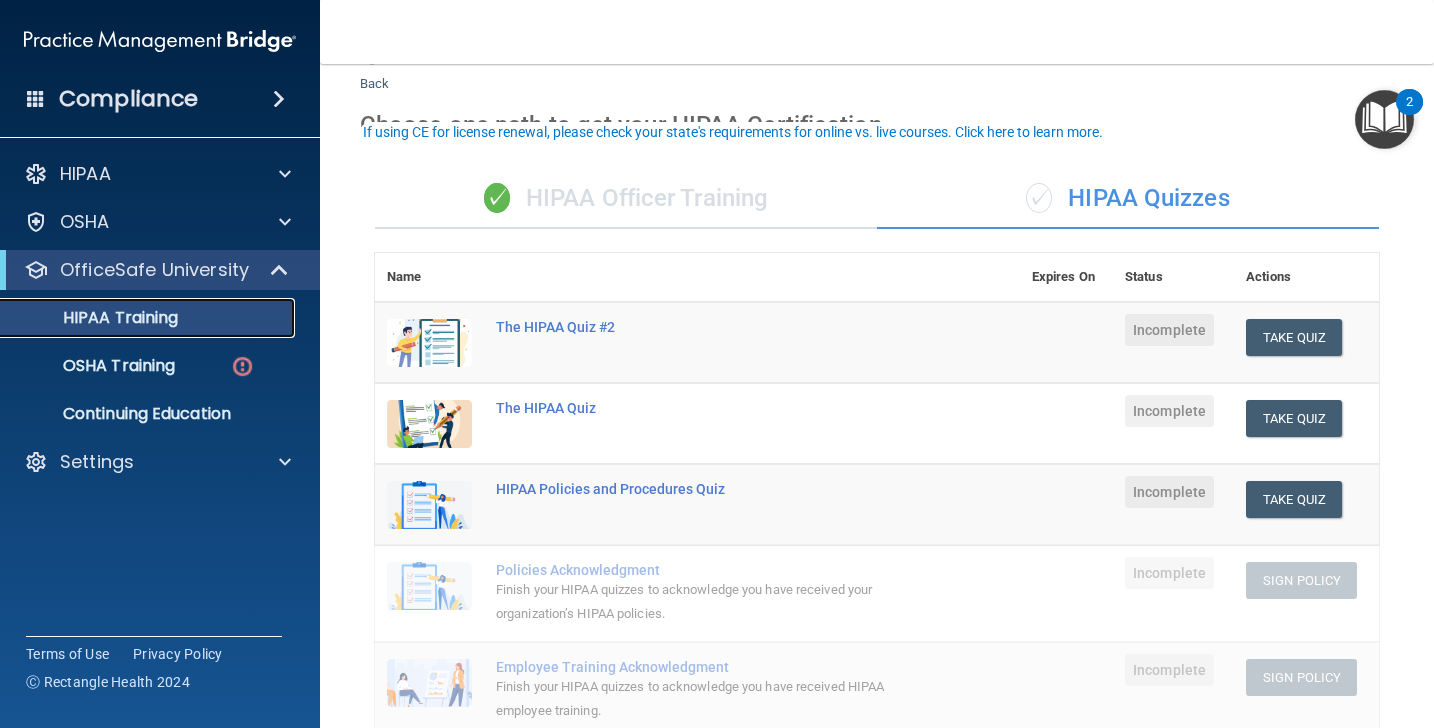 scroll, scrollTop: 72, scrollLeft: 0, axis: vertical 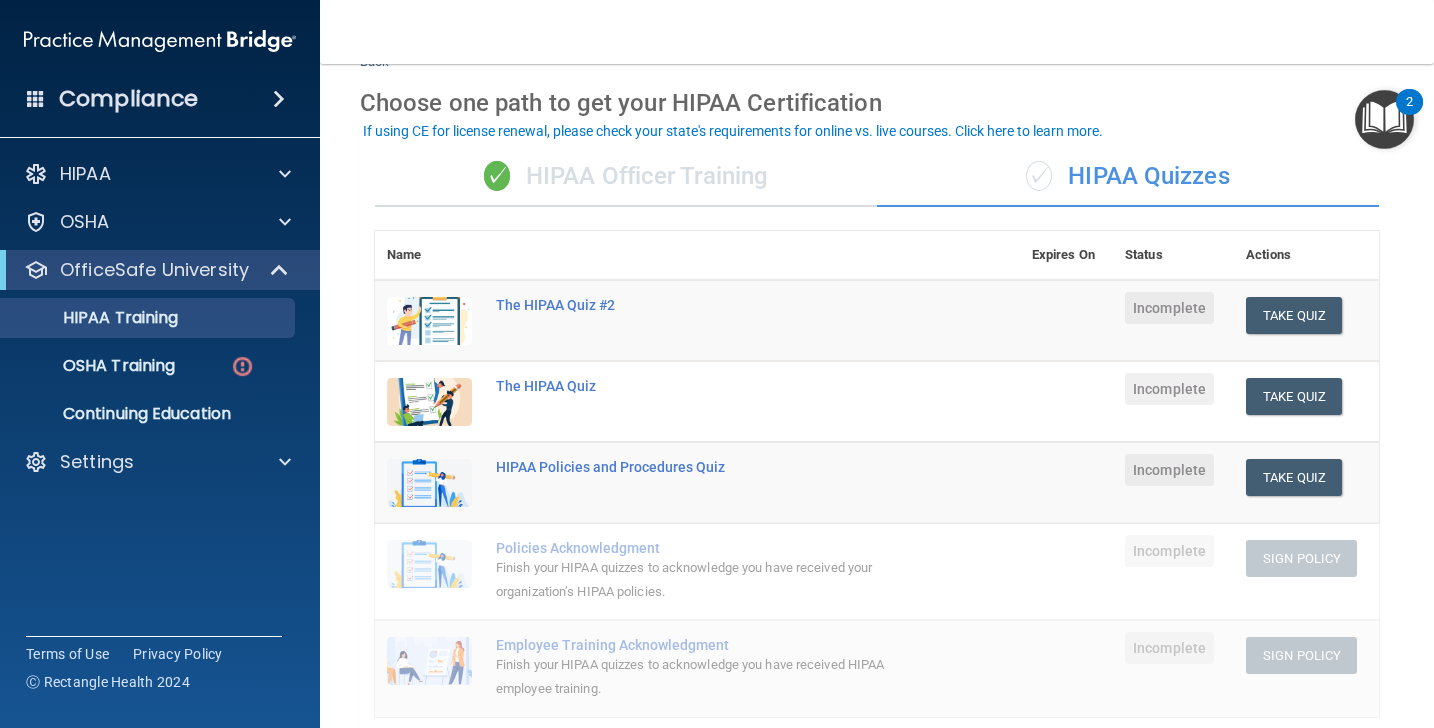 click on "✓   HIPAA Quizzes" at bounding box center (1128, 177) 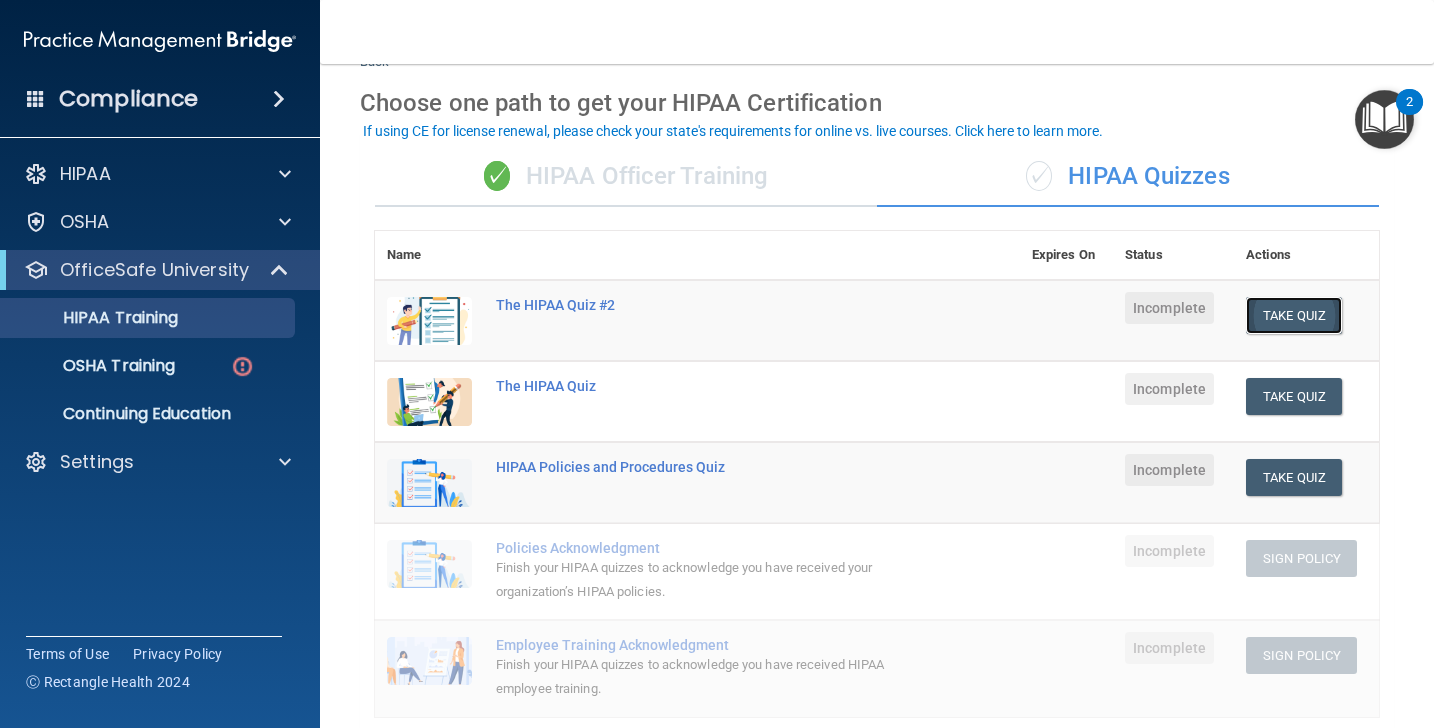 click on "Take Quiz" at bounding box center (1294, 315) 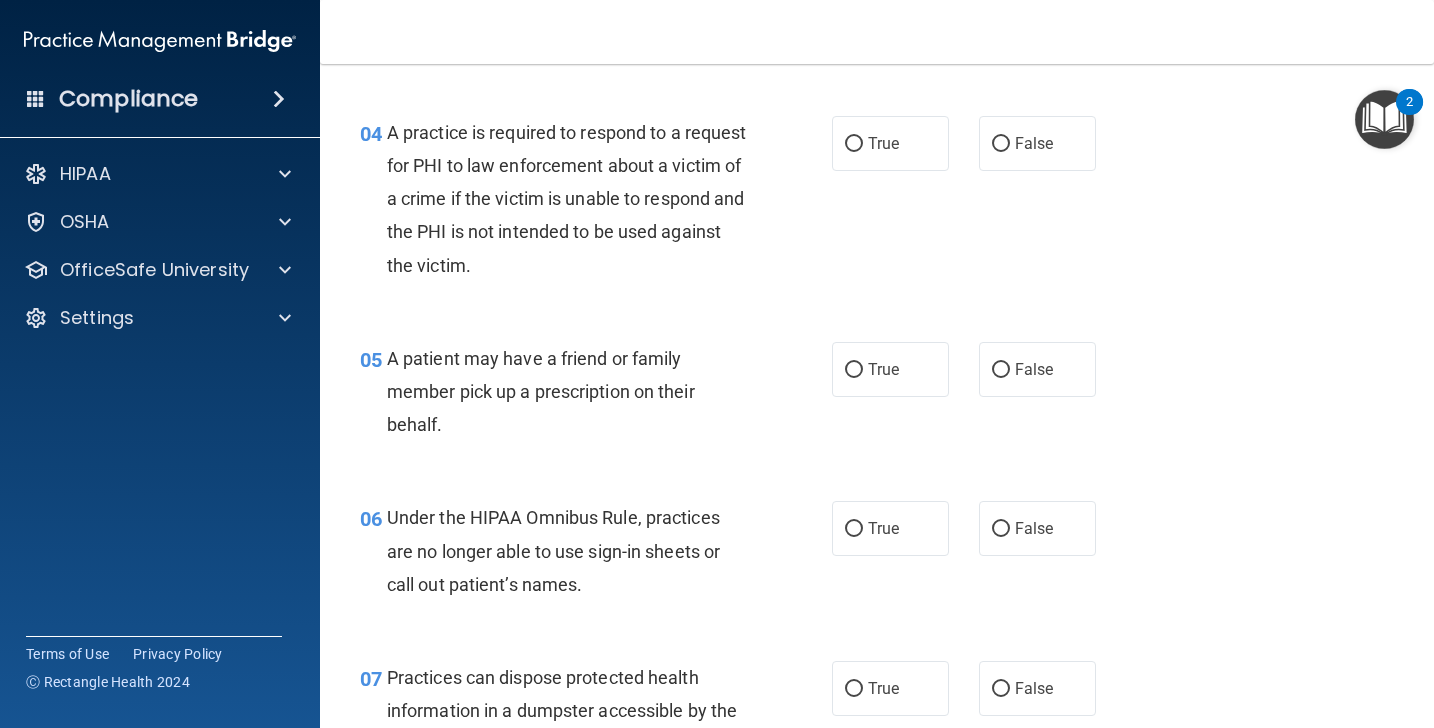 scroll, scrollTop: 0, scrollLeft: 0, axis: both 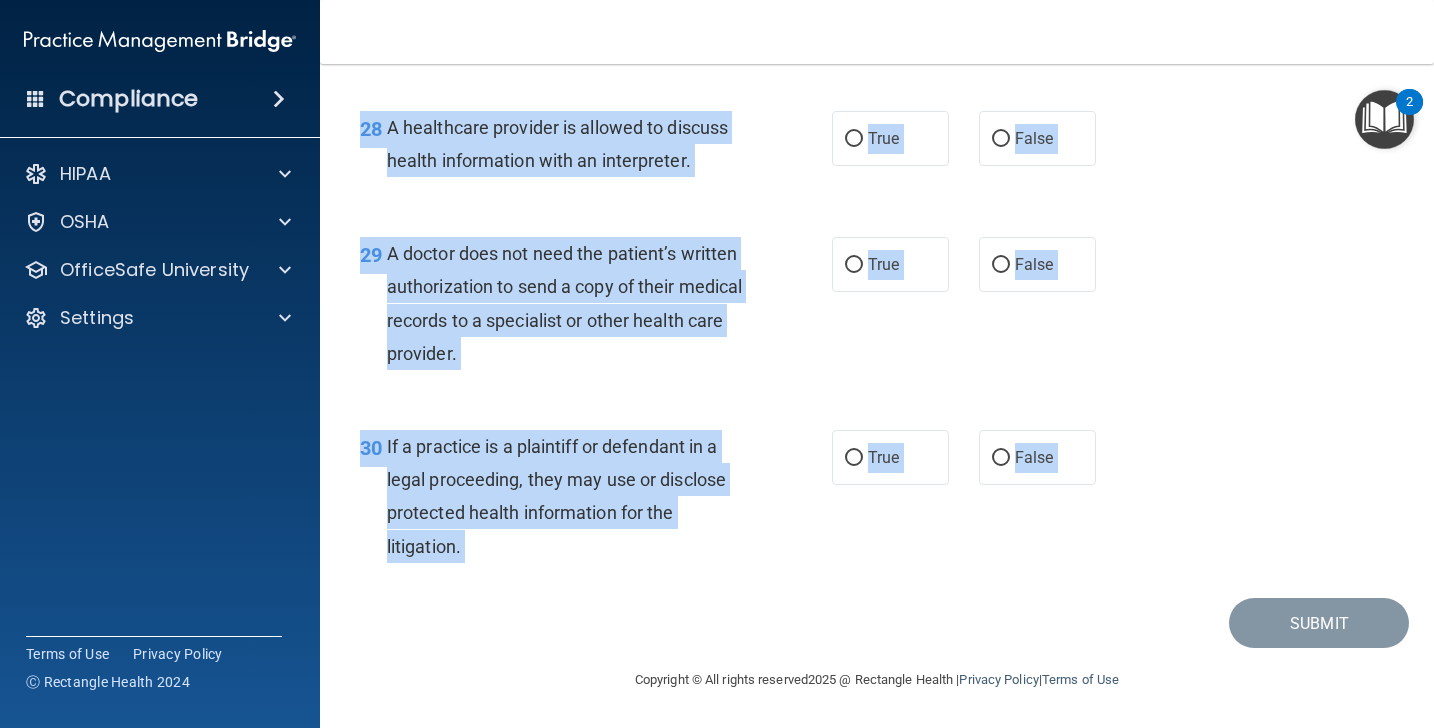 drag, startPoint x: 381, startPoint y: 177, endPoint x: 868, endPoint y: 611, distance: 652.32275 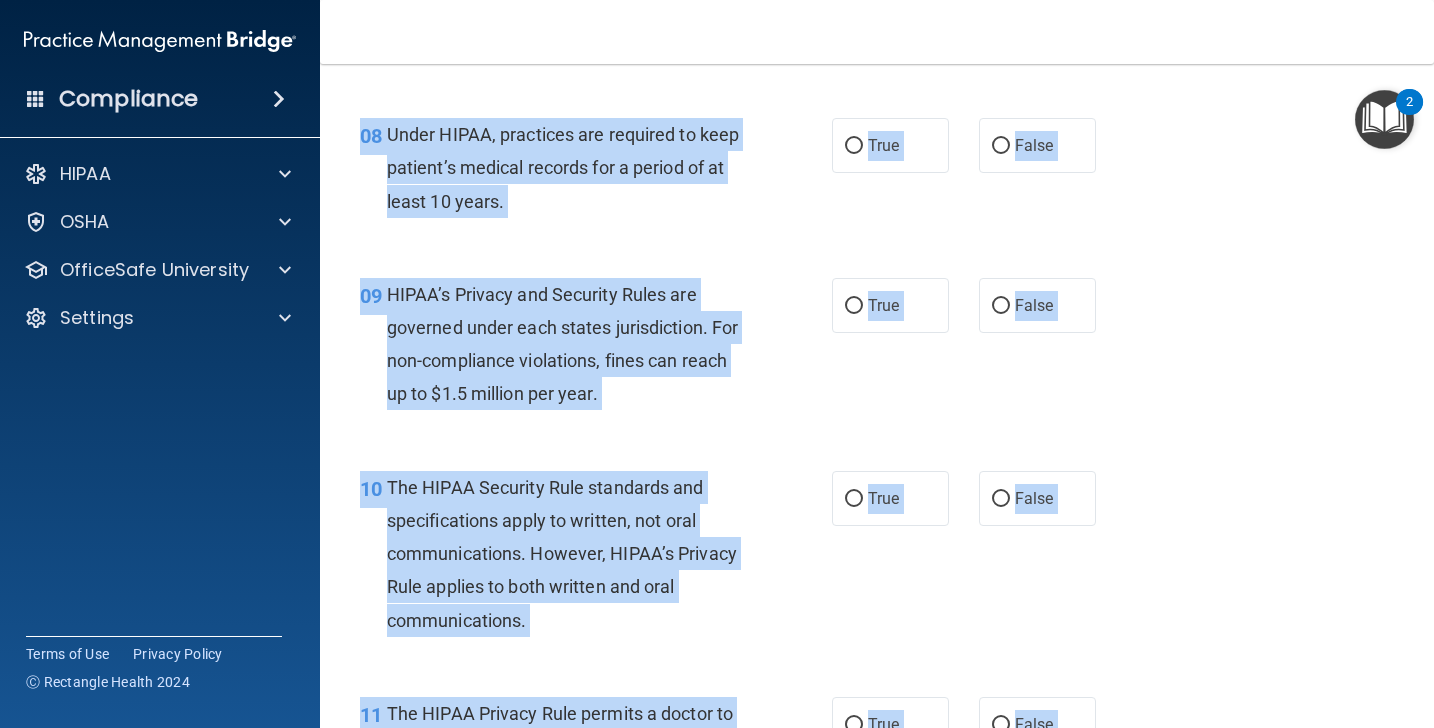 scroll, scrollTop: 0, scrollLeft: 0, axis: both 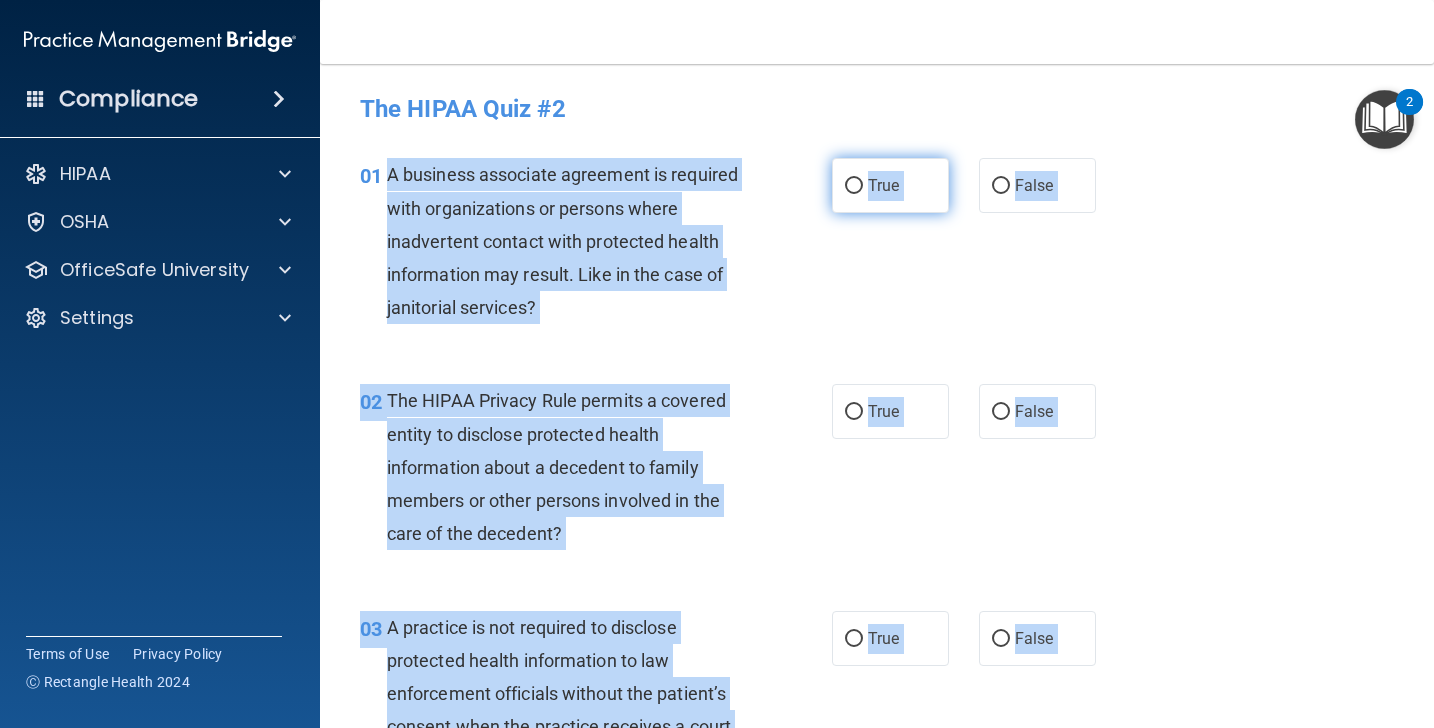 click on "True" at bounding box center (854, 186) 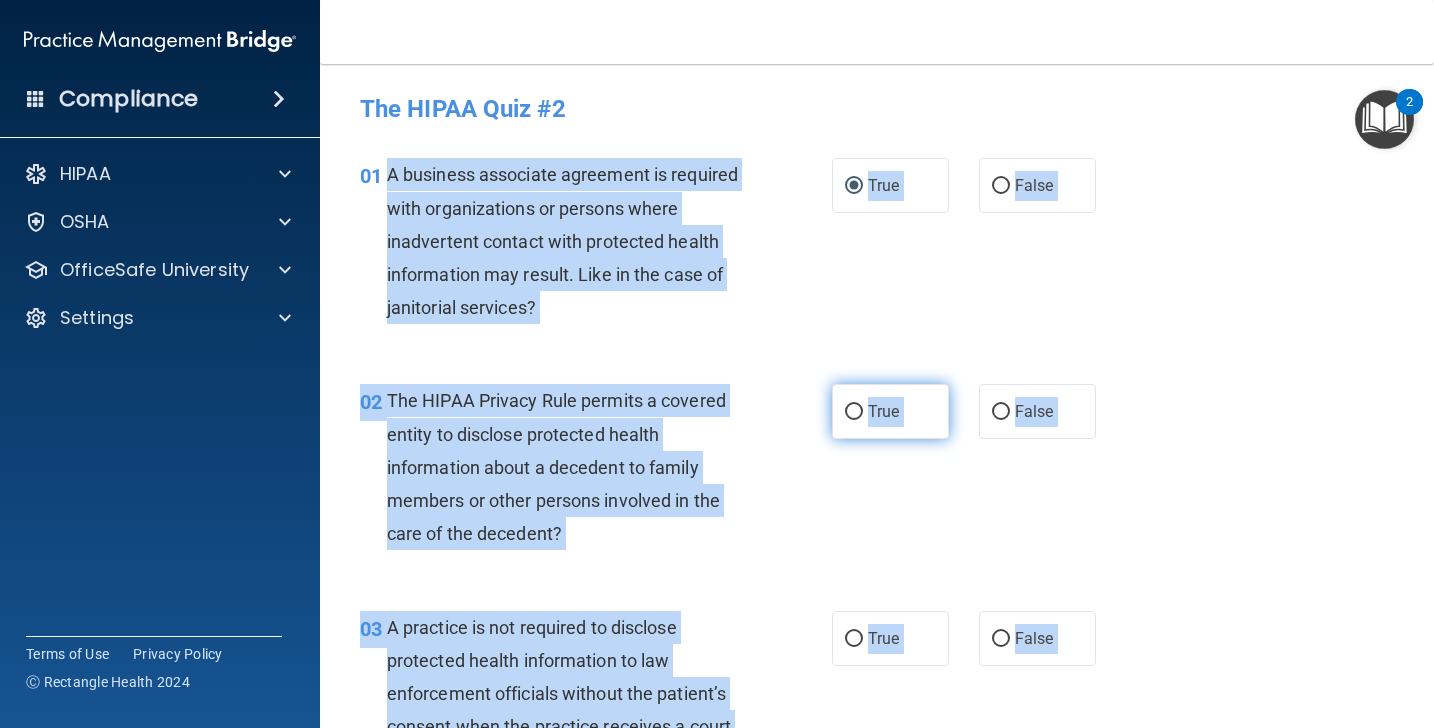 click on "True" at bounding box center (854, 412) 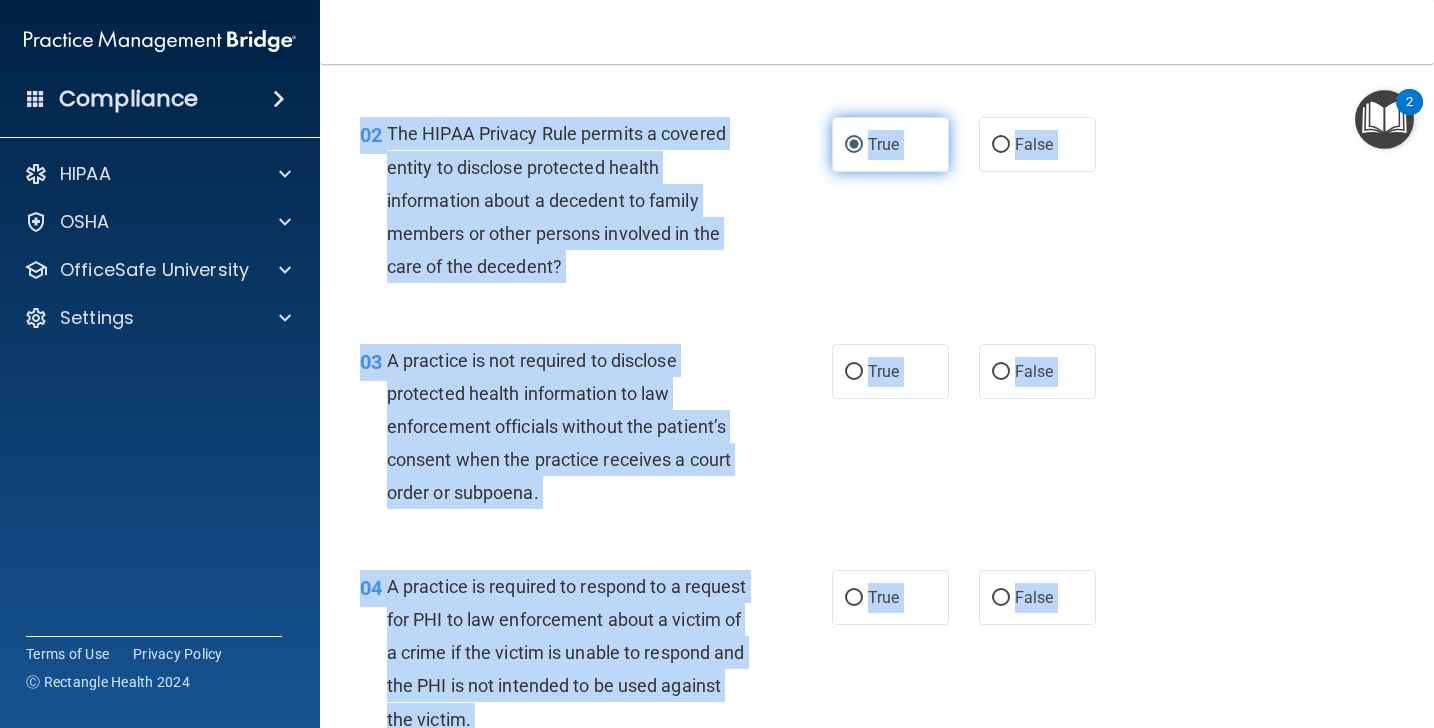 scroll, scrollTop: 302, scrollLeft: 0, axis: vertical 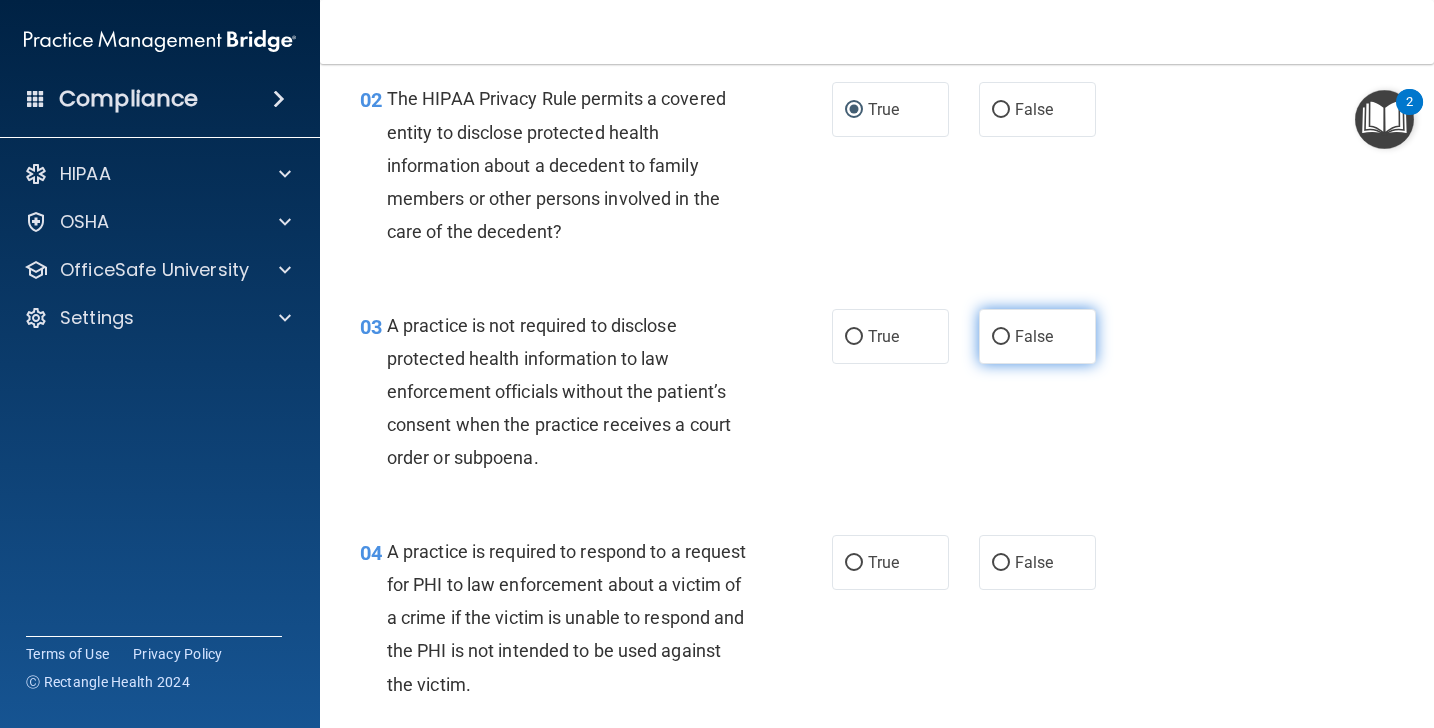 click on "False" at bounding box center [1037, 336] 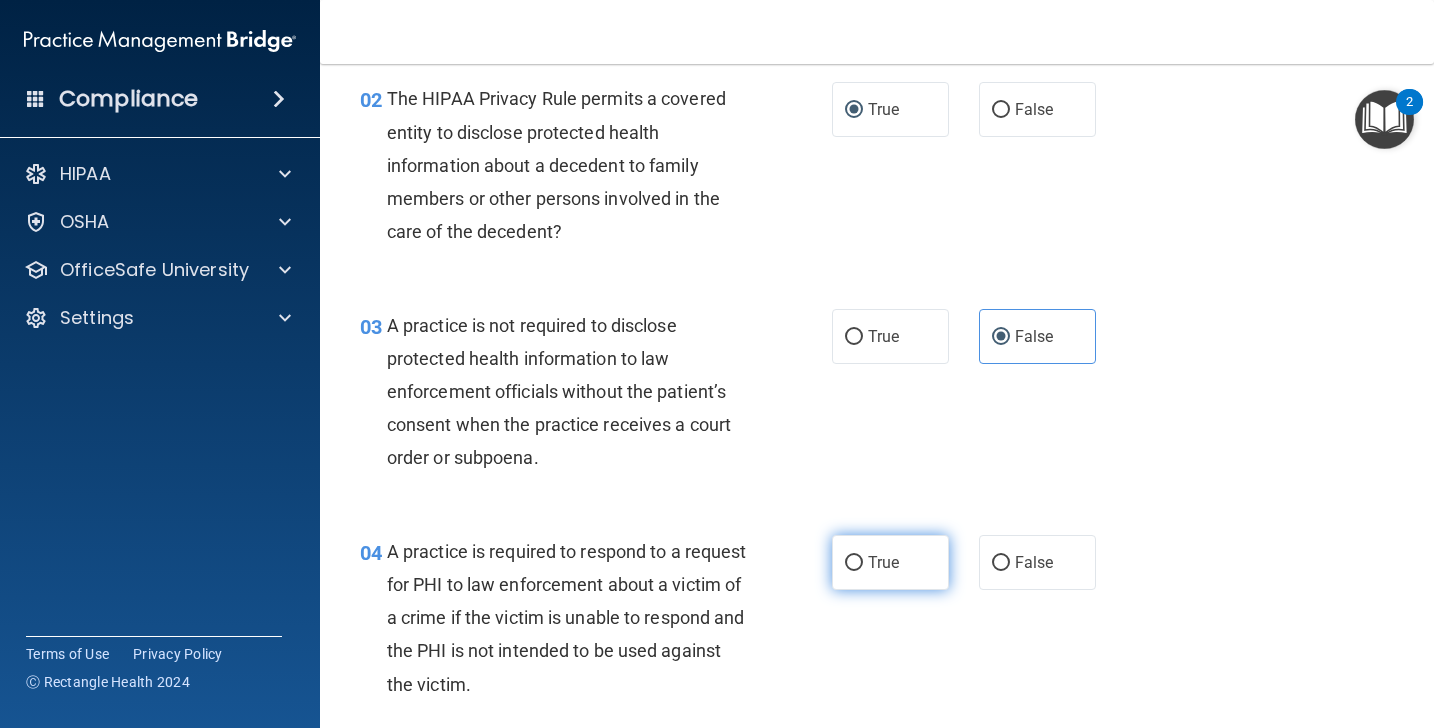 click on "True" at bounding box center (883, 562) 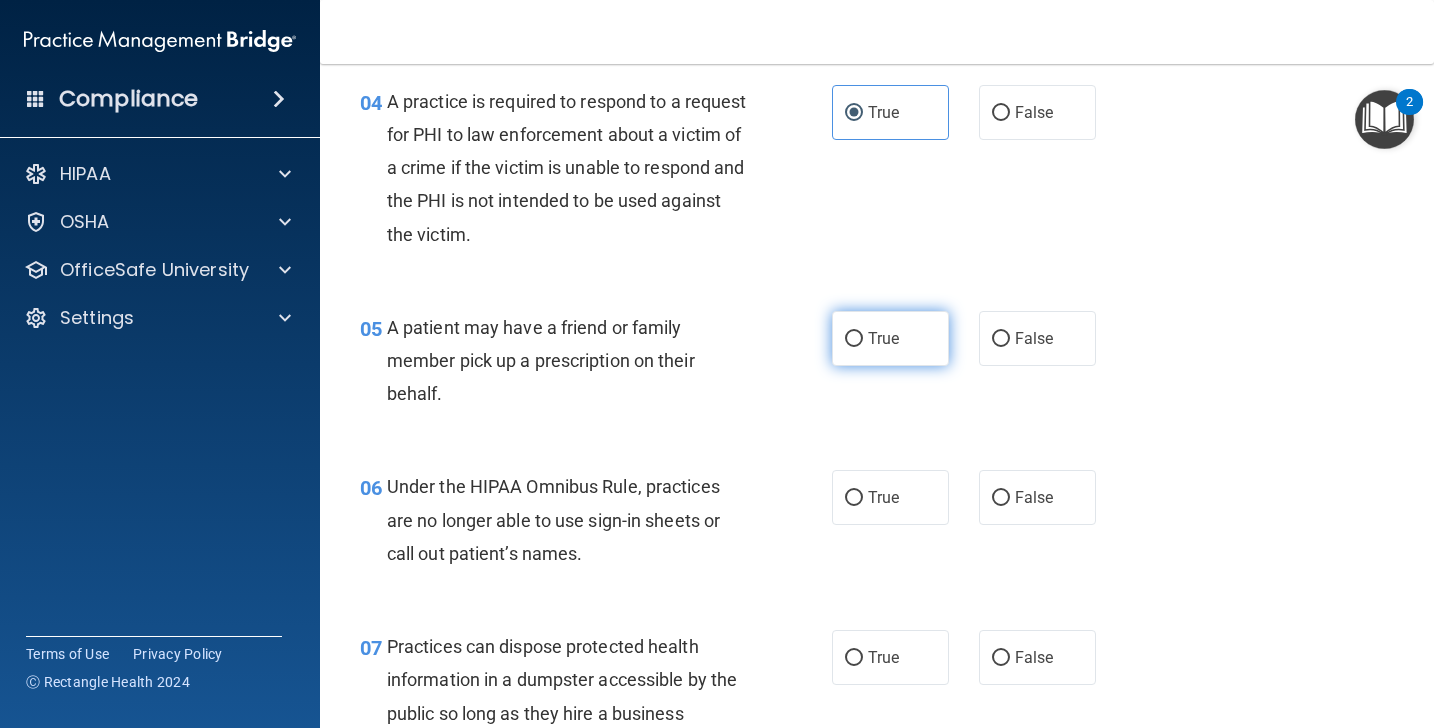 click on "True" at bounding box center [883, 338] 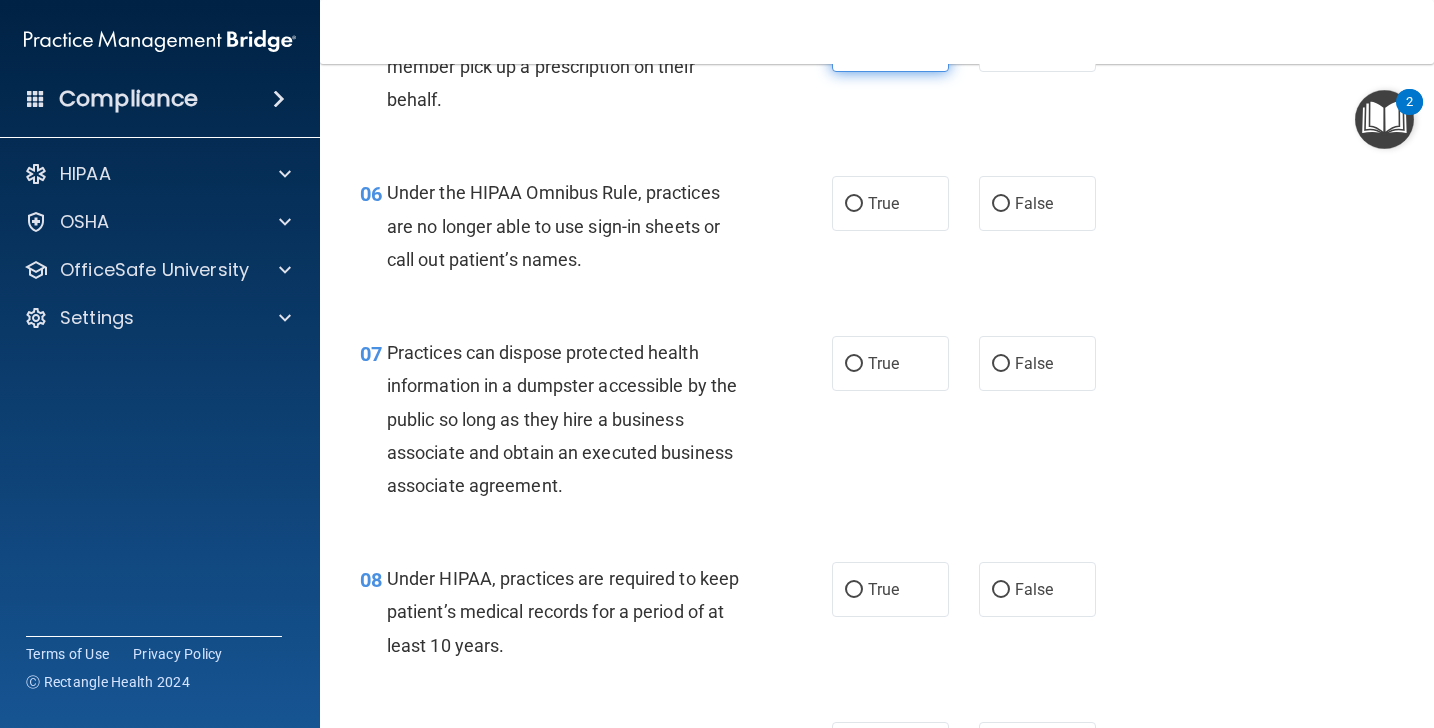 scroll, scrollTop: 1056, scrollLeft: 0, axis: vertical 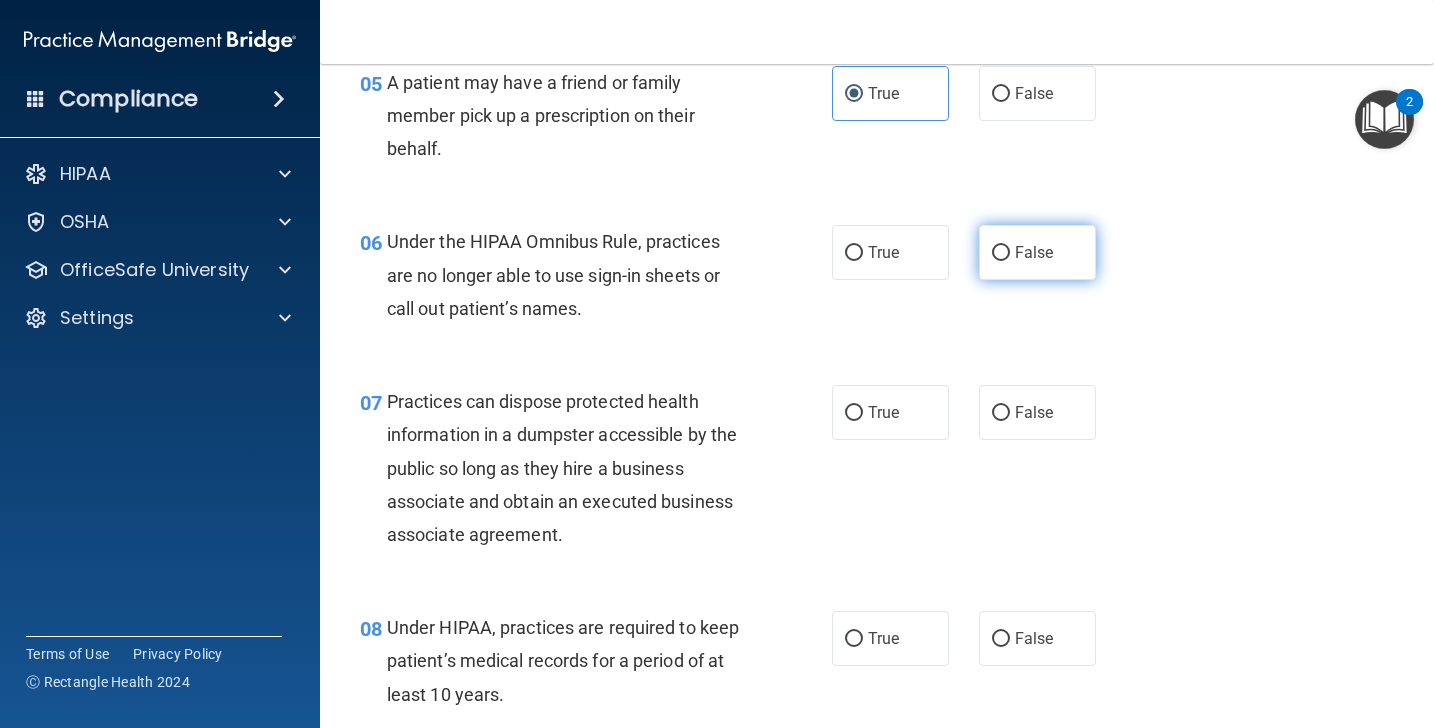 click on "False" at bounding box center [1001, 253] 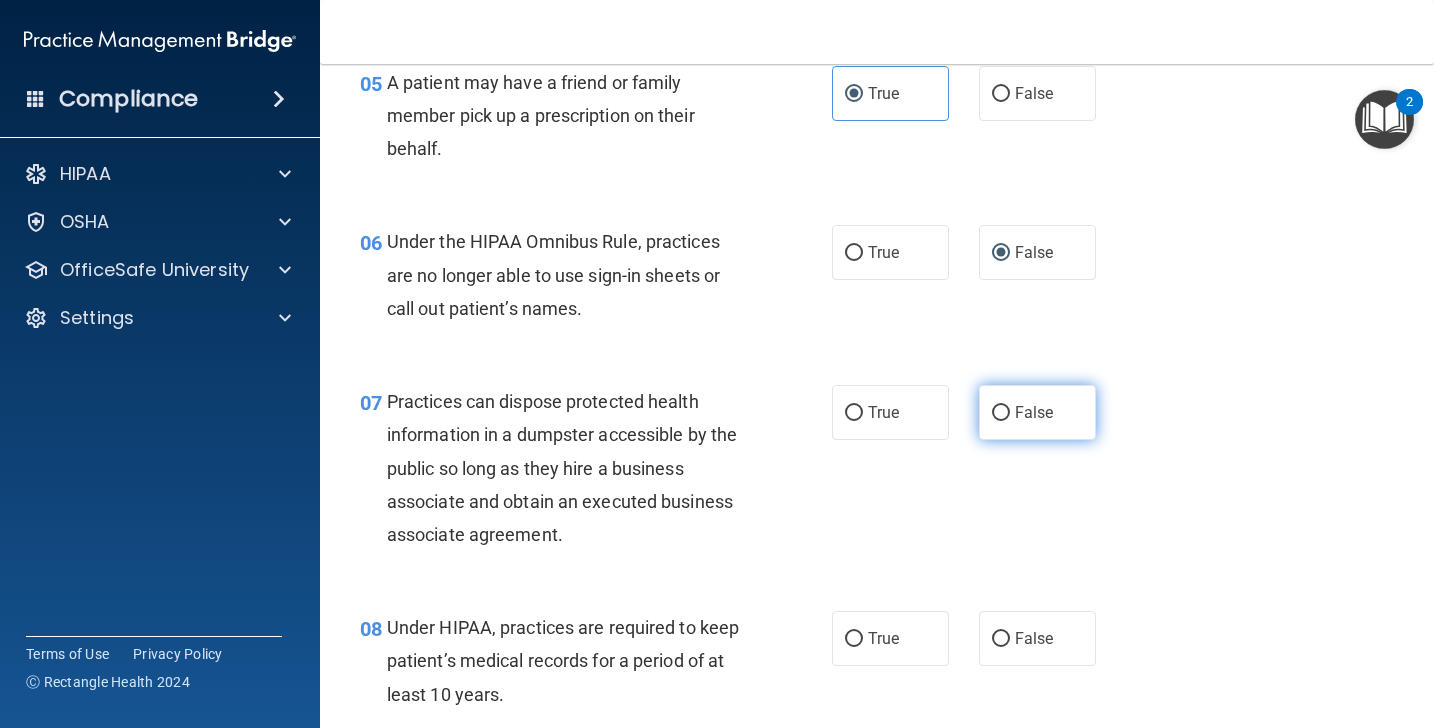 click on "False" at bounding box center (1037, 412) 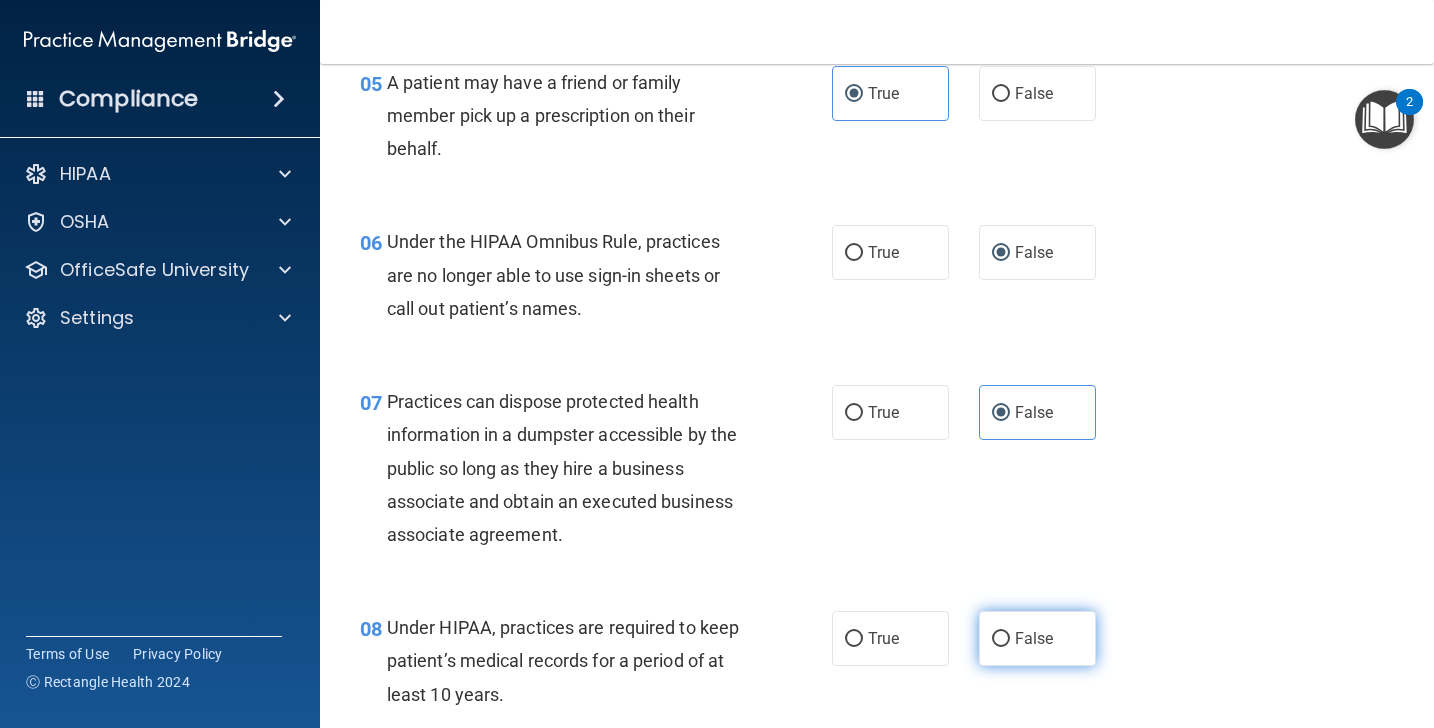 click on "False" at bounding box center (1037, 638) 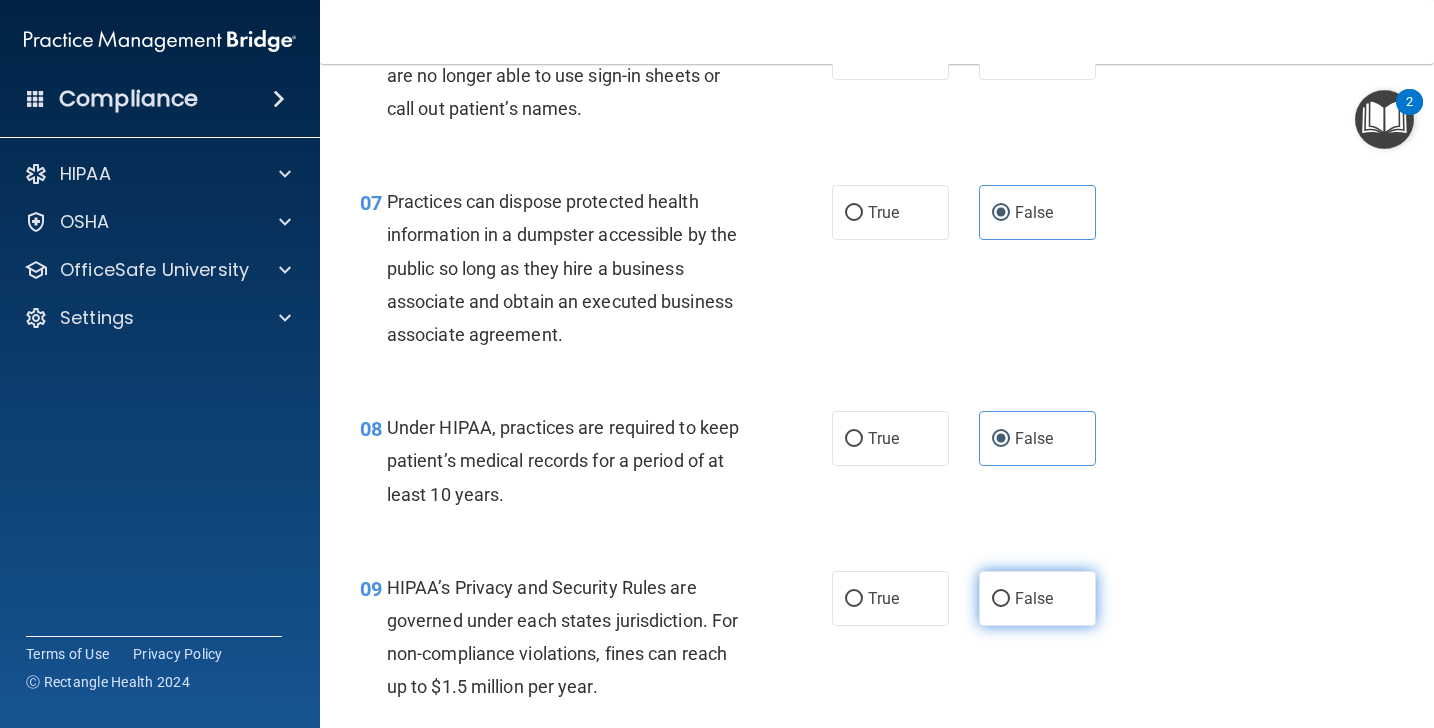 click on "False" at bounding box center (1037, 598) 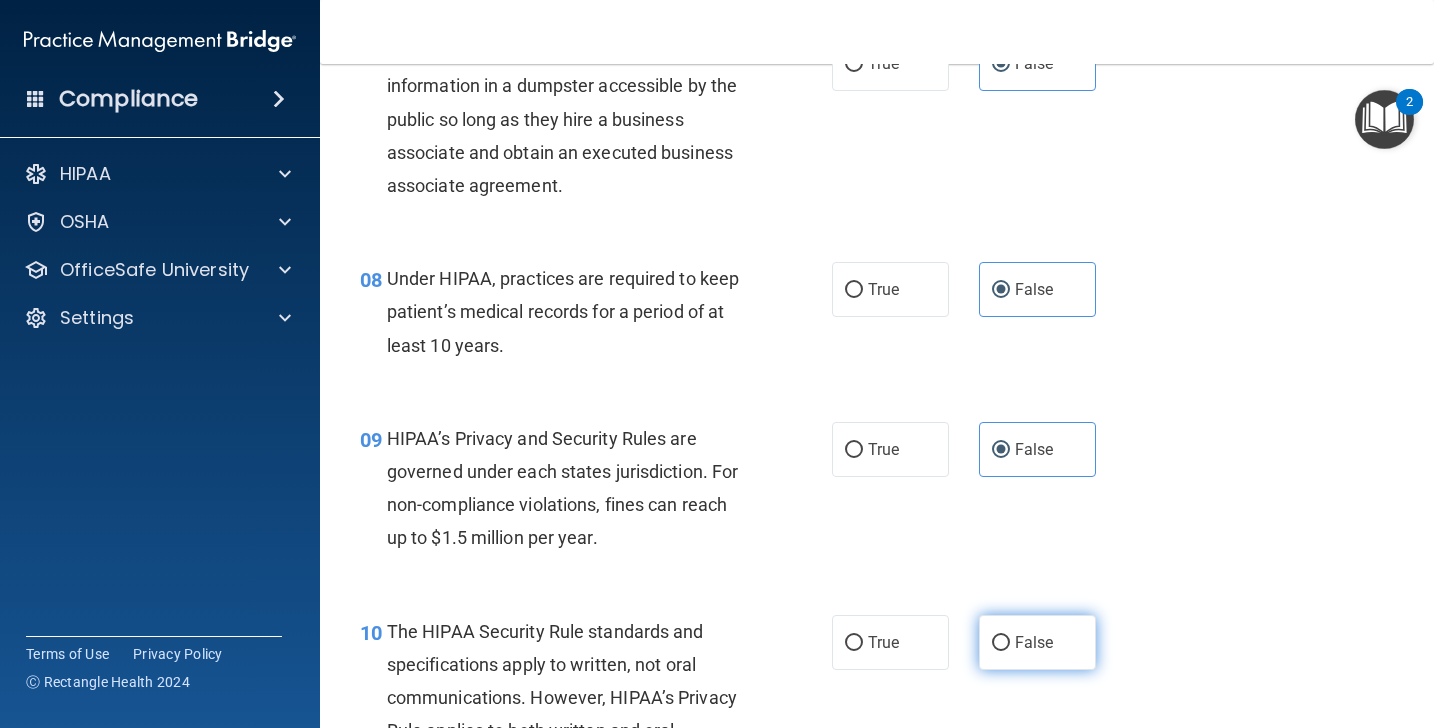 click on "False" at bounding box center [1034, 642] 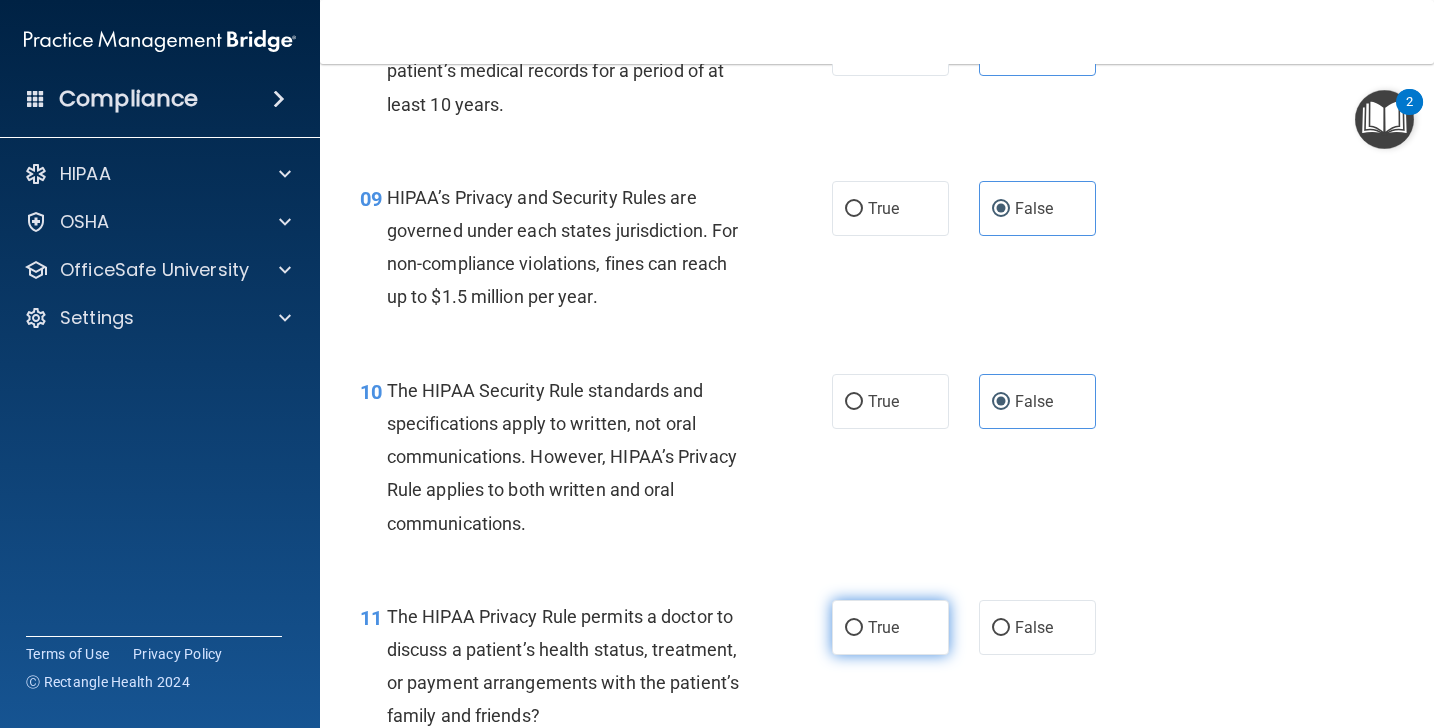 click on "True" at bounding box center [890, 627] 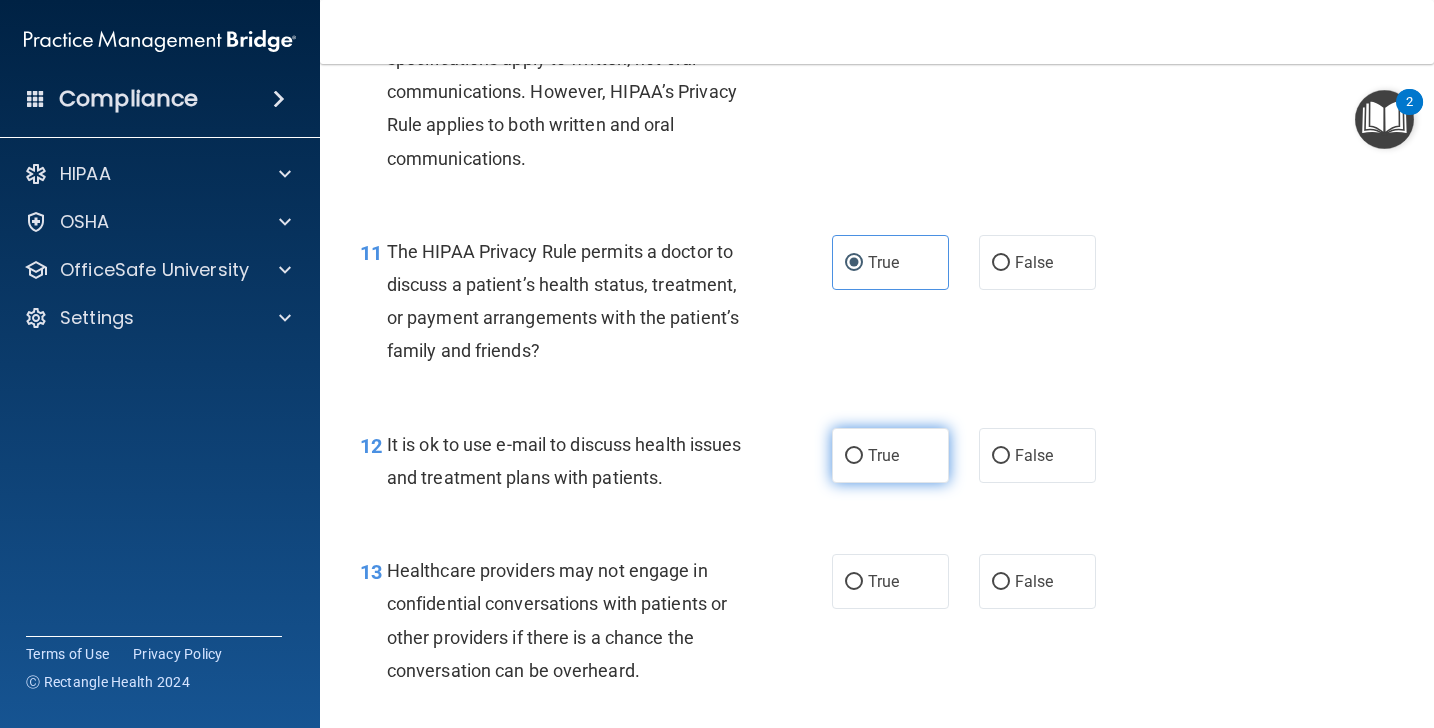 click on "True" at bounding box center [890, 455] 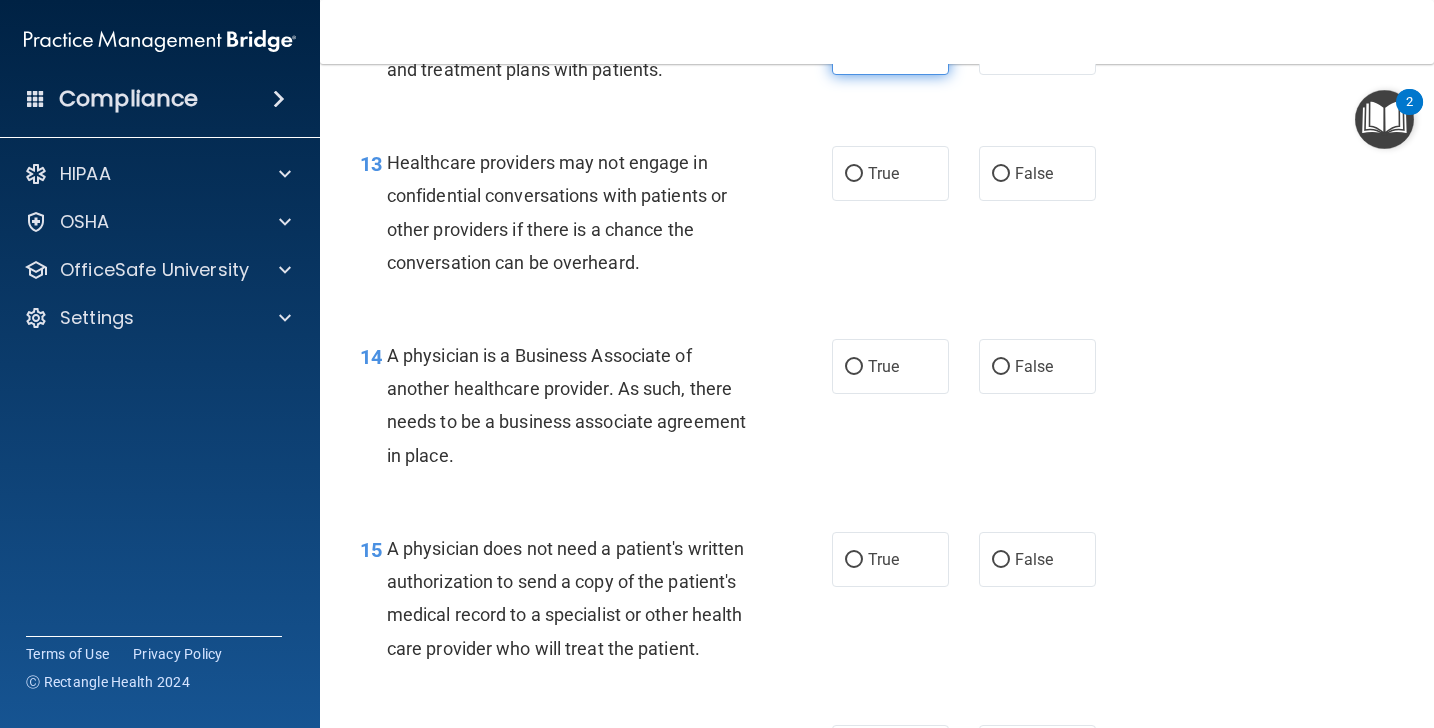 scroll, scrollTop: 2361, scrollLeft: 0, axis: vertical 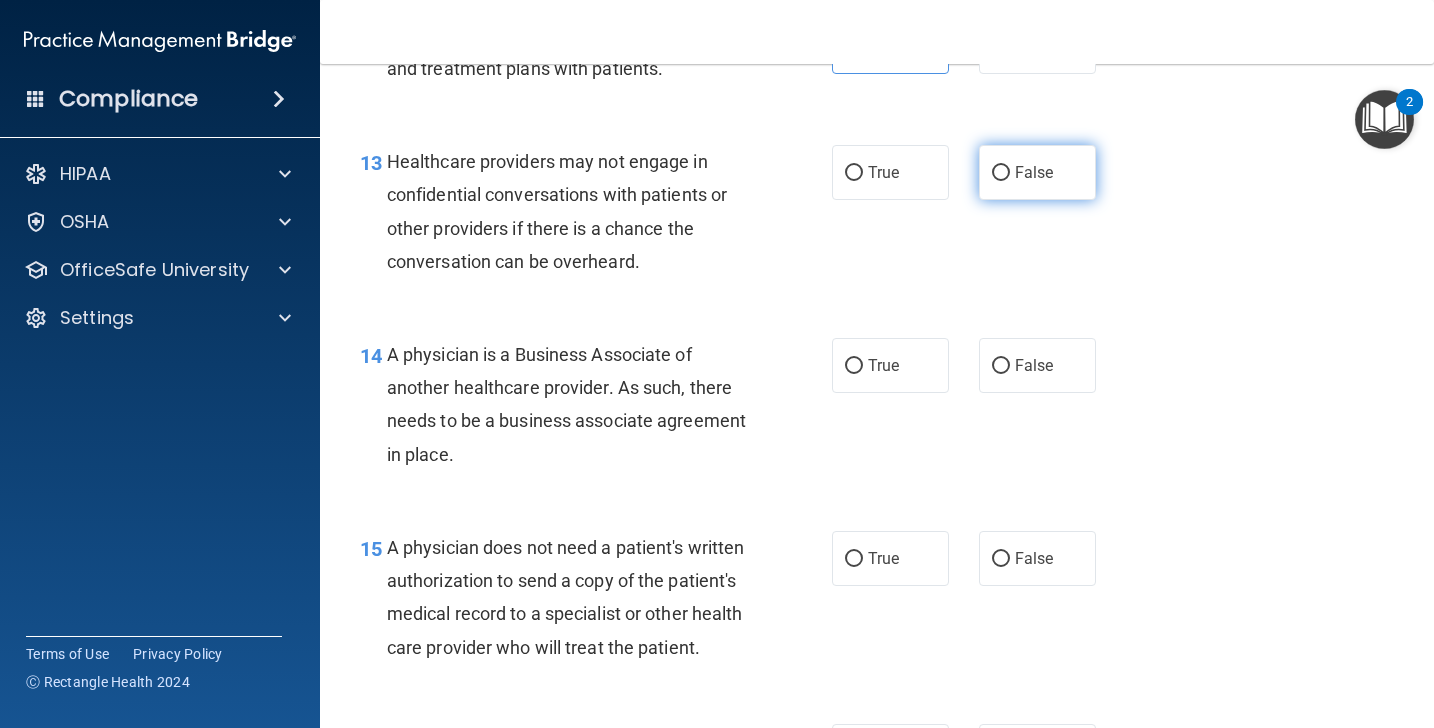 click on "False" at bounding box center [1037, 172] 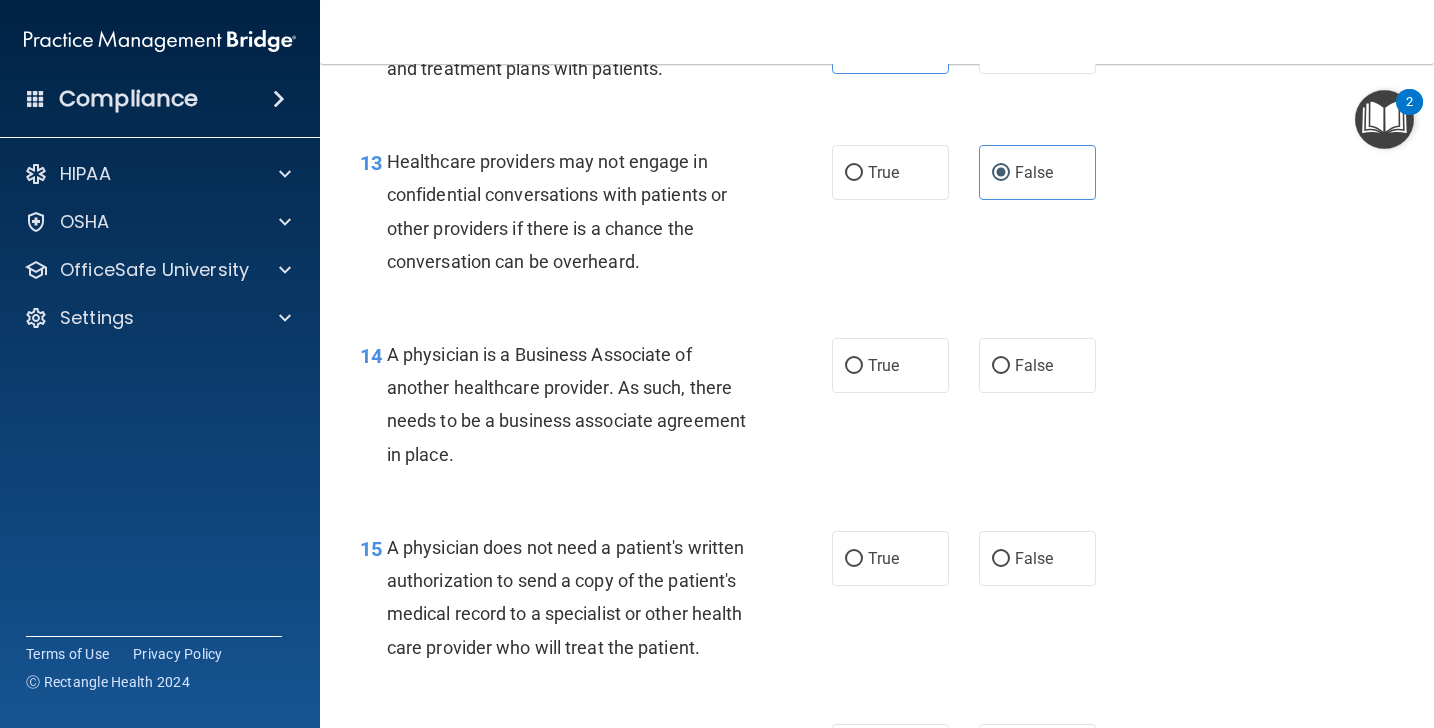click on "14        A physician is a Business Associate of another healthcare provider.  As such, there needs to be a business associate agreement in place.                 True           False" at bounding box center (877, 409) 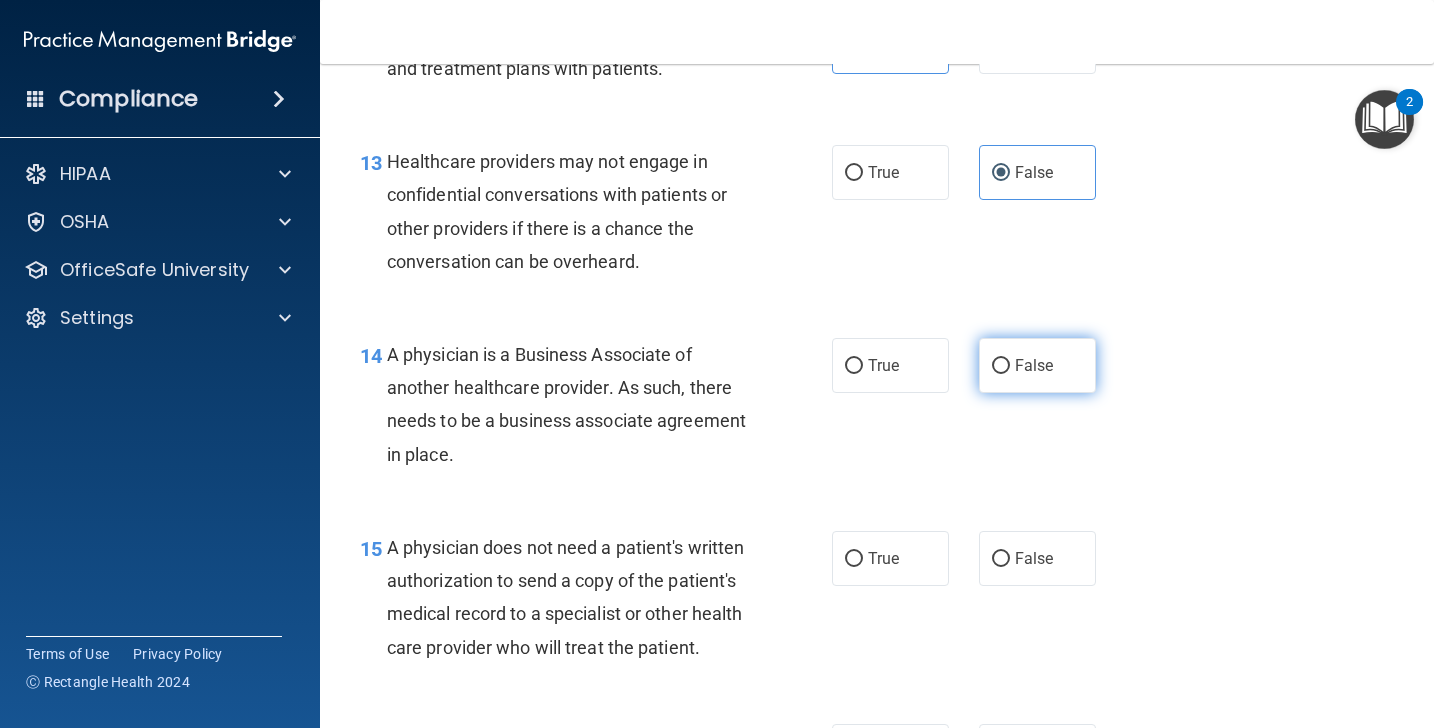 click on "False" at bounding box center (1037, 365) 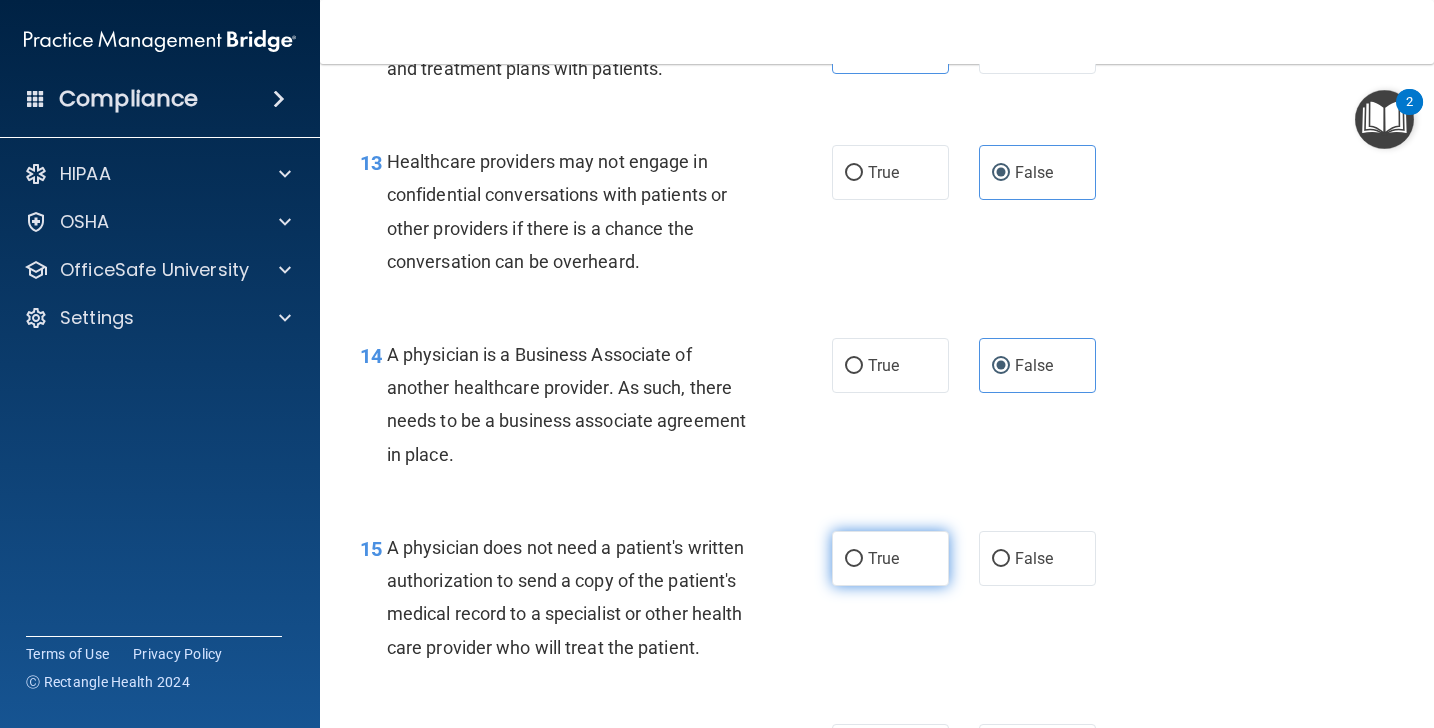 click on "True" at bounding box center (890, 558) 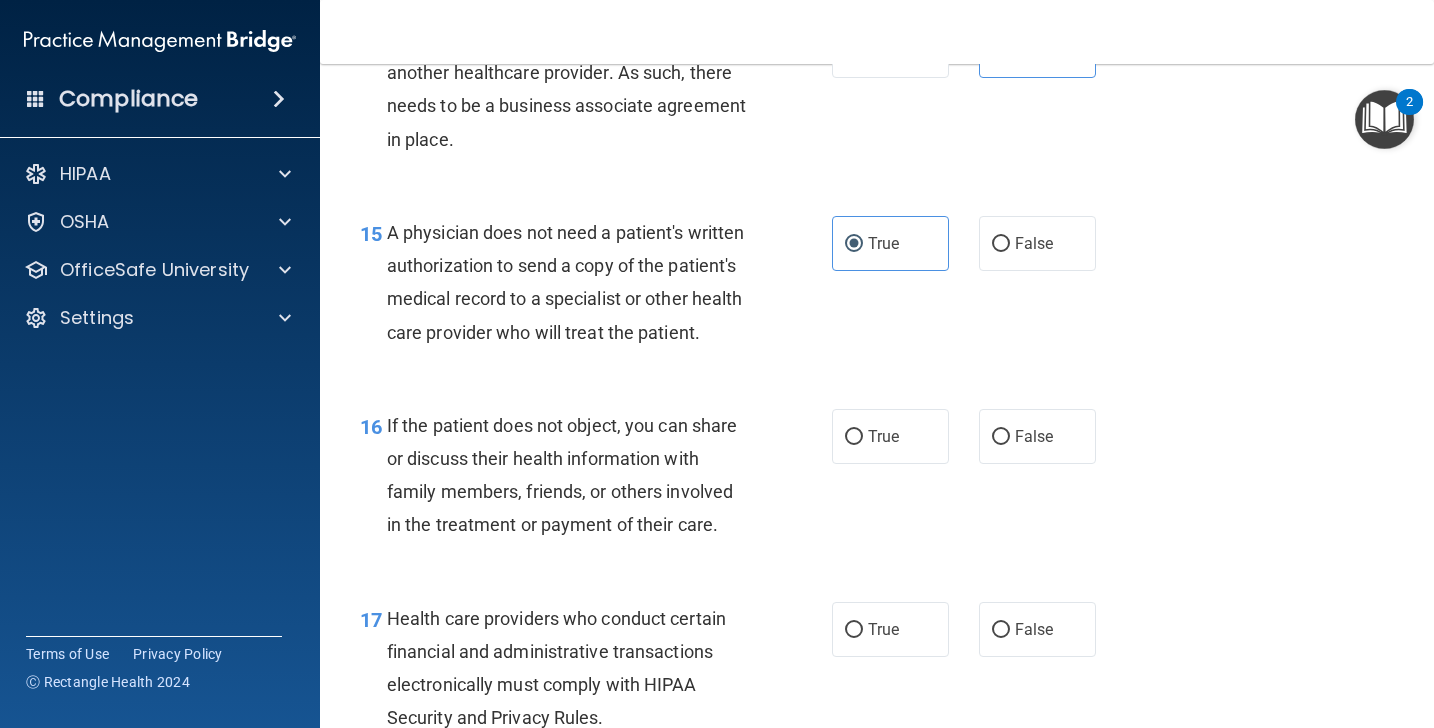 scroll, scrollTop: 2685, scrollLeft: 0, axis: vertical 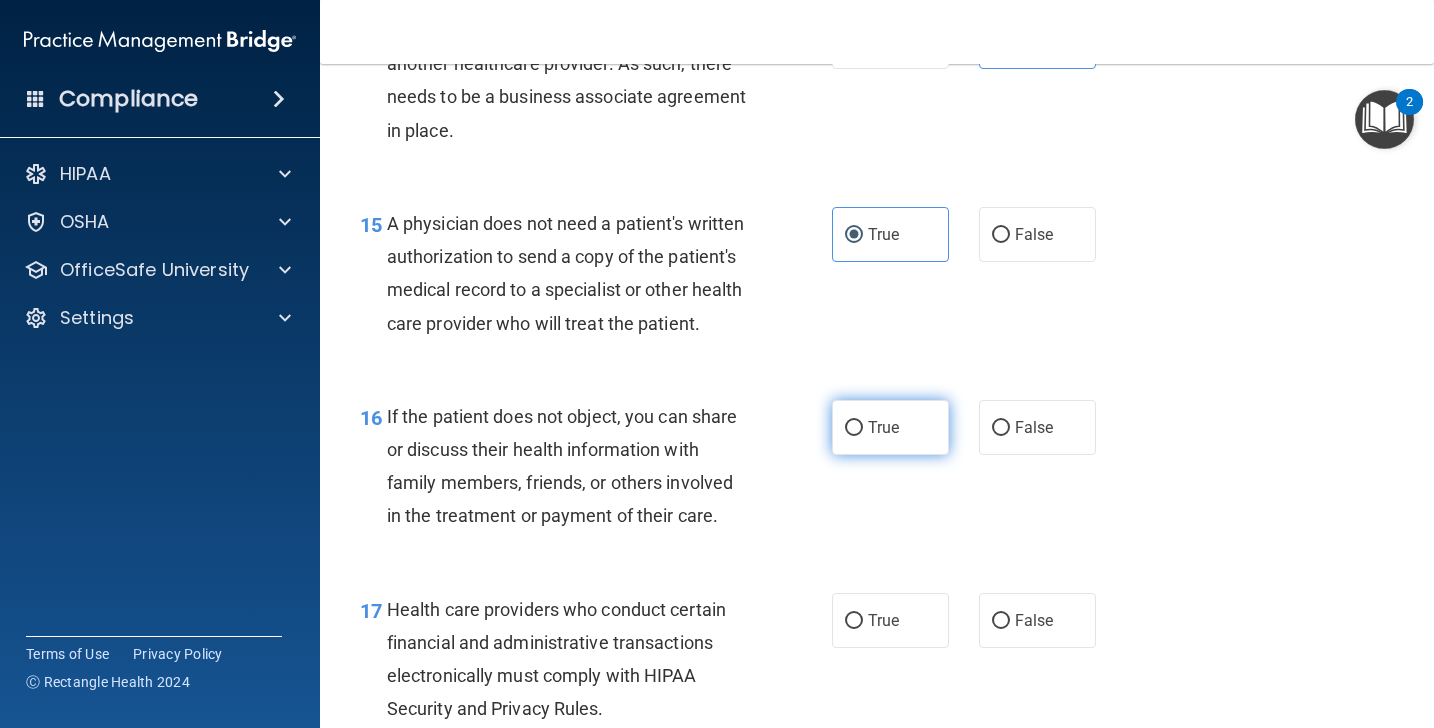 click on "True" at bounding box center [890, 427] 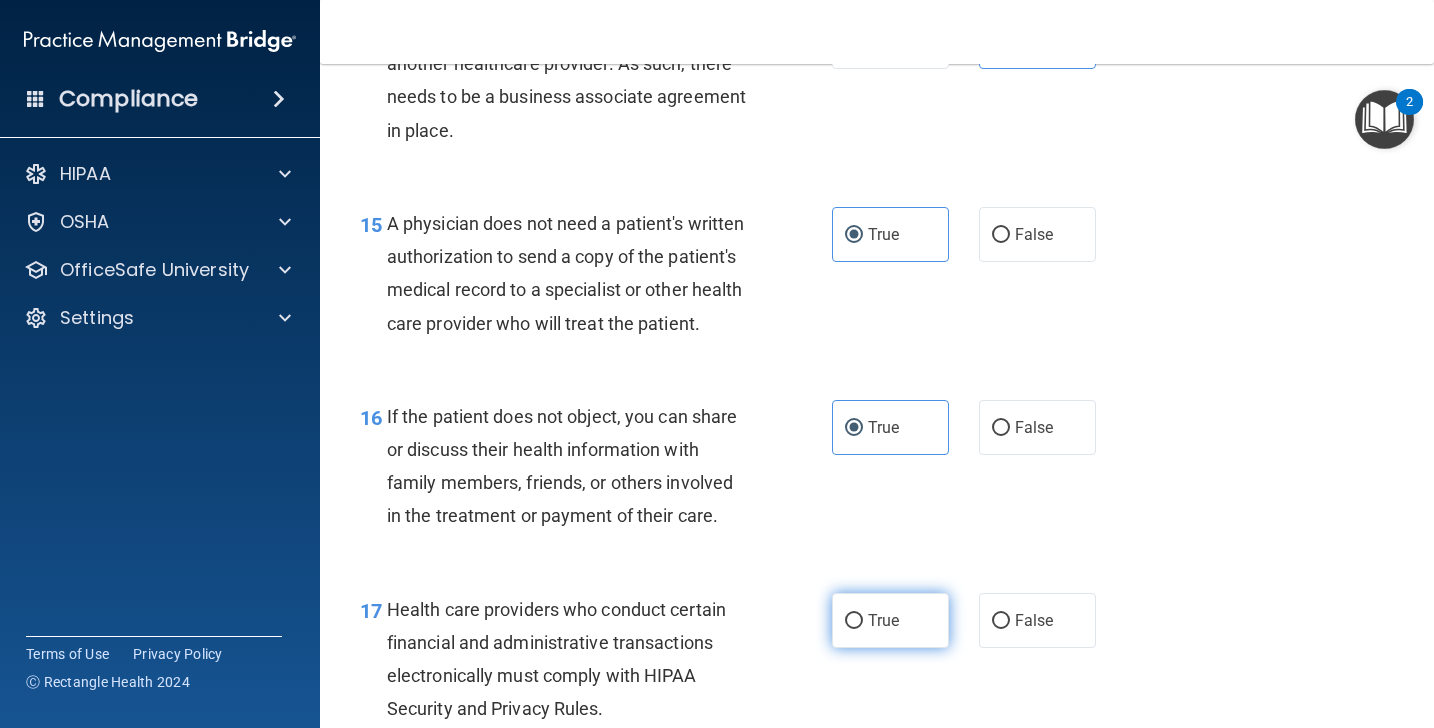 click on "True" at bounding box center (883, 620) 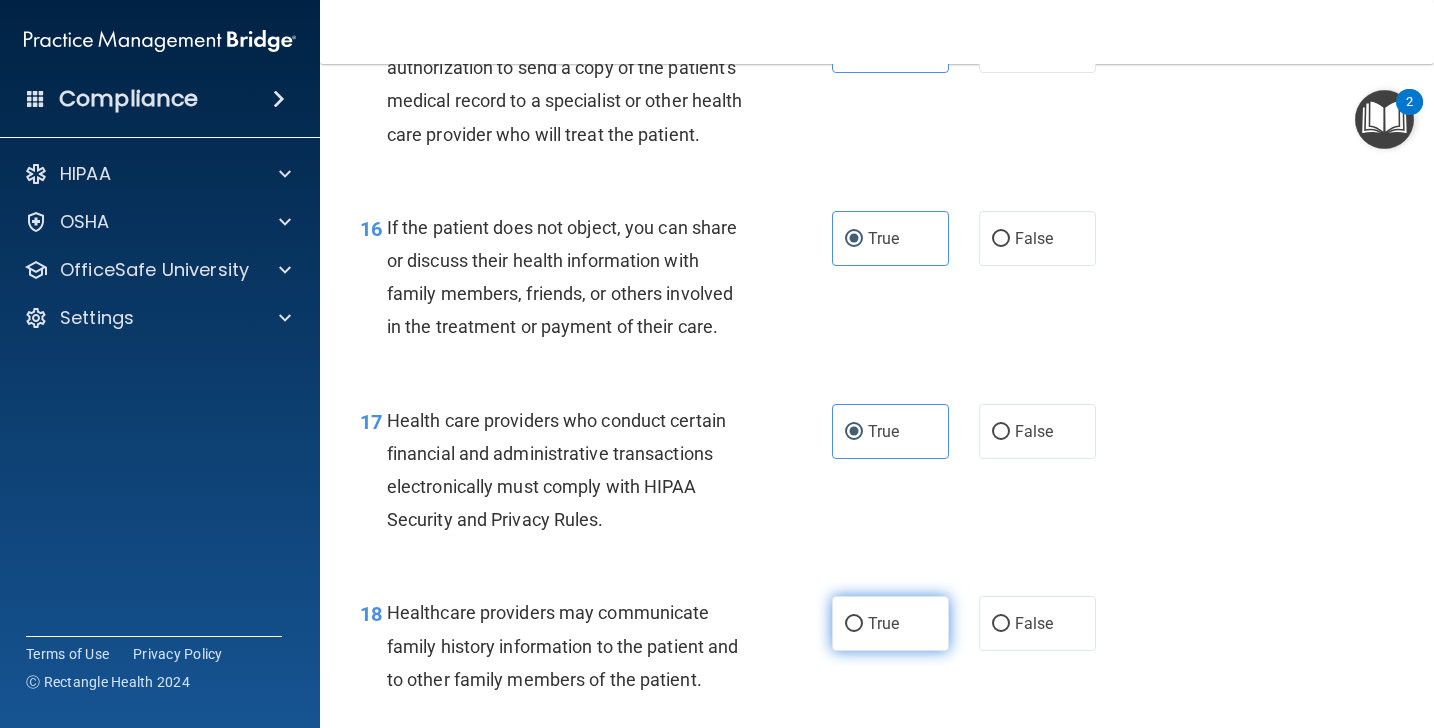 click on "True" at bounding box center (883, 623) 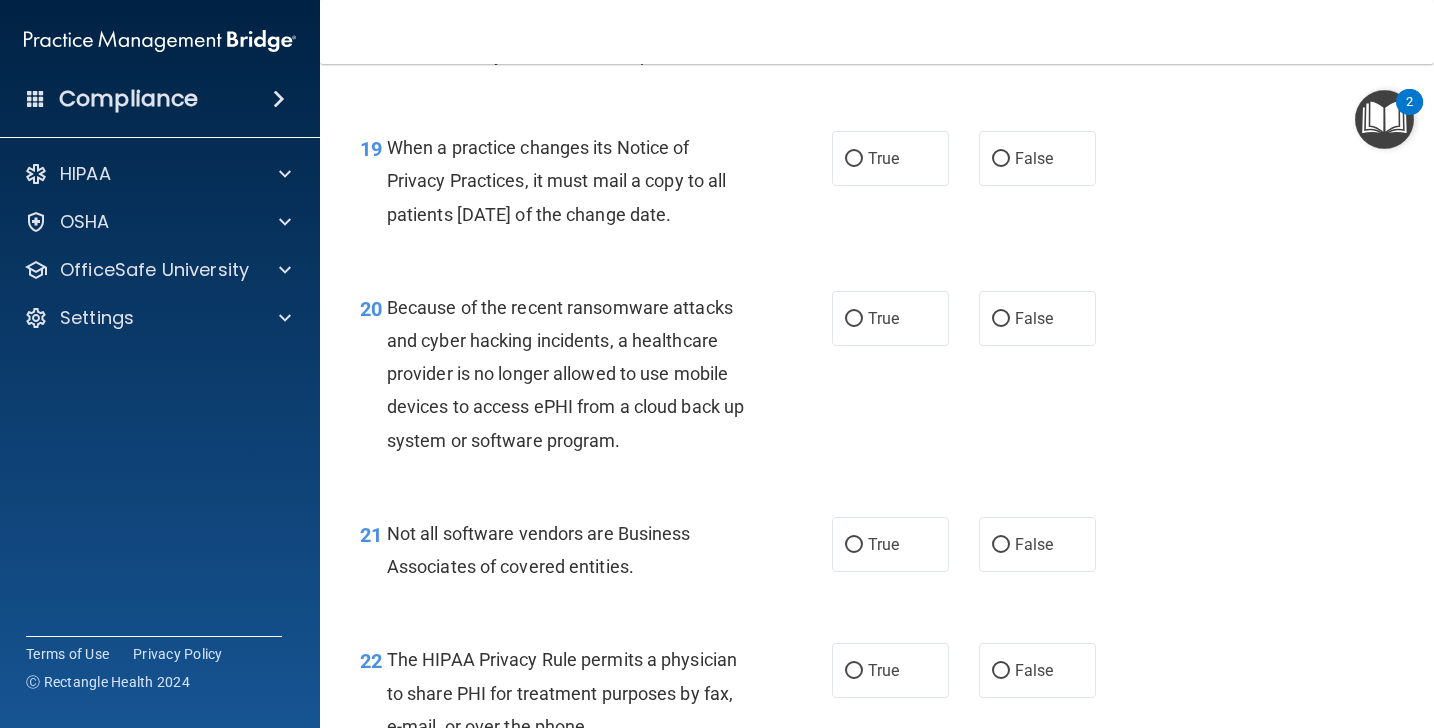 scroll, scrollTop: 3508, scrollLeft: 0, axis: vertical 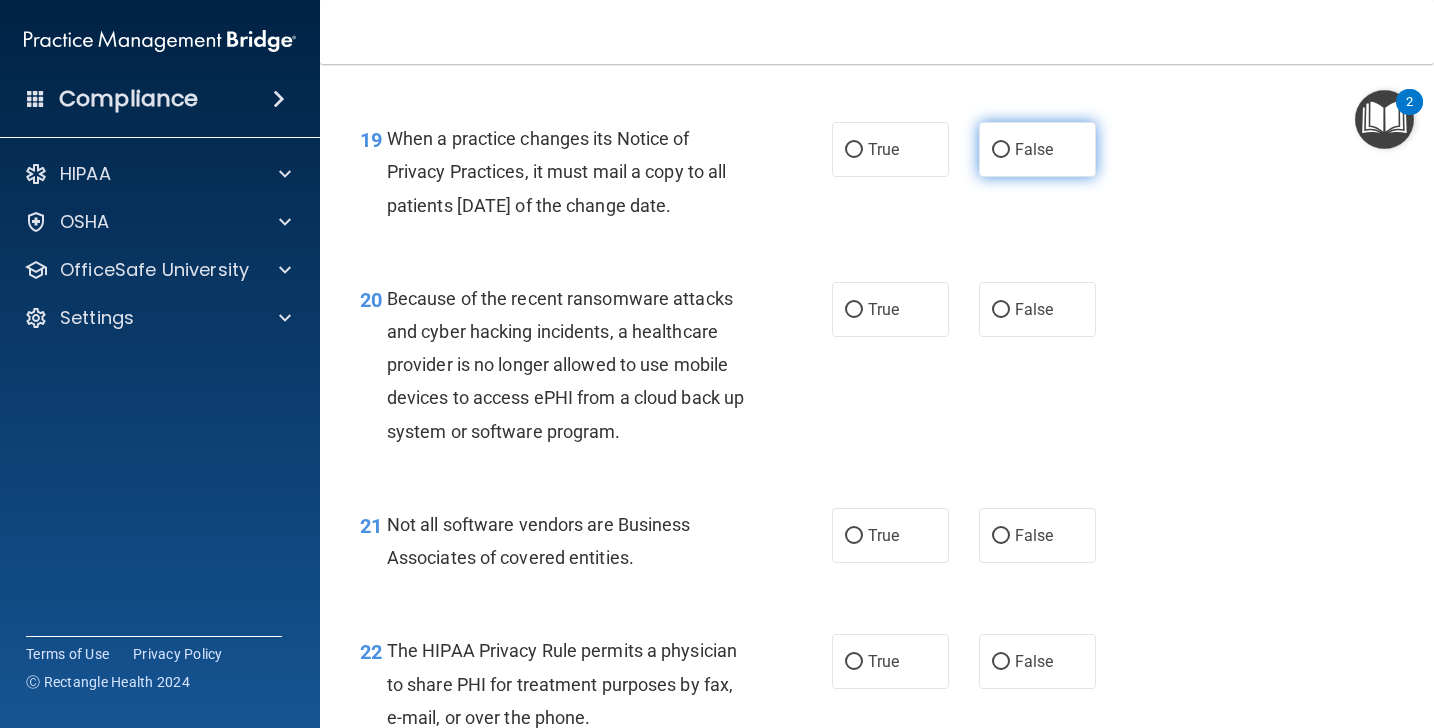 click on "False" at bounding box center (1034, 149) 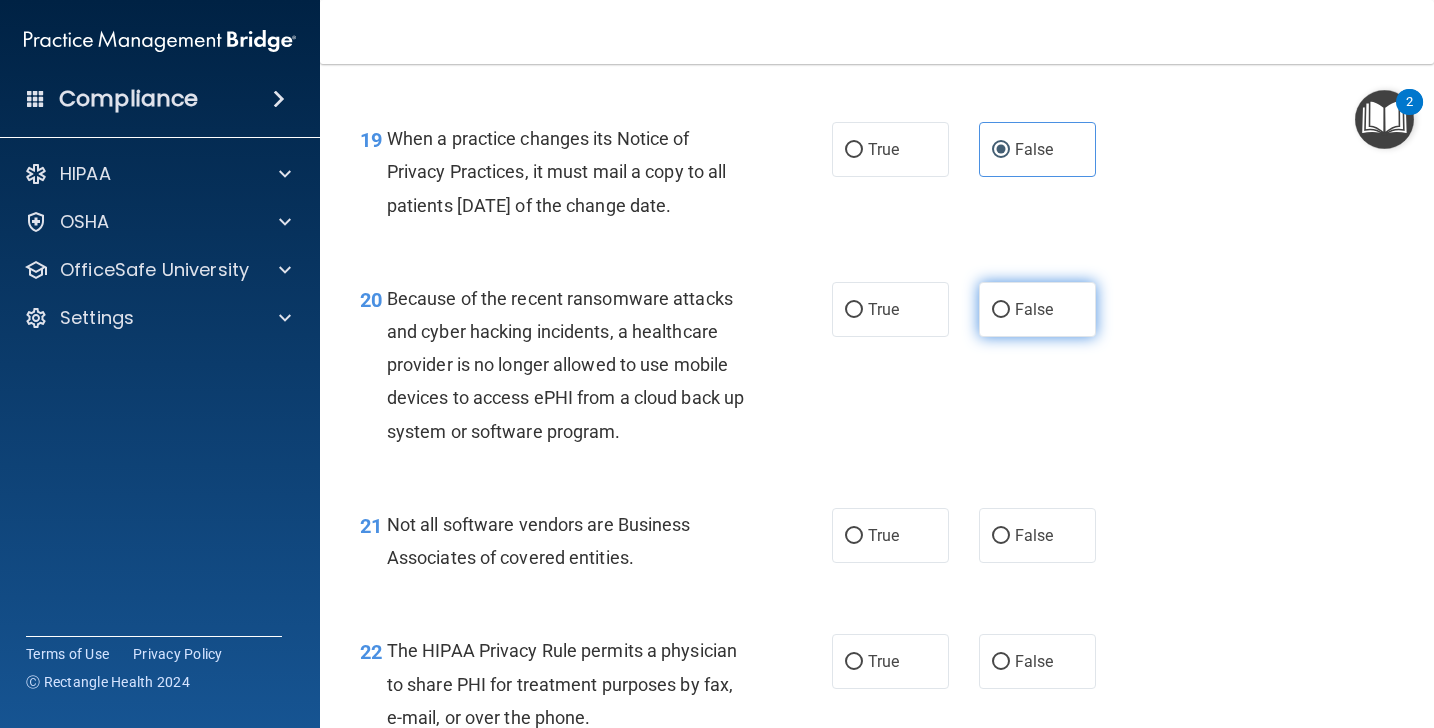 click on "False" at bounding box center [1034, 309] 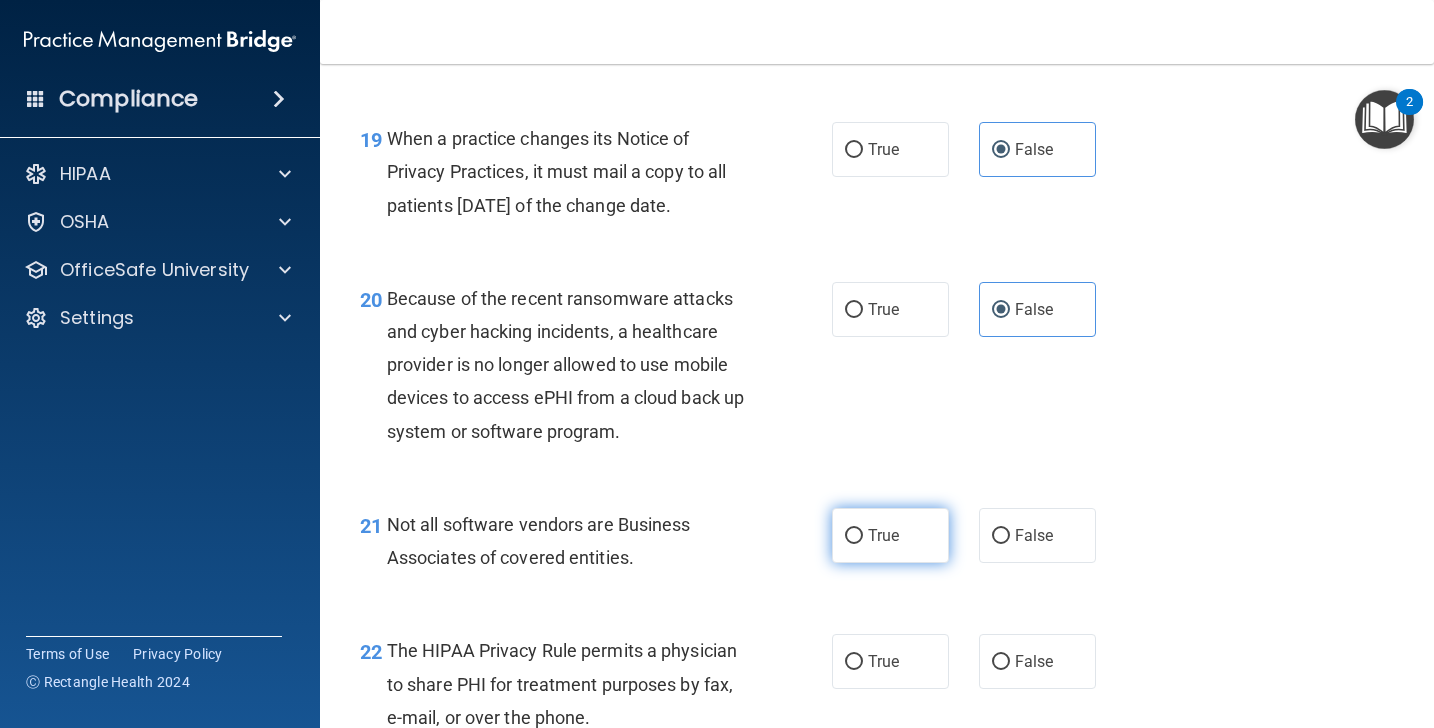 click on "True" at bounding box center [890, 535] 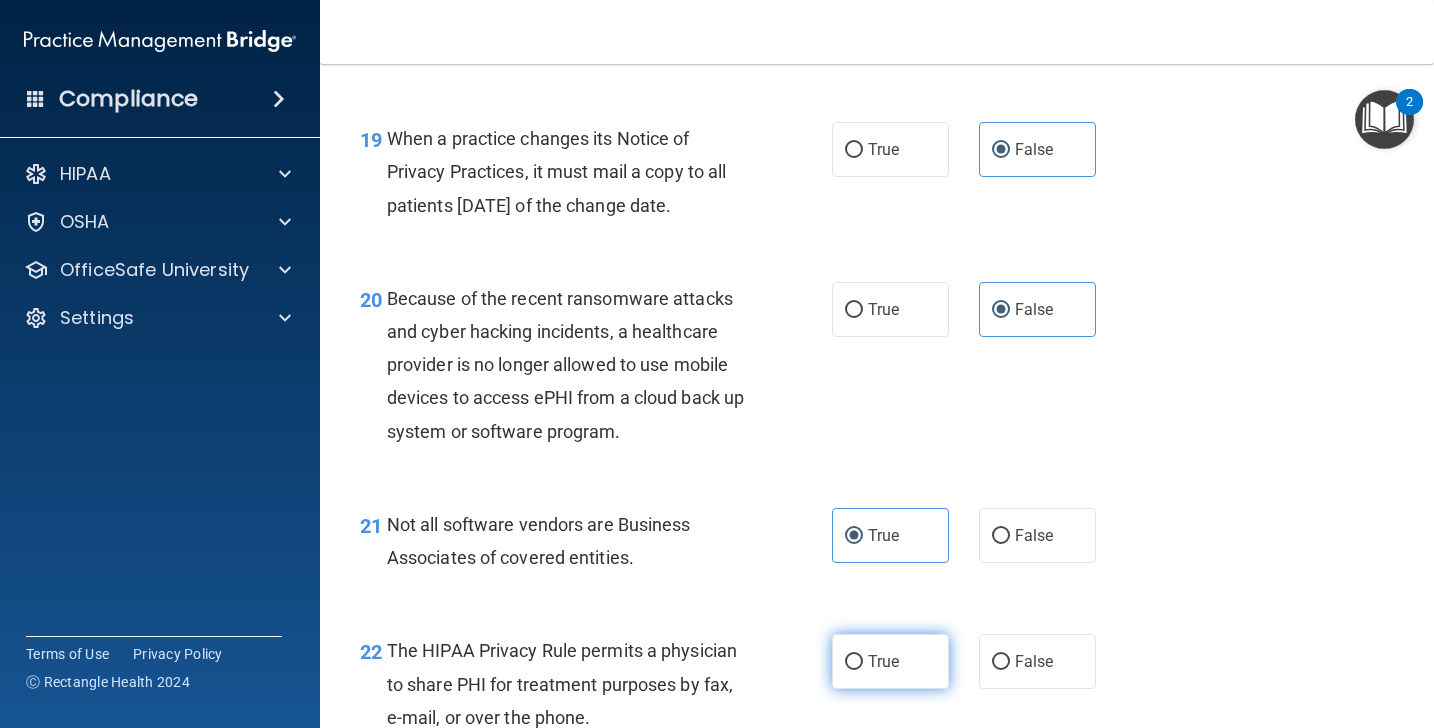 click on "True" at bounding box center (890, 661) 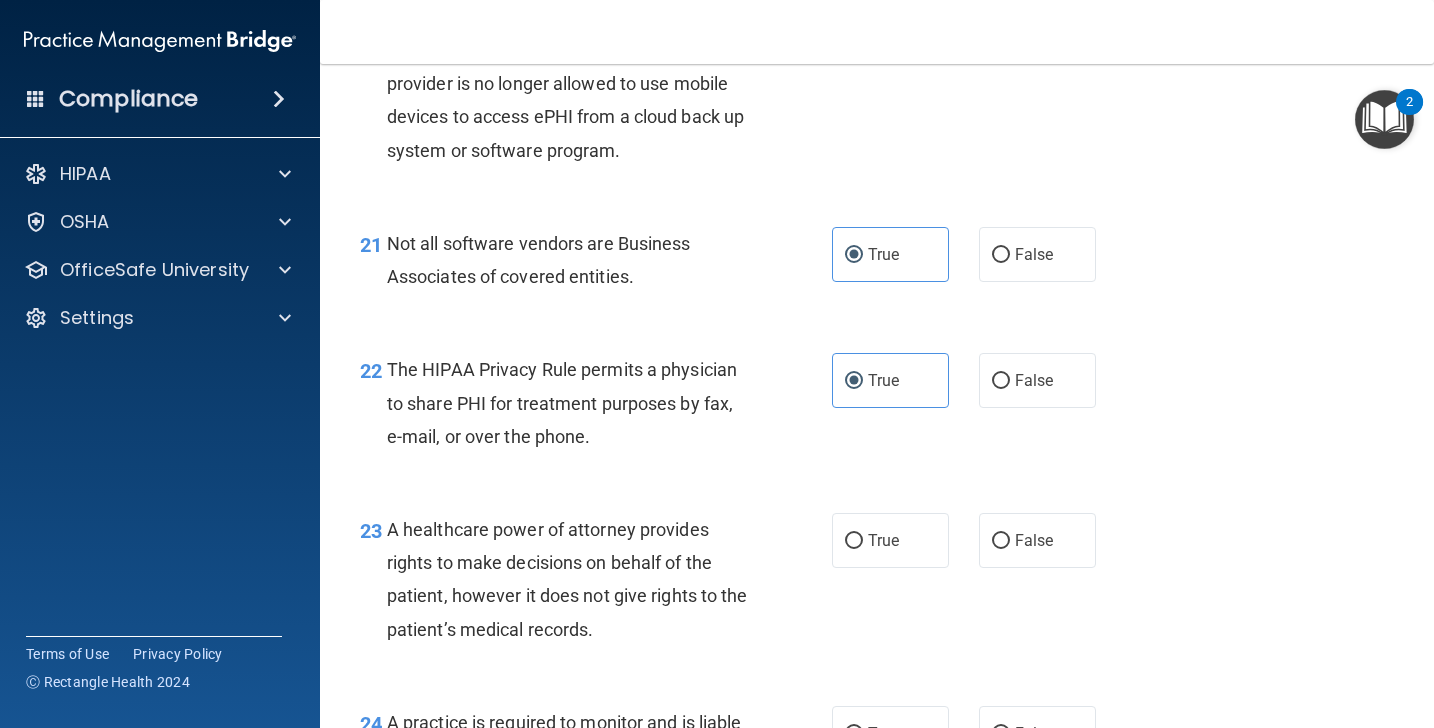scroll, scrollTop: 3801, scrollLeft: 0, axis: vertical 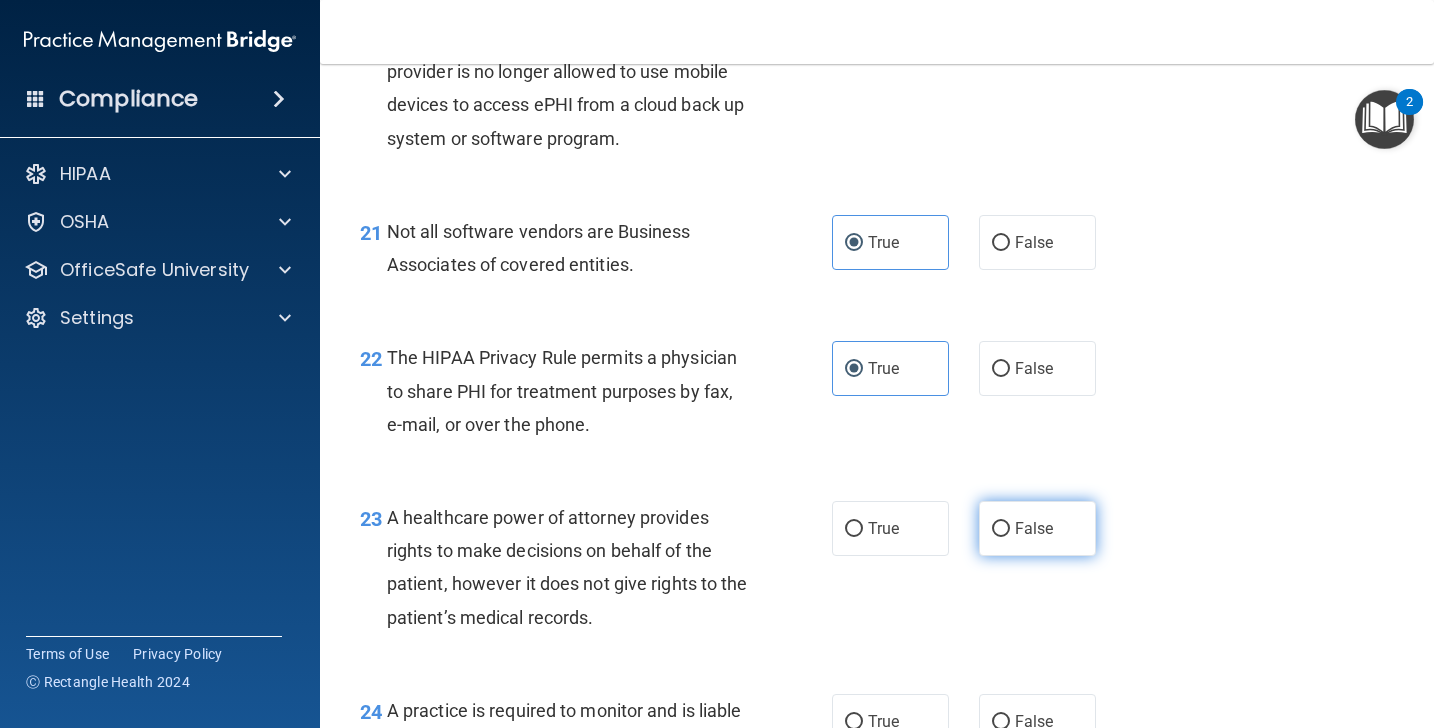 click on "False" at bounding box center (1034, 528) 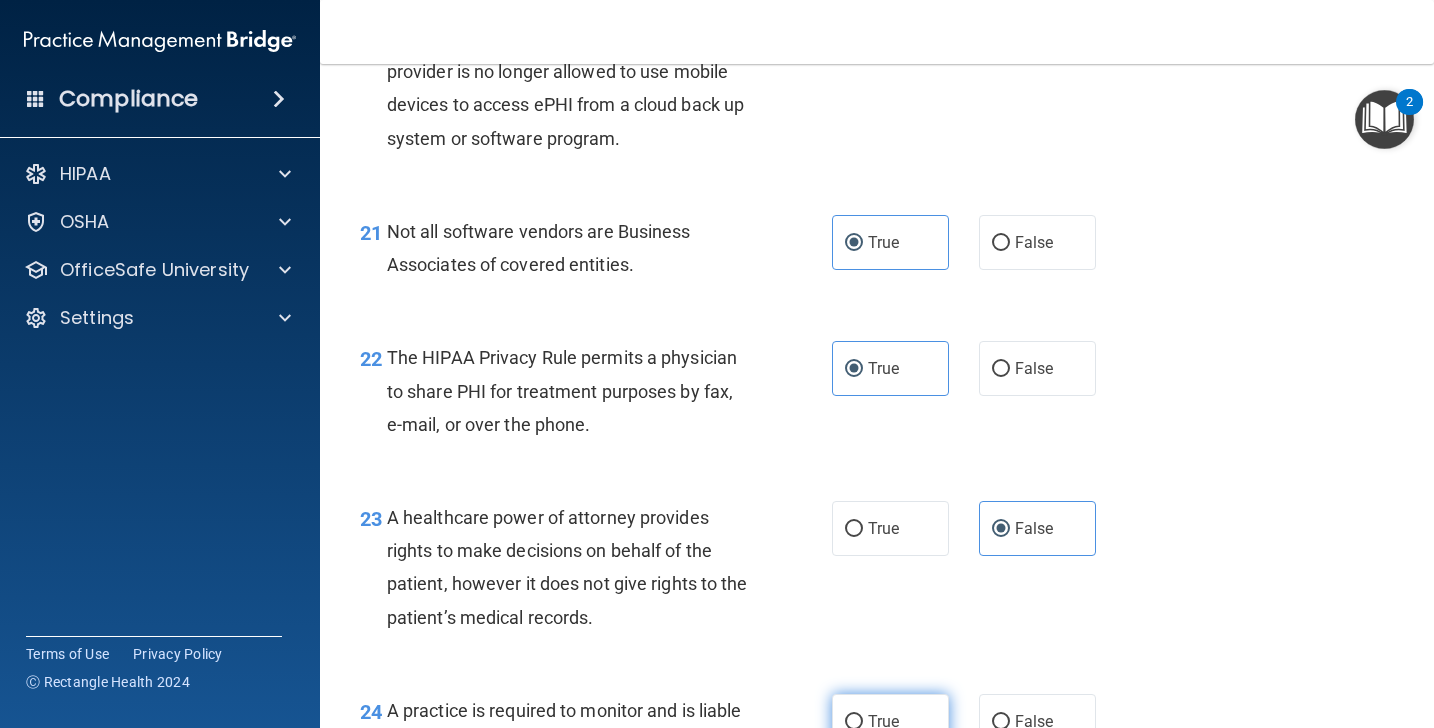 click on "True" at bounding box center [883, 721] 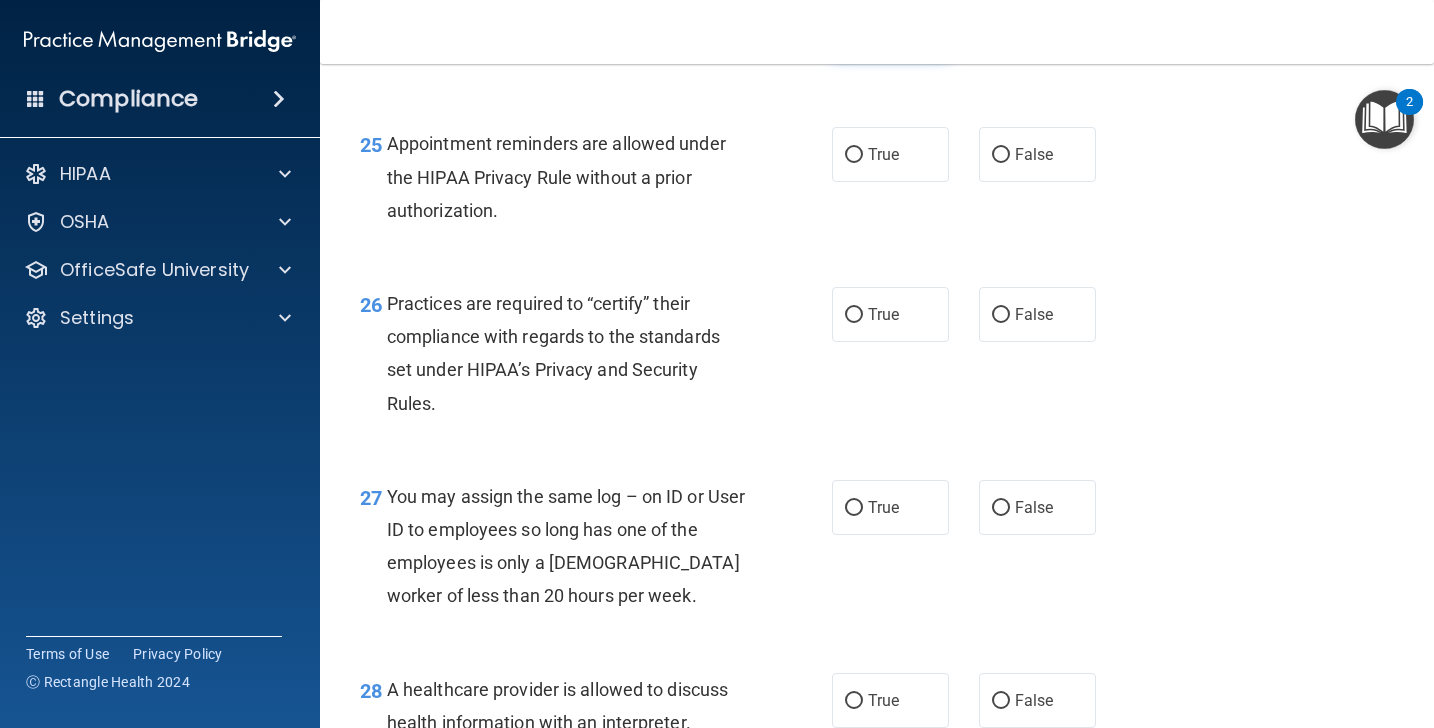 scroll, scrollTop: 4512, scrollLeft: 0, axis: vertical 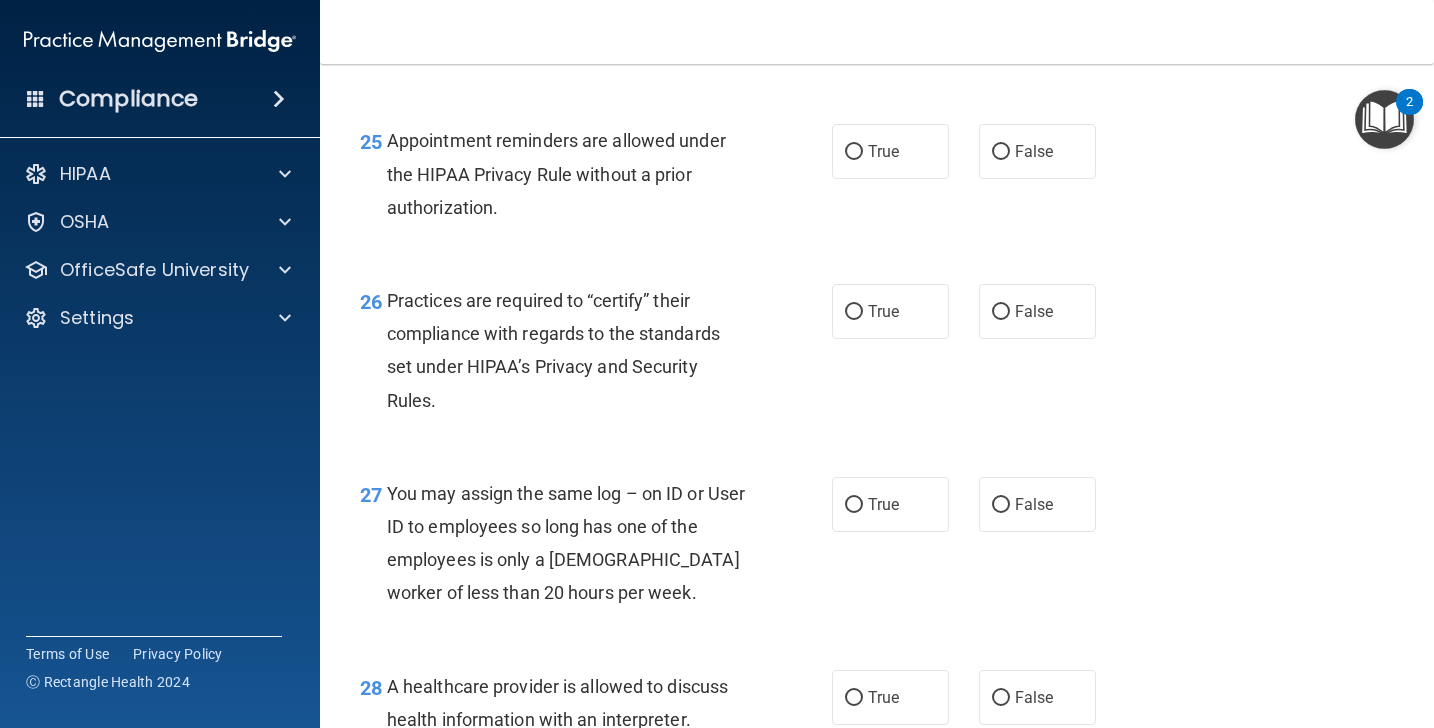 click on "25       Appointment reminders are allowed under the HIPAA Privacy Rule without a prior authorization." at bounding box center (596, 179) 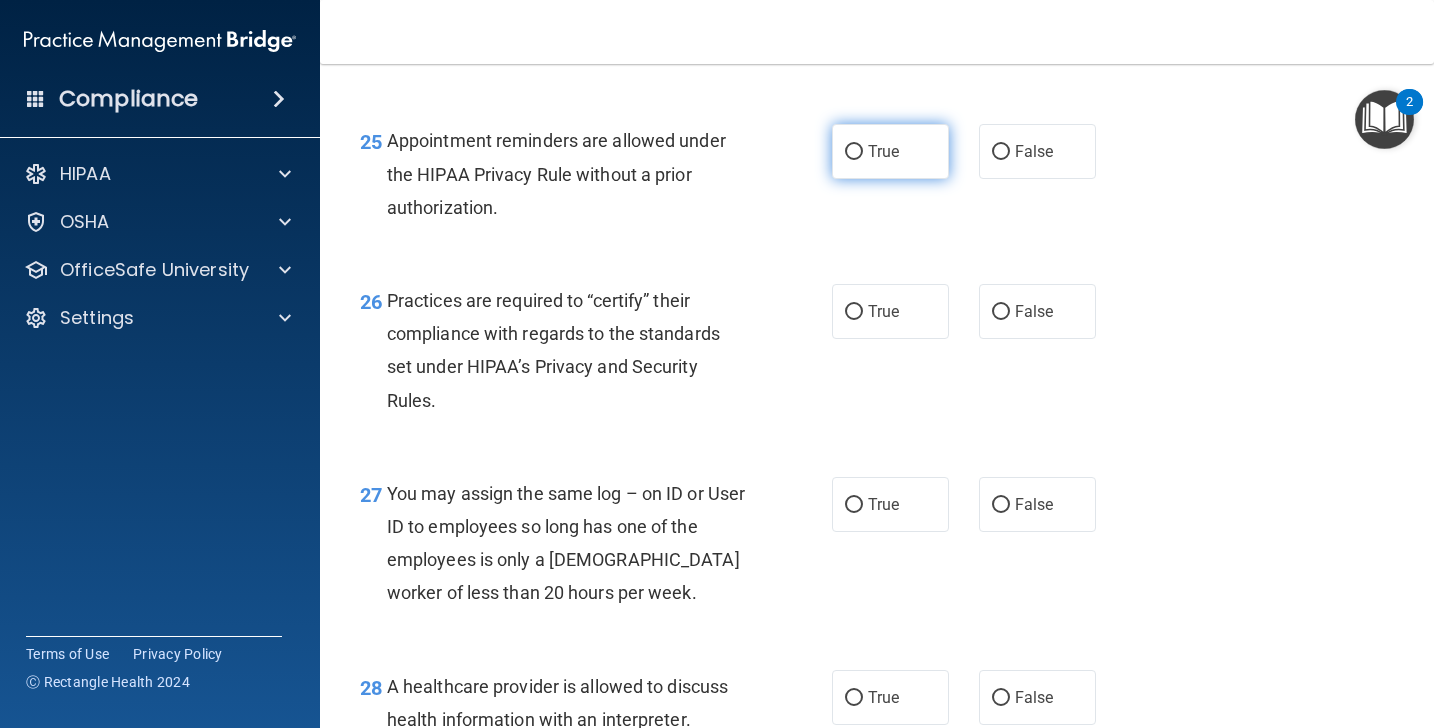 click on "True" at bounding box center [890, 151] 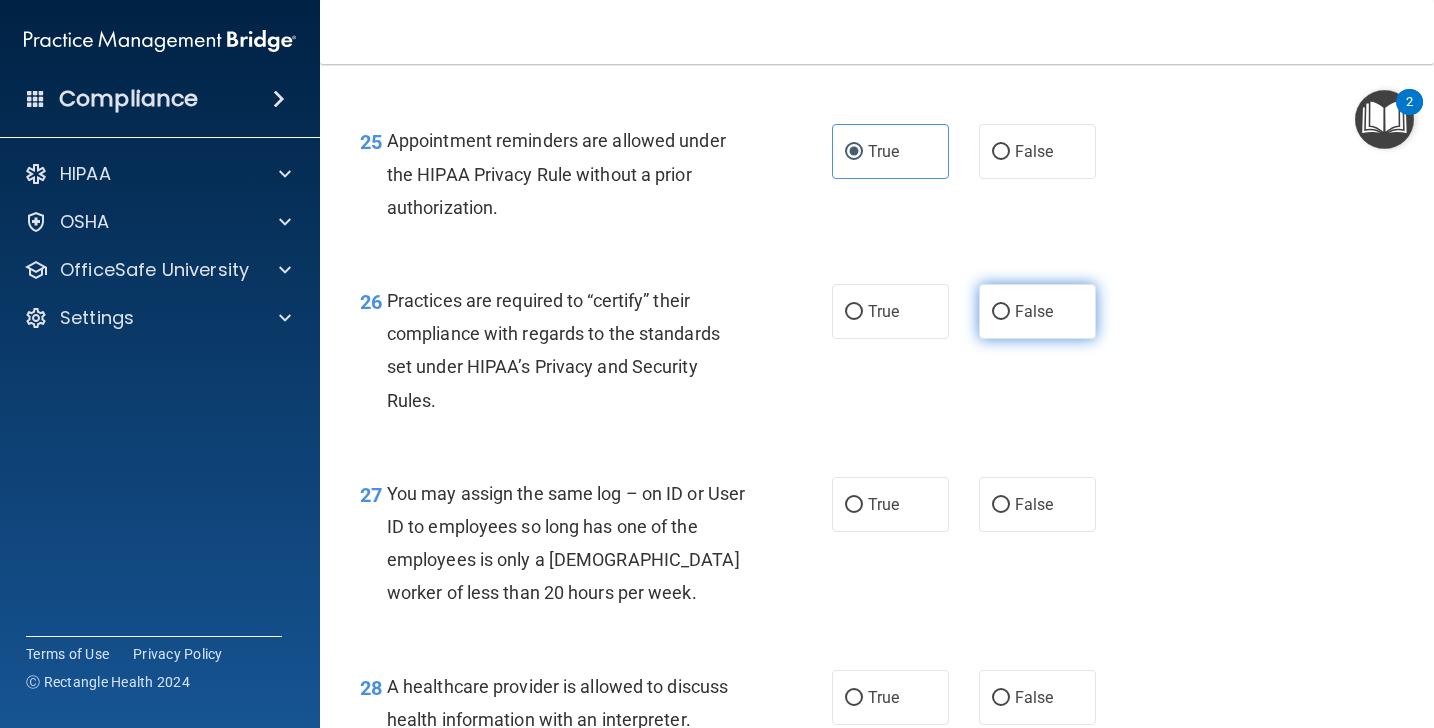 click on "False" at bounding box center (1037, 311) 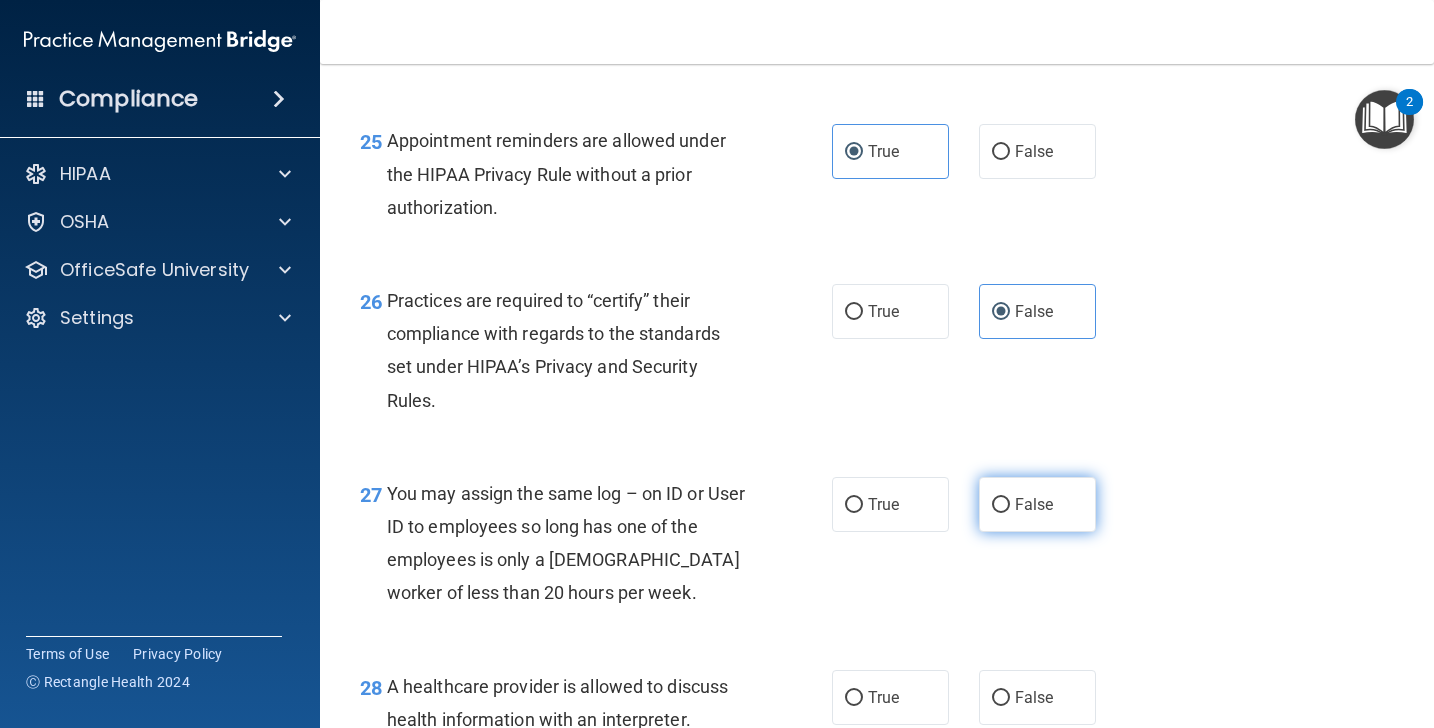 click on "False" at bounding box center (1037, 504) 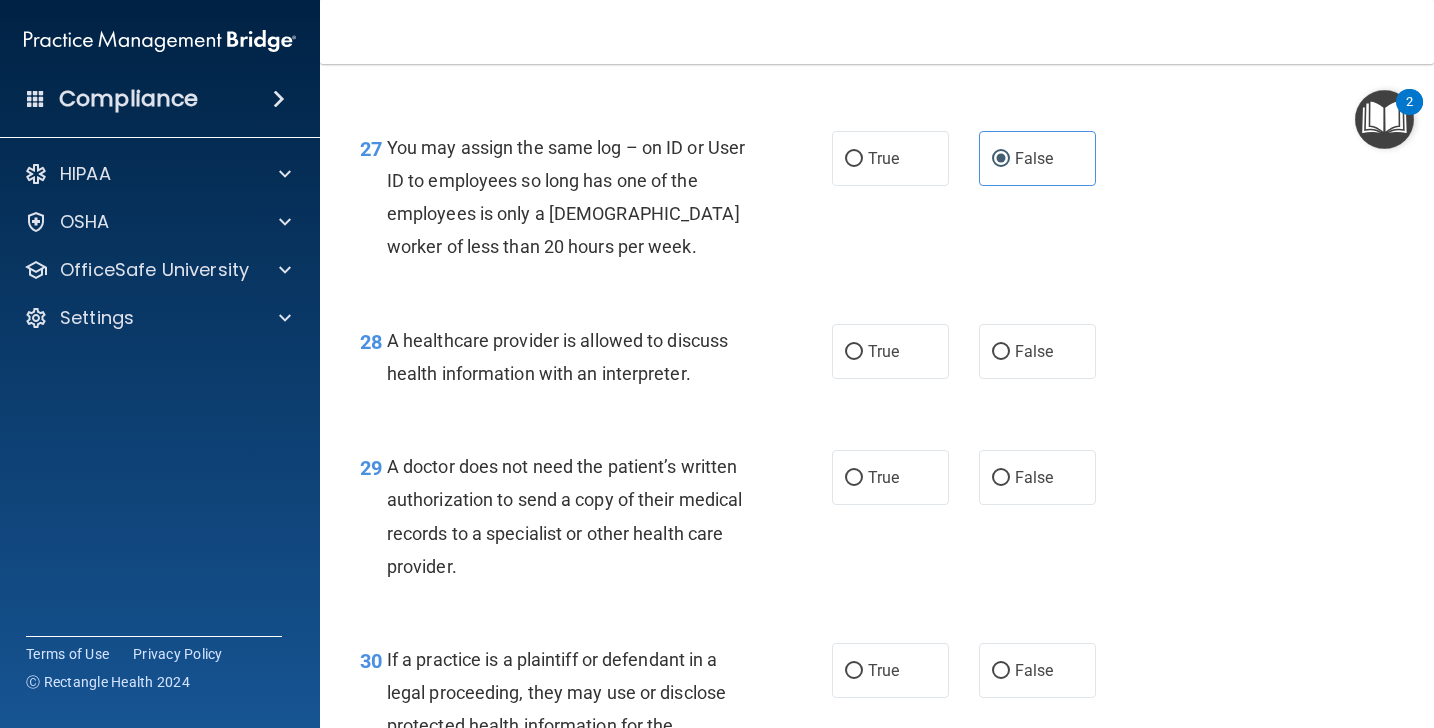 scroll, scrollTop: 4951, scrollLeft: 0, axis: vertical 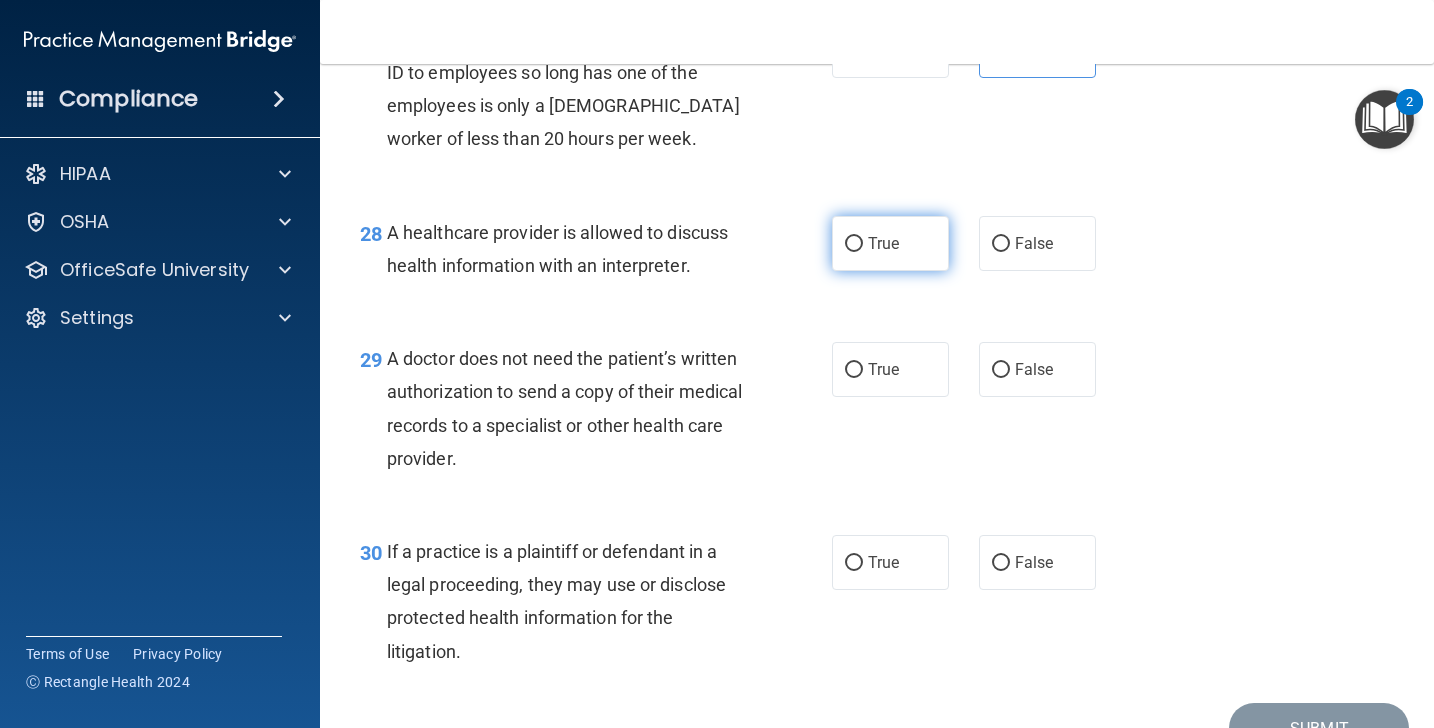 click on "True" at bounding box center [890, 243] 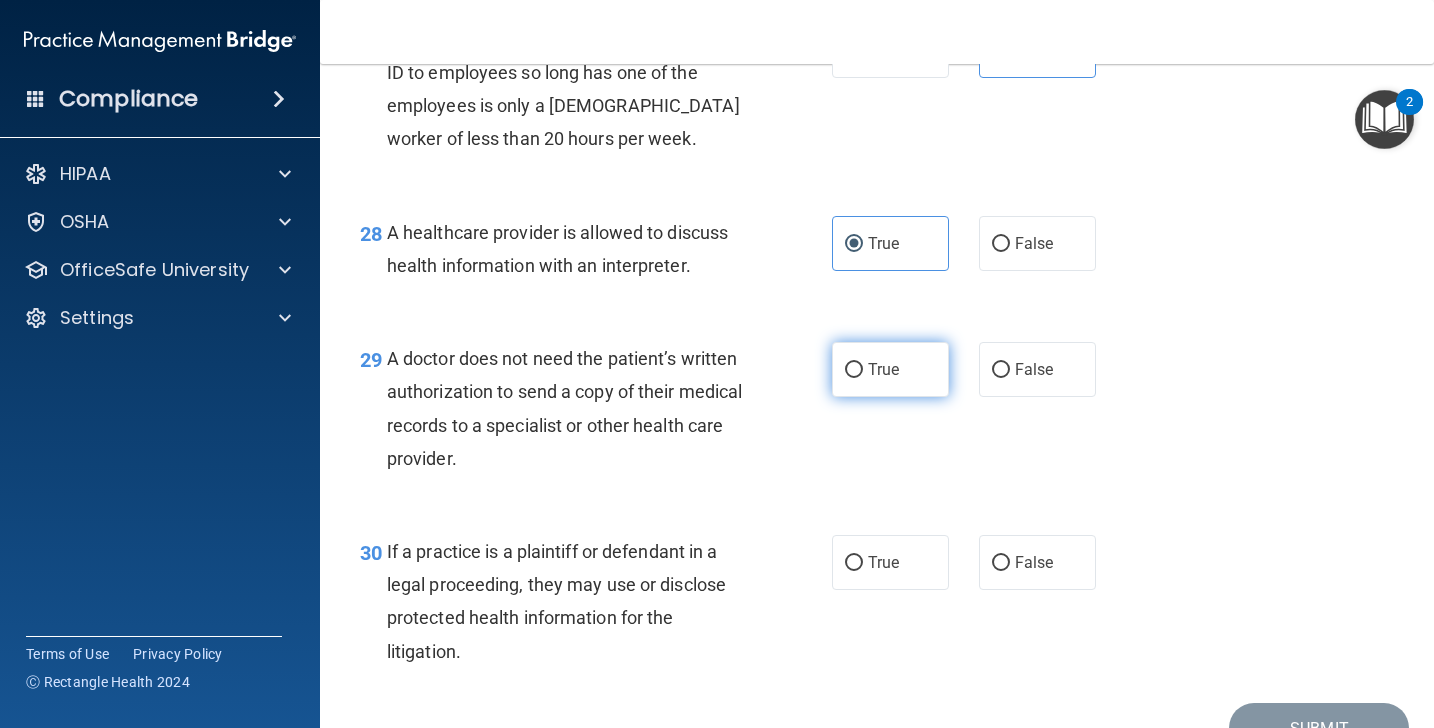 click on "True" at bounding box center (890, 369) 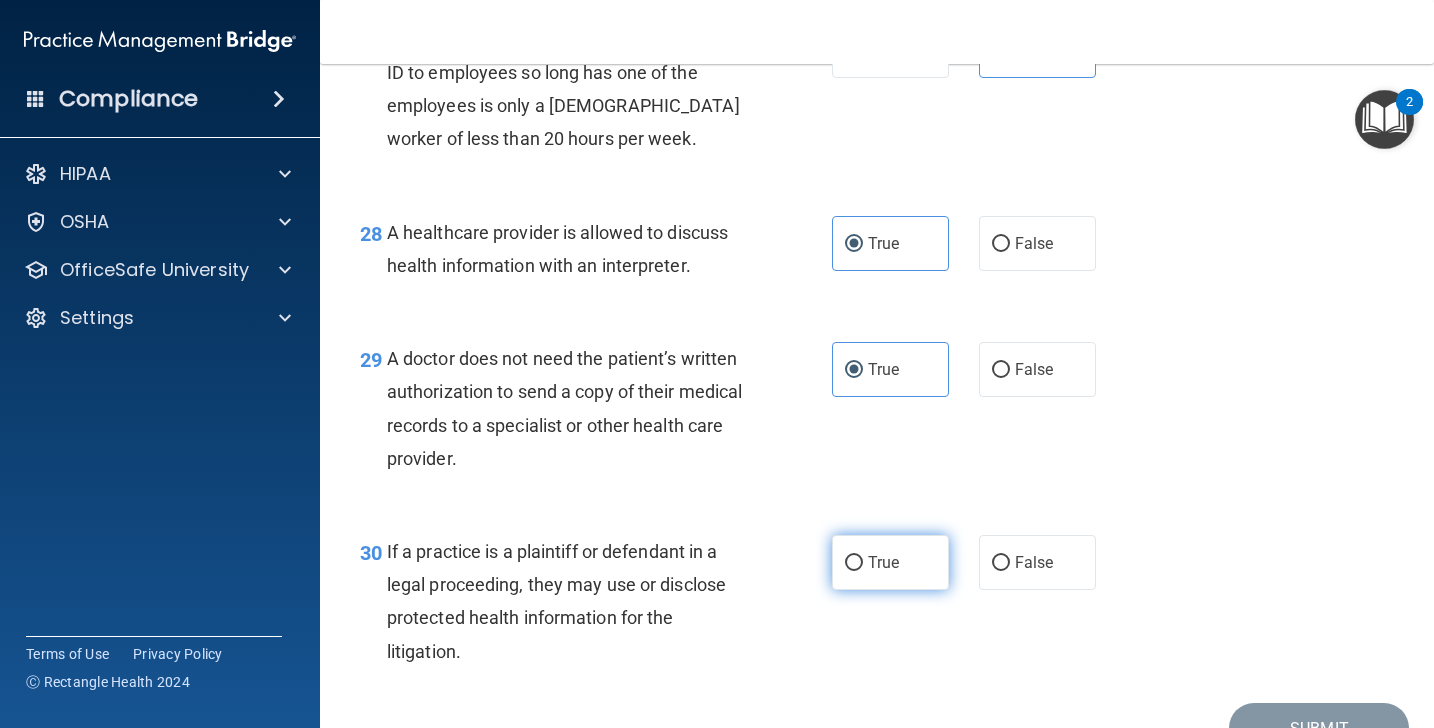 click on "True" at bounding box center (890, 562) 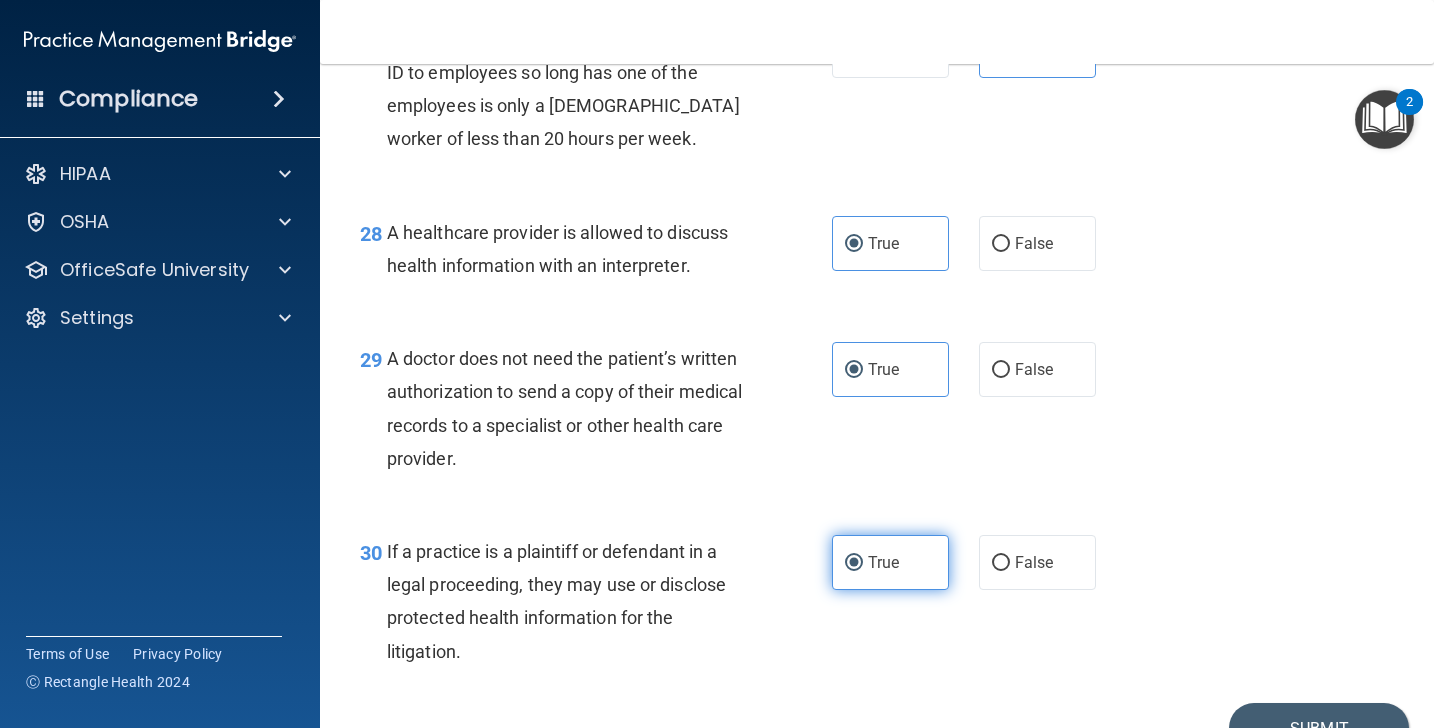 scroll, scrollTop: 5057, scrollLeft: 0, axis: vertical 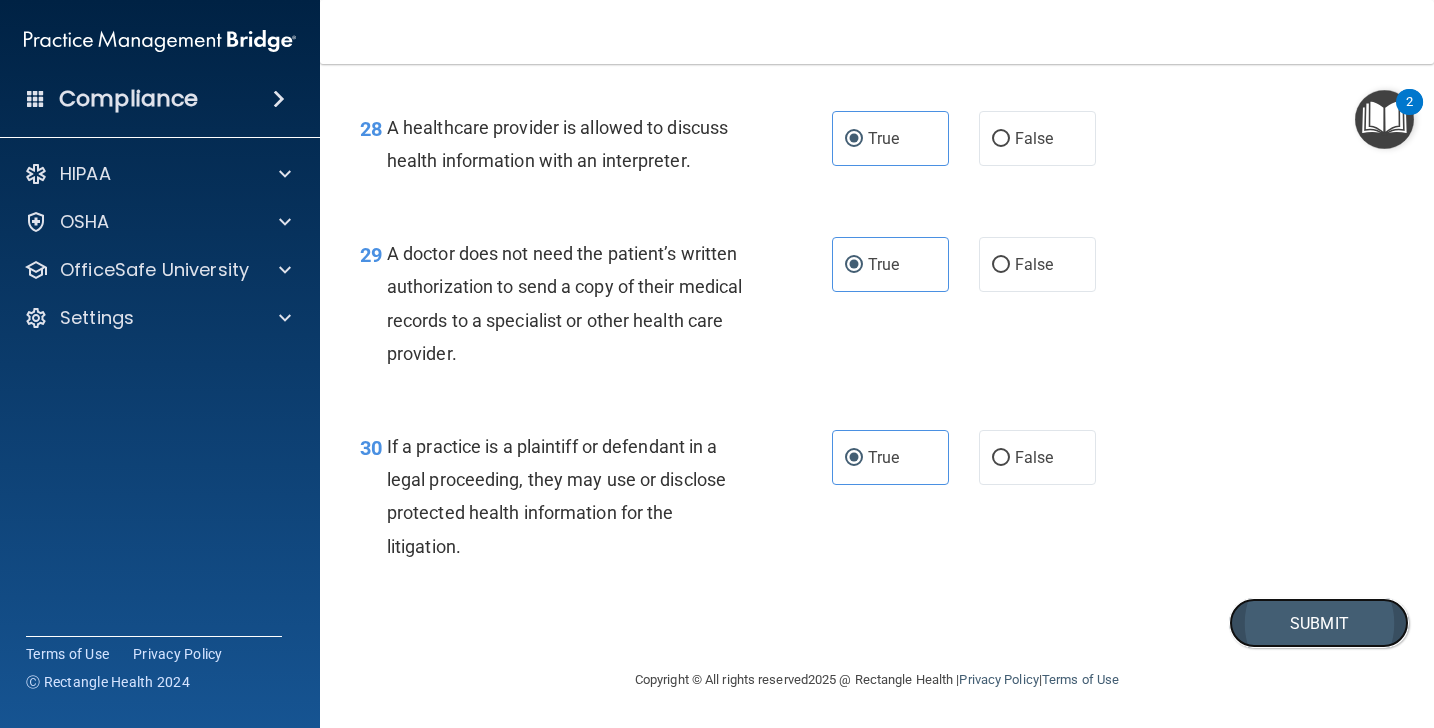 click on "Submit" at bounding box center (1319, 623) 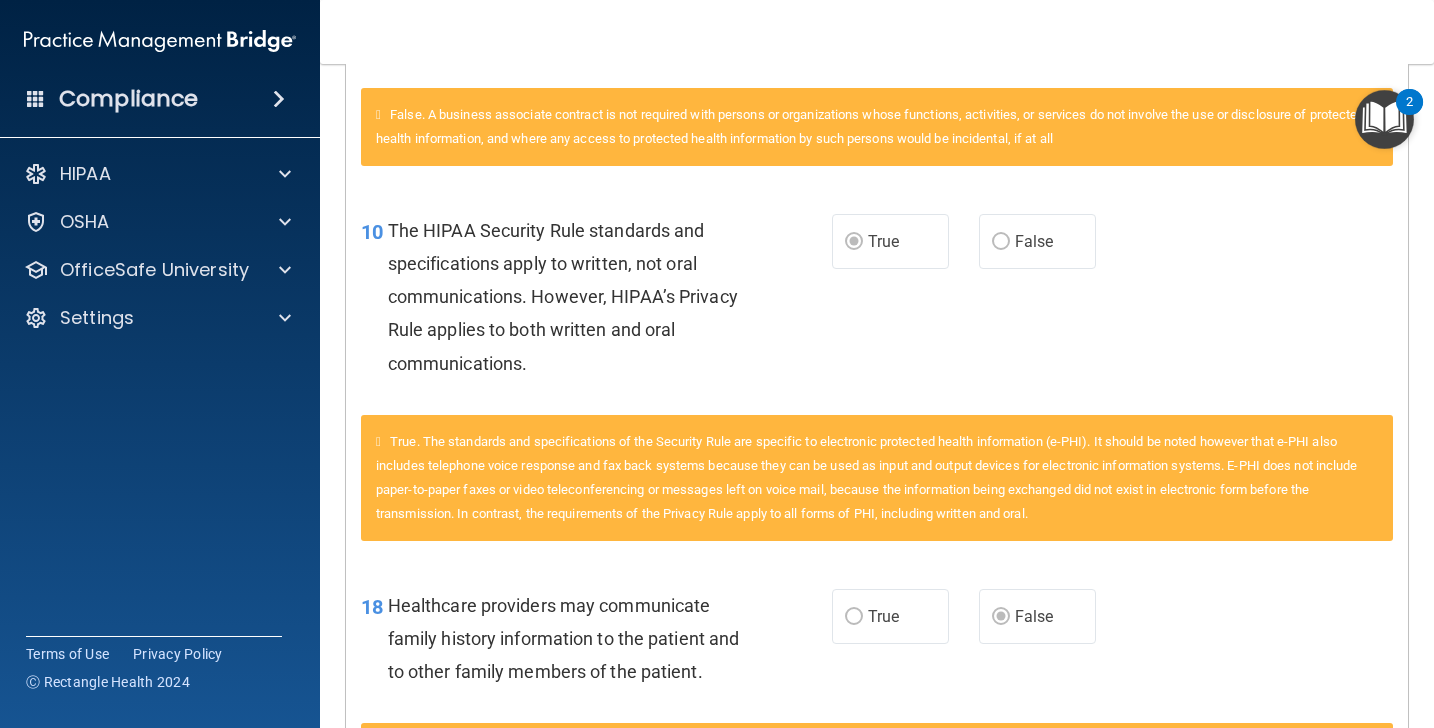 scroll, scrollTop: 0, scrollLeft: 0, axis: both 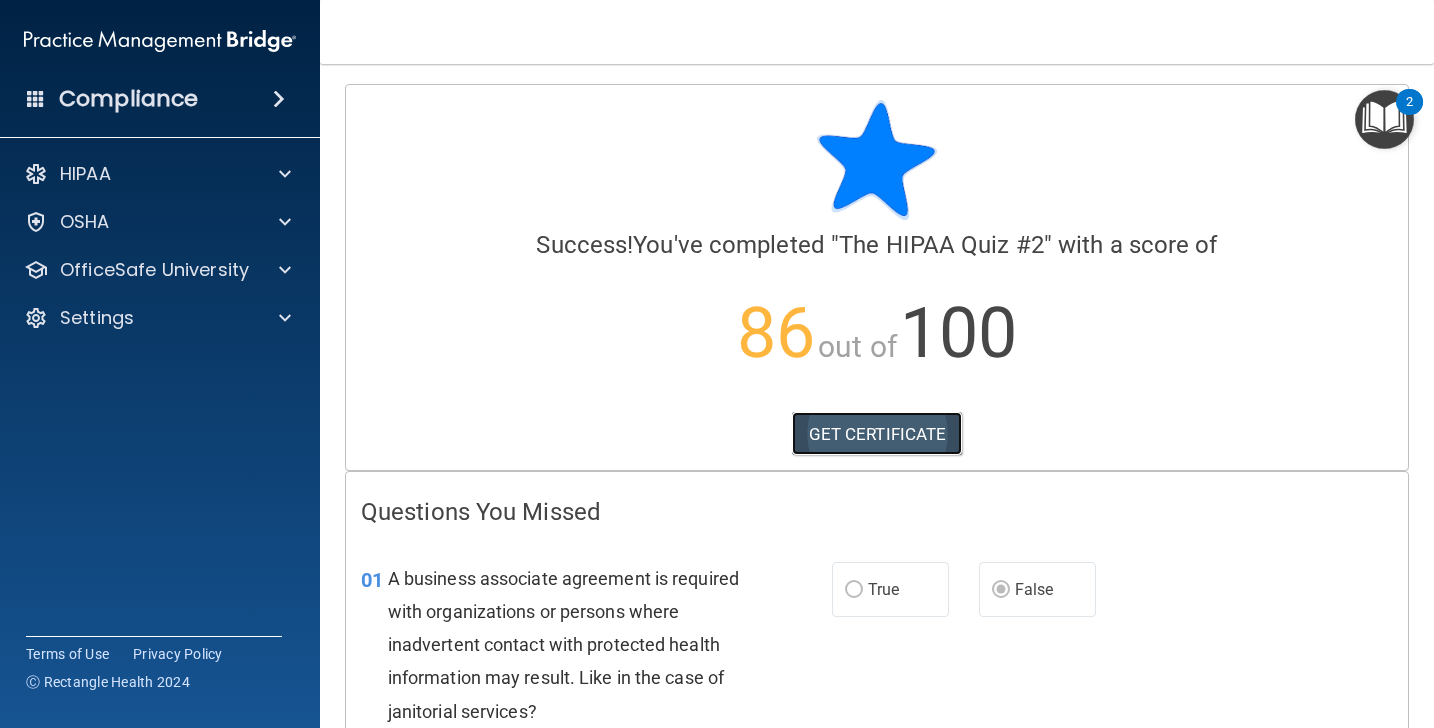 click on "GET CERTIFICATE" at bounding box center [877, 434] 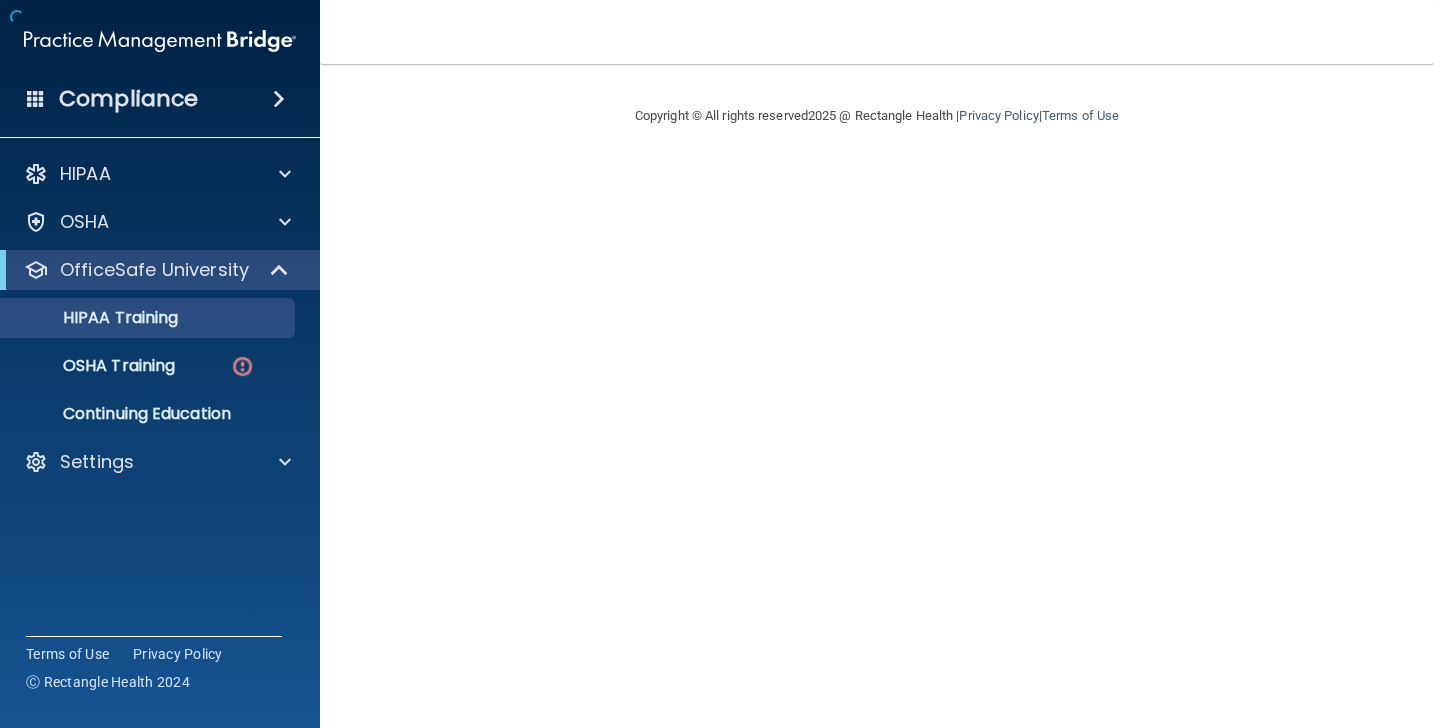 scroll, scrollTop: 0, scrollLeft: 0, axis: both 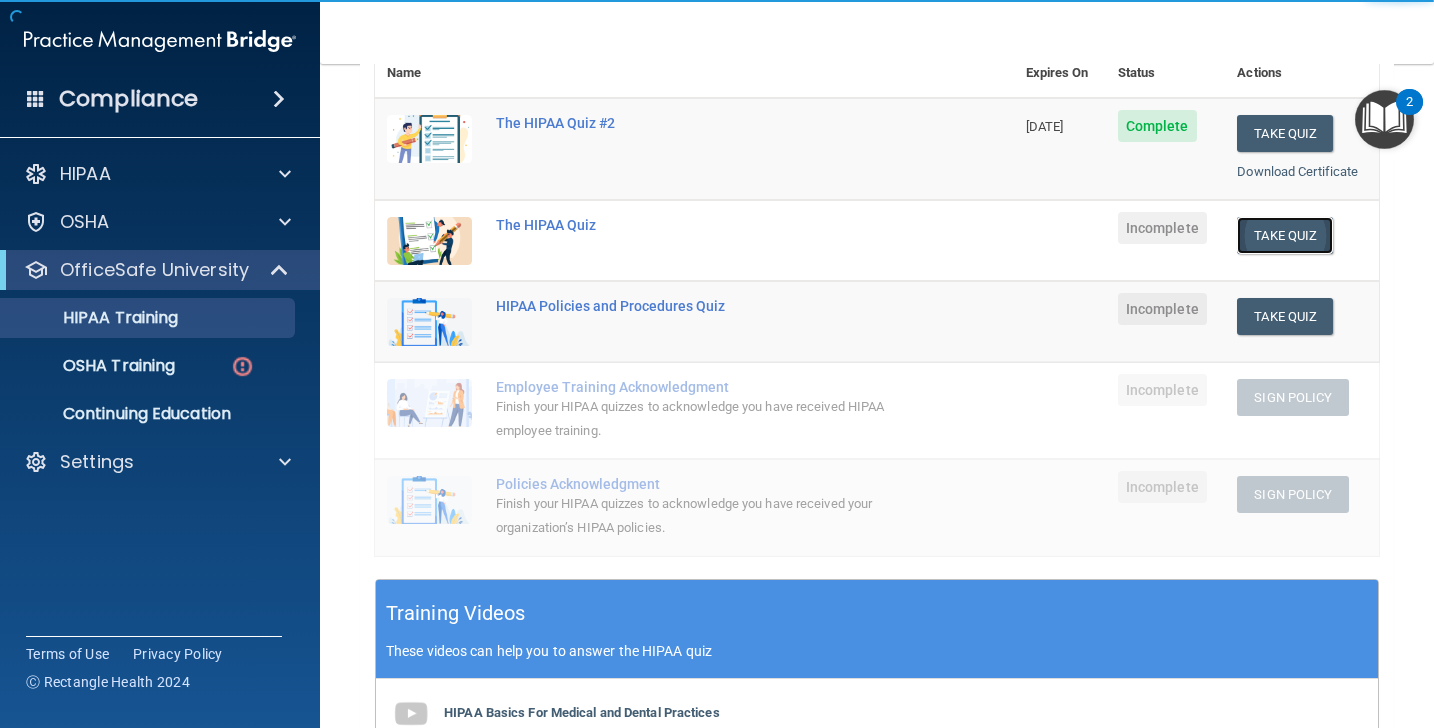 click on "Take Quiz" at bounding box center [1285, 235] 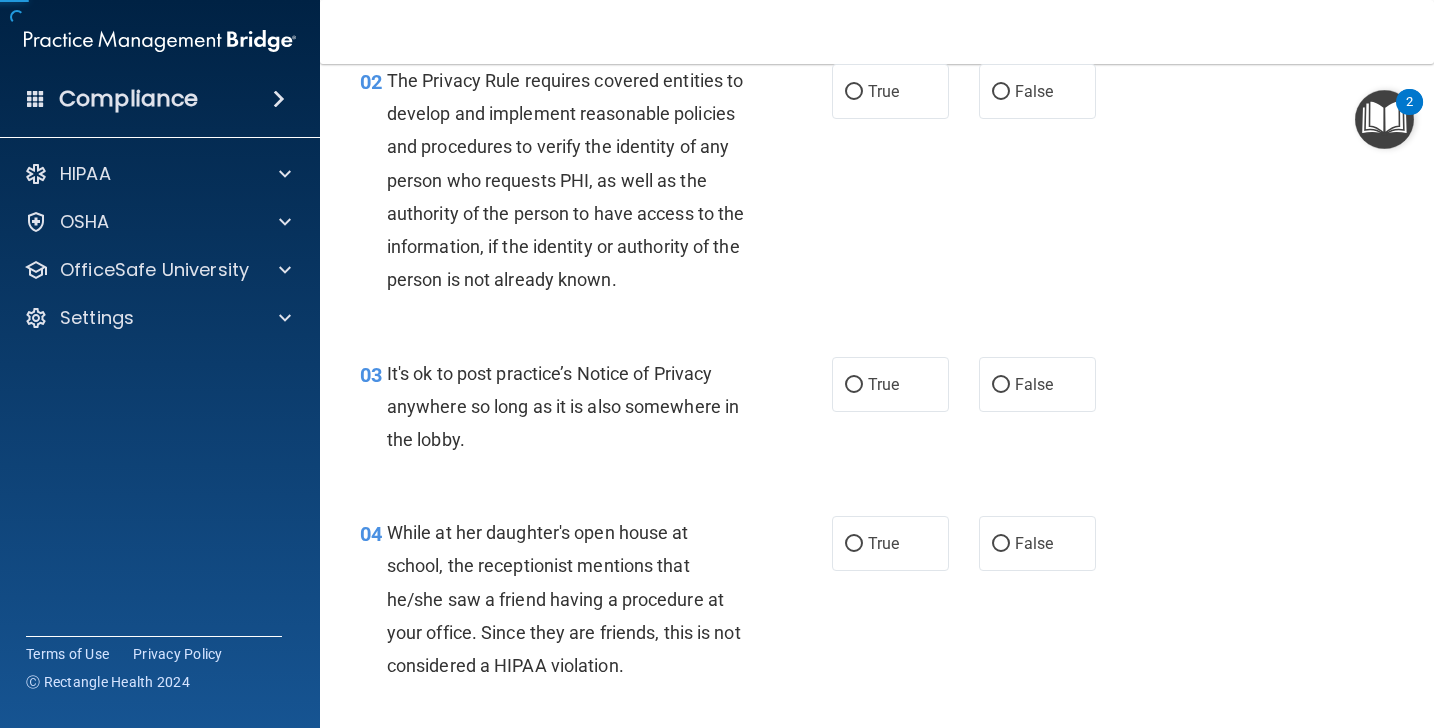scroll, scrollTop: 0, scrollLeft: 0, axis: both 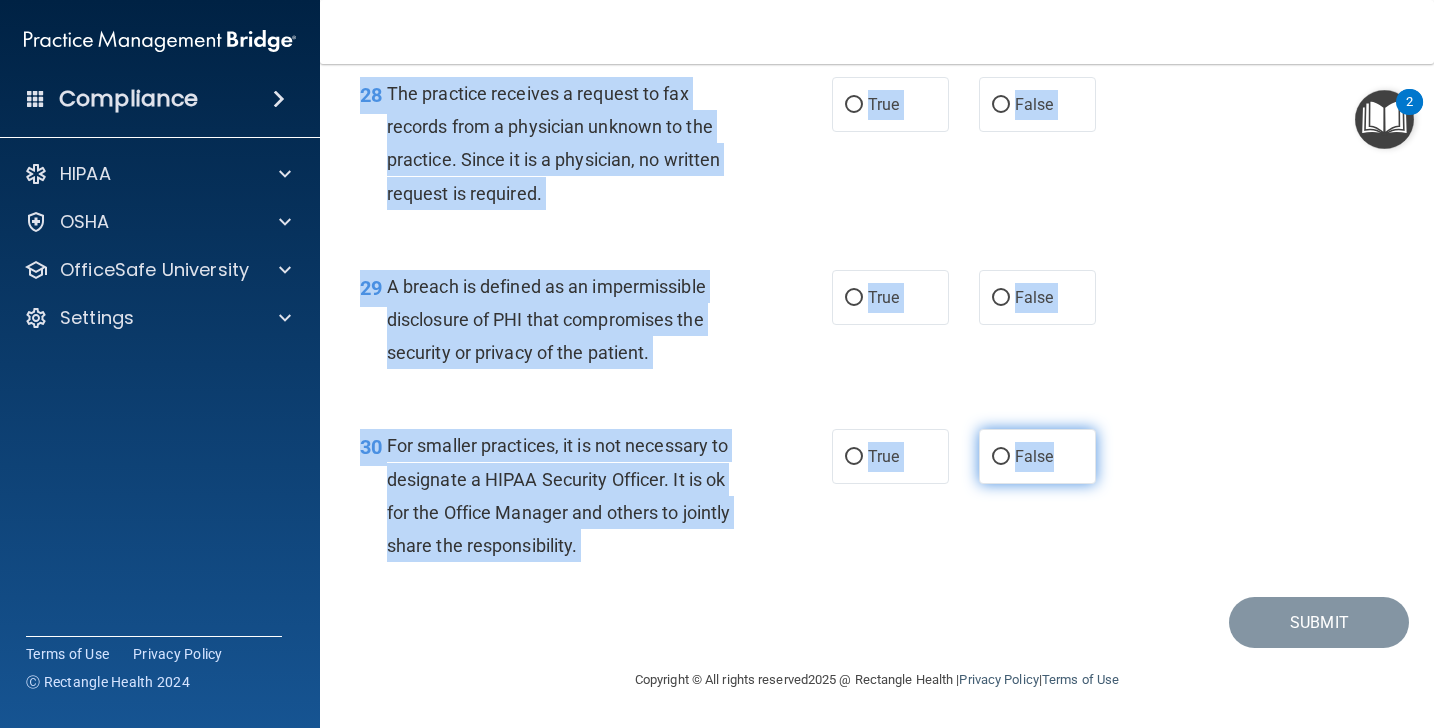 drag, startPoint x: 383, startPoint y: 168, endPoint x: 1014, endPoint y: 477, distance: 702.5966 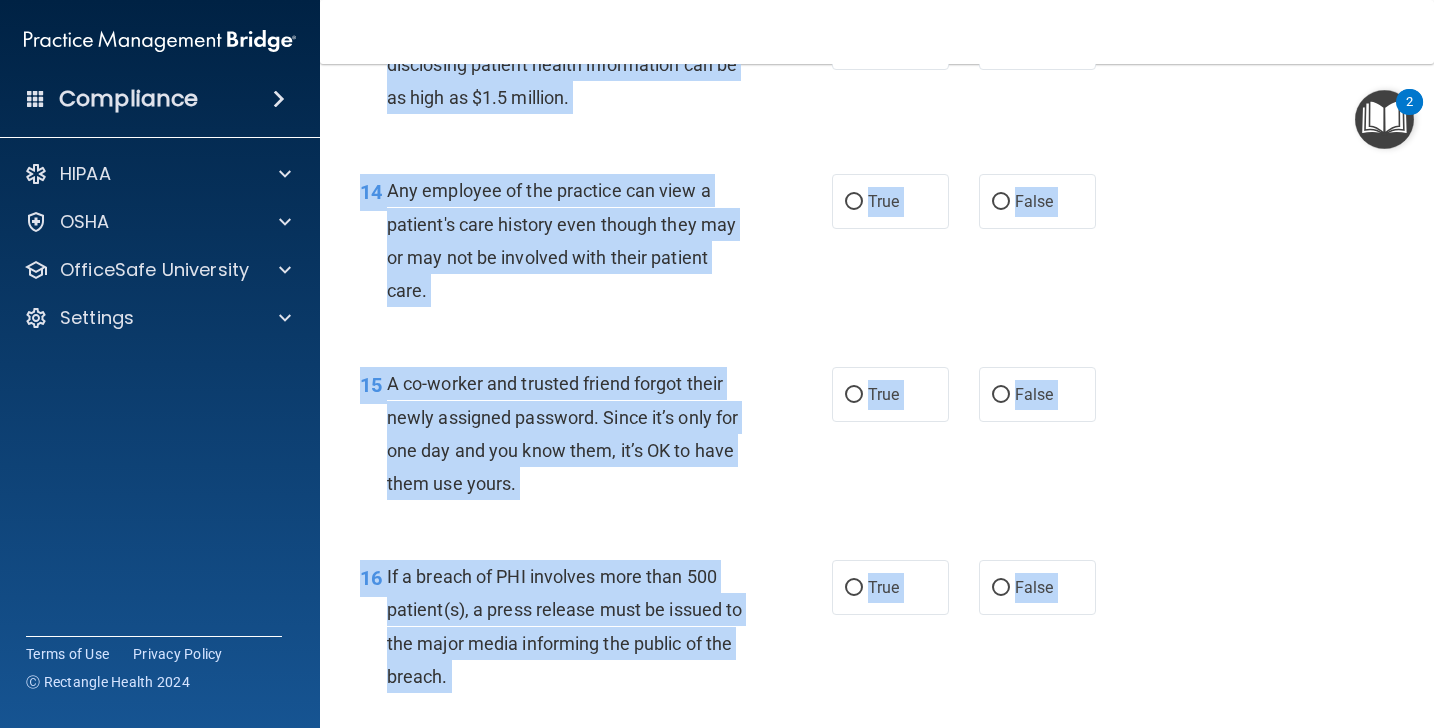 scroll, scrollTop: 0, scrollLeft: 0, axis: both 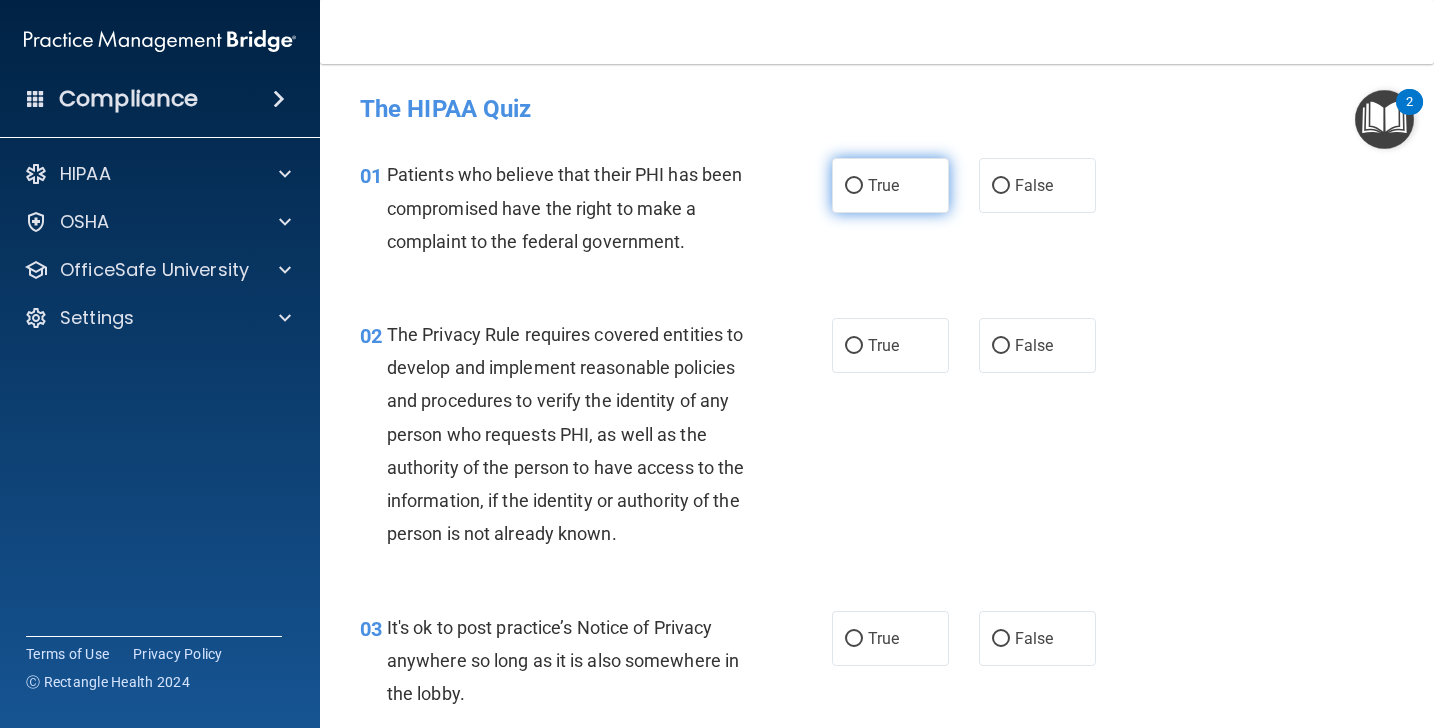 click on "True" at bounding box center [890, 185] 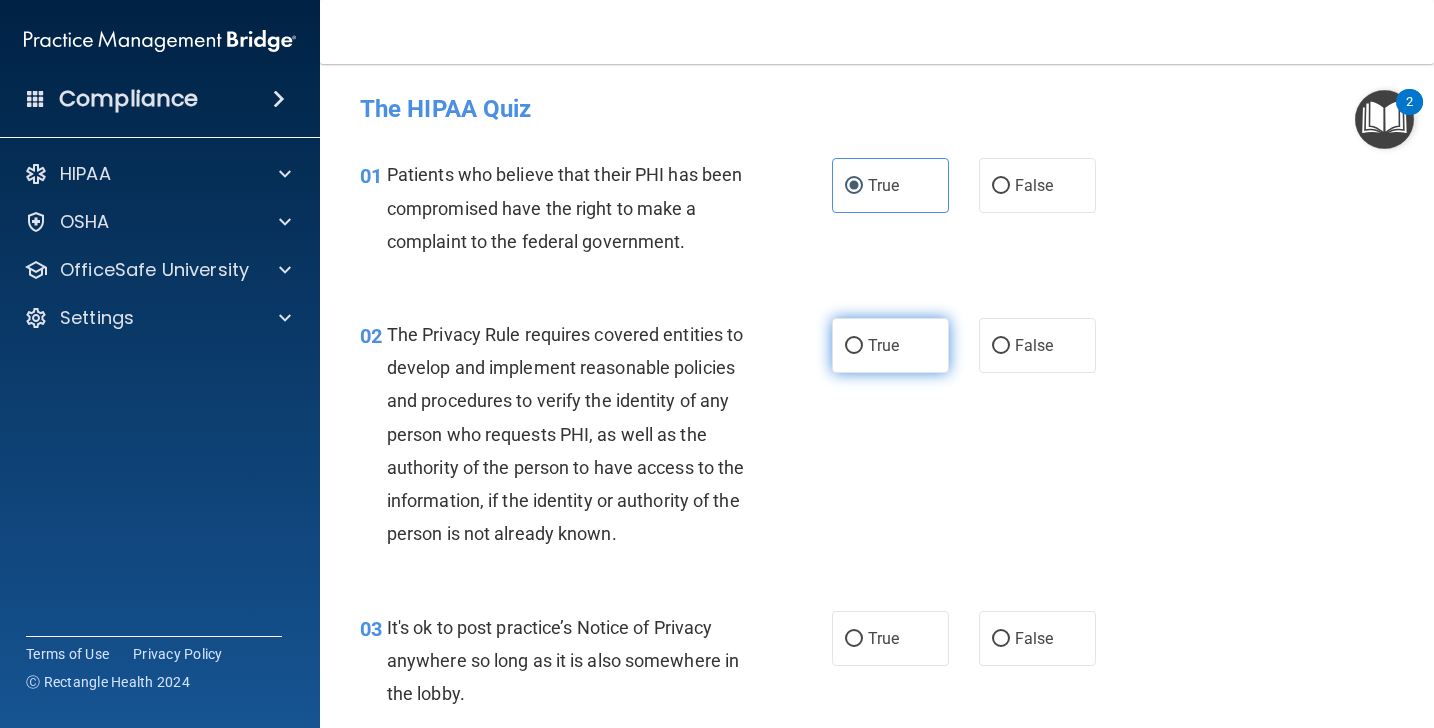 click on "True" at bounding box center (890, 345) 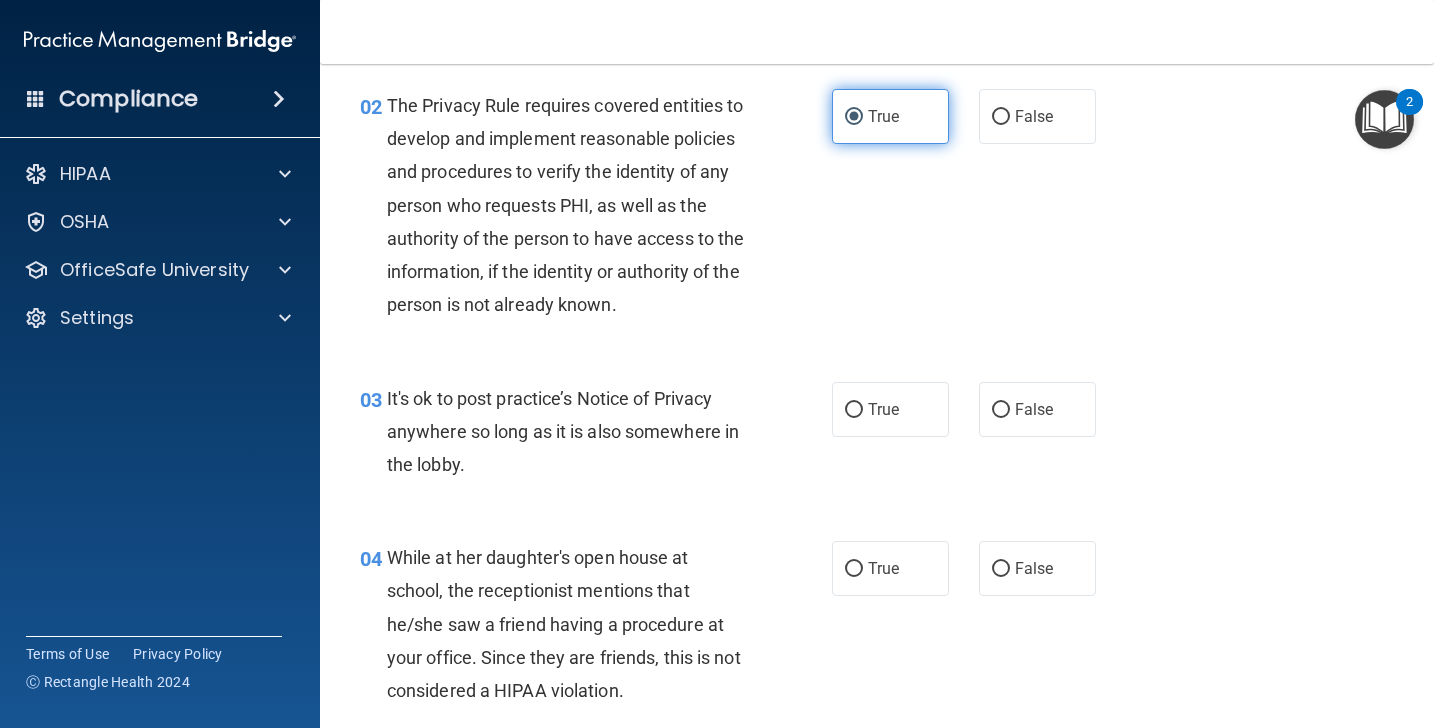 scroll, scrollTop: 265, scrollLeft: 0, axis: vertical 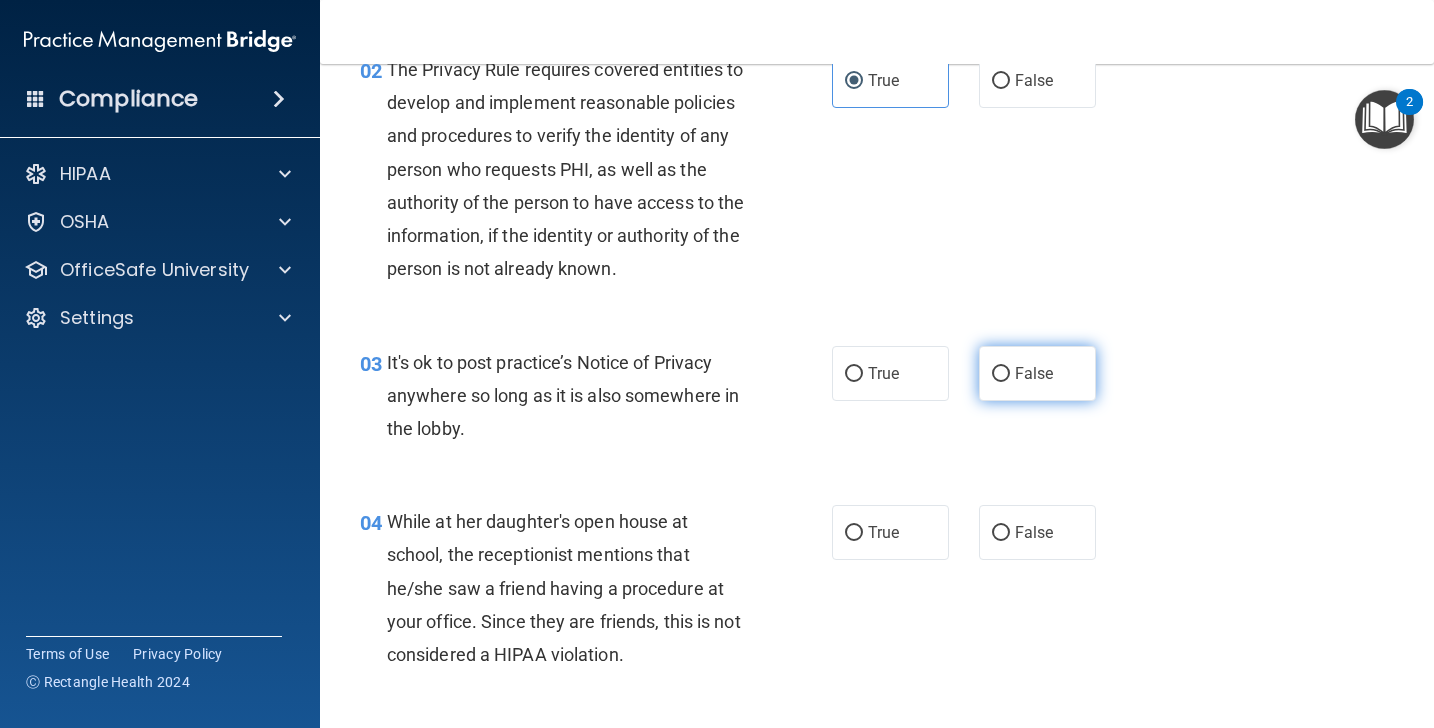 click on "False" at bounding box center (1037, 373) 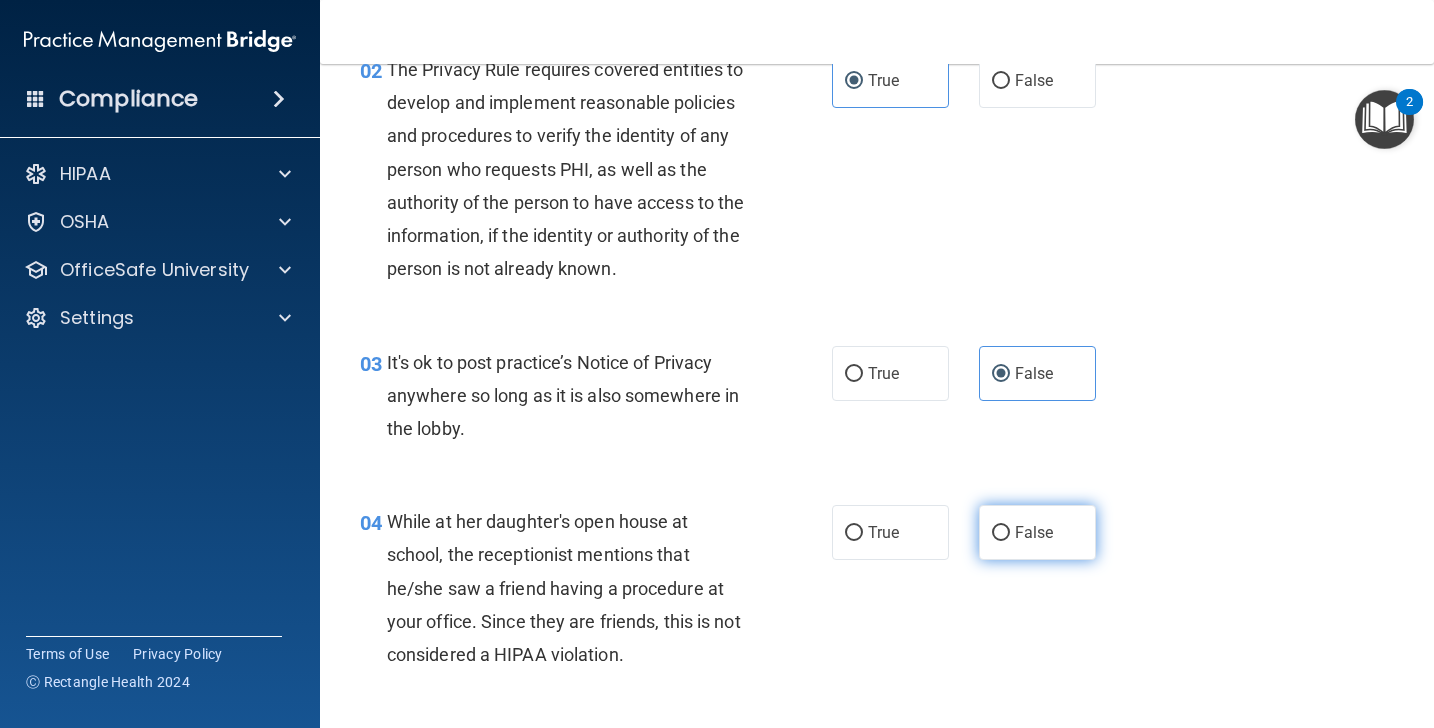 click on "False" at bounding box center [1037, 532] 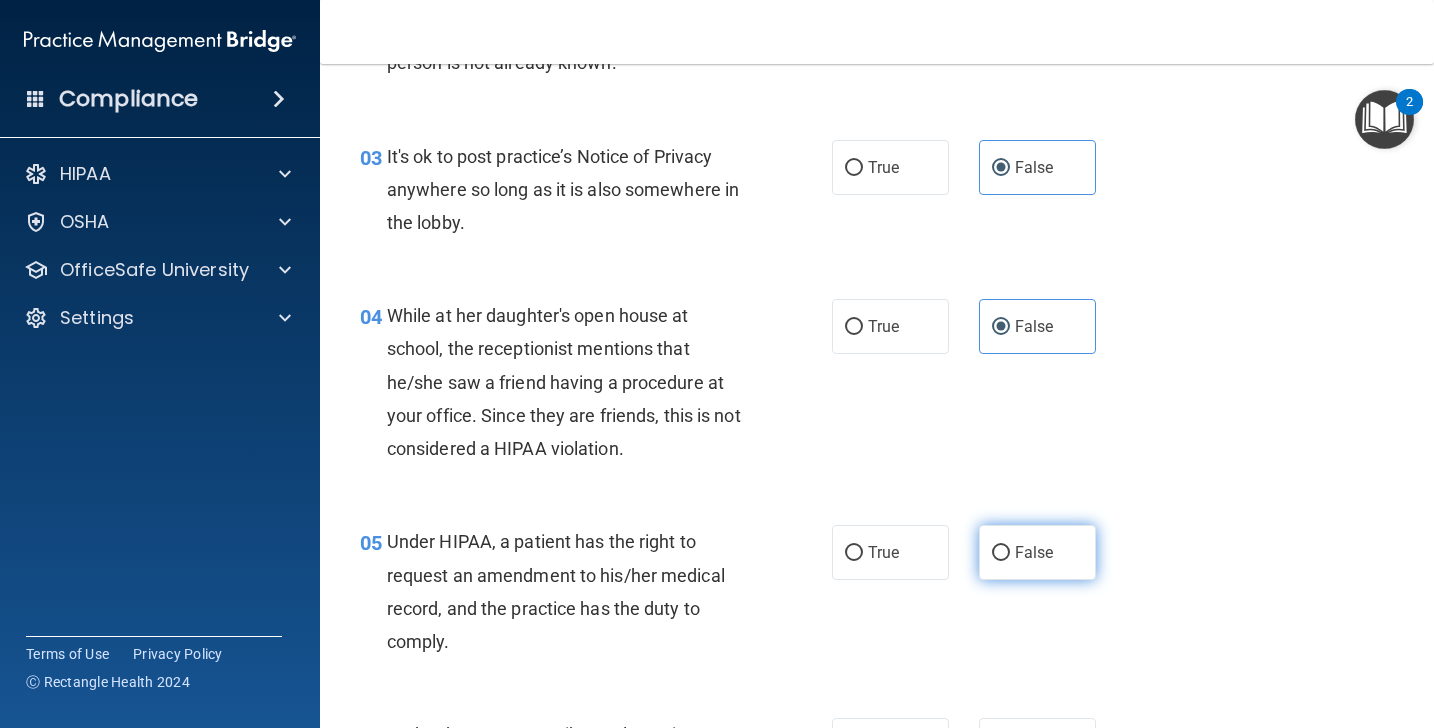 click on "False" at bounding box center (1034, 552) 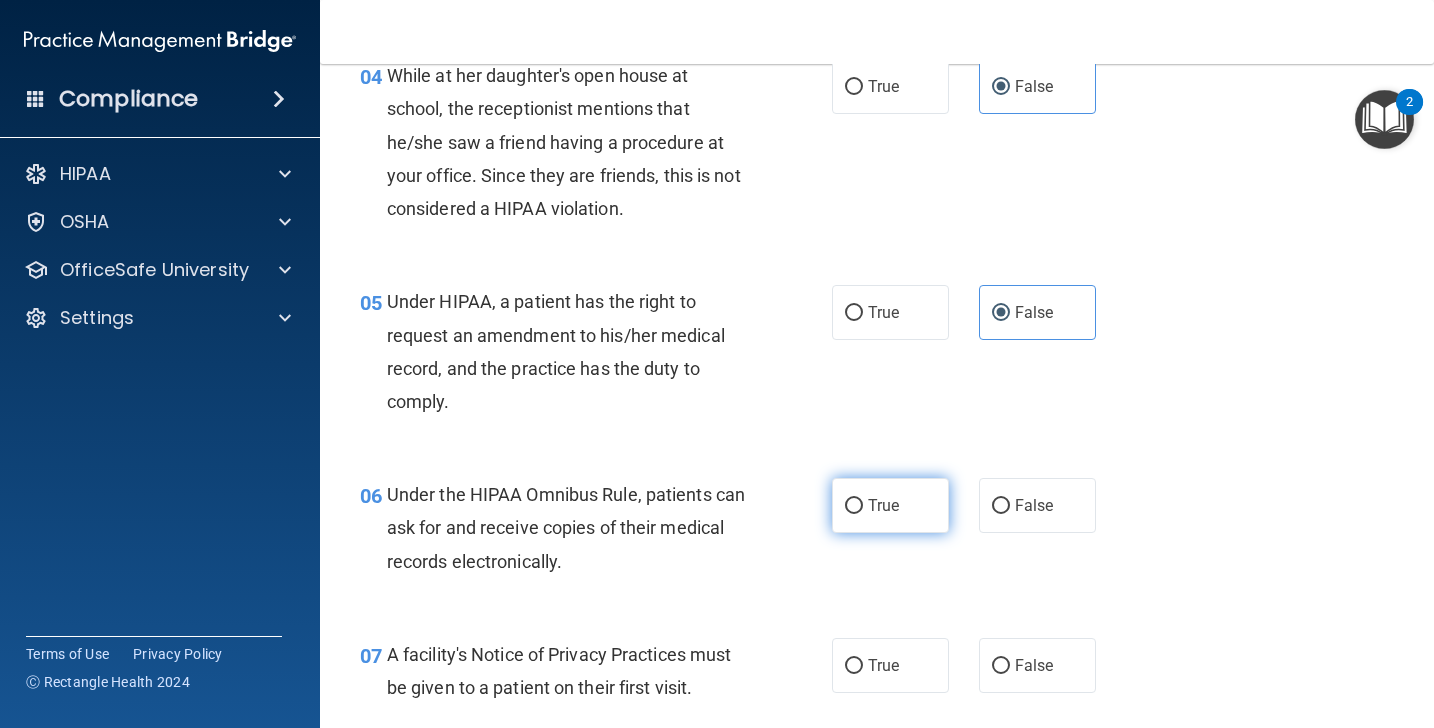 click on "True" at bounding box center [890, 505] 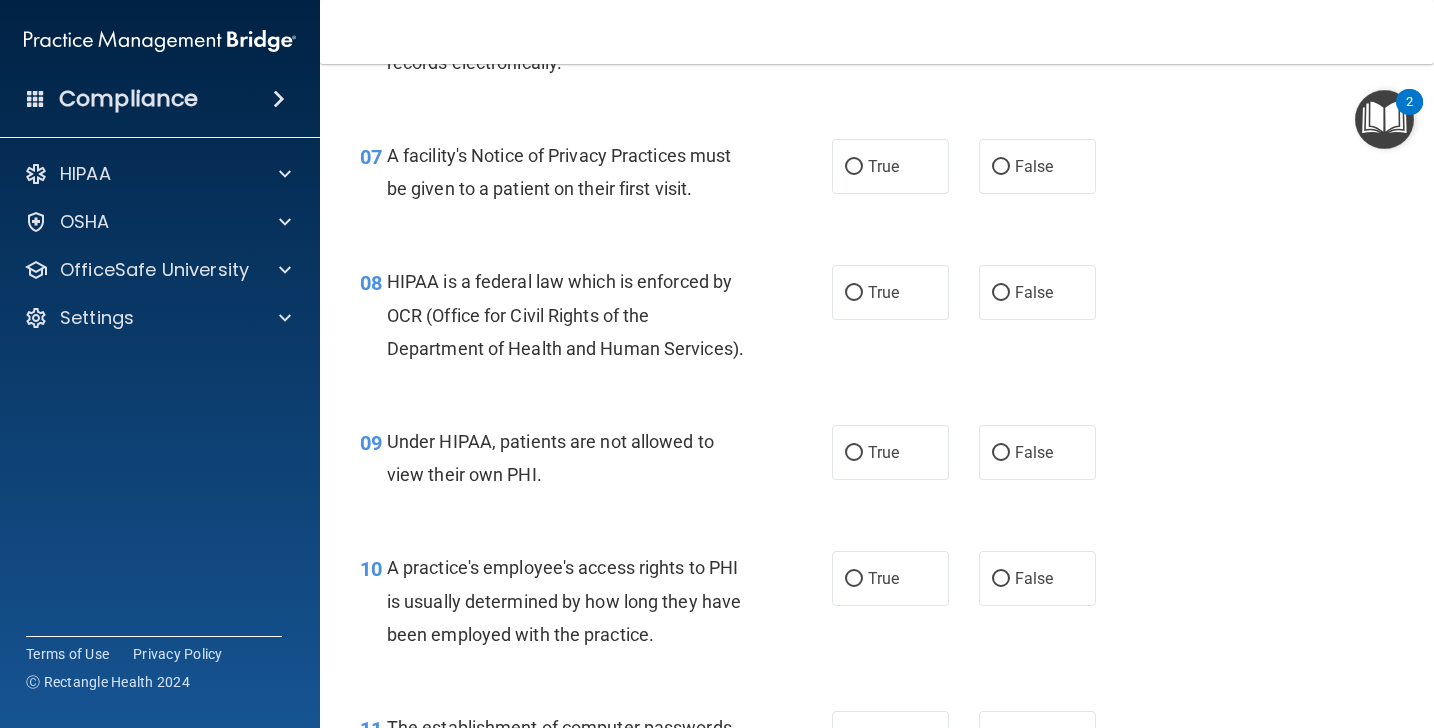 scroll, scrollTop: 1212, scrollLeft: 0, axis: vertical 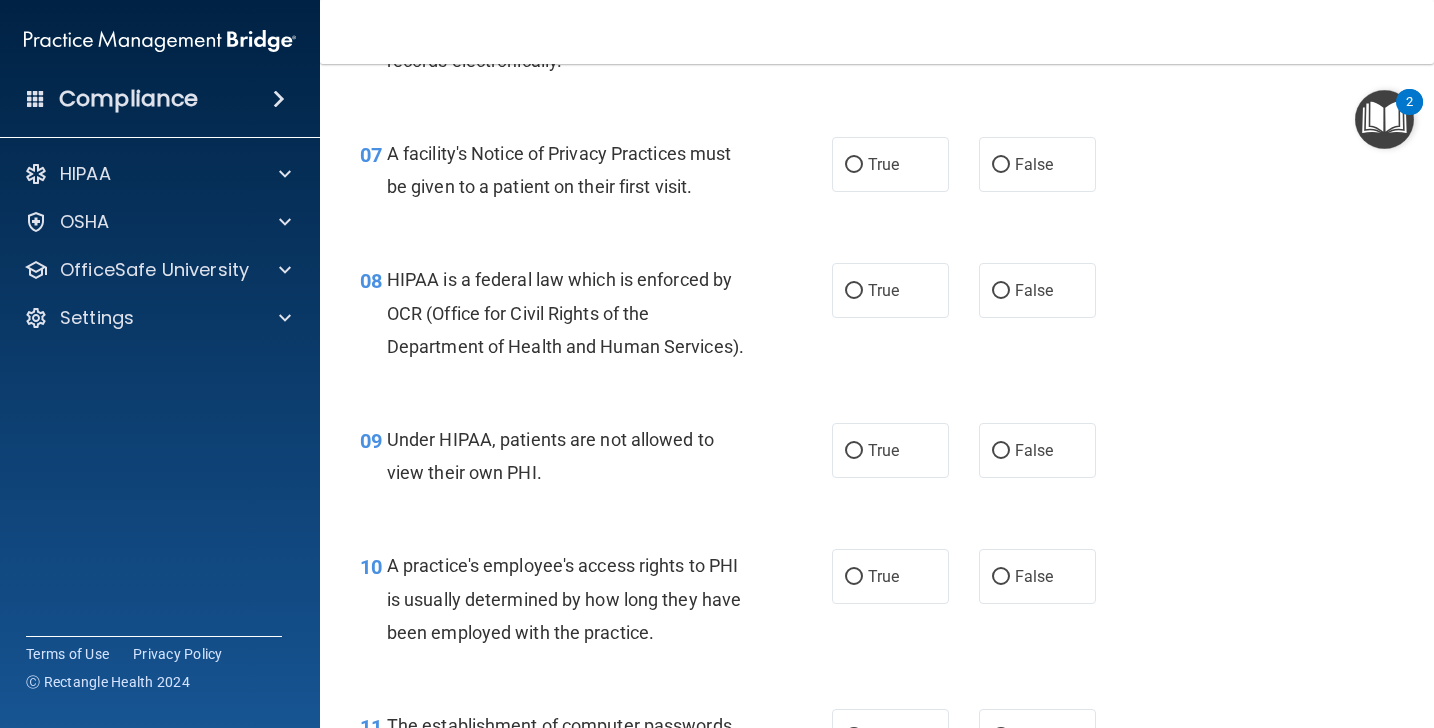 click on "07       A facility's Notice of Privacy Practices must be given to a patient on their first visit.                 True           False" at bounding box center [877, 175] 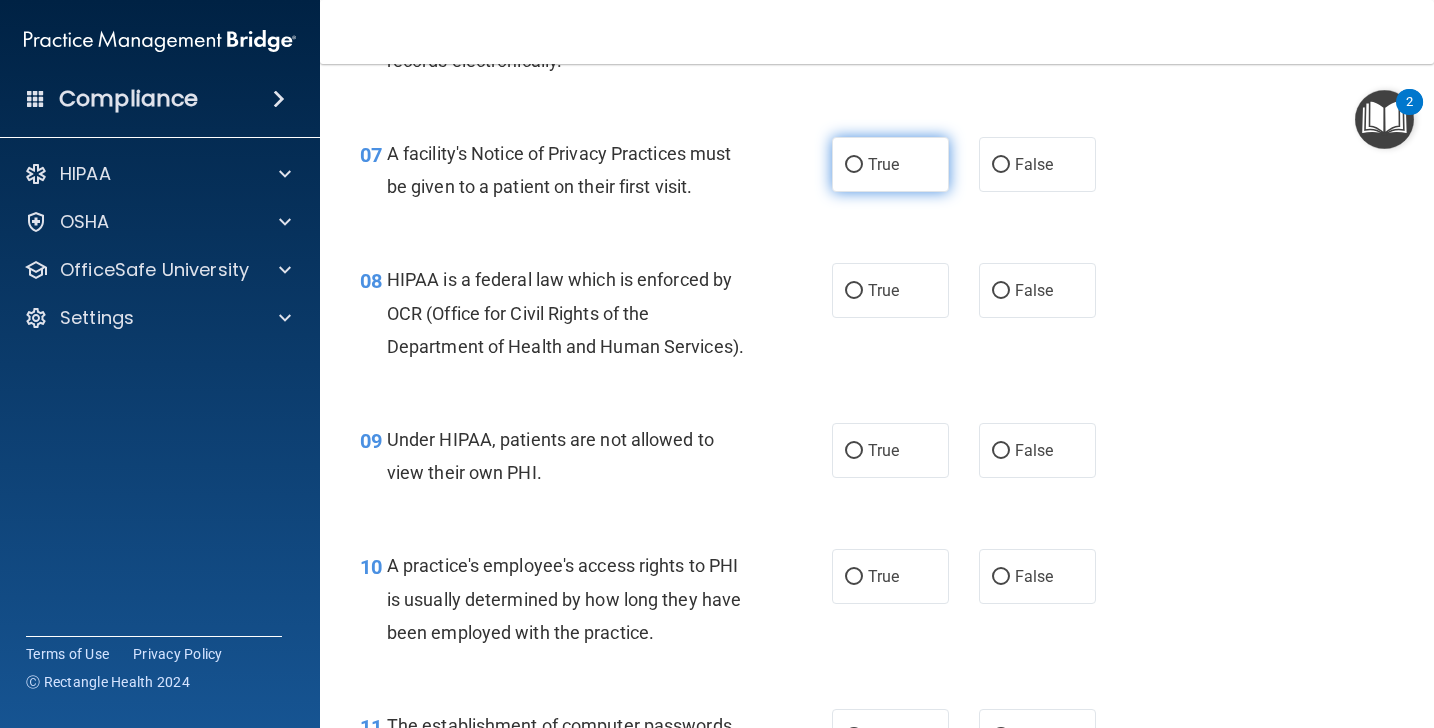 scroll, scrollTop: 1219, scrollLeft: 0, axis: vertical 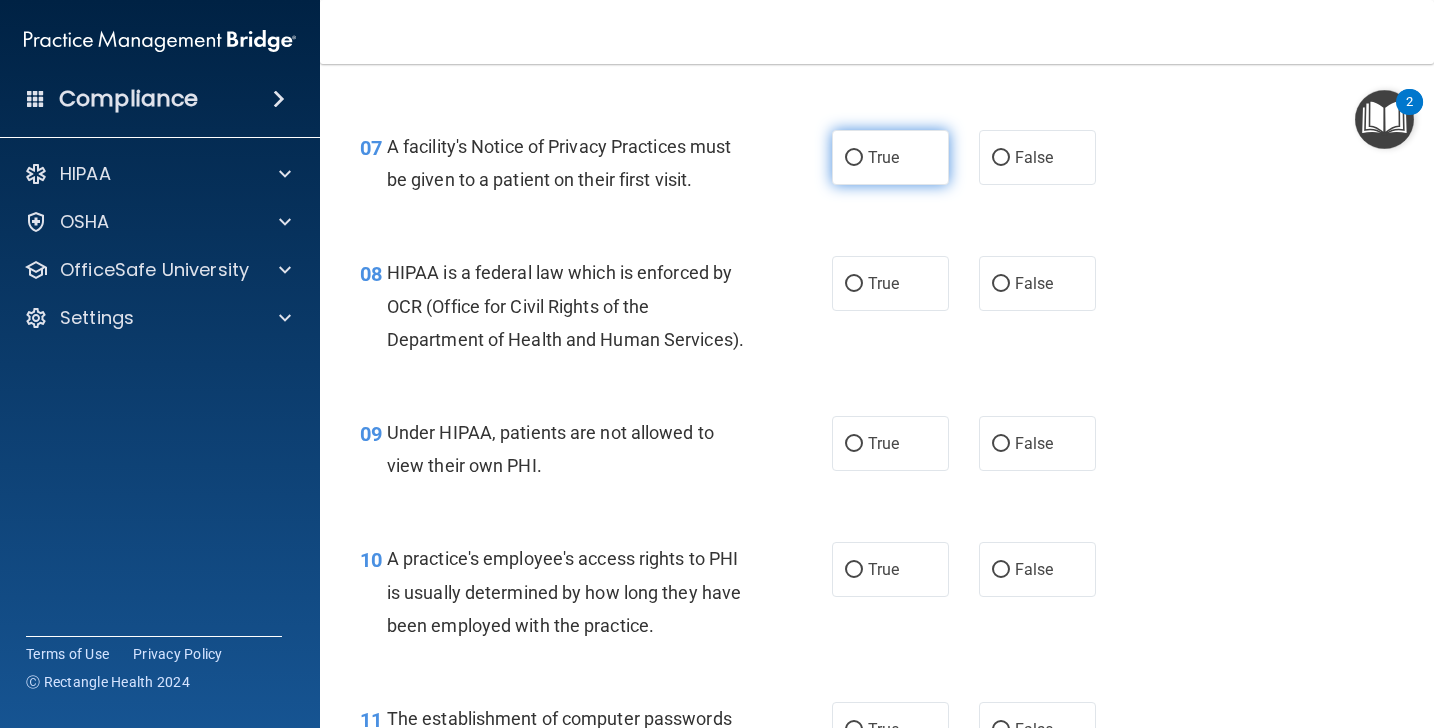 click on "True" at bounding box center [890, 157] 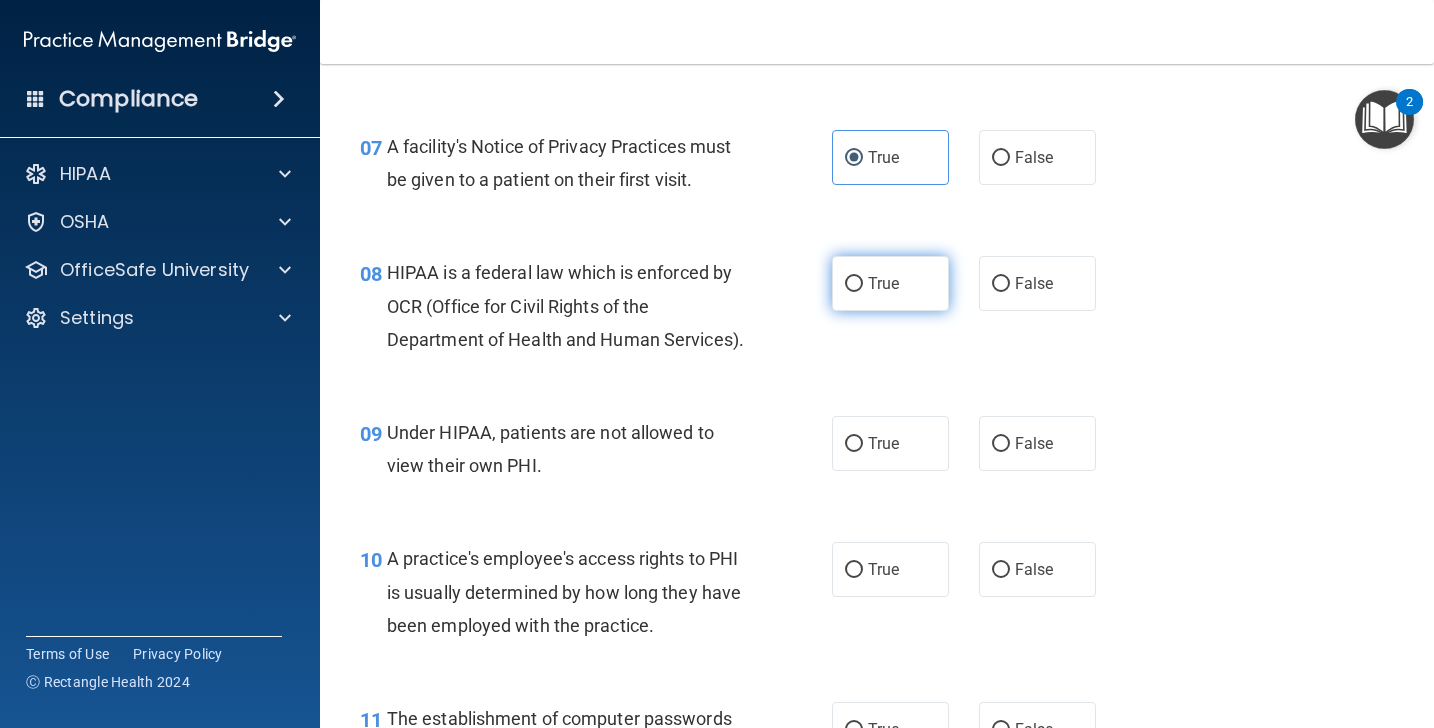 click on "True" at bounding box center (890, 283) 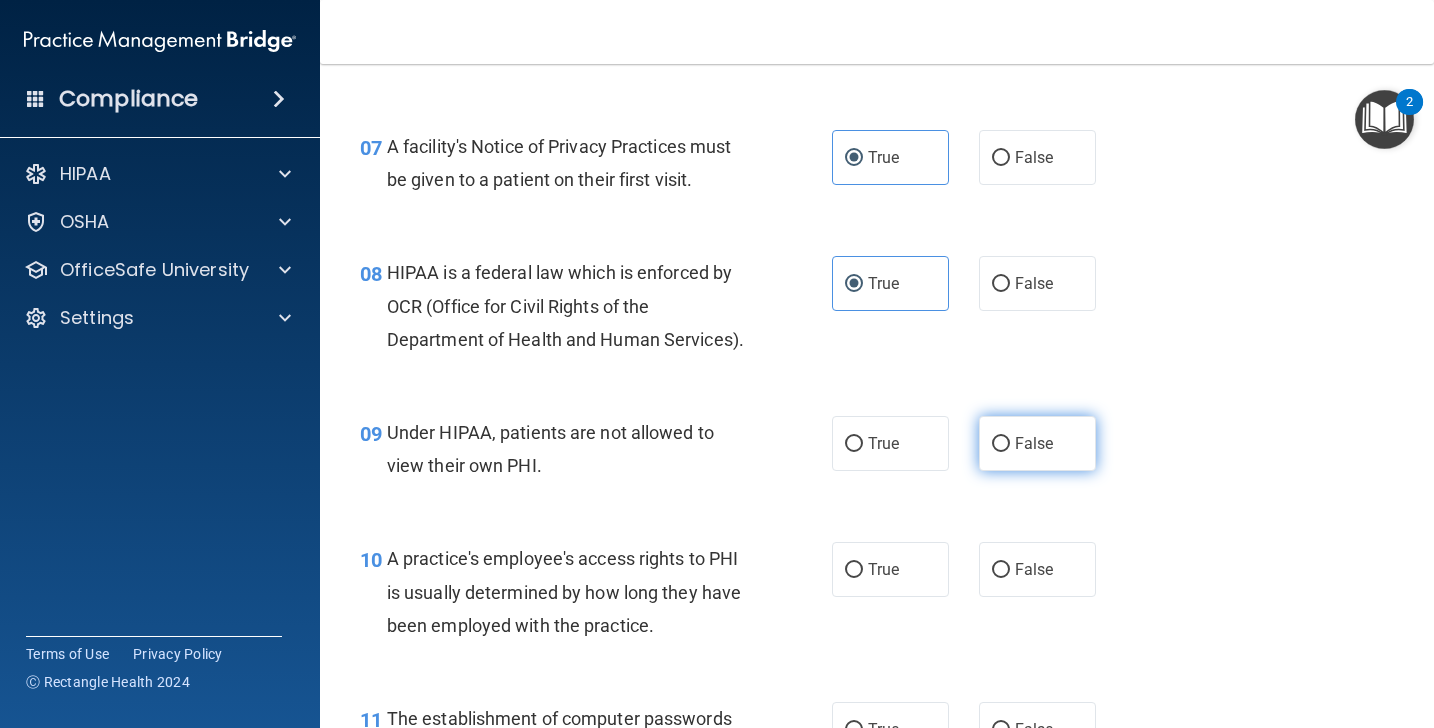 click on "False" at bounding box center [1037, 443] 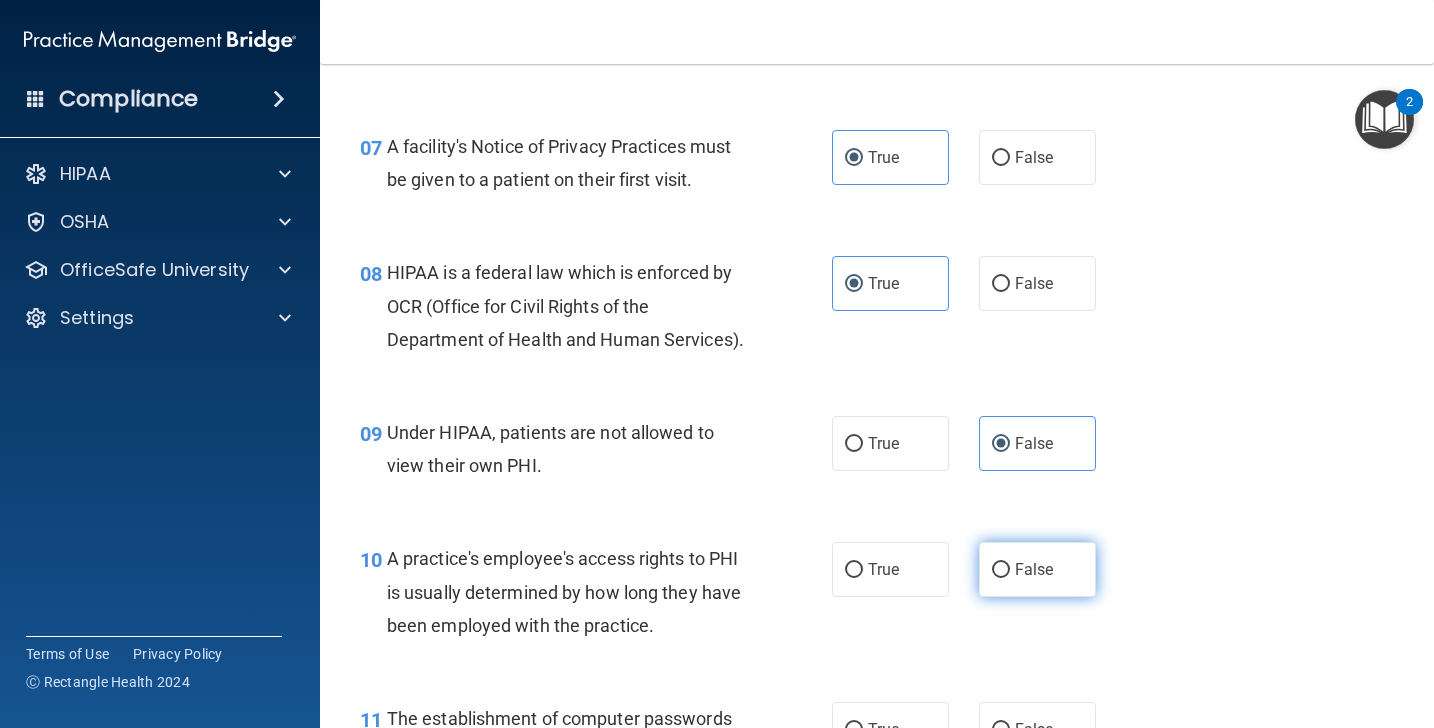 click on "False" at bounding box center (1037, 569) 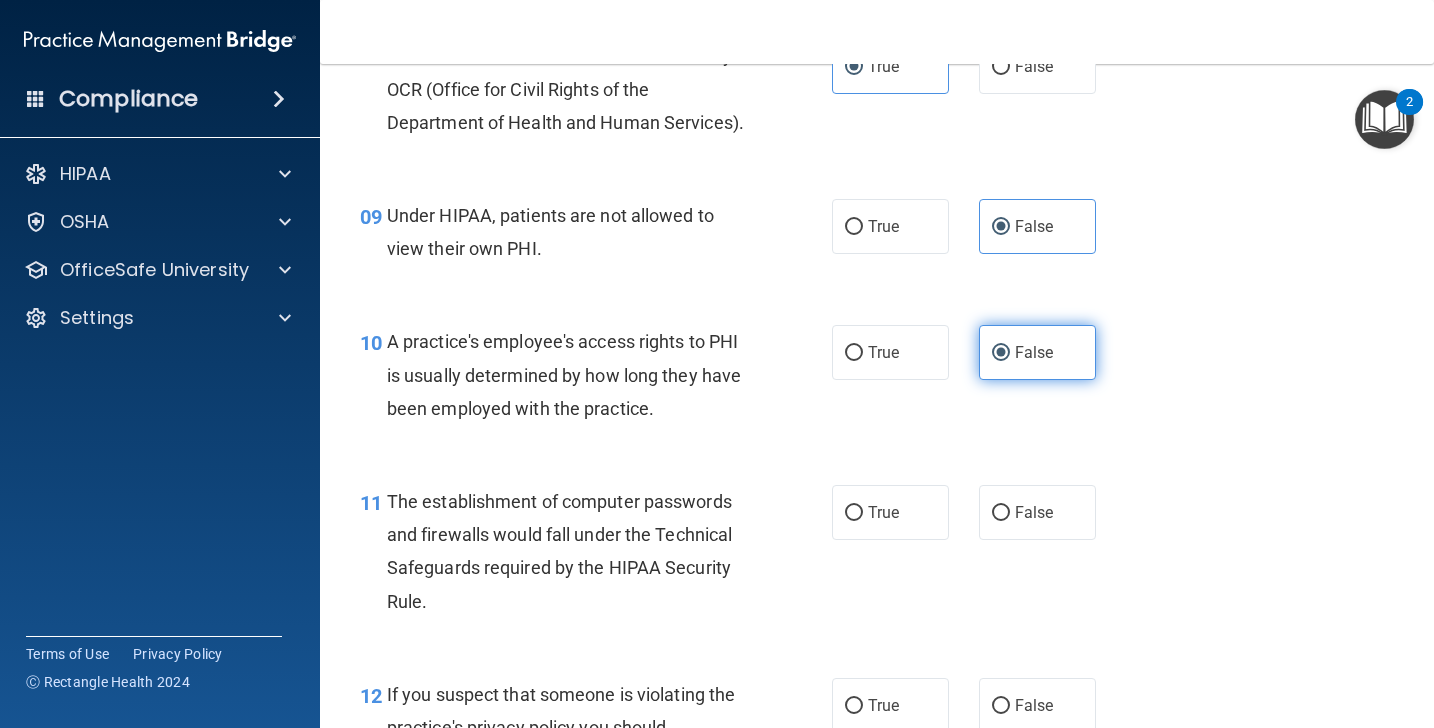 scroll, scrollTop: 1466, scrollLeft: 0, axis: vertical 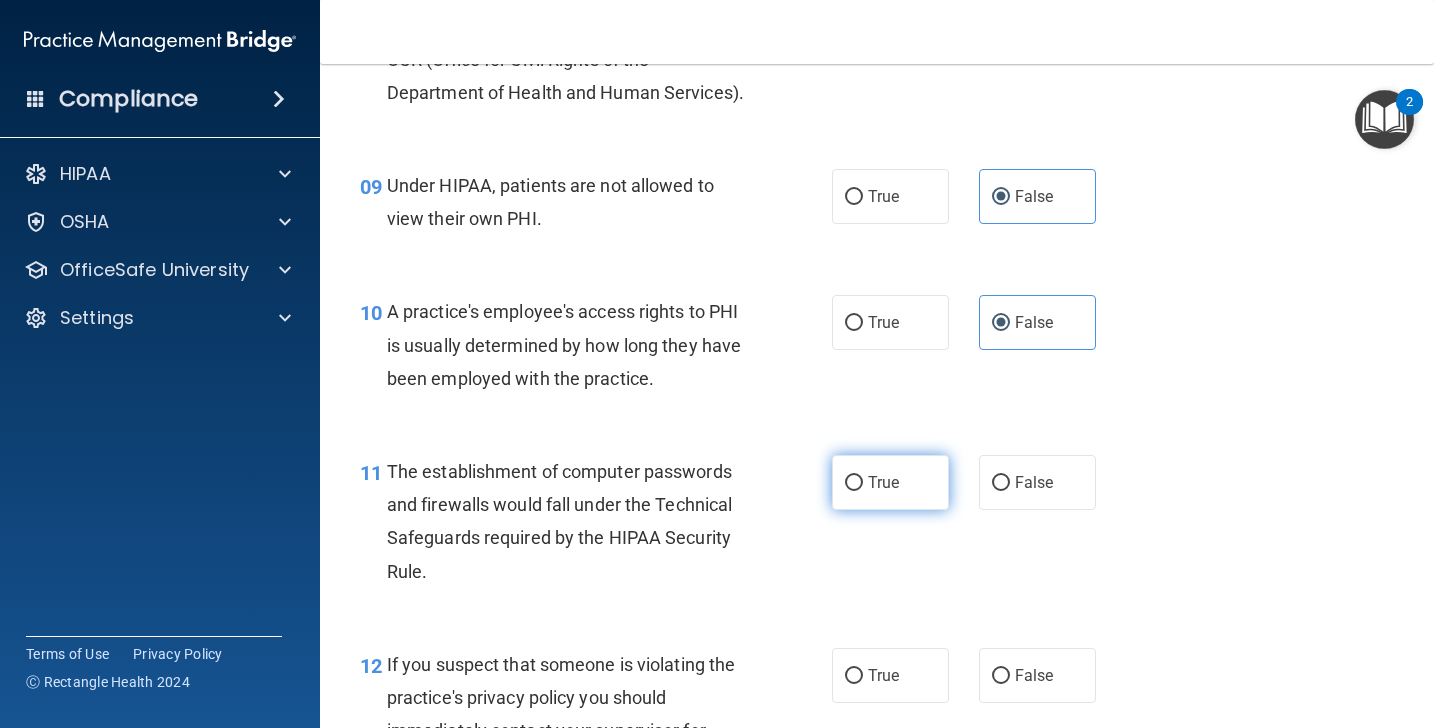 click on "True" at bounding box center [890, 482] 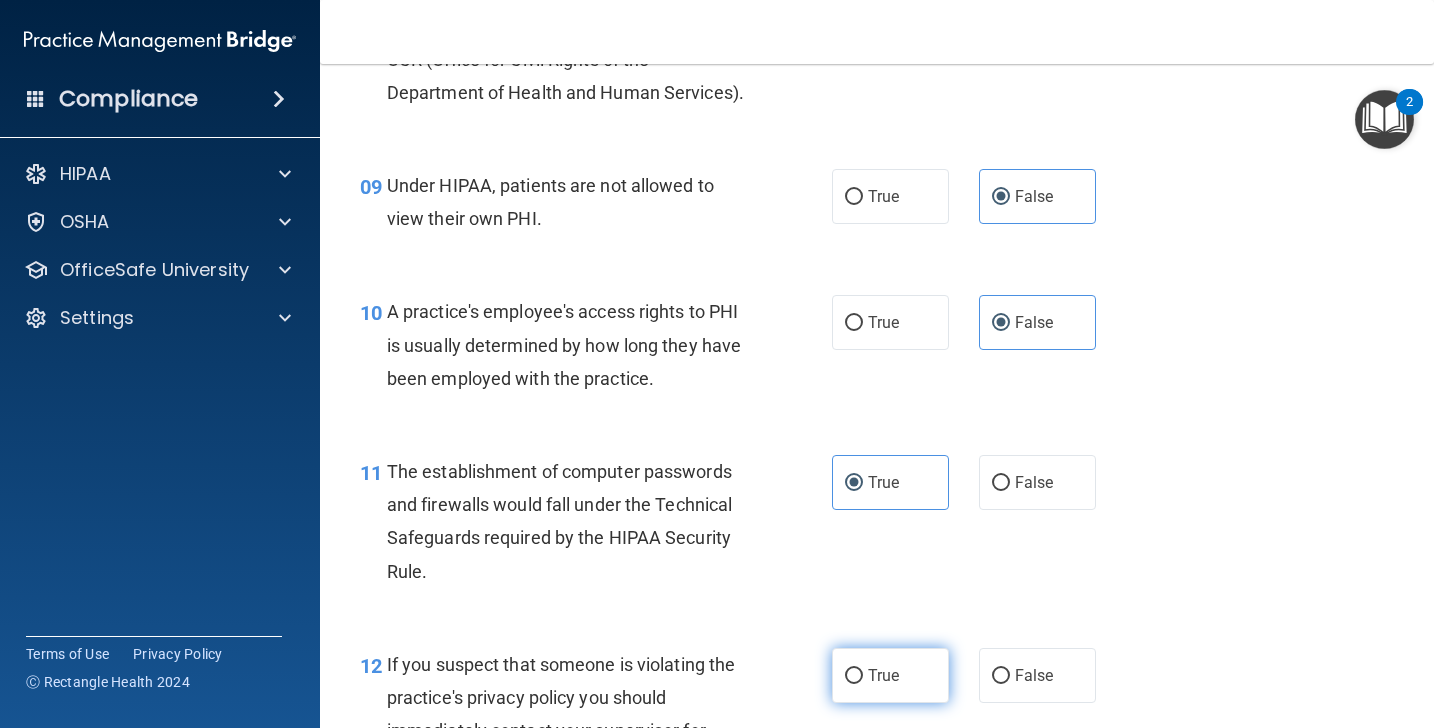 click on "True" at bounding box center (890, 675) 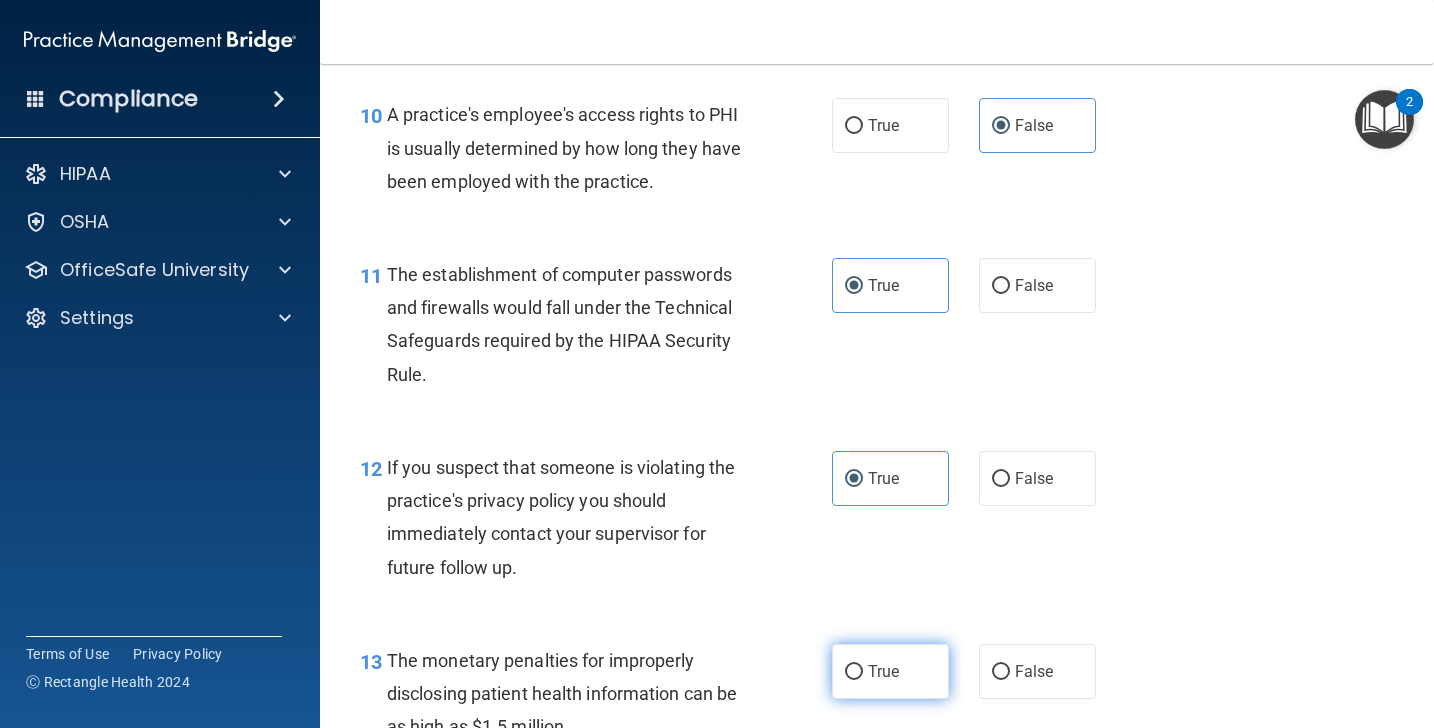 click on "True" at bounding box center [883, 671] 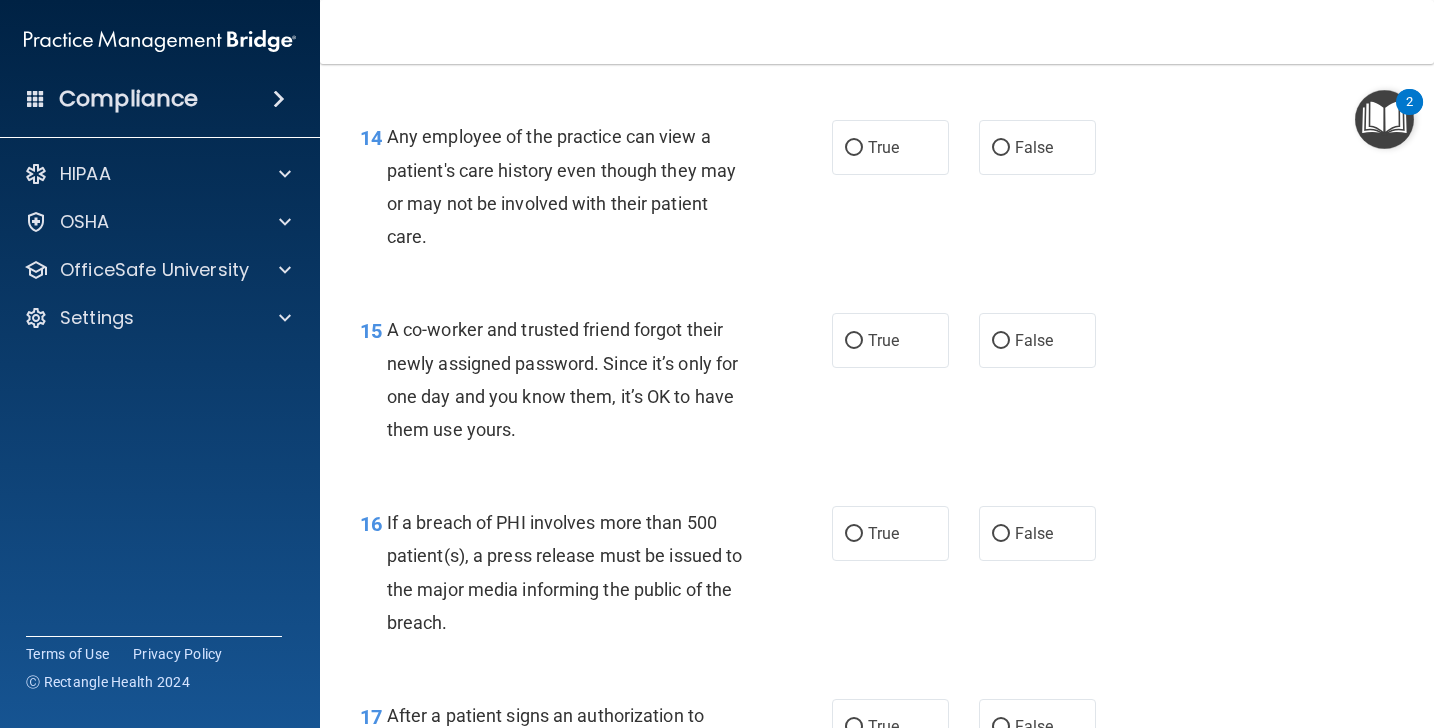 scroll, scrollTop: 2364, scrollLeft: 0, axis: vertical 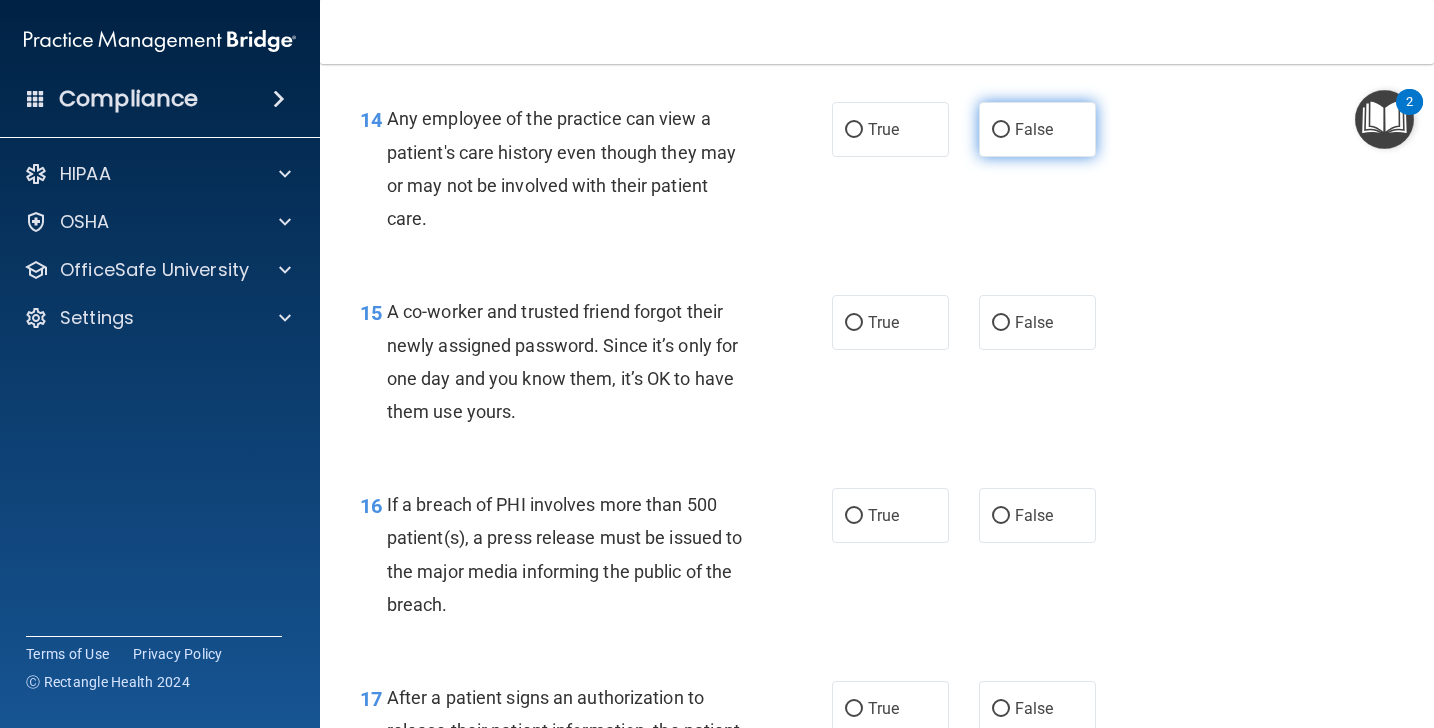 click on "False" at bounding box center (1034, 129) 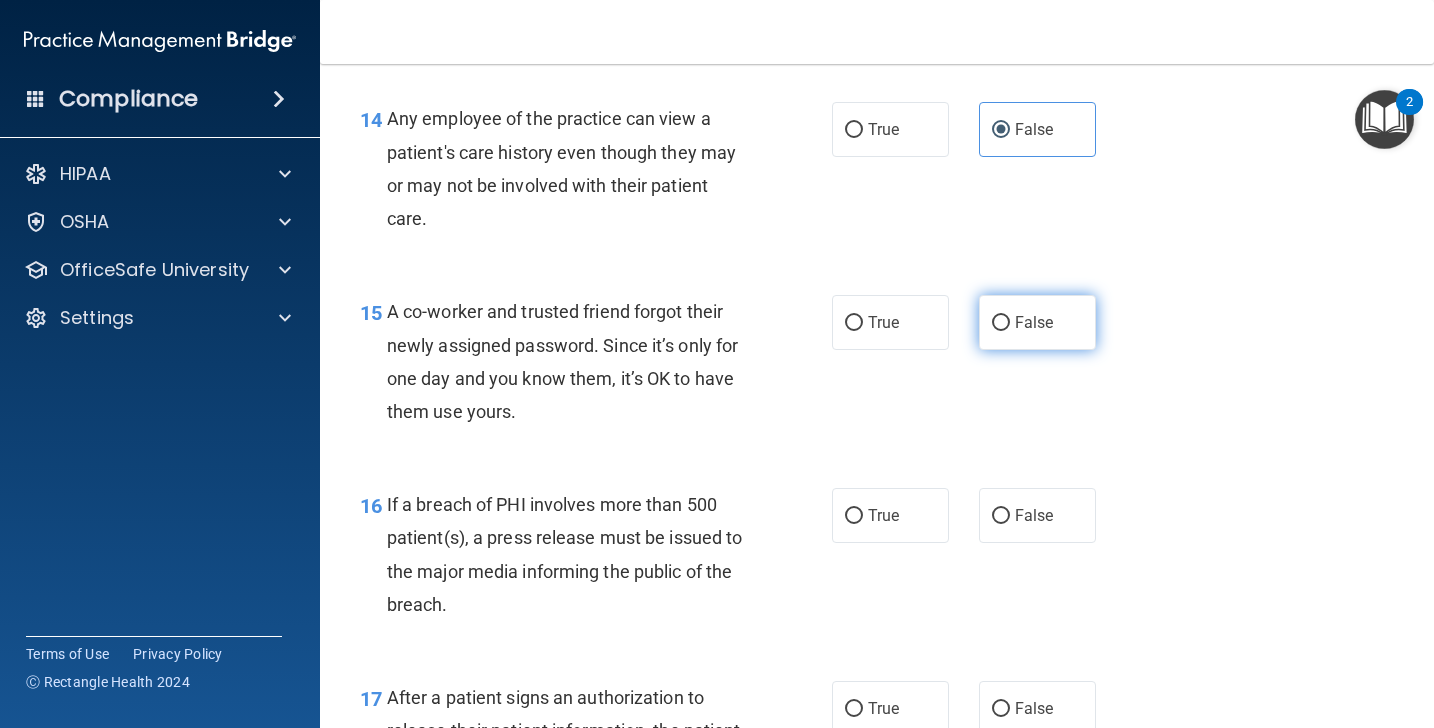 click on "False" at bounding box center [1034, 322] 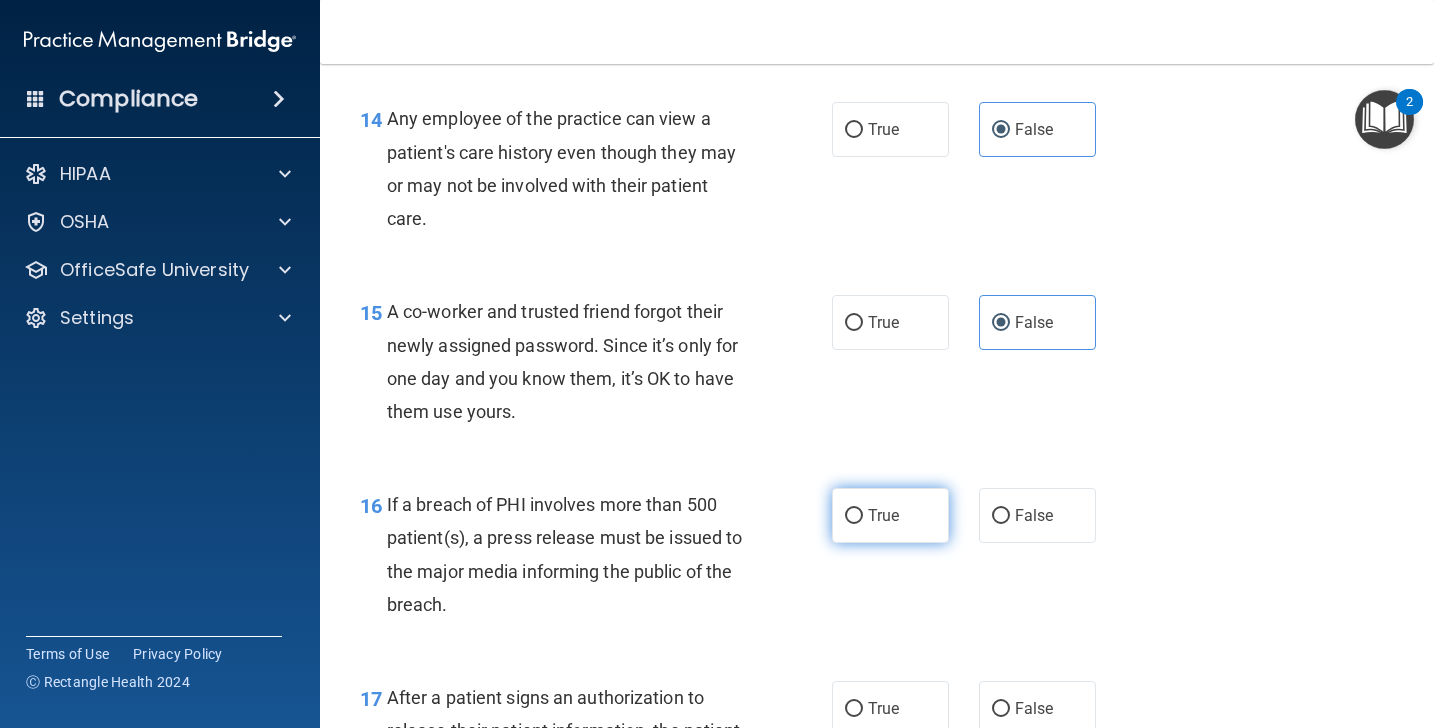 click on "True" at bounding box center (890, 515) 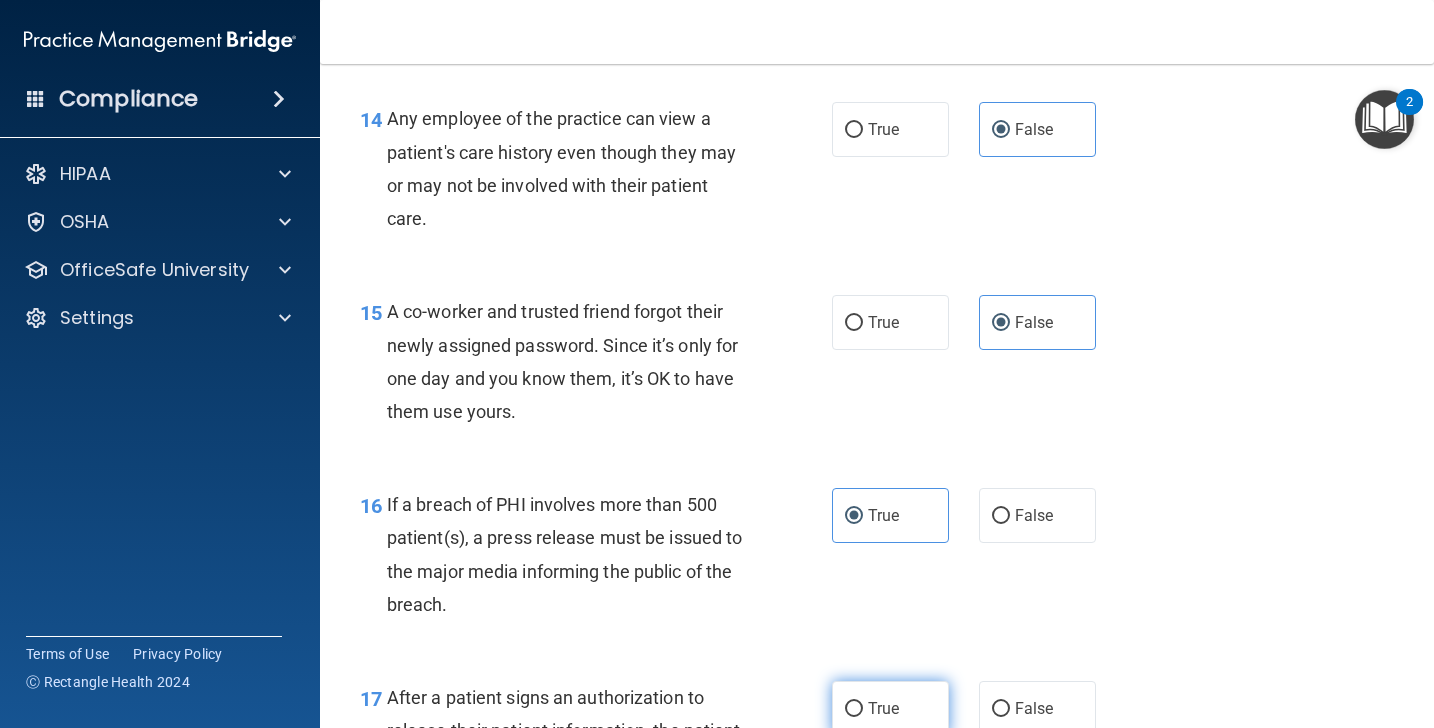 click on "True" at bounding box center (890, 708) 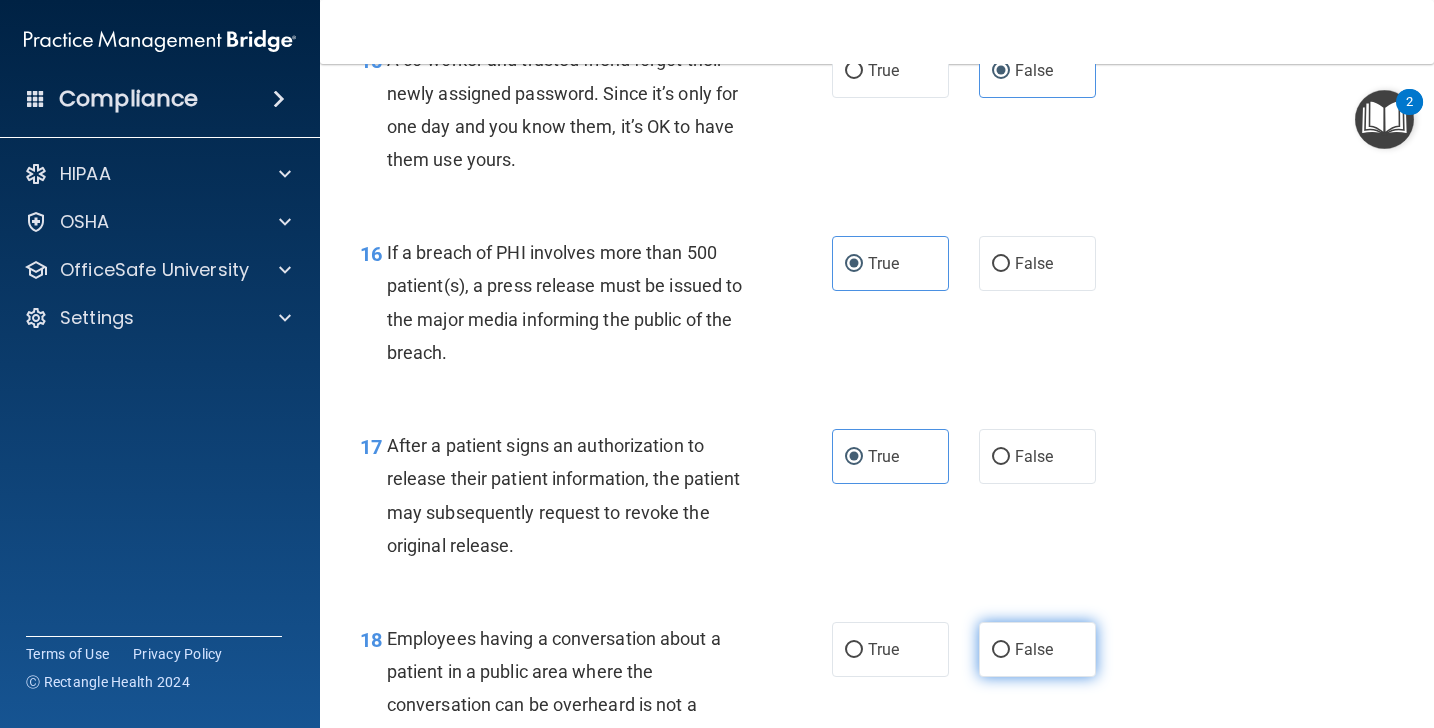 click on "False" at bounding box center (1001, 650) 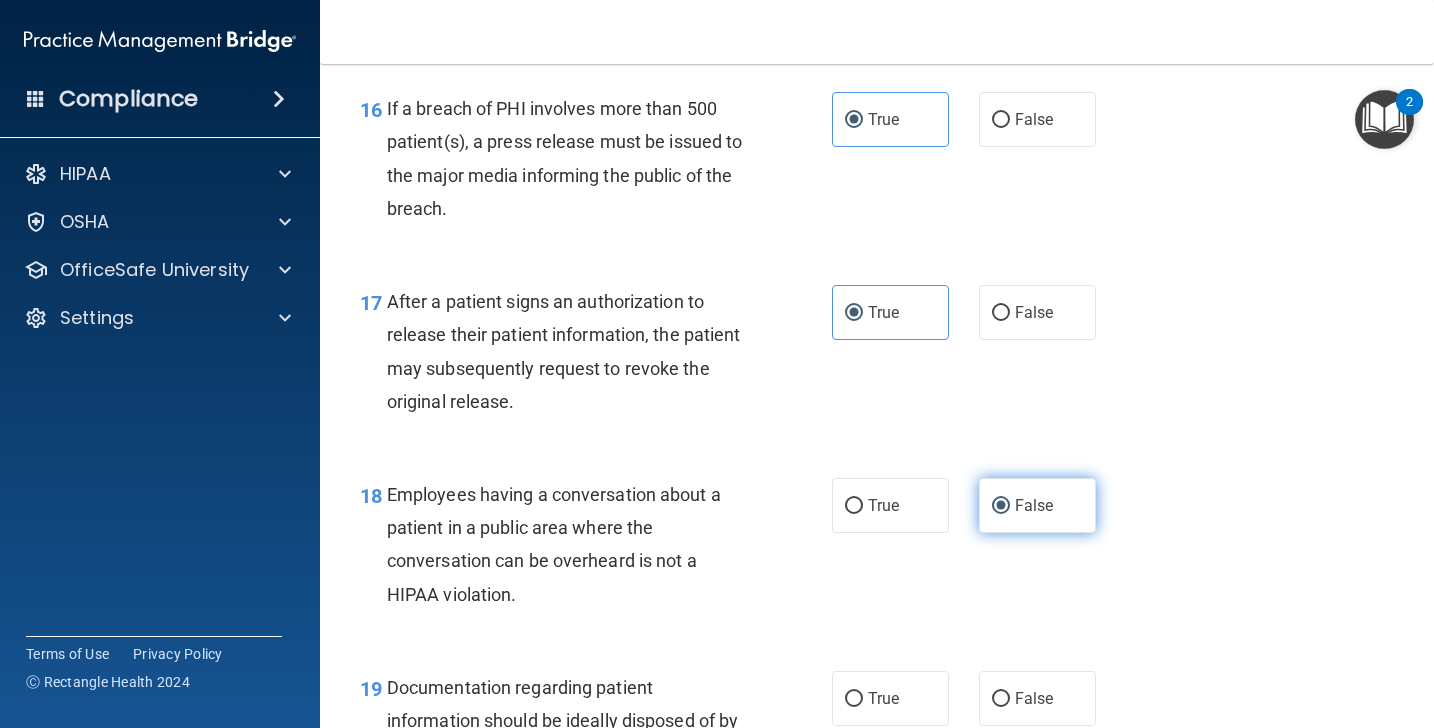 scroll, scrollTop: 2804, scrollLeft: 0, axis: vertical 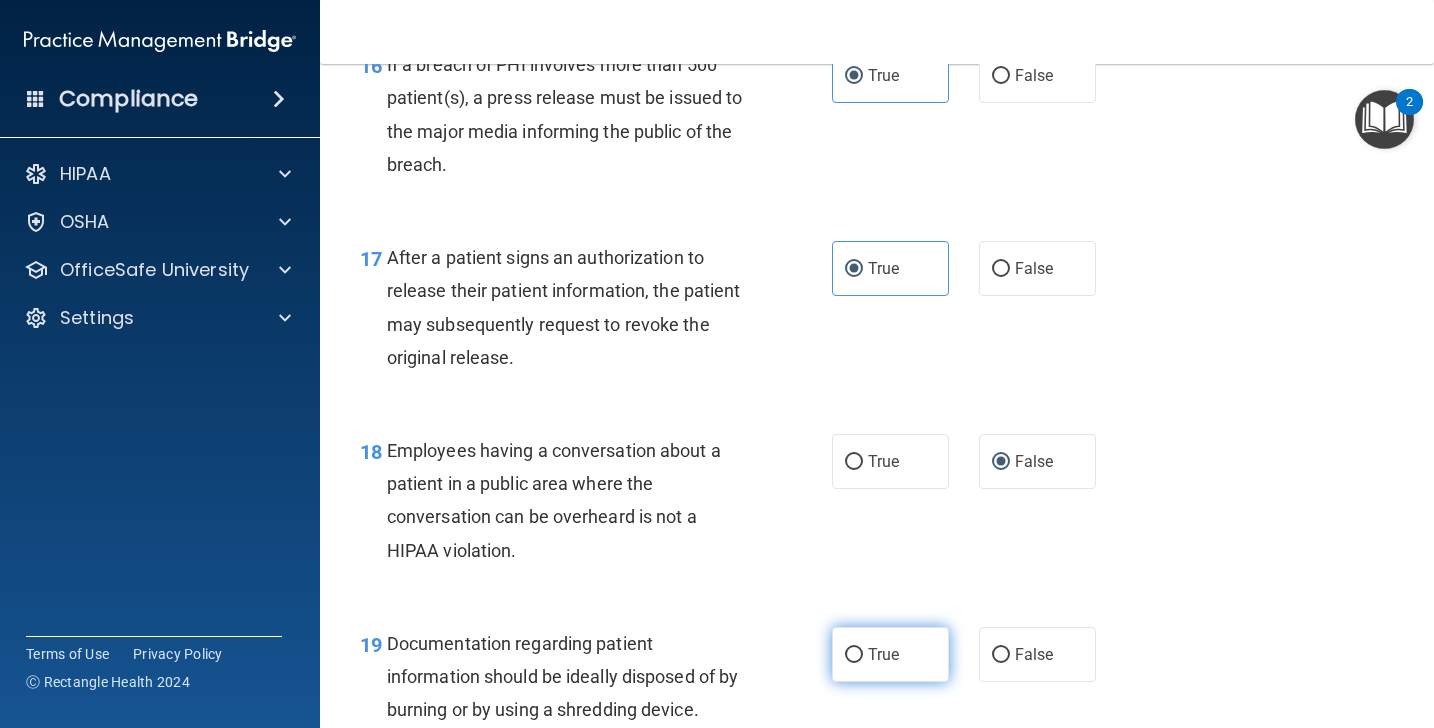 click on "True" at bounding box center [890, 654] 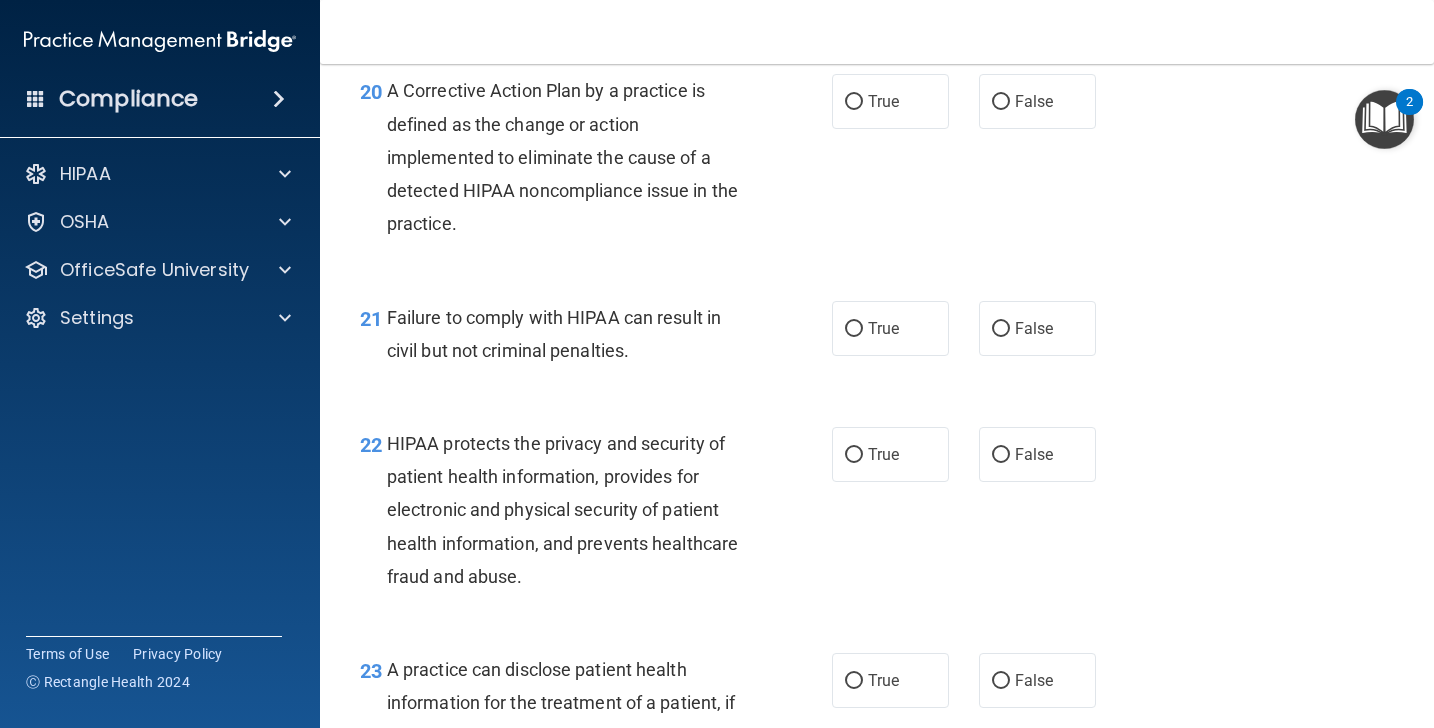 scroll, scrollTop: 3482, scrollLeft: 0, axis: vertical 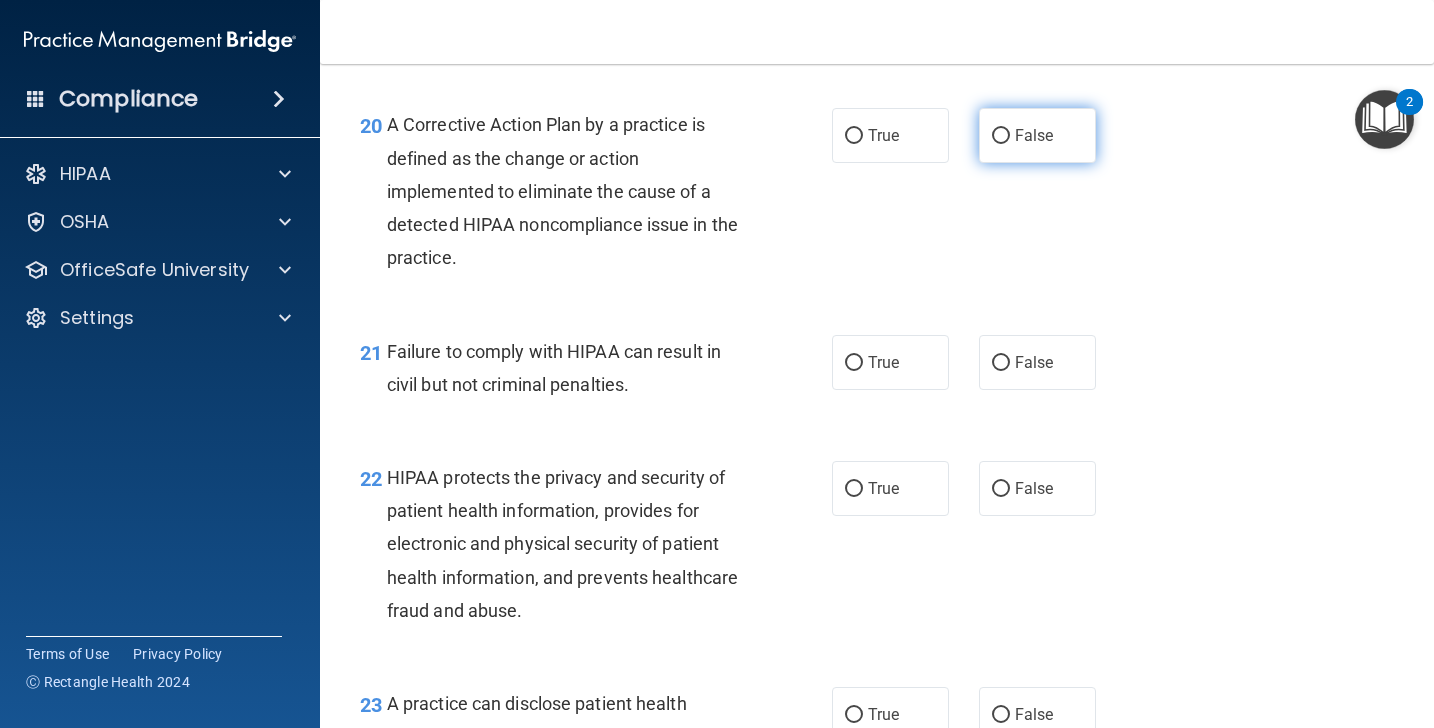 click on "False" at bounding box center [1037, 135] 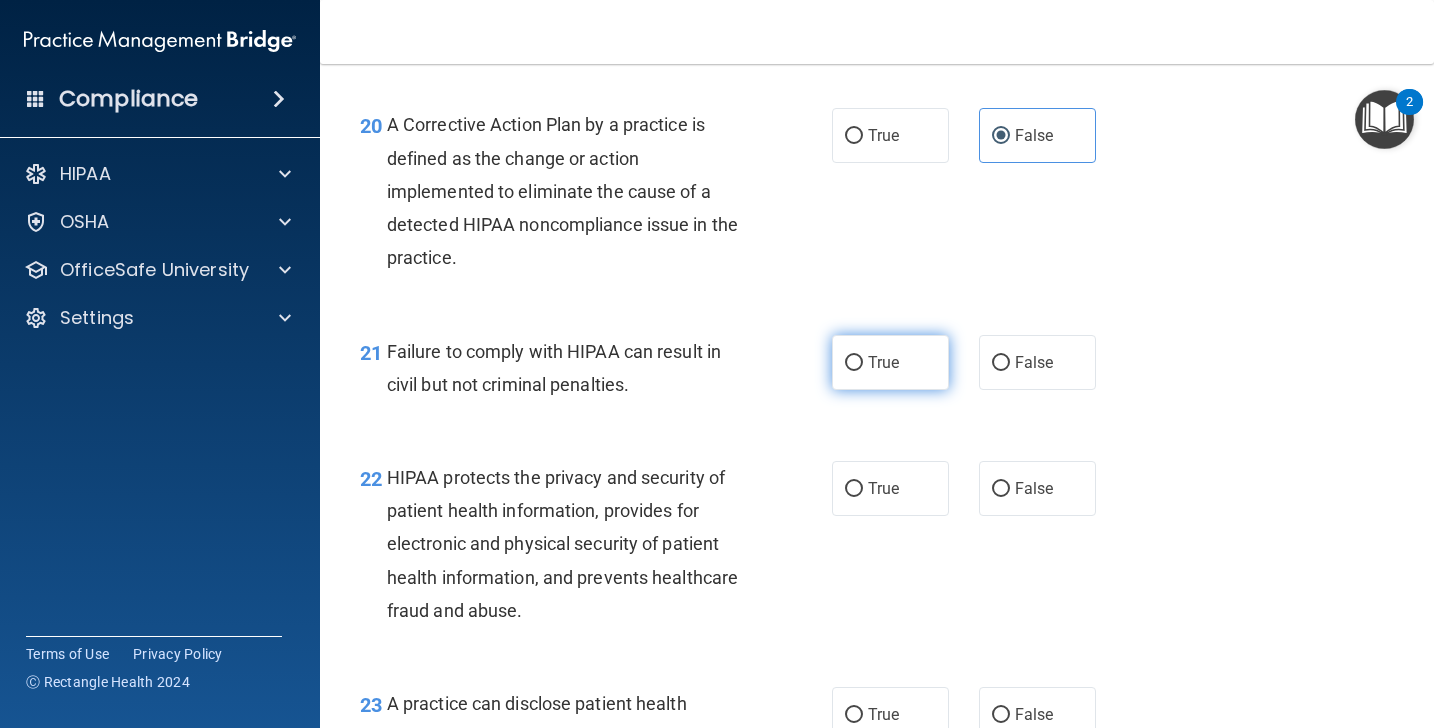 click on "True" at bounding box center [890, 362] 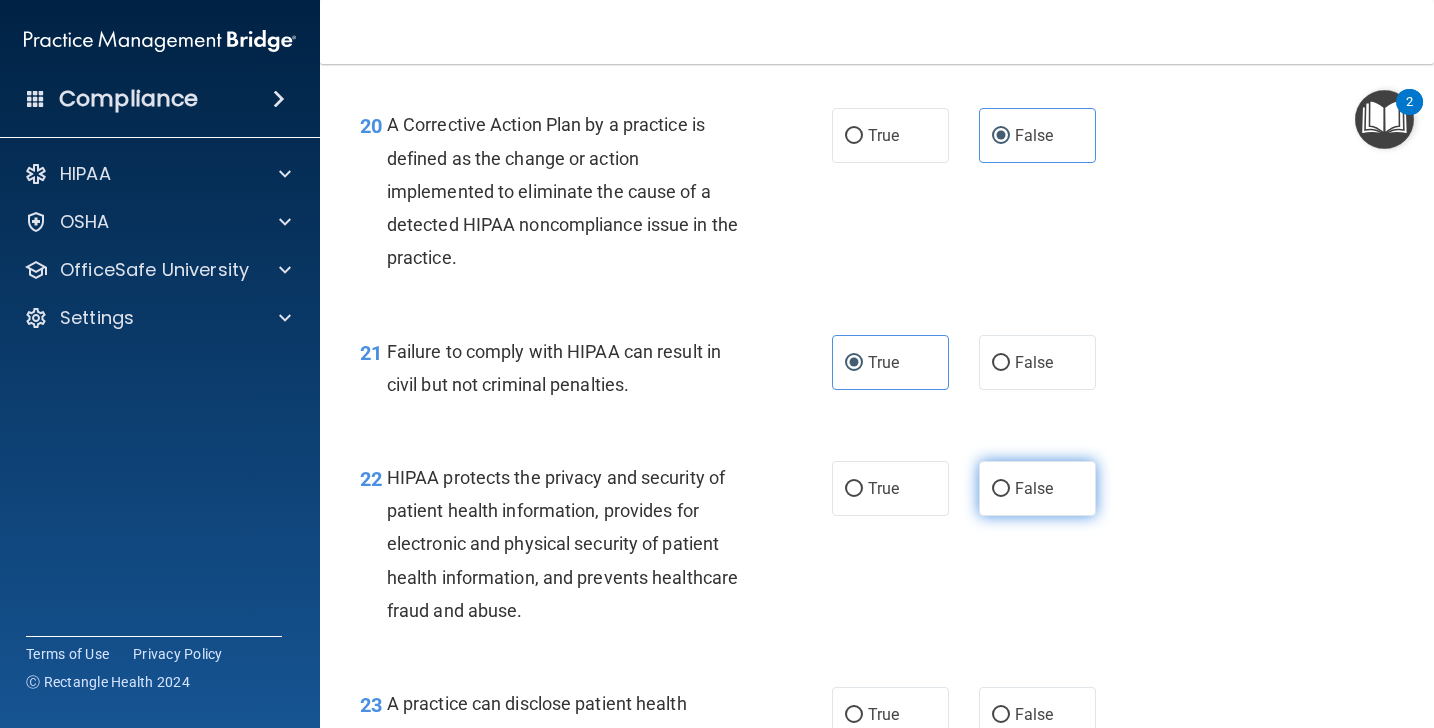 click on "False" at bounding box center [1037, 488] 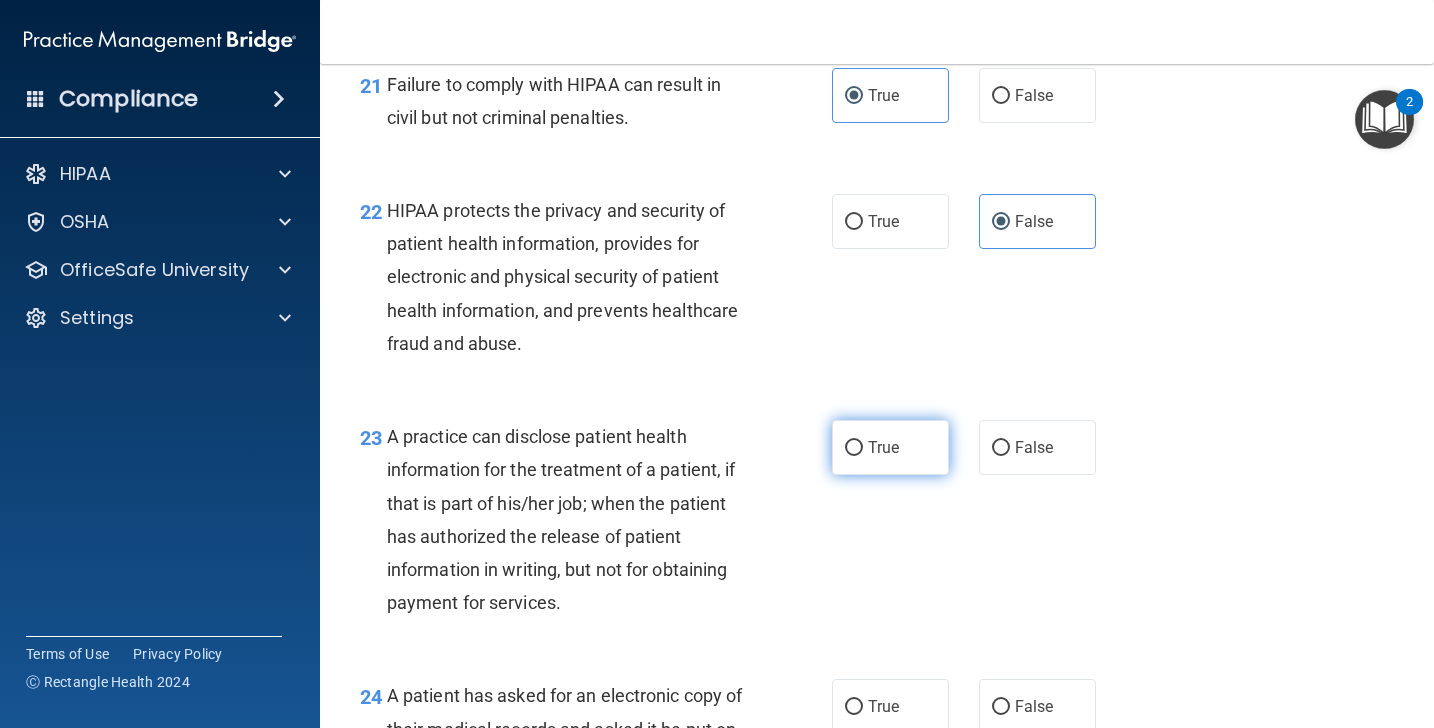 click on "True" at bounding box center (890, 447) 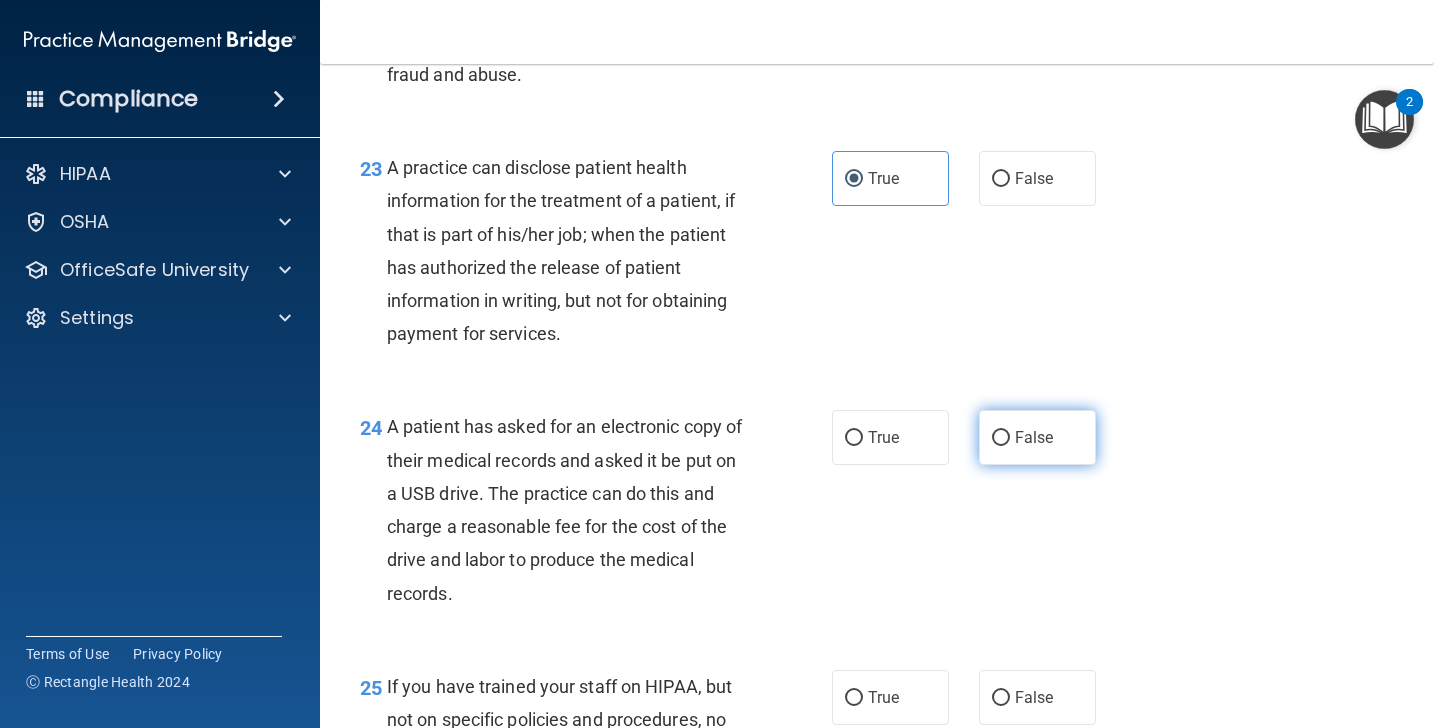 scroll, scrollTop: 4021, scrollLeft: 0, axis: vertical 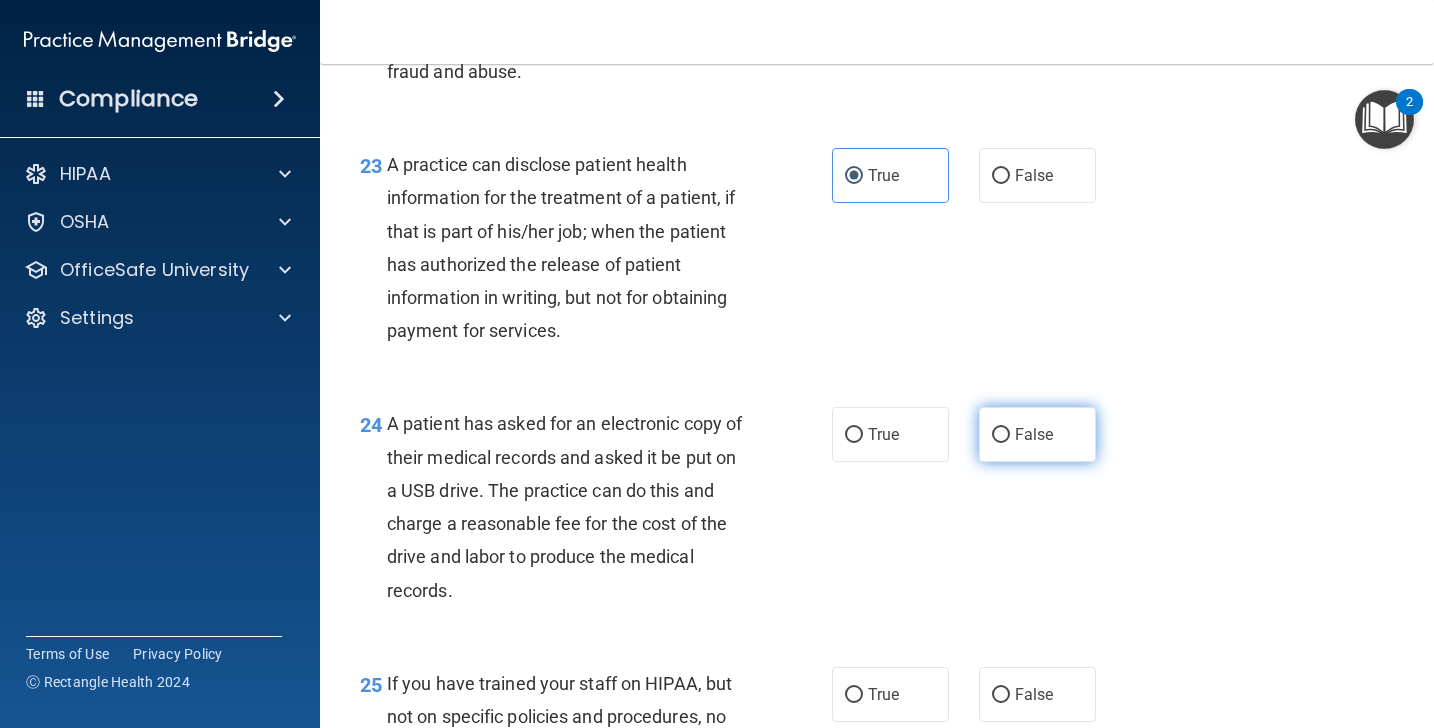 click on "False" at bounding box center (1037, 434) 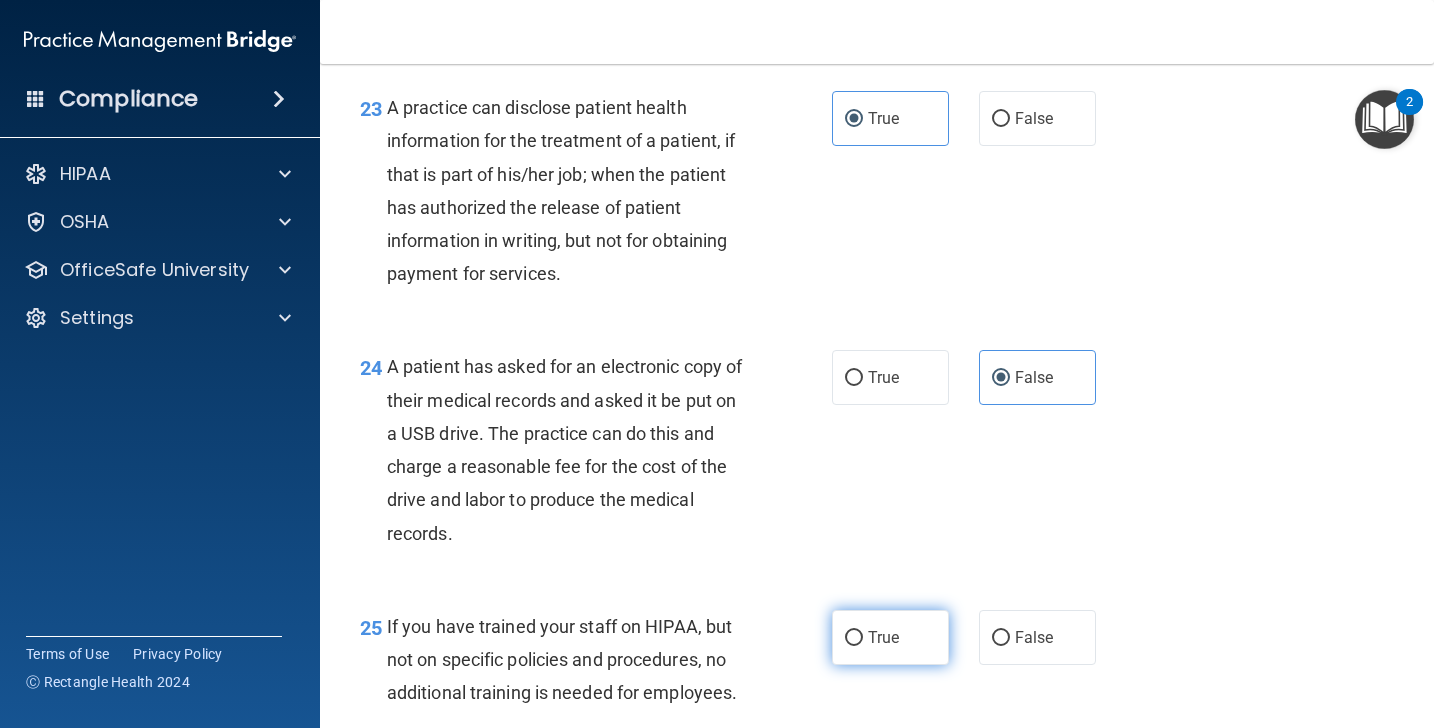 click on "True" at bounding box center (890, 637) 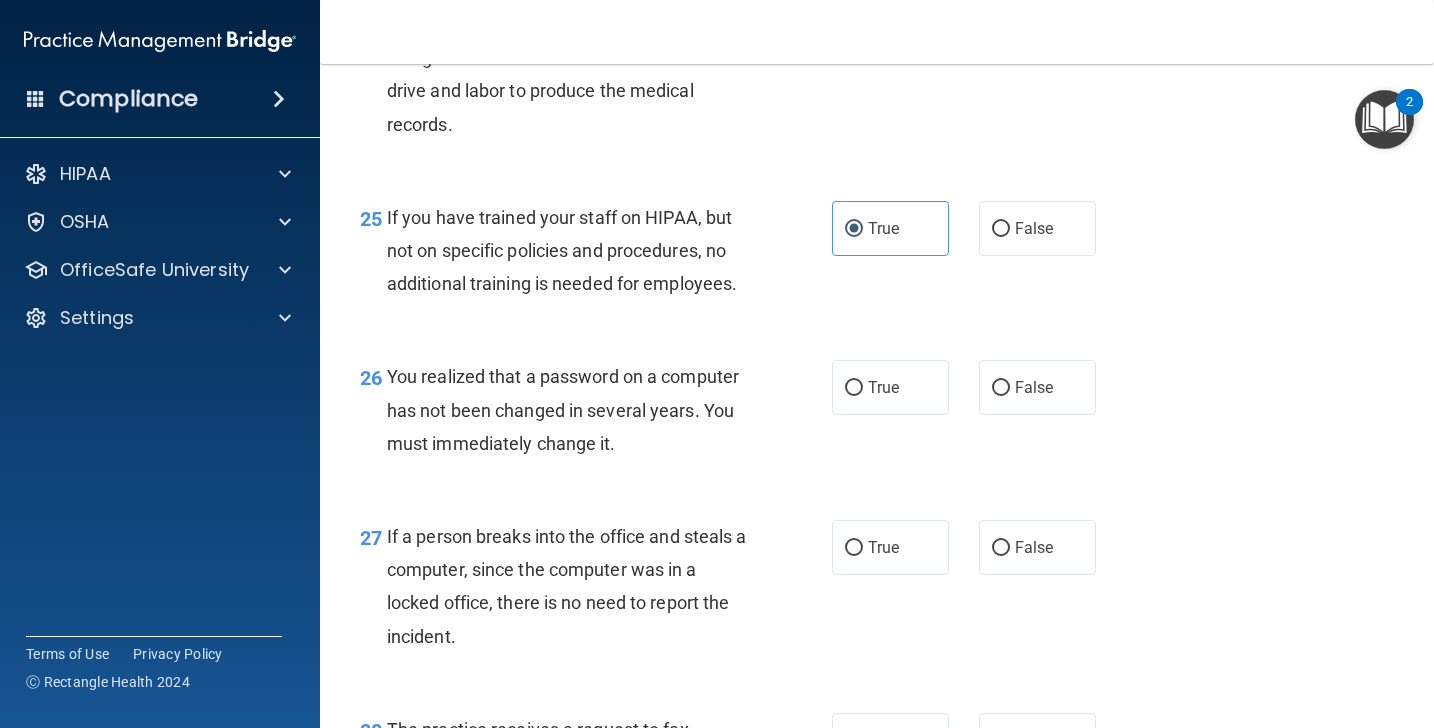 scroll, scrollTop: 4497, scrollLeft: 0, axis: vertical 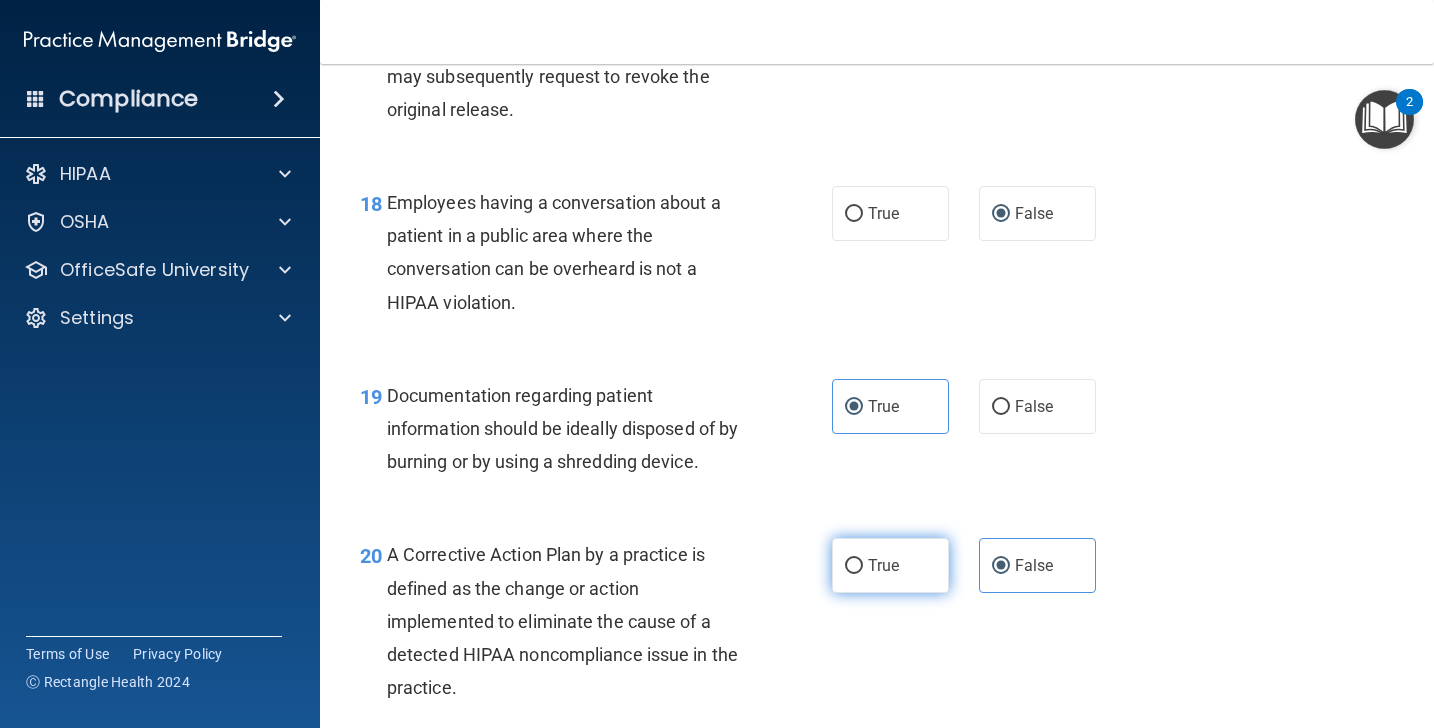 click on "True" at bounding box center (854, 566) 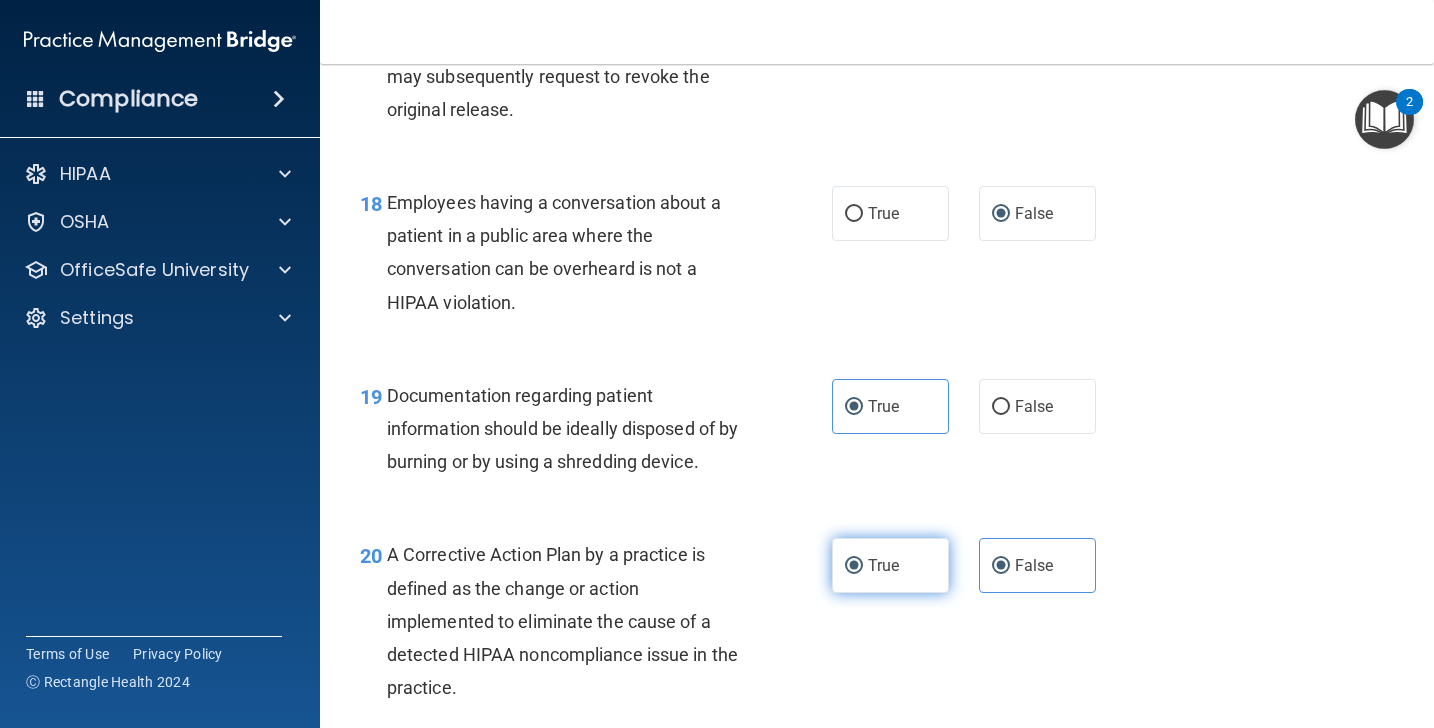 radio on "false" 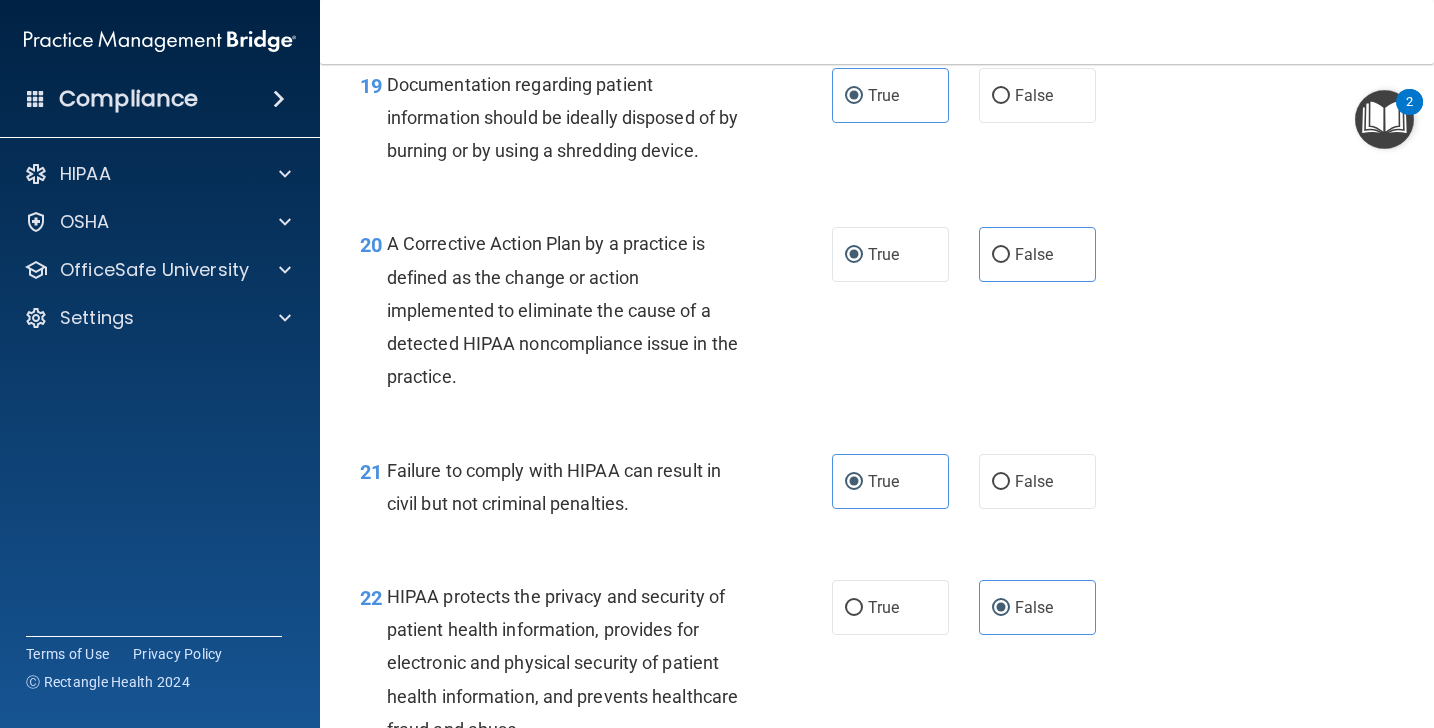 scroll, scrollTop: 3365, scrollLeft: 0, axis: vertical 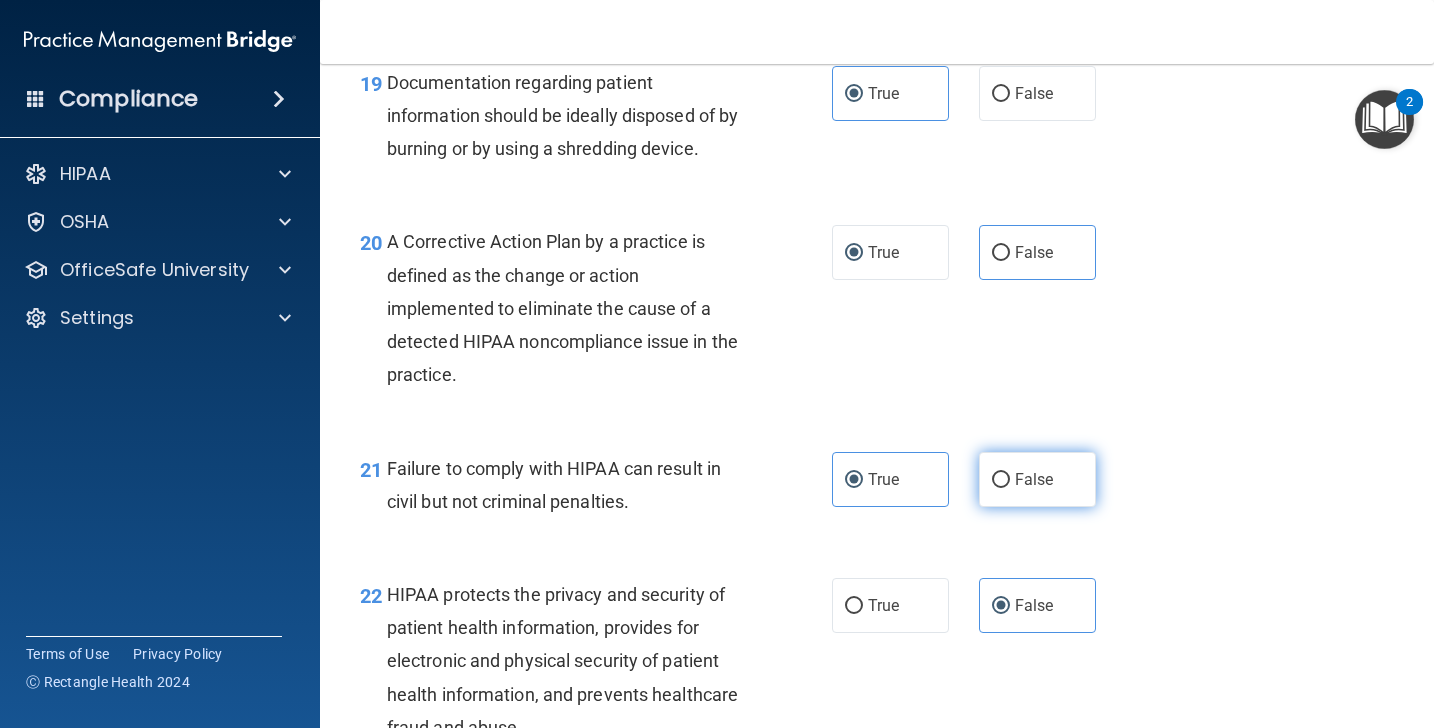 click on "False" at bounding box center [1034, 479] 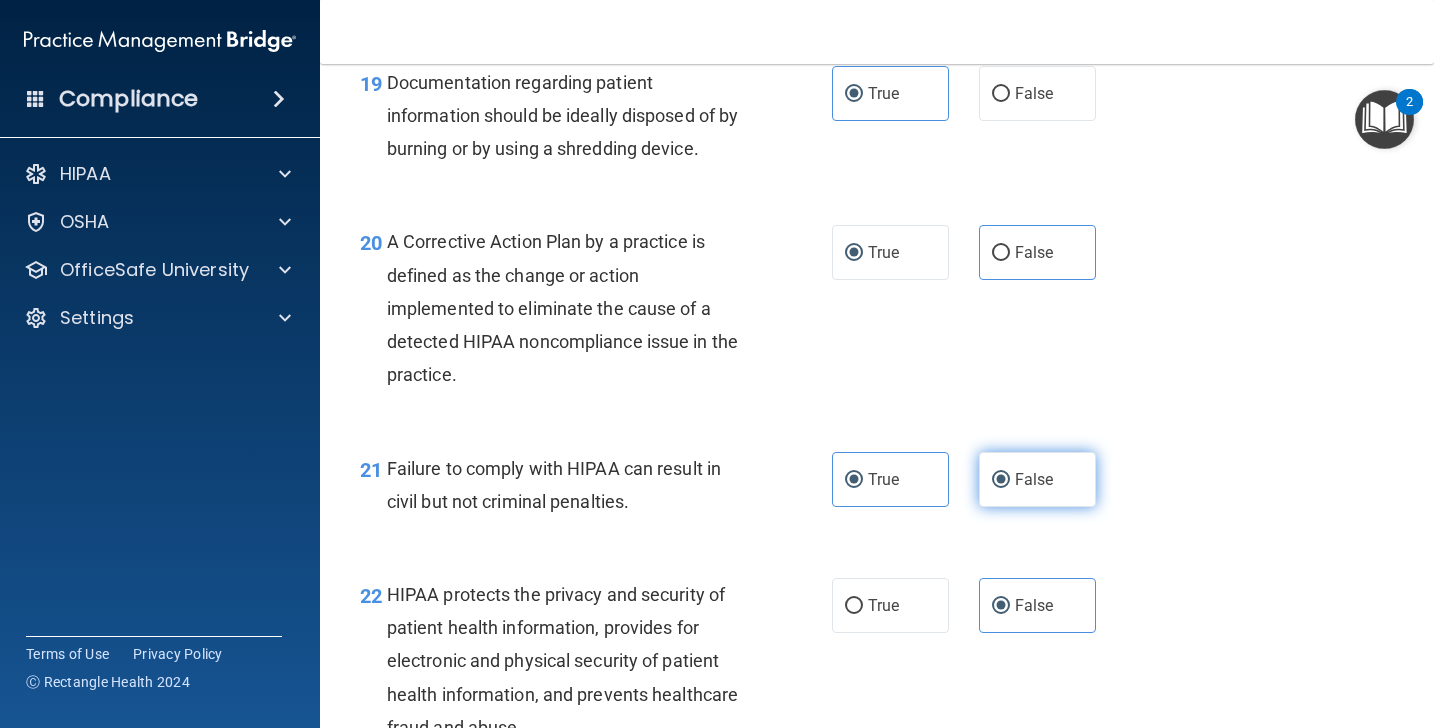 radio on "false" 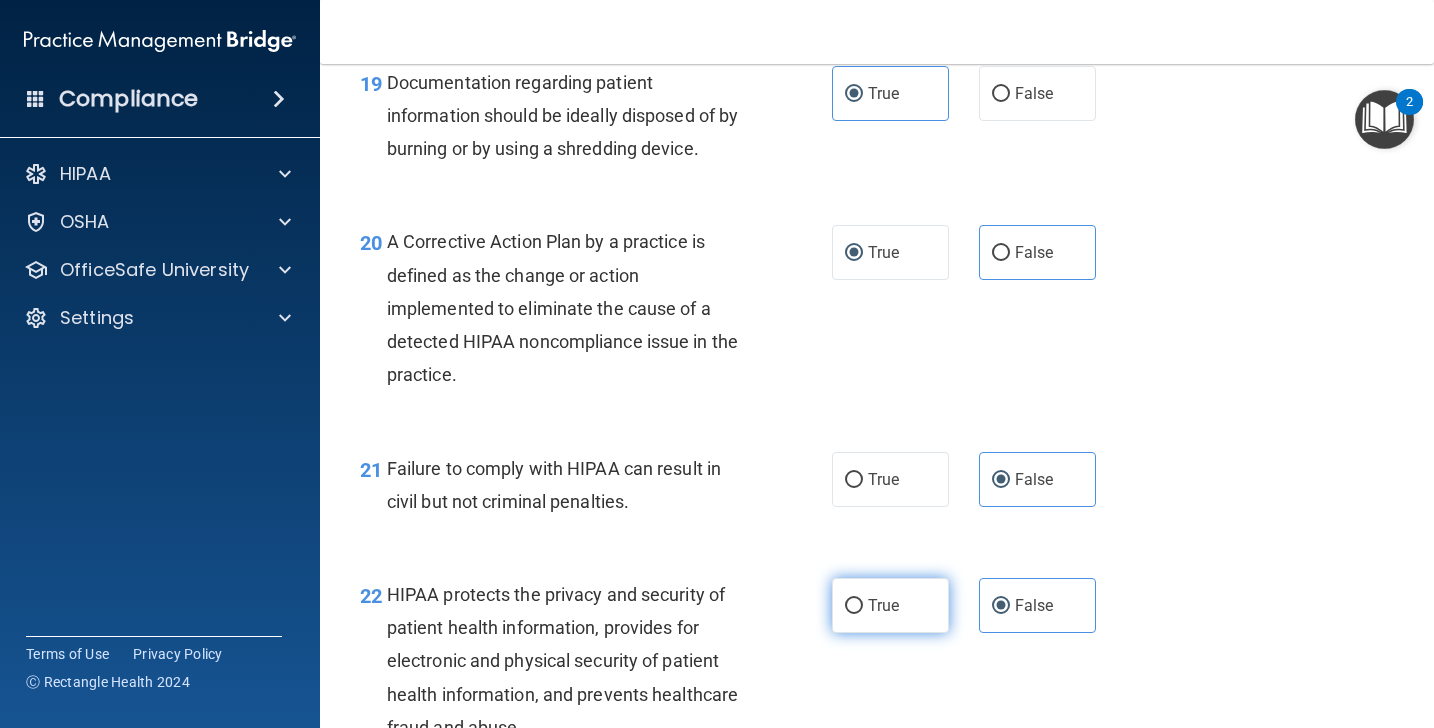 click on "True" at bounding box center (890, 605) 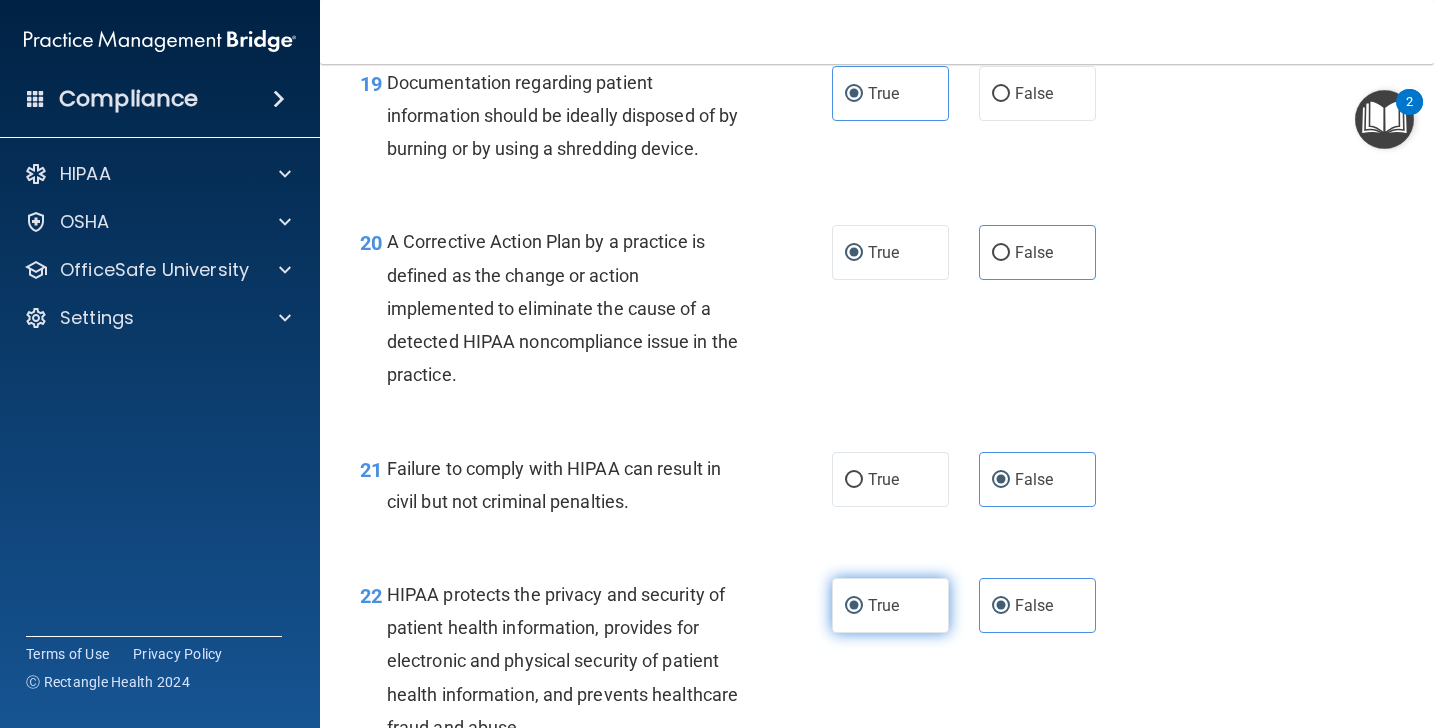 radio on "false" 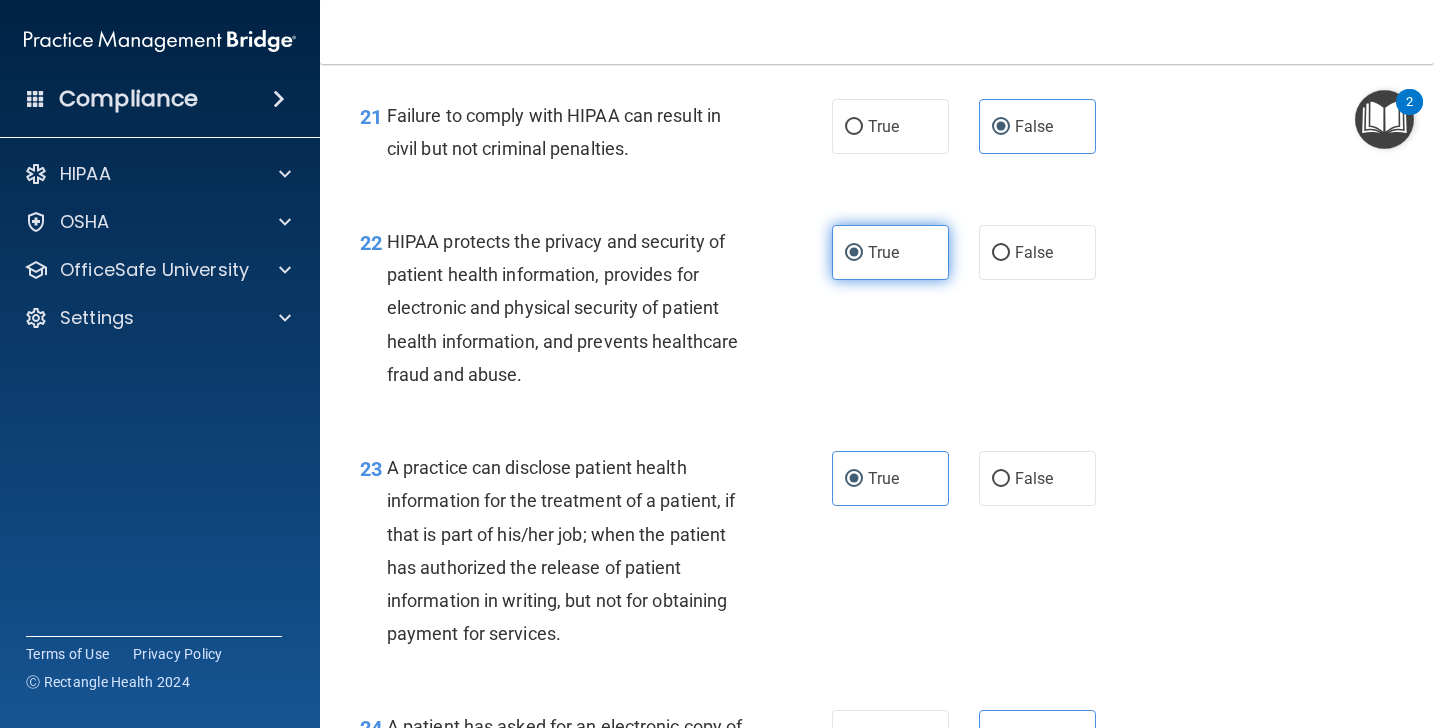 scroll, scrollTop: 3815, scrollLeft: 0, axis: vertical 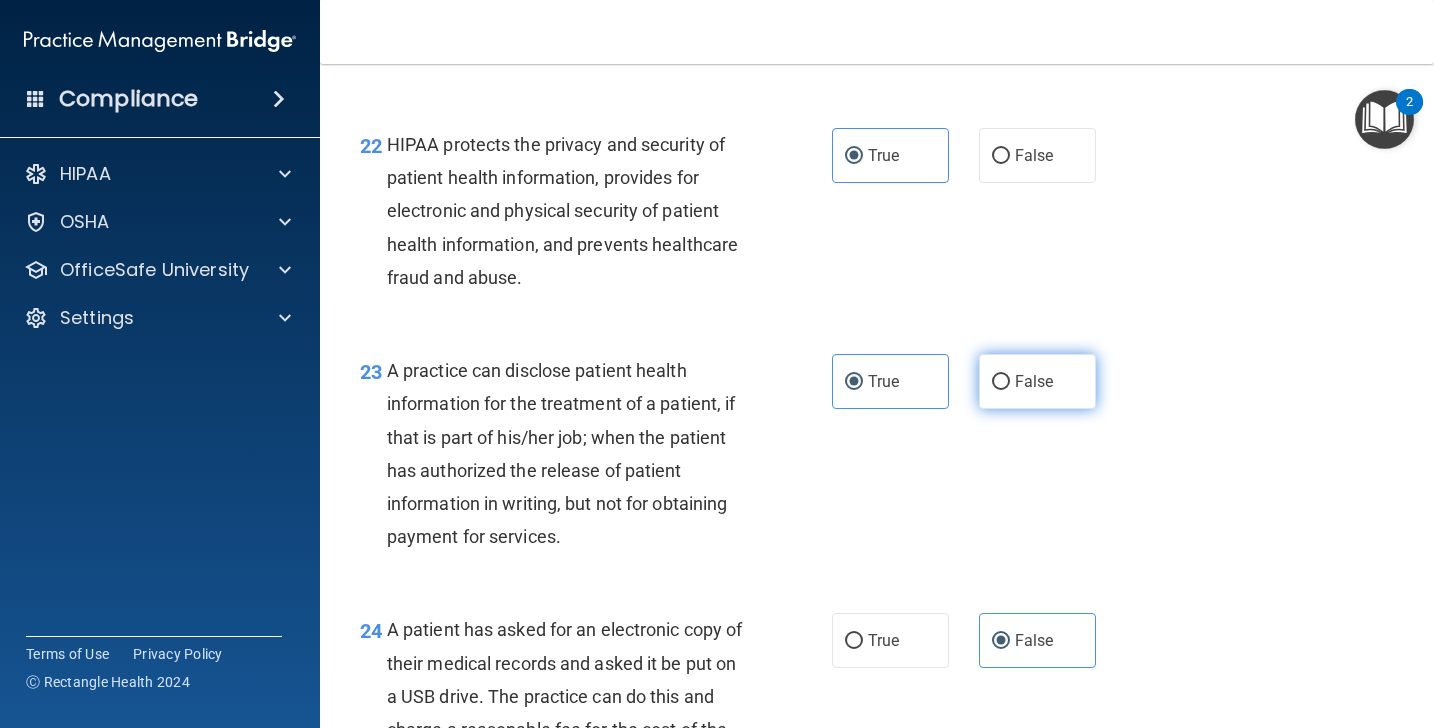 click on "False" at bounding box center (1037, 381) 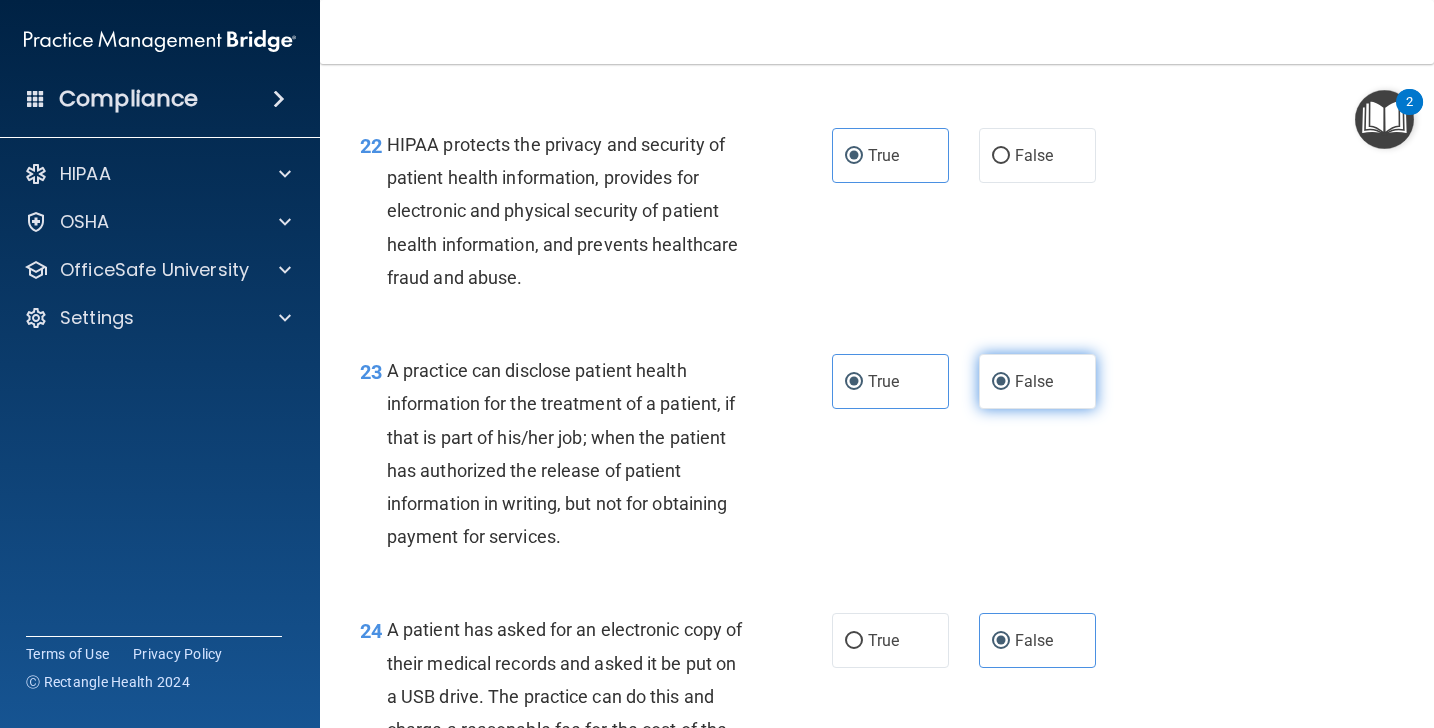 radio on "false" 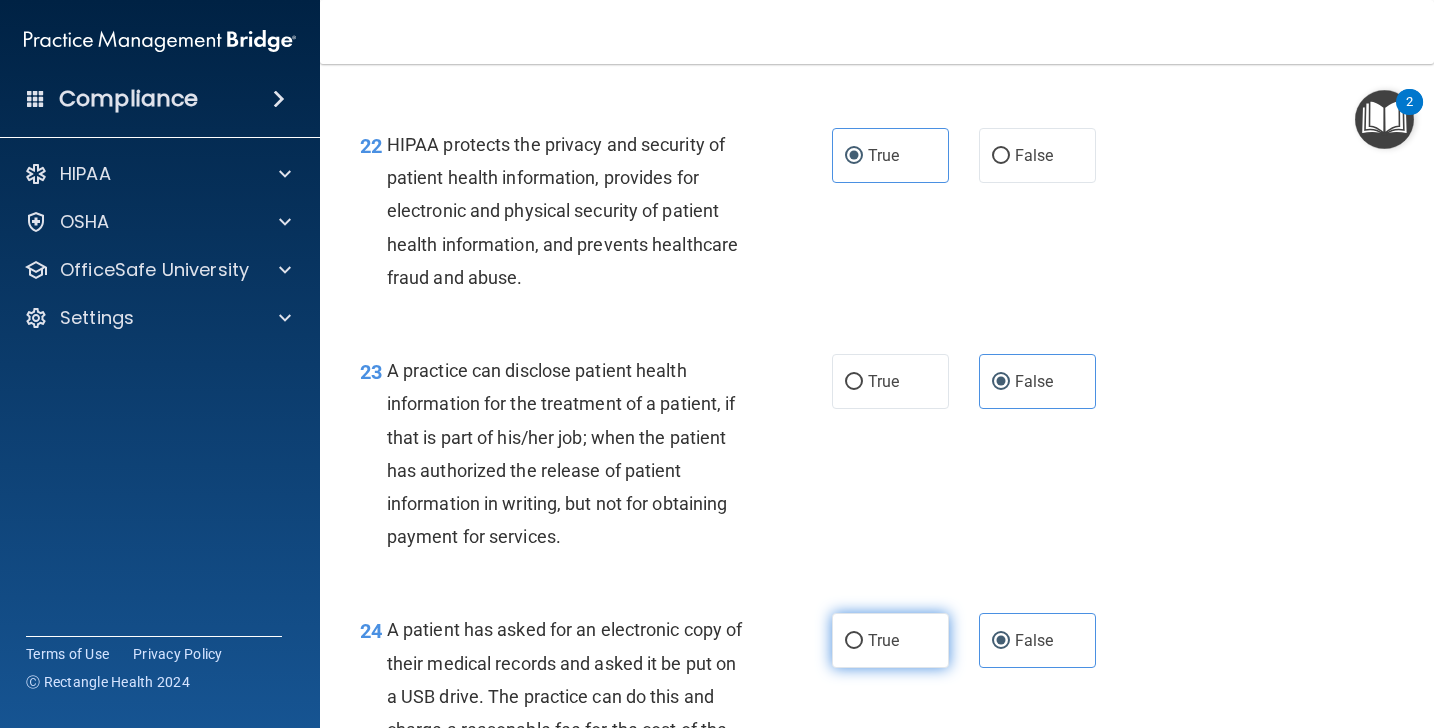 click on "True" at bounding box center [890, 640] 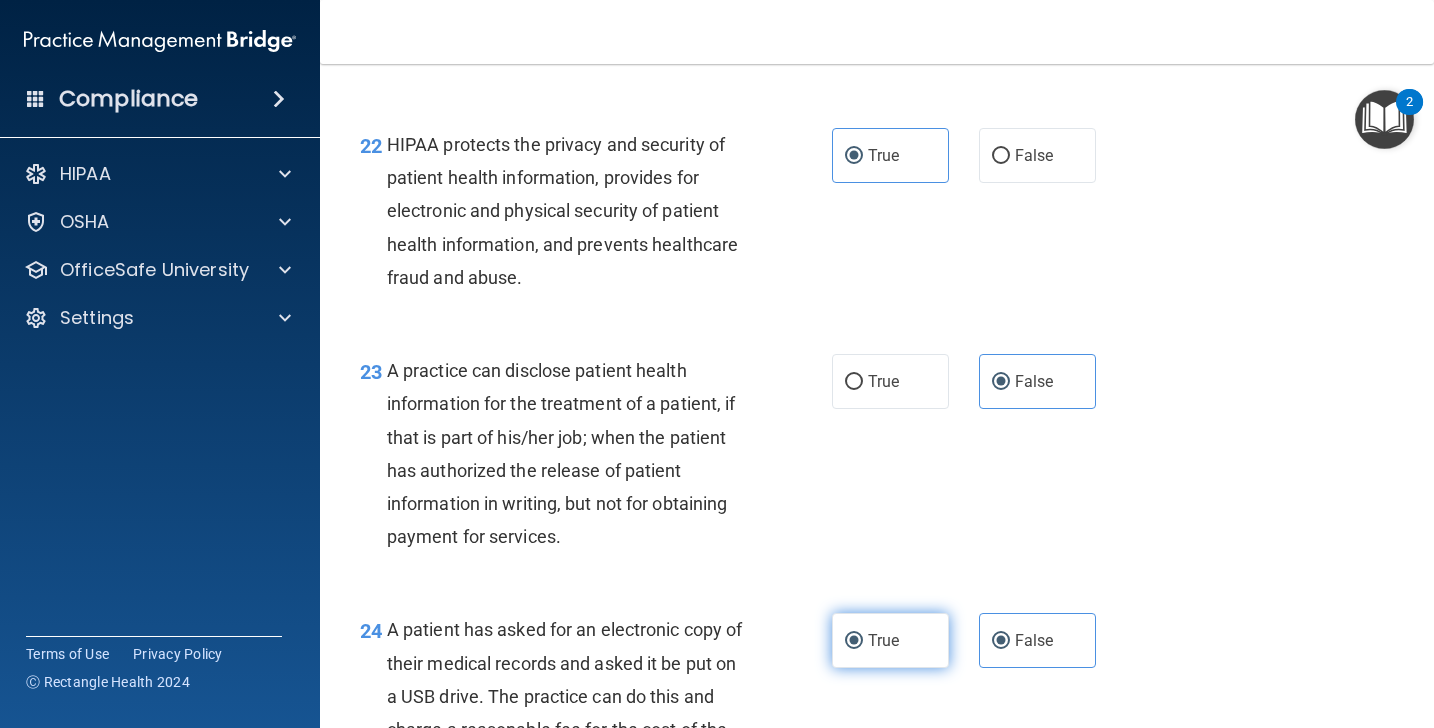 radio on "false" 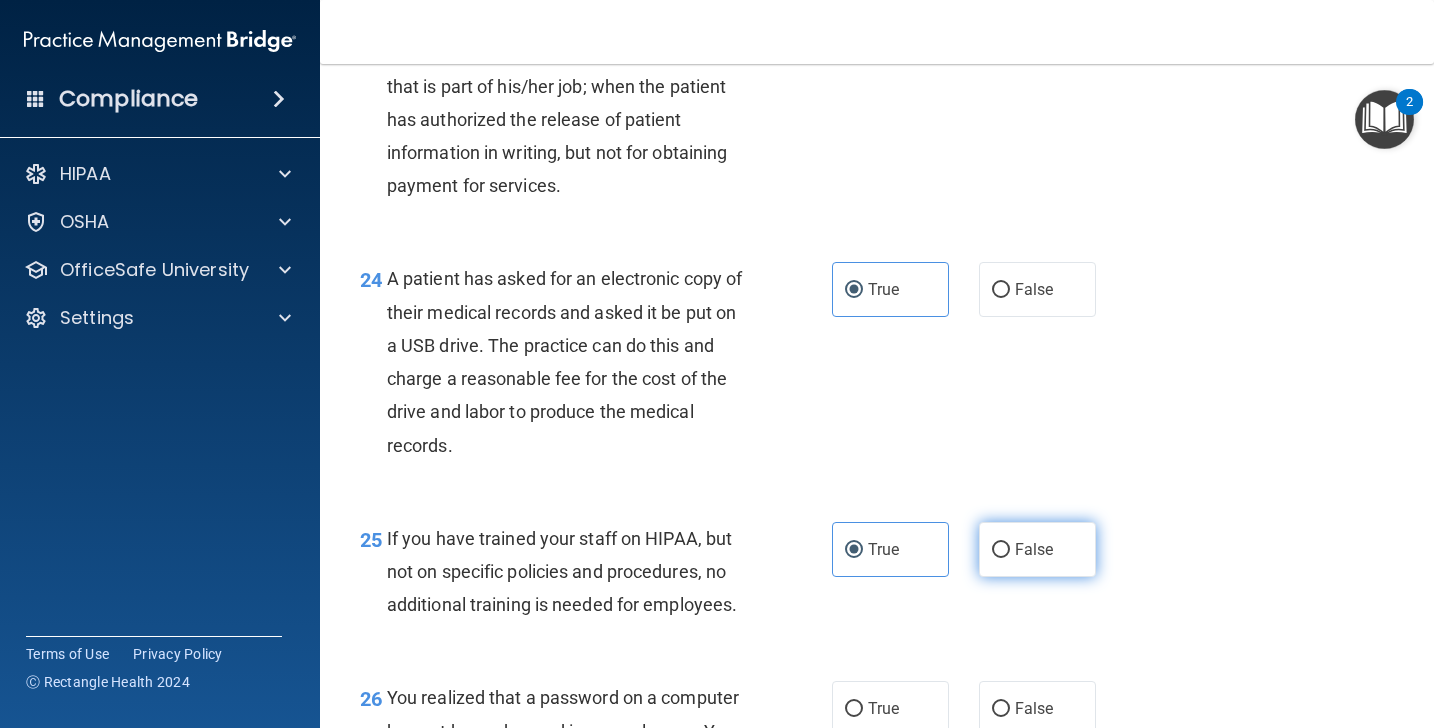 click on "False" at bounding box center (1034, 549) 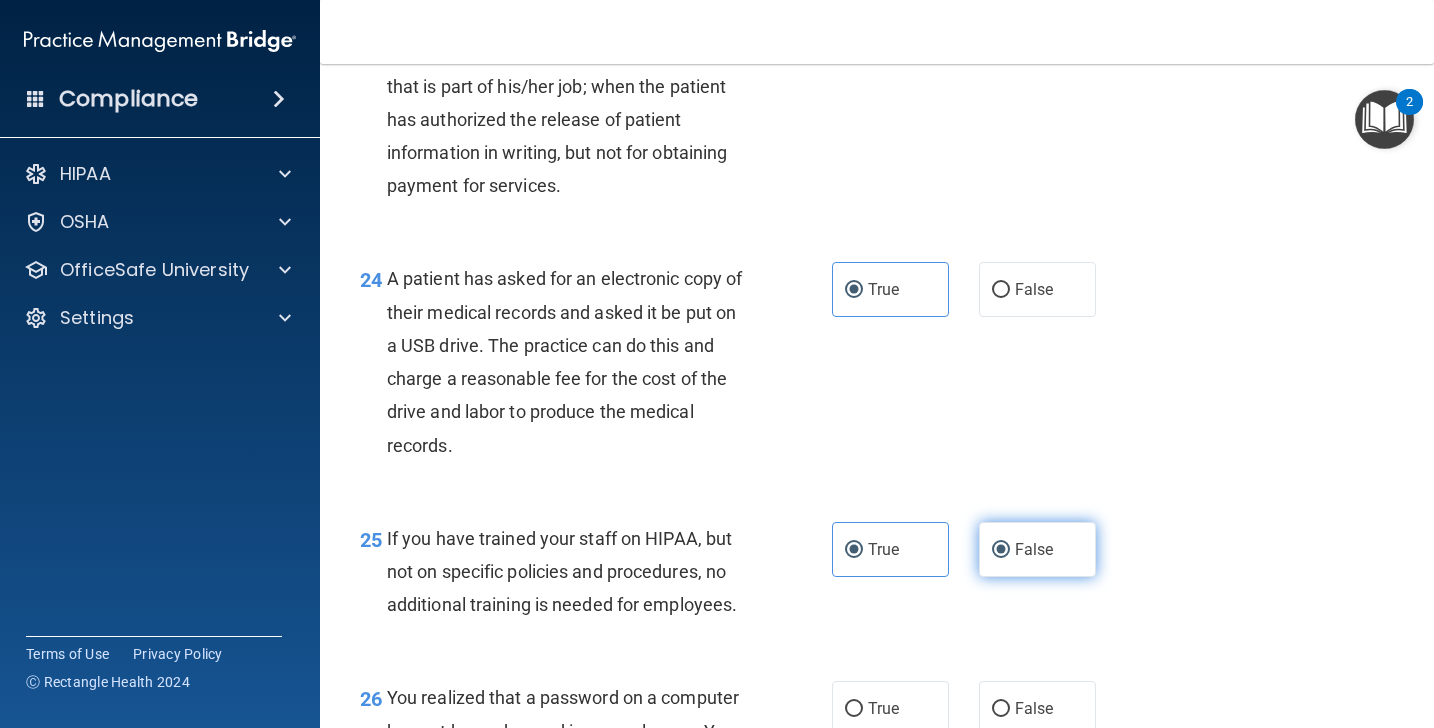 radio on "false" 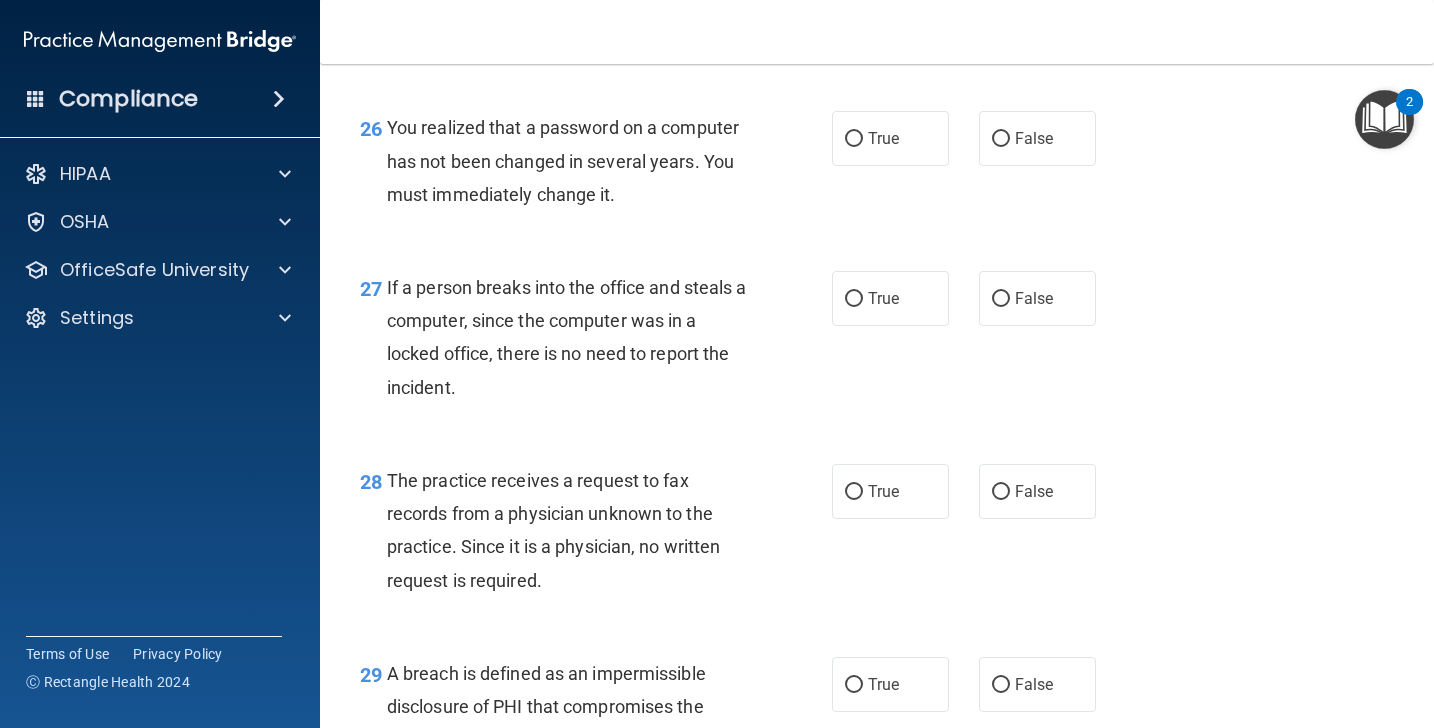 scroll, scrollTop: 4732, scrollLeft: 0, axis: vertical 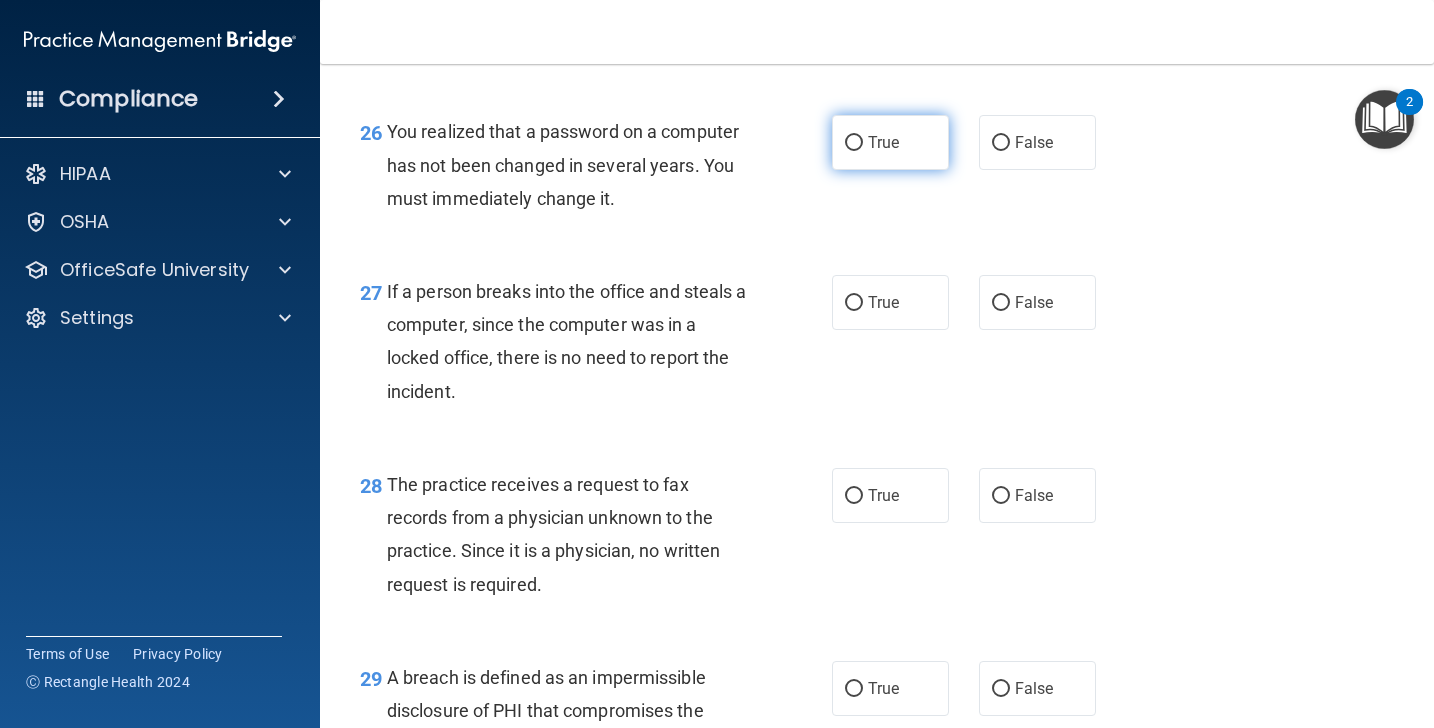 click on "True" at bounding box center (890, 142) 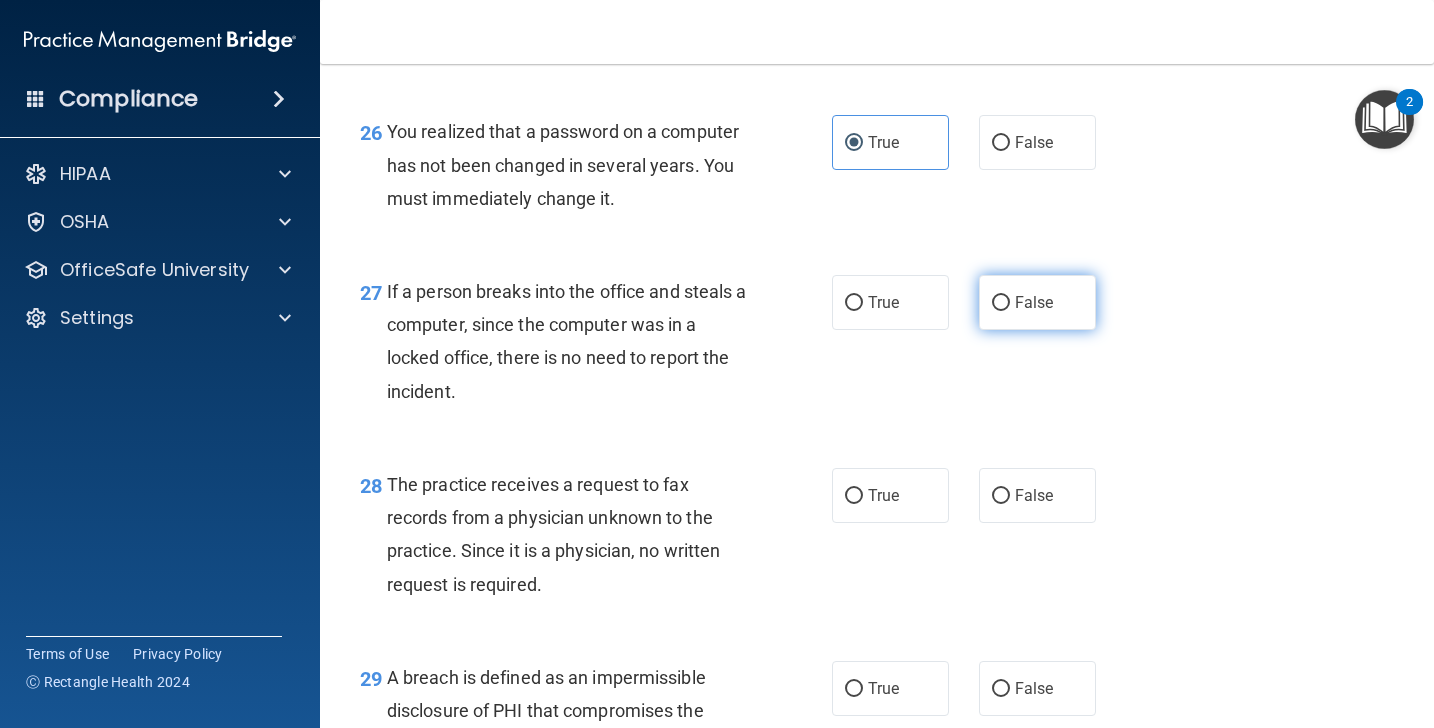 click on "False" at bounding box center (1034, 302) 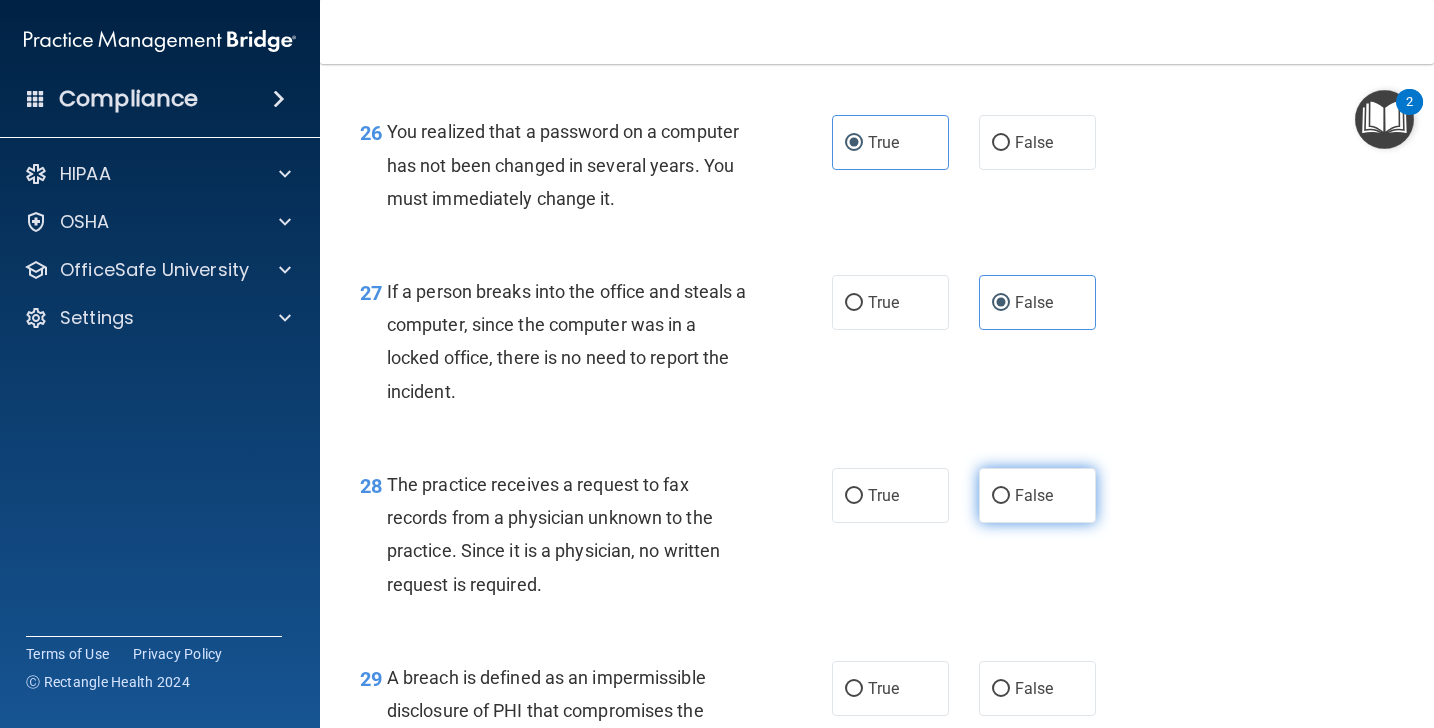 click on "False" at bounding box center [1001, 496] 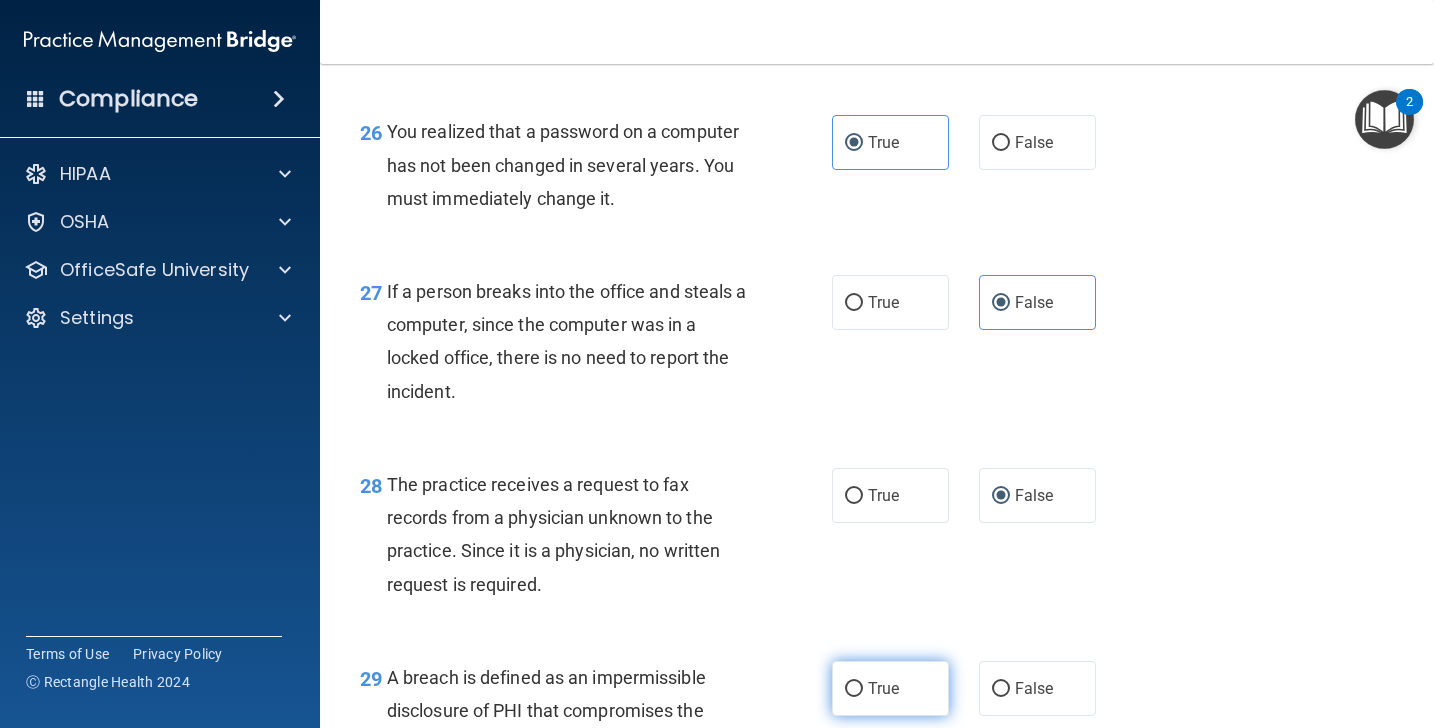 click on "True" at bounding box center (854, 689) 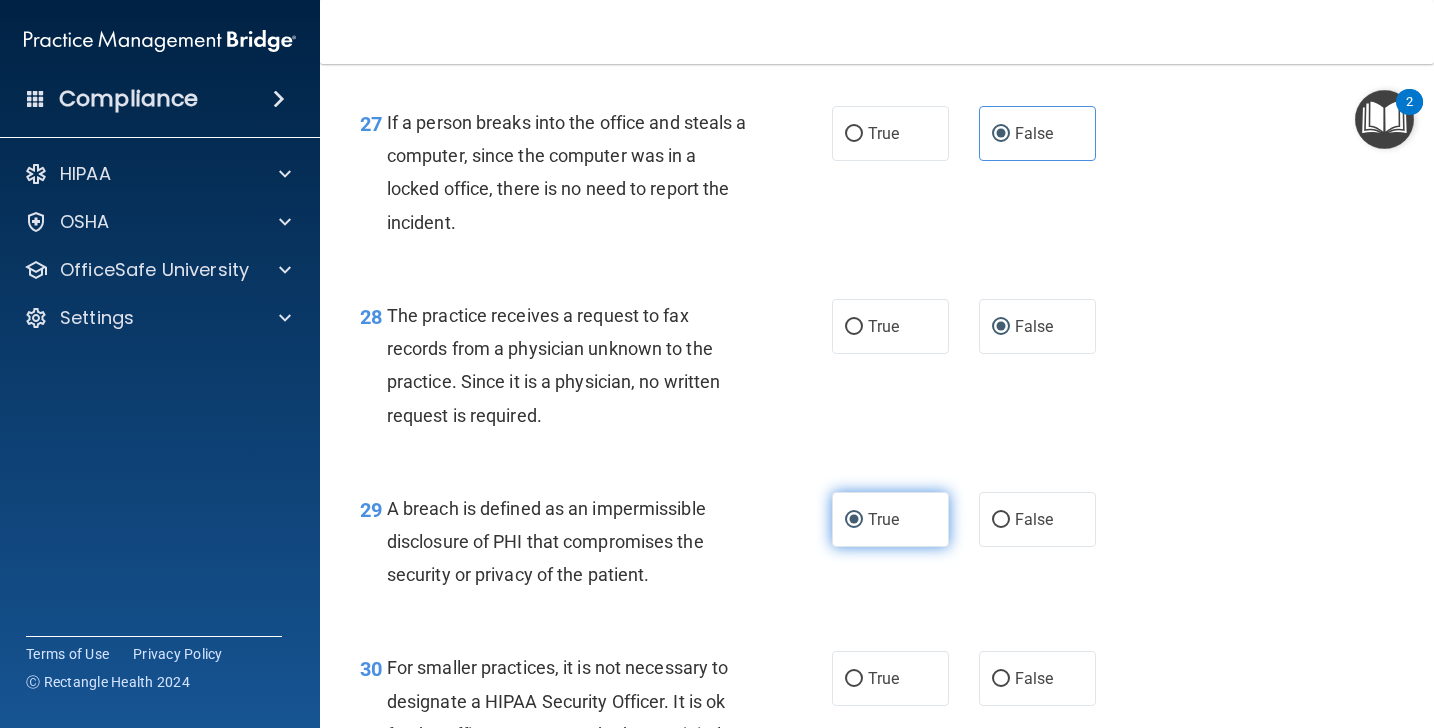 scroll, scrollTop: 5124, scrollLeft: 0, axis: vertical 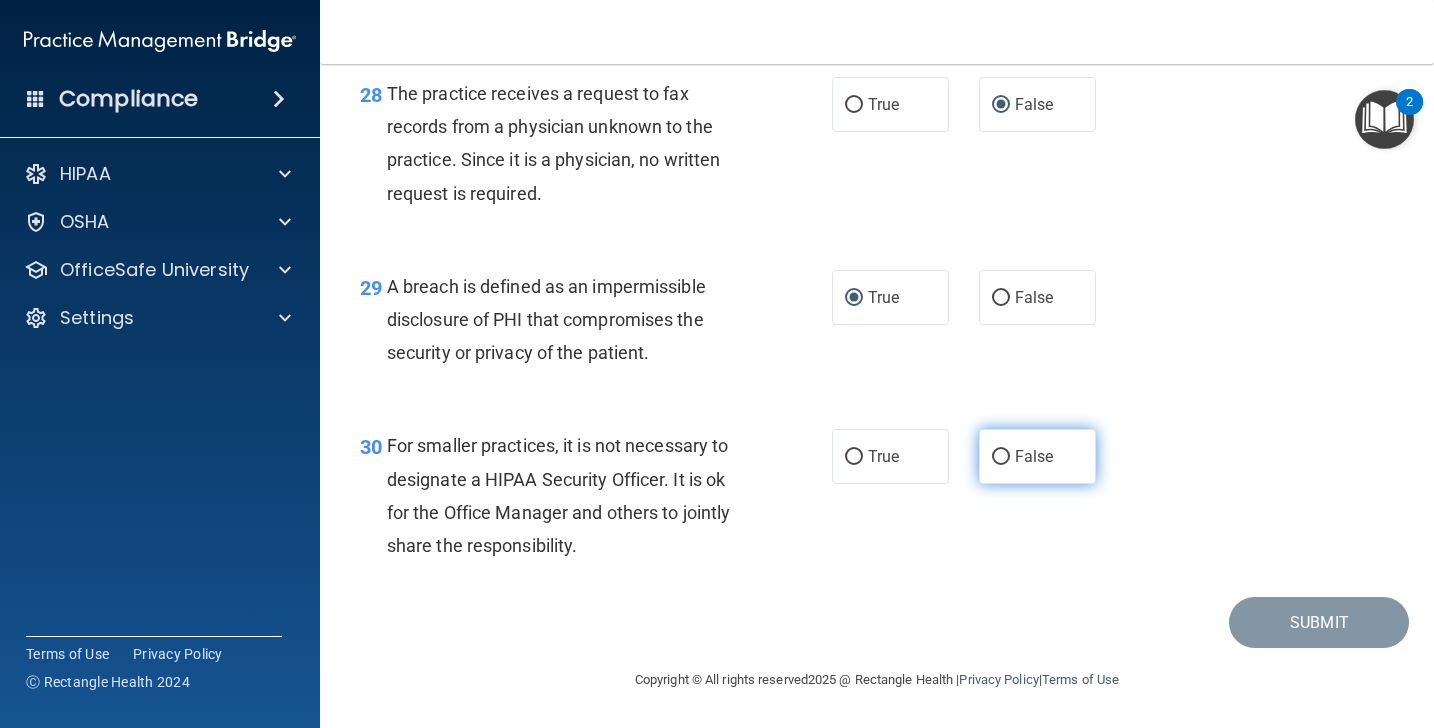 click on "False" at bounding box center [1037, 456] 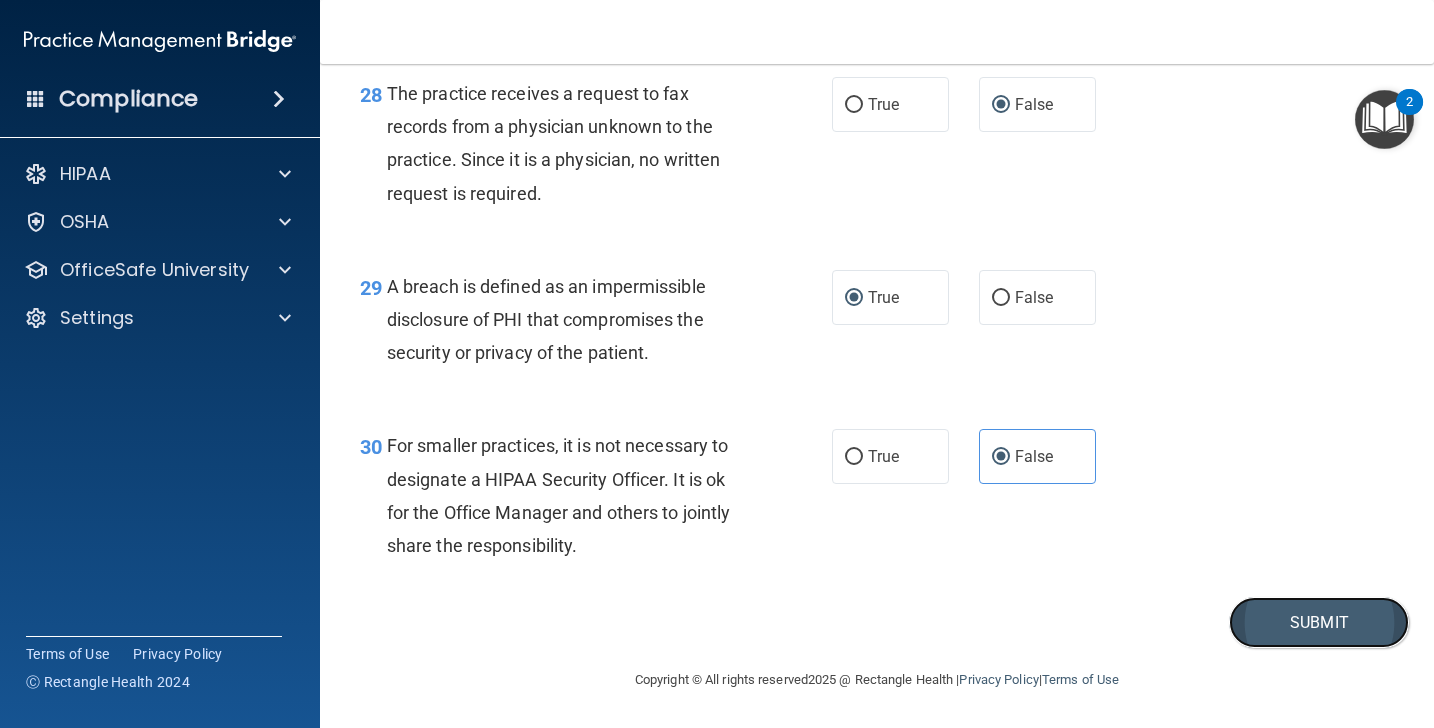 click on "Submit" at bounding box center (1319, 622) 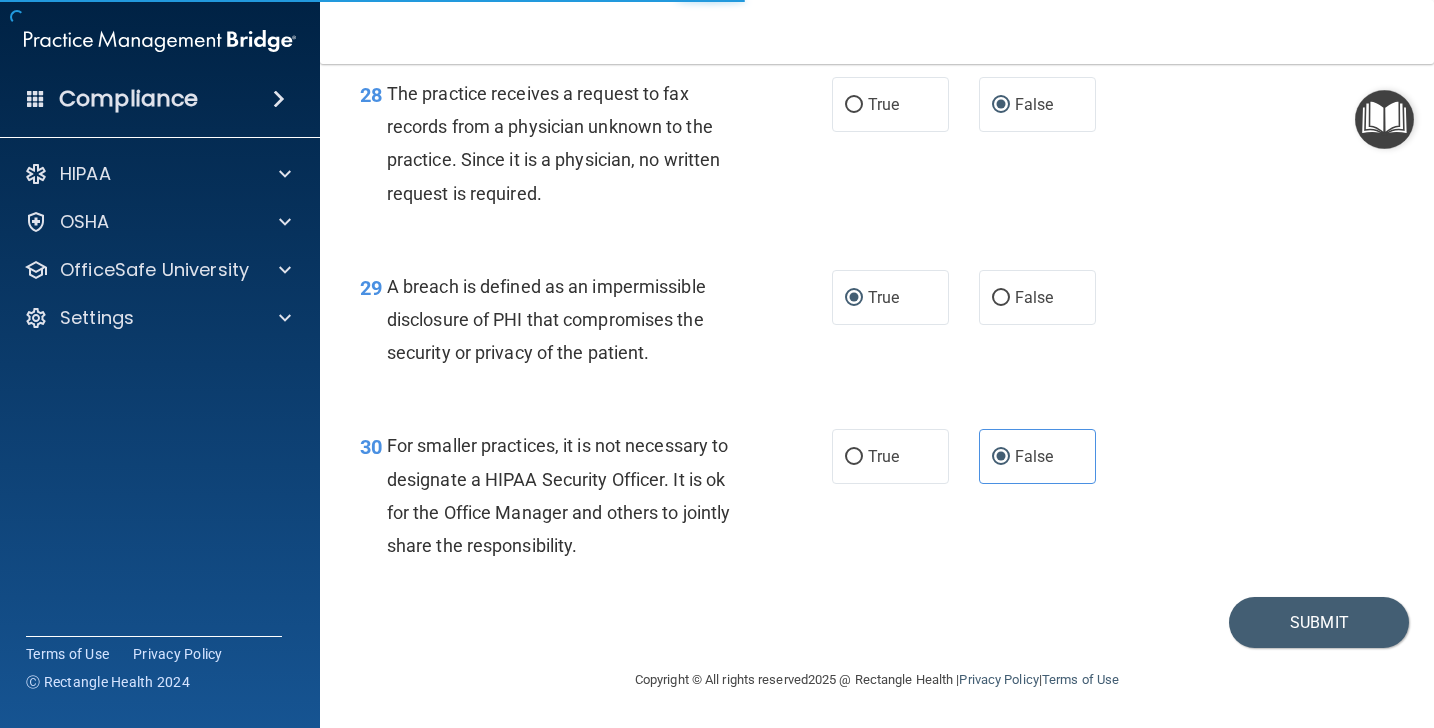 scroll, scrollTop: 0, scrollLeft: 0, axis: both 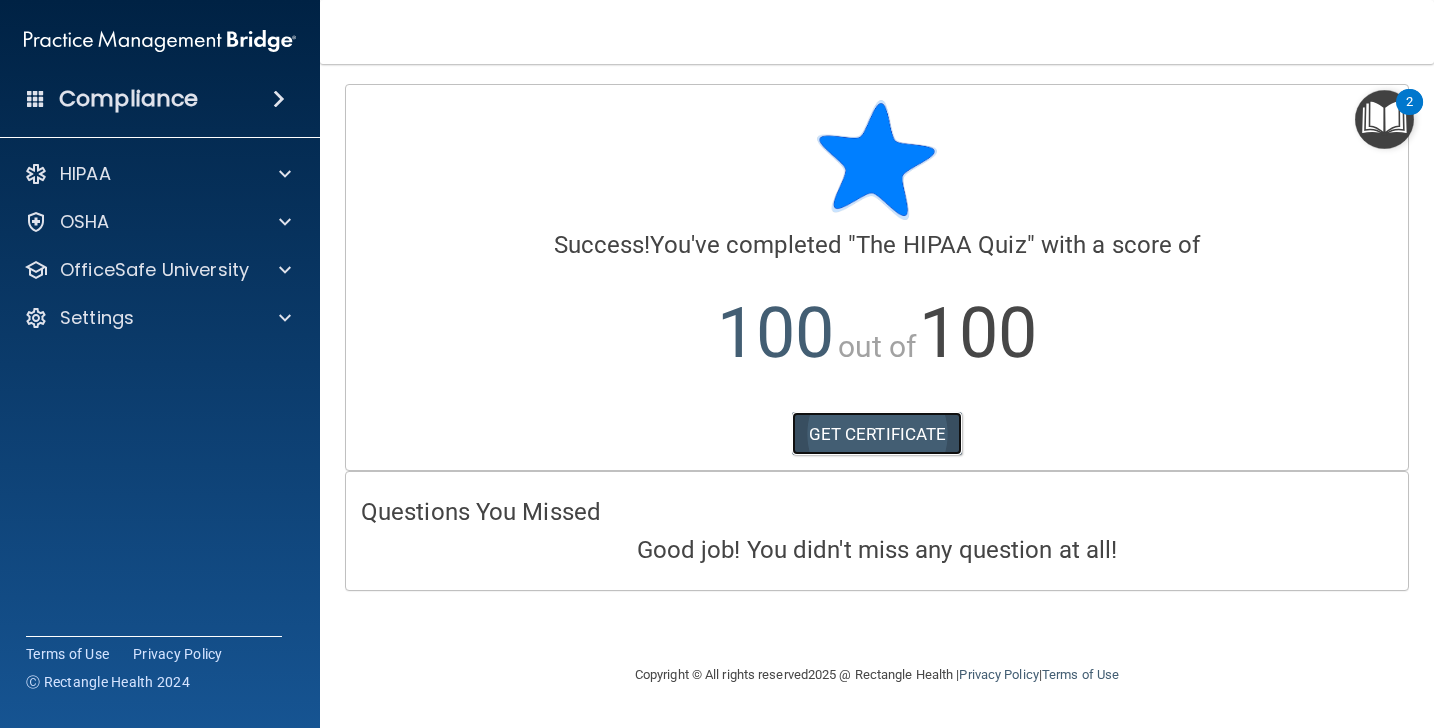 click on "GET CERTIFICATE" at bounding box center [877, 434] 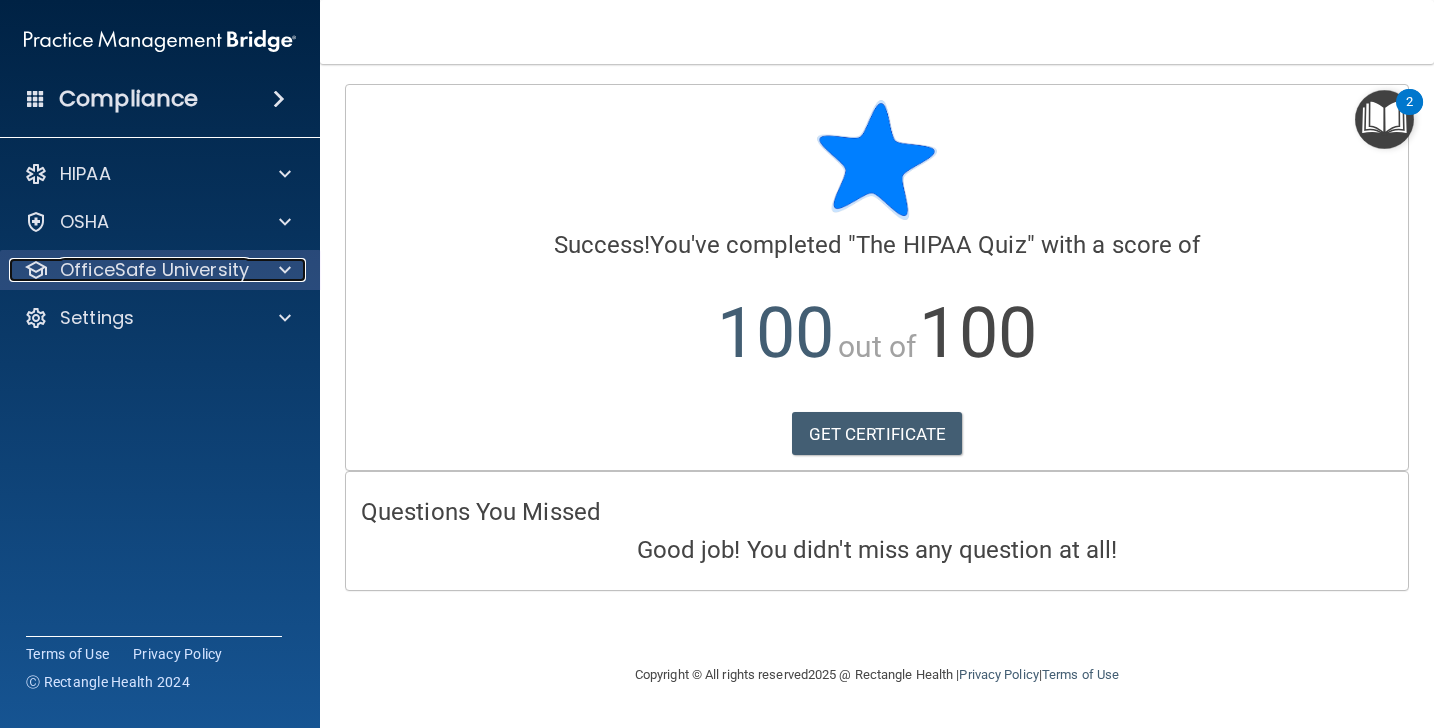 click on "OfficeSafe University" at bounding box center (154, 270) 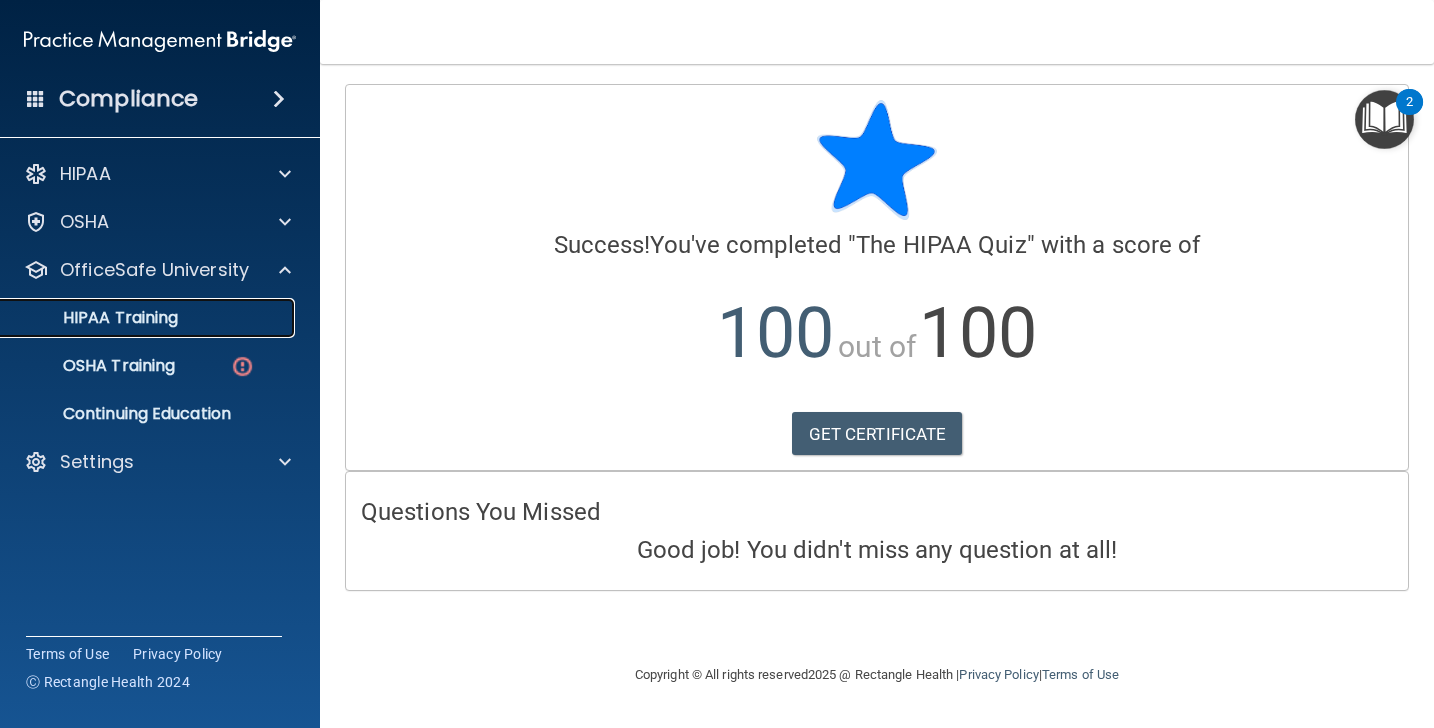 click on "HIPAA Training" at bounding box center (95, 318) 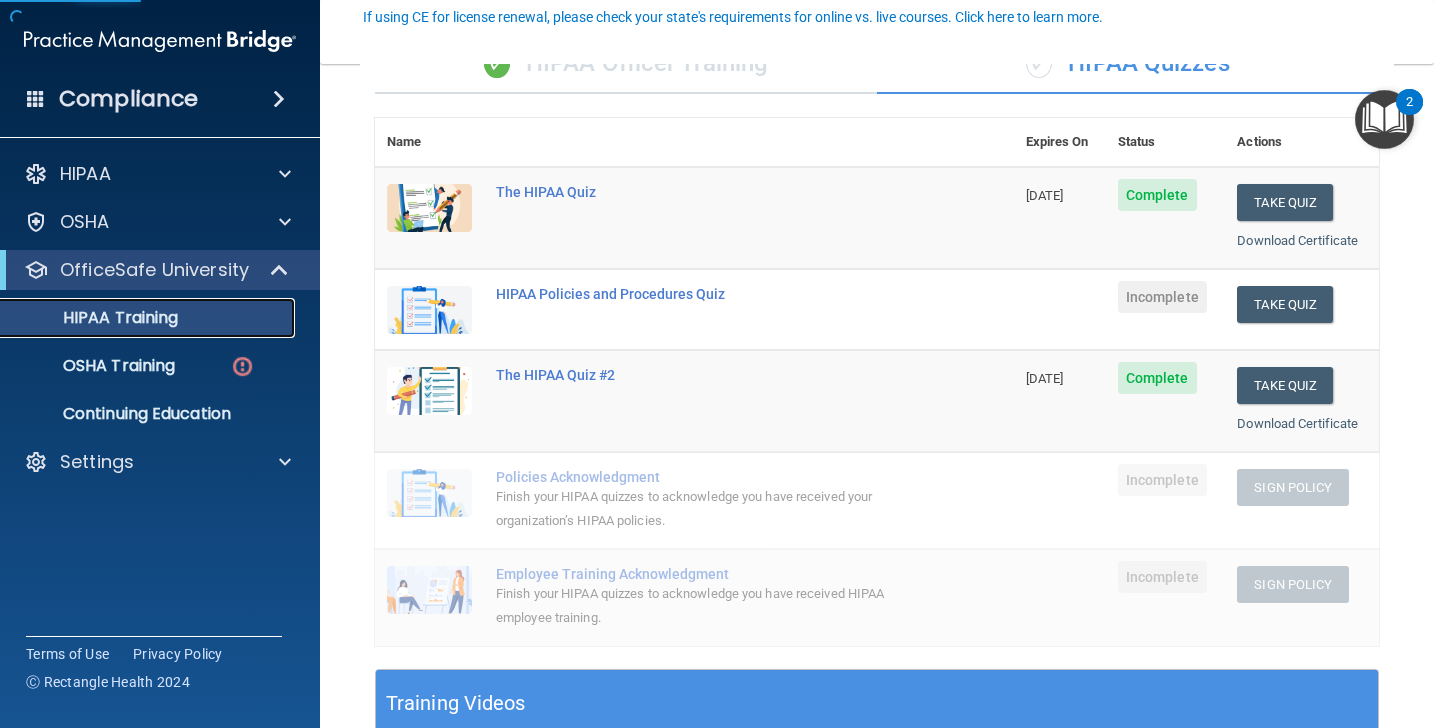 scroll, scrollTop: 187, scrollLeft: 0, axis: vertical 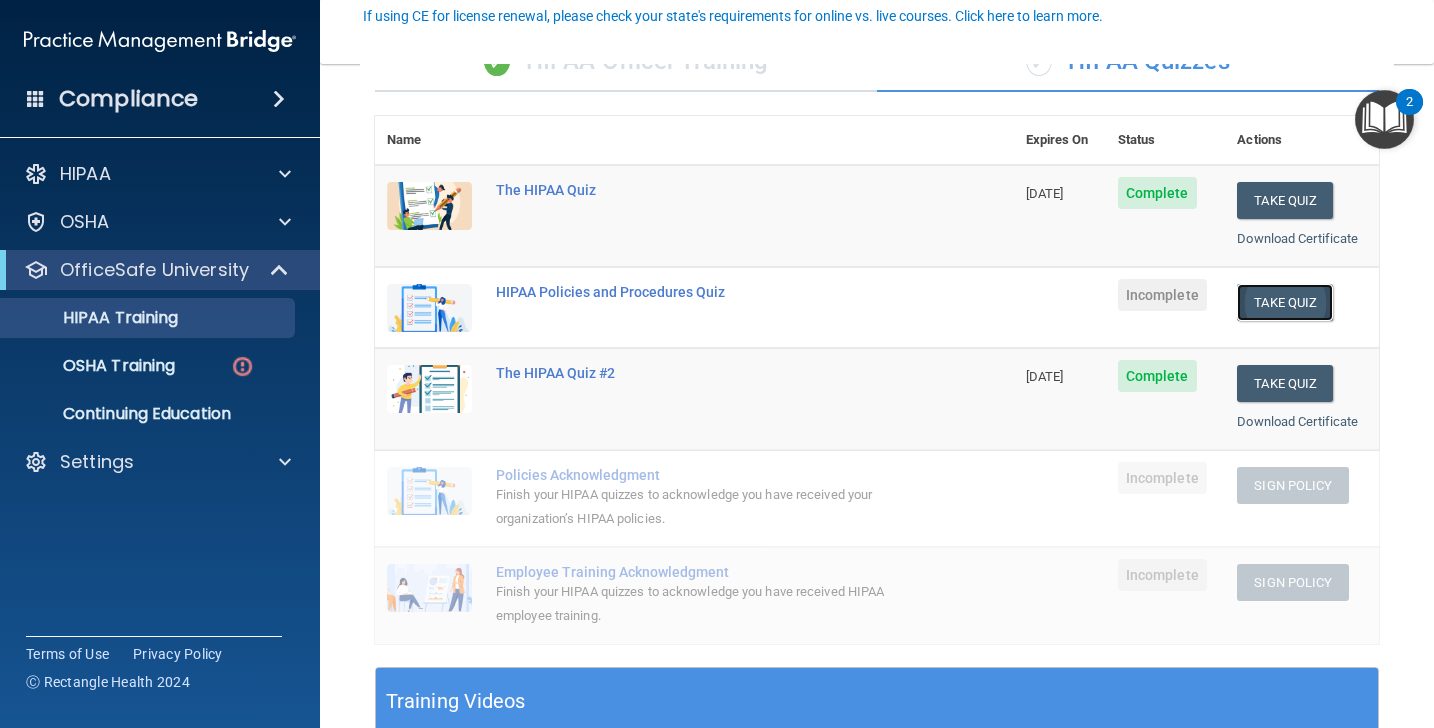click on "Take Quiz" at bounding box center (1285, 302) 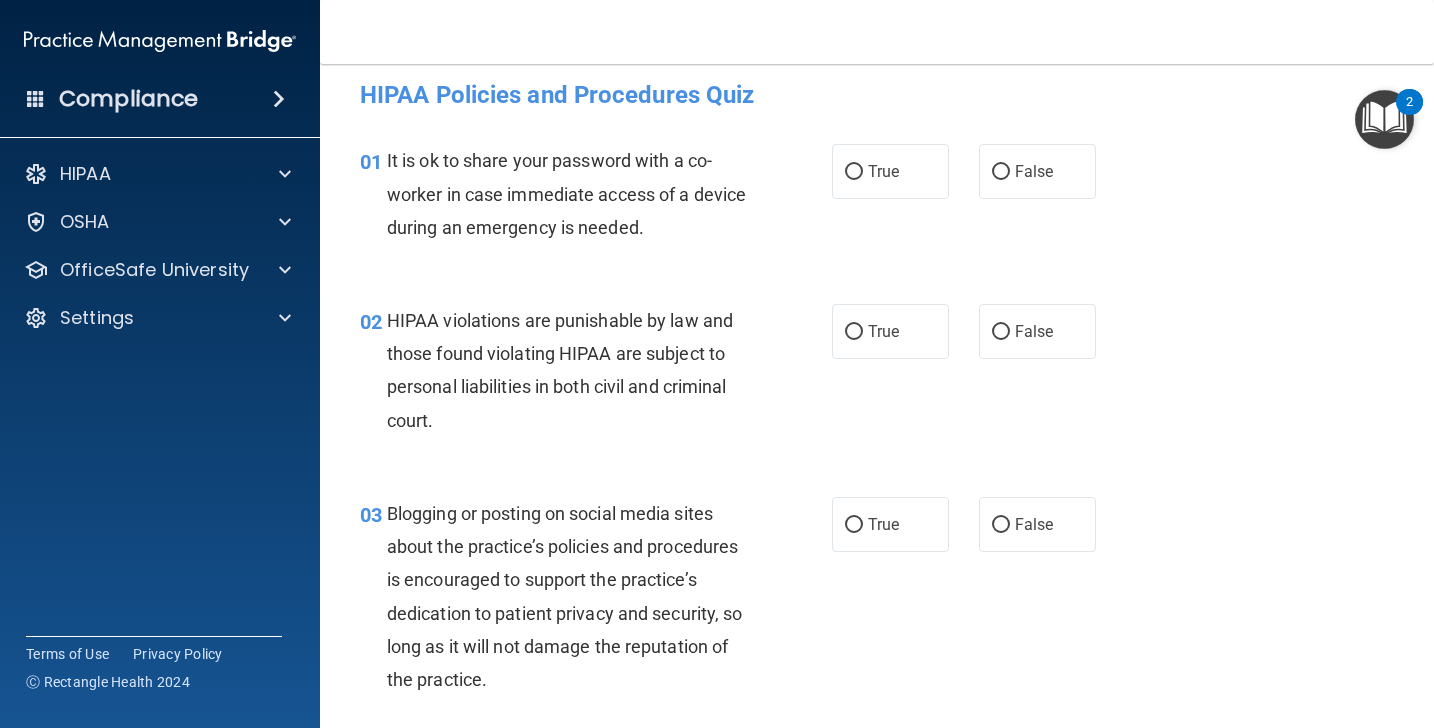 scroll, scrollTop: 0, scrollLeft: 0, axis: both 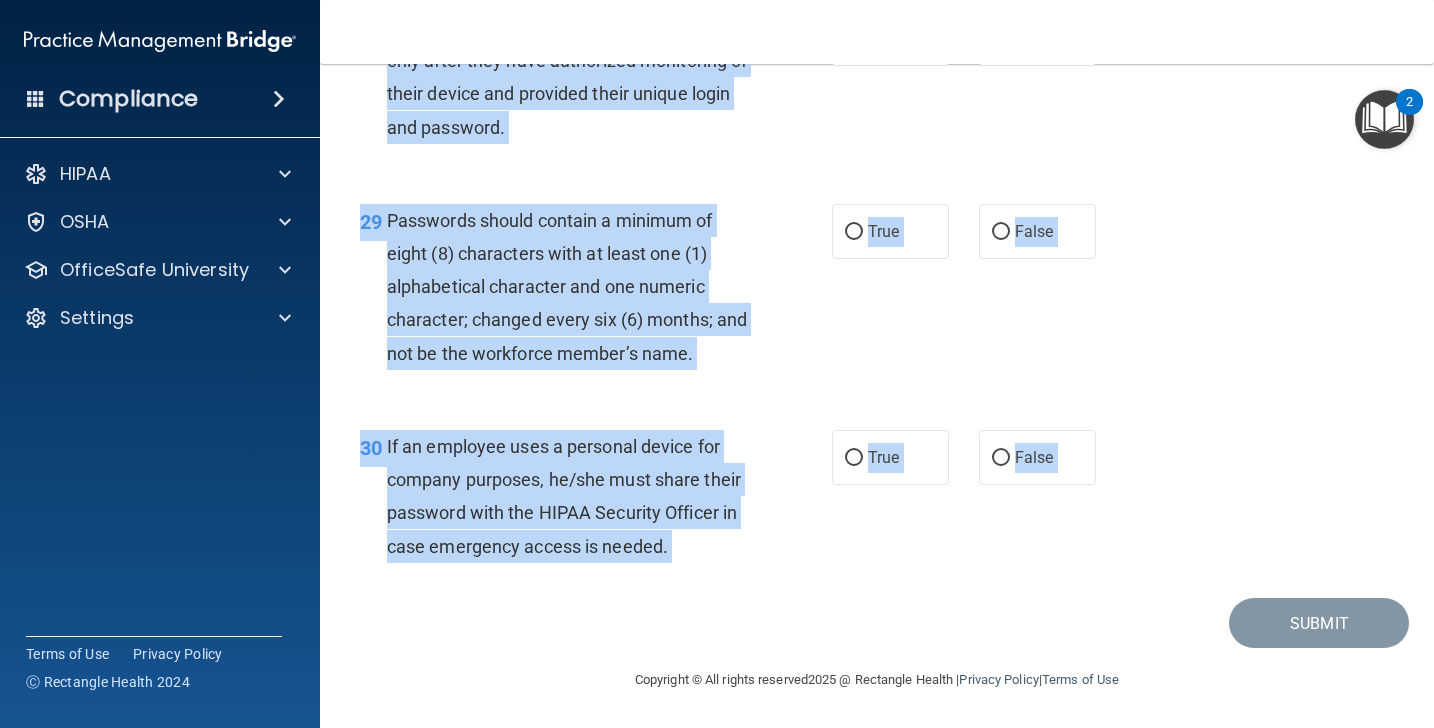 drag, startPoint x: 357, startPoint y: 164, endPoint x: 1079, endPoint y: 632, distance: 860.4115 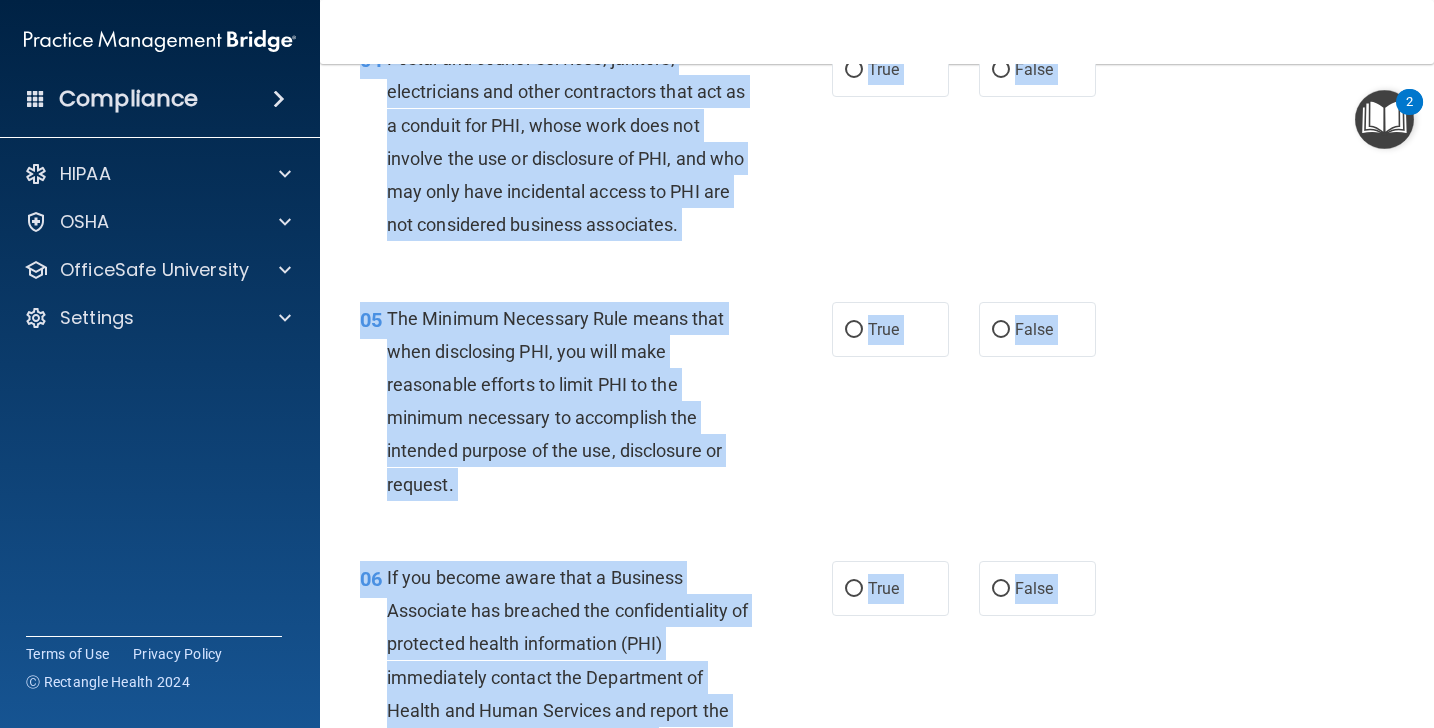 scroll, scrollTop: 0, scrollLeft: 0, axis: both 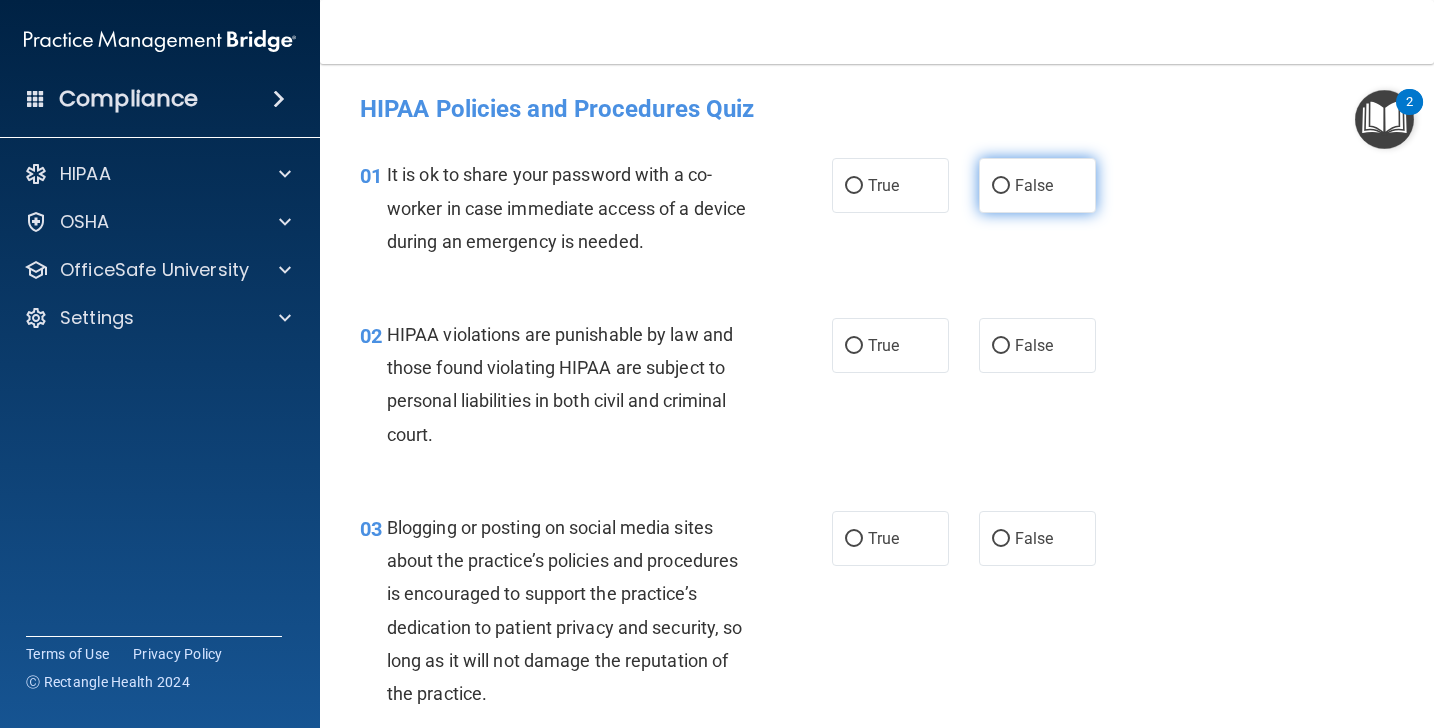 click on "False" at bounding box center (1034, 185) 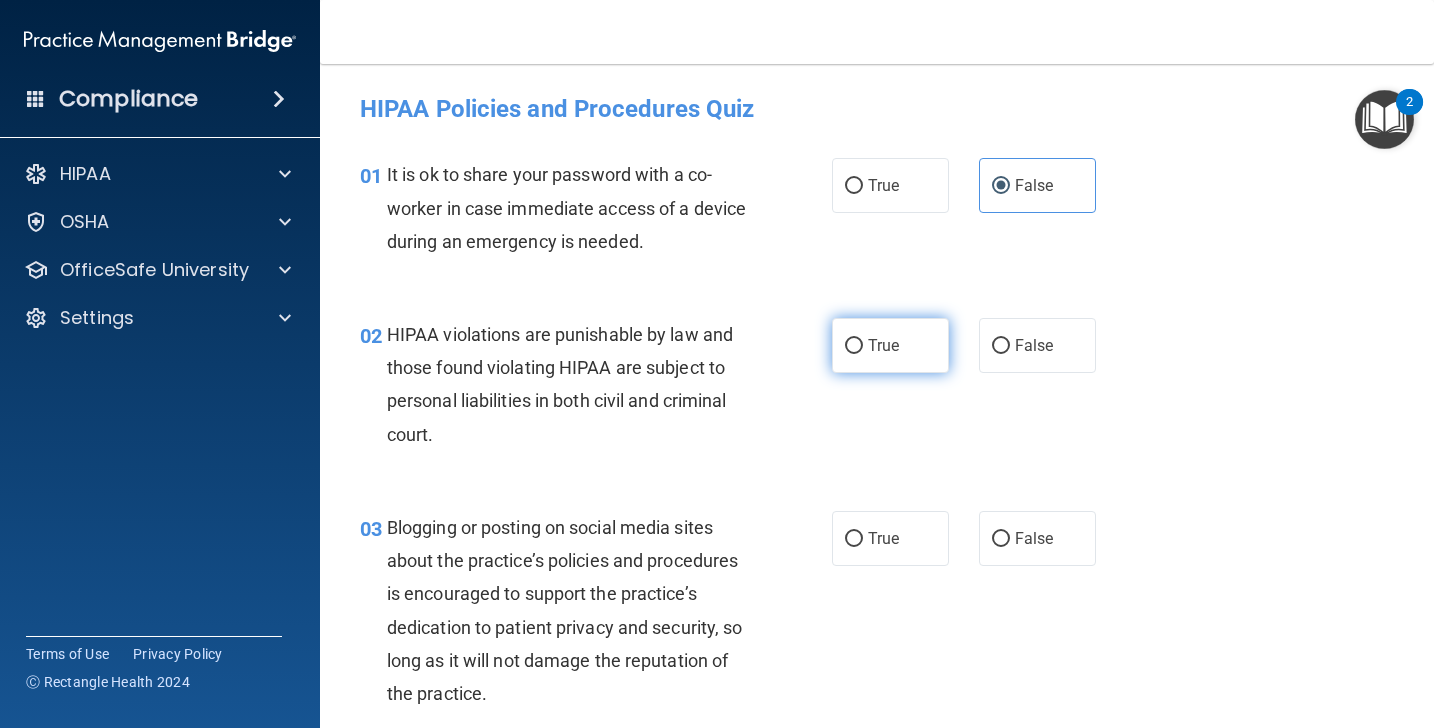 click on "True" at bounding box center (890, 345) 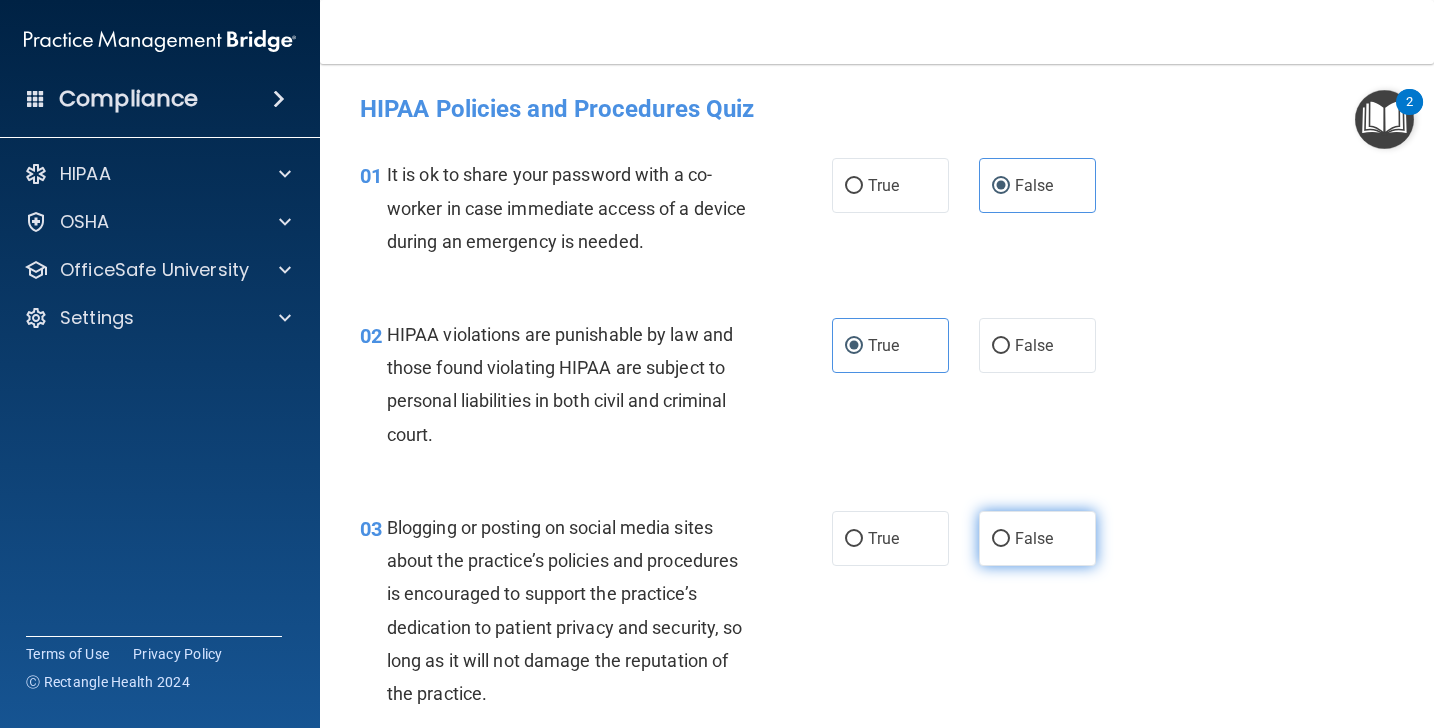 click on "False" at bounding box center [1037, 538] 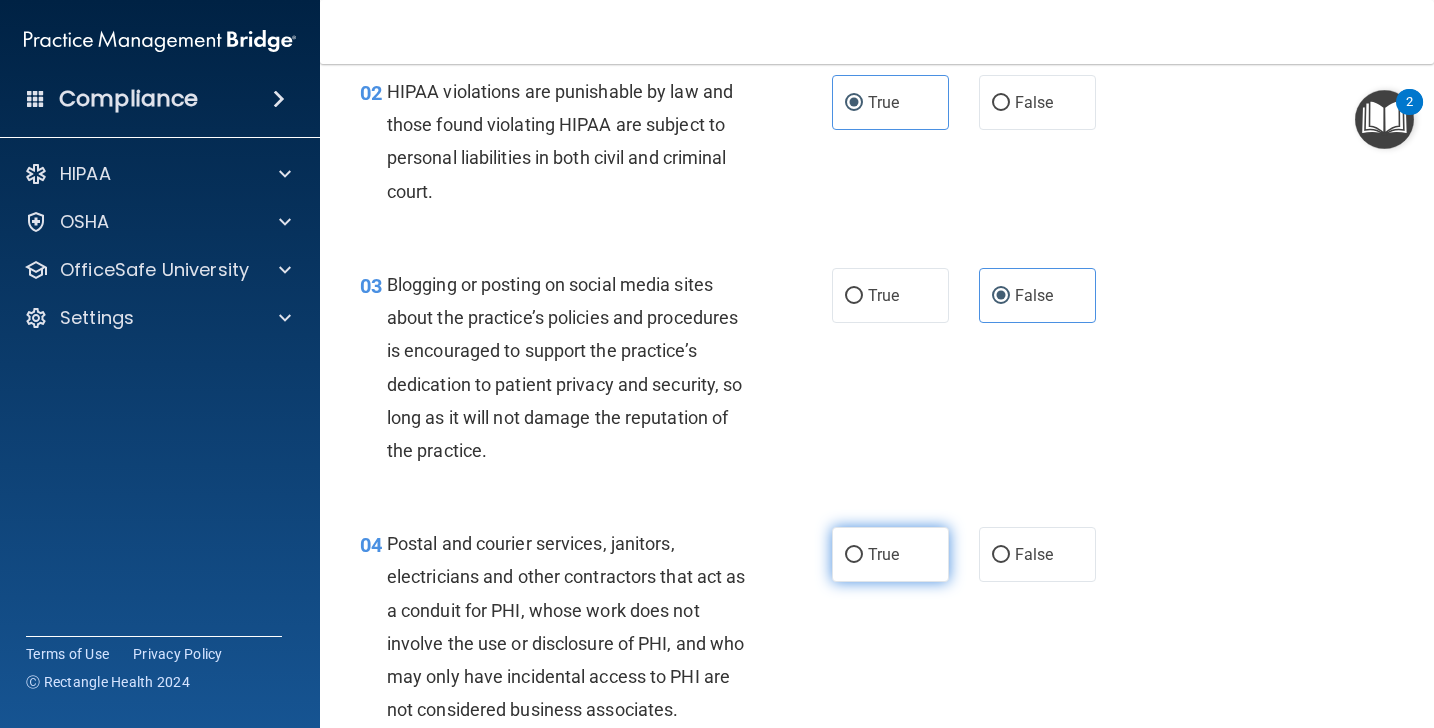 click on "True" at bounding box center (890, 554) 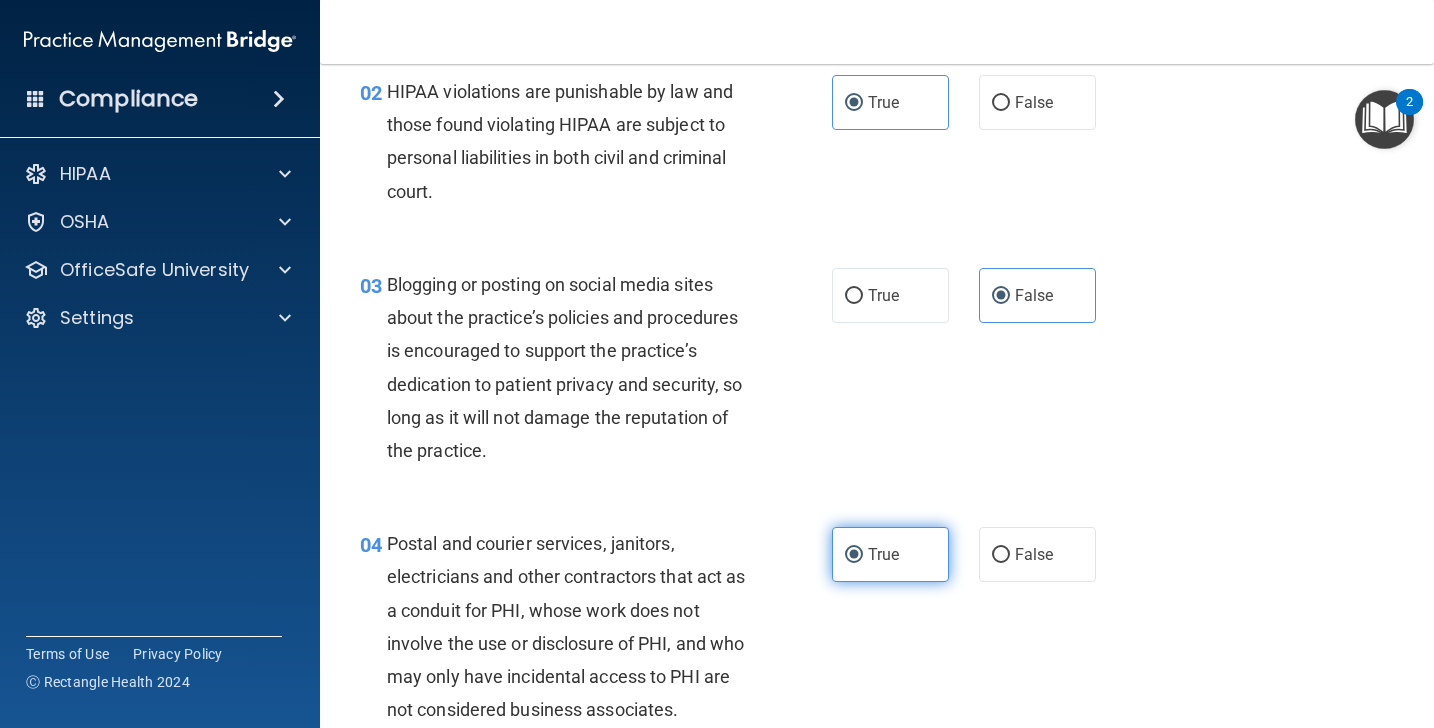 scroll, scrollTop: 445, scrollLeft: 0, axis: vertical 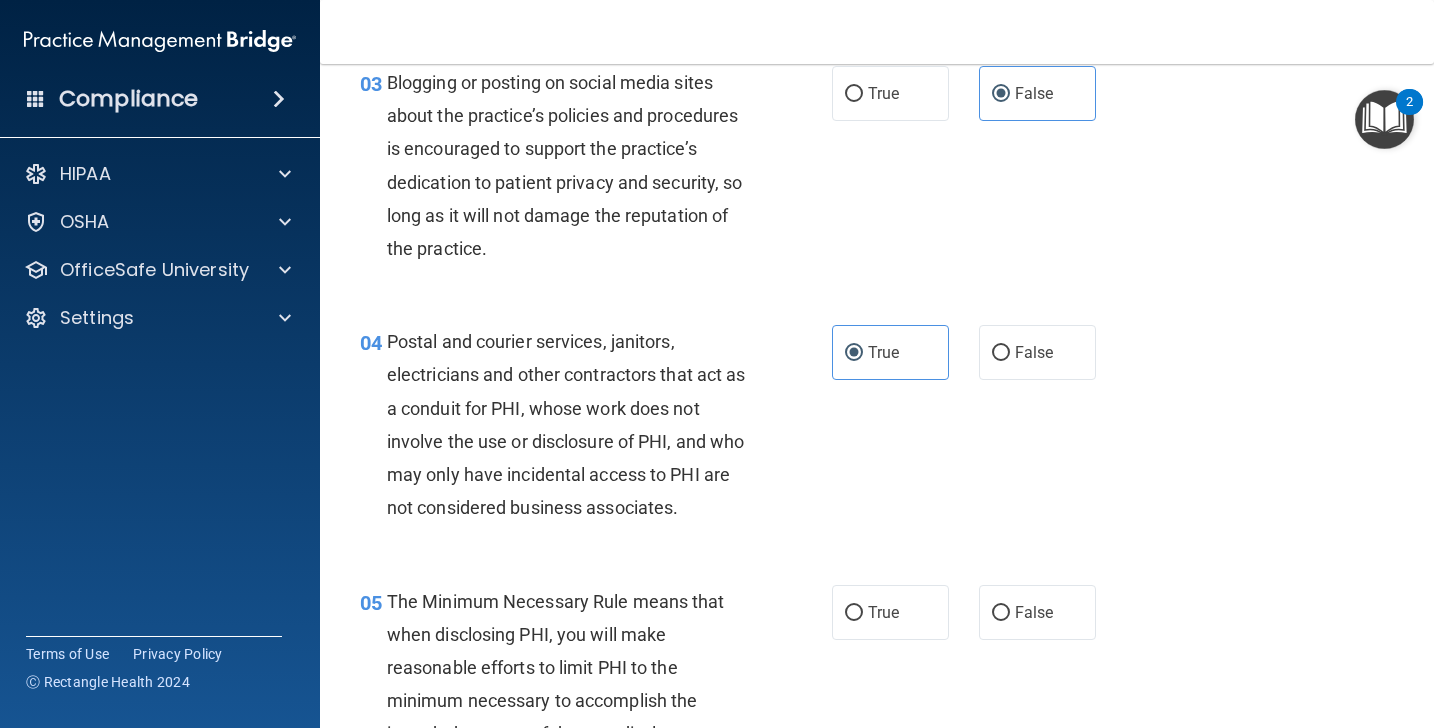 click on "05       The Minimum Necessary Rule means that when disclosing PHI, you will make reasonable efforts to limit PHI to the minimum necessary to accomplish the intended purpose of the use, disclosure or request.                  True           False" at bounding box center (877, 689) 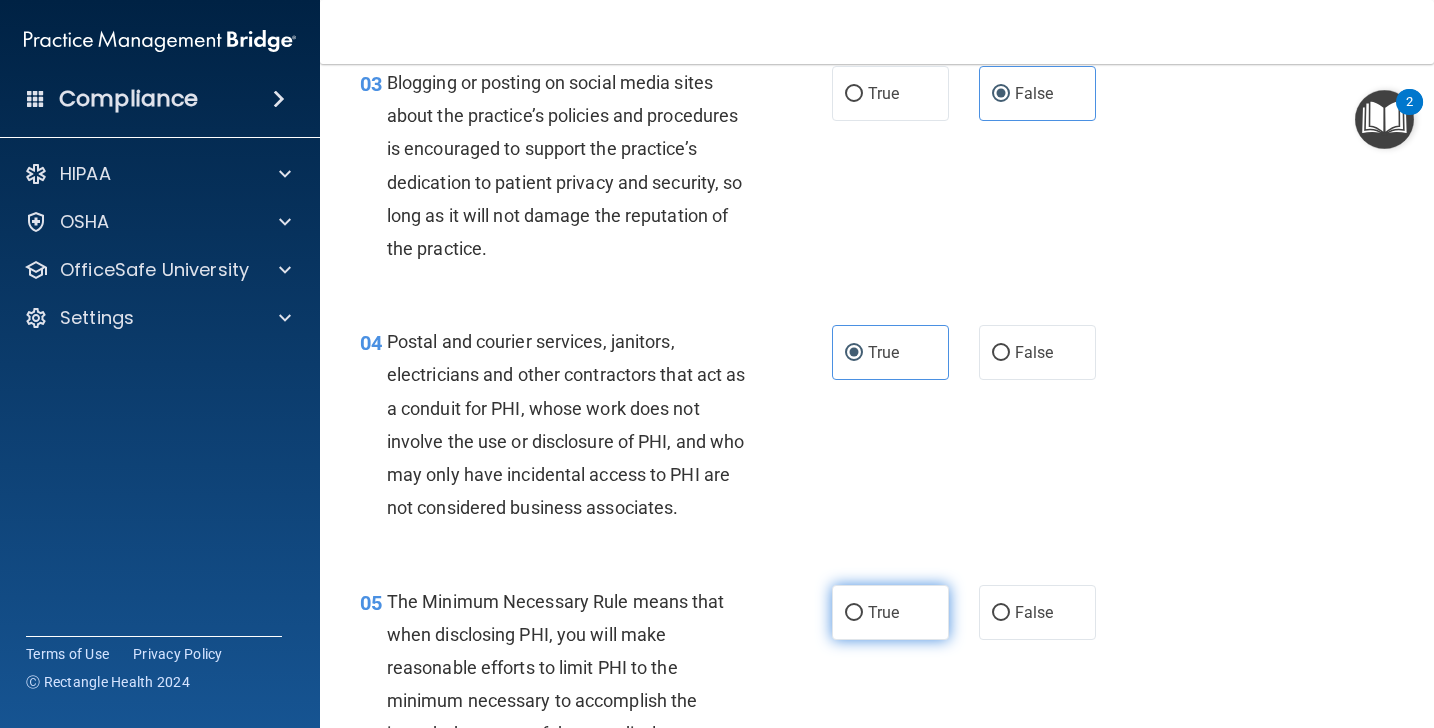 click on "True" at bounding box center [883, 612] 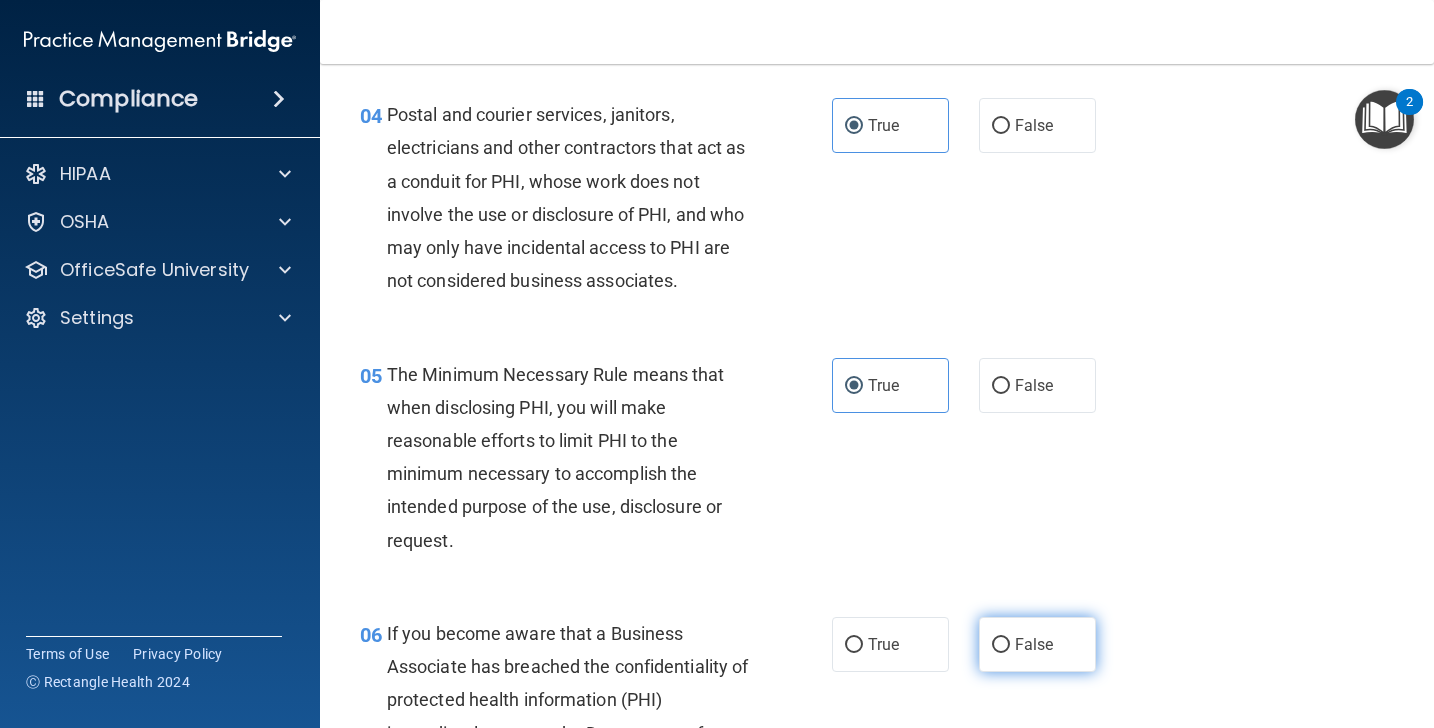 click on "False" at bounding box center [1034, 644] 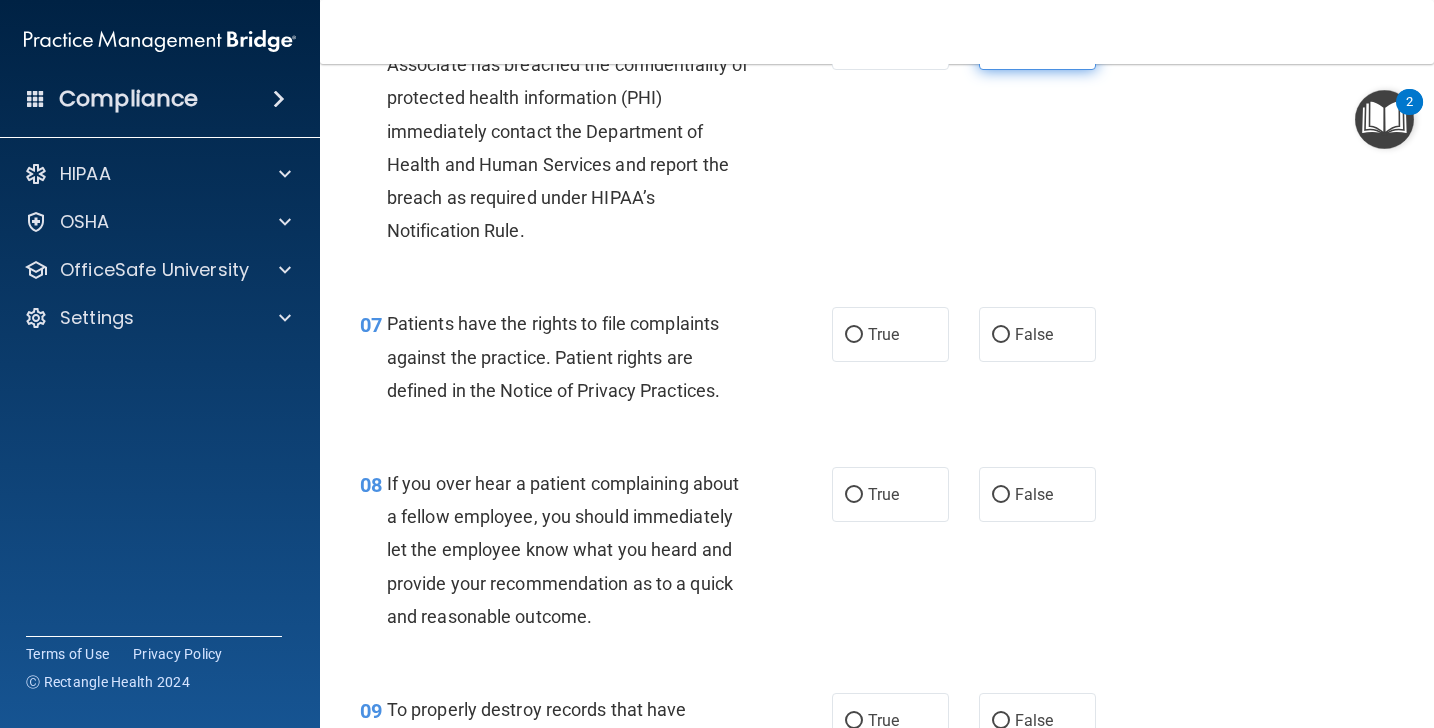 scroll, scrollTop: 1367, scrollLeft: 0, axis: vertical 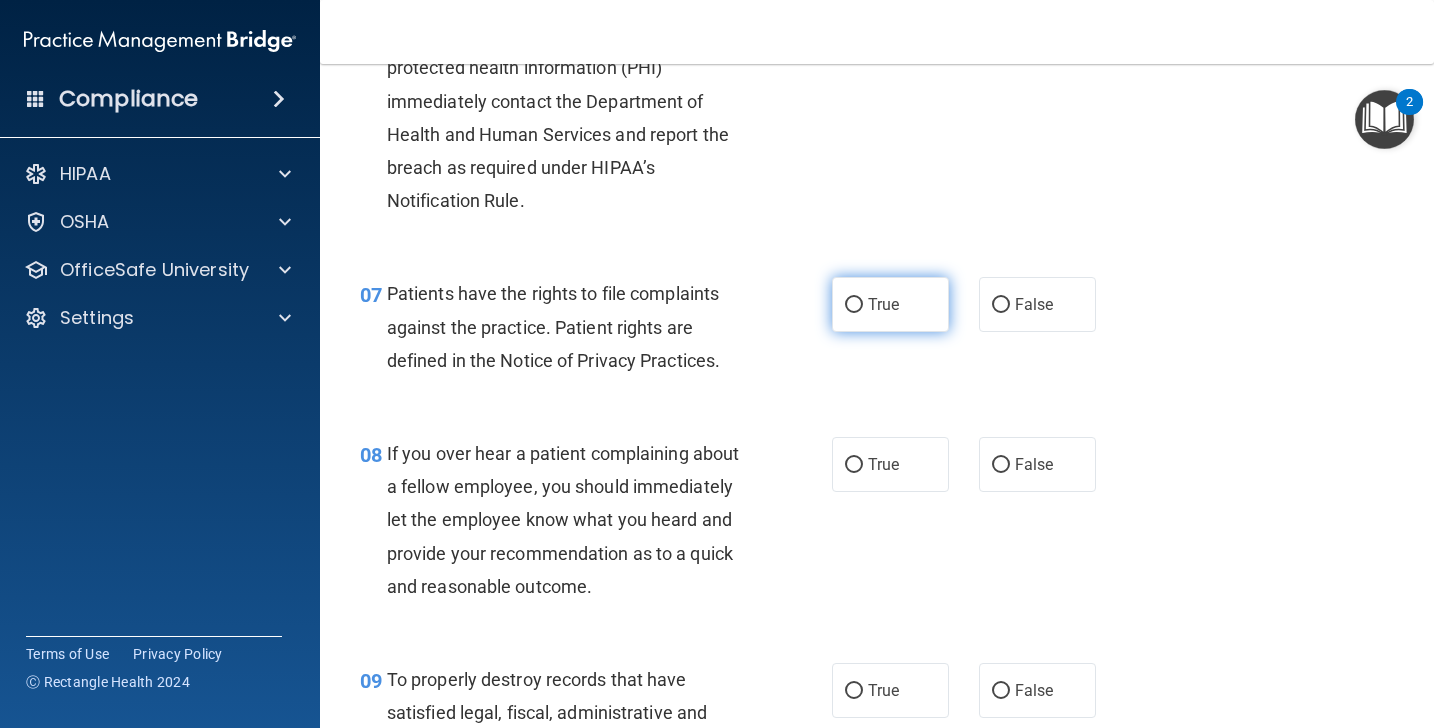 click on "True" at bounding box center [890, 304] 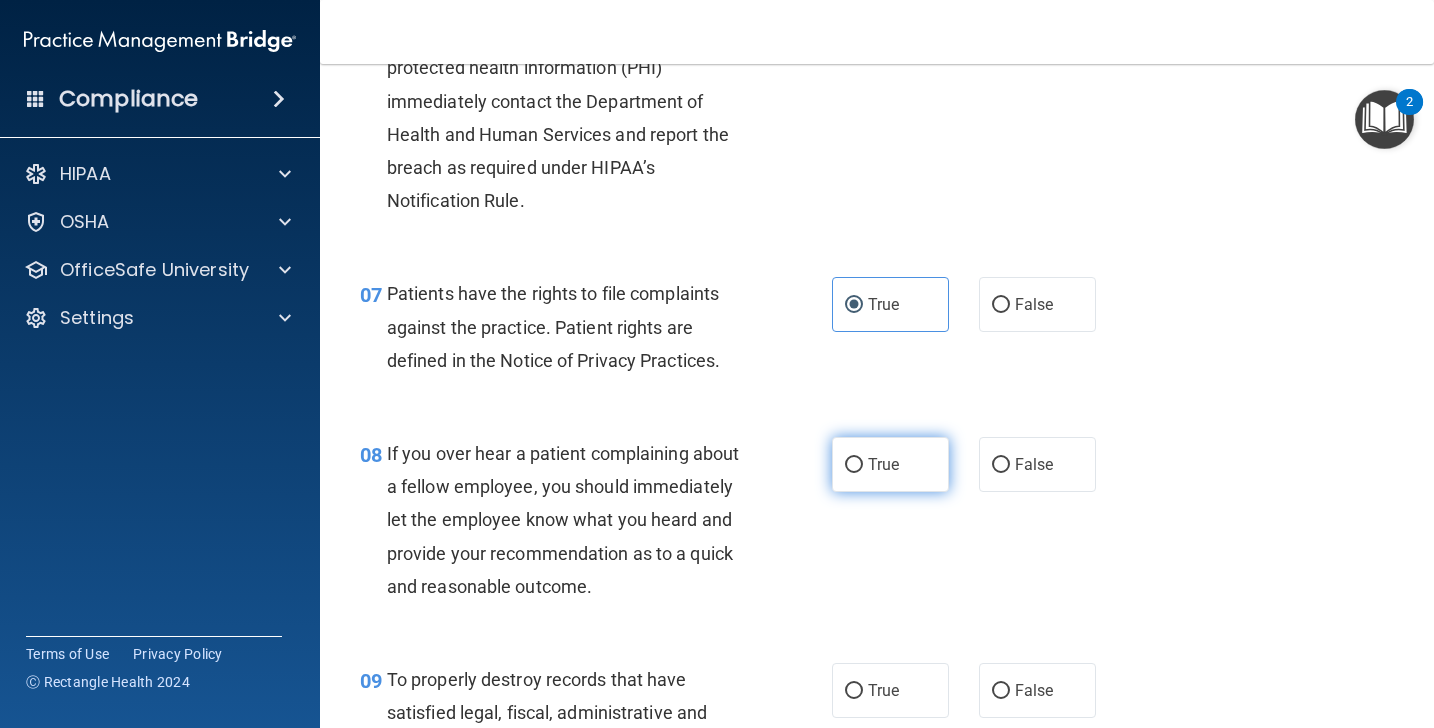 click on "True" at bounding box center (890, 464) 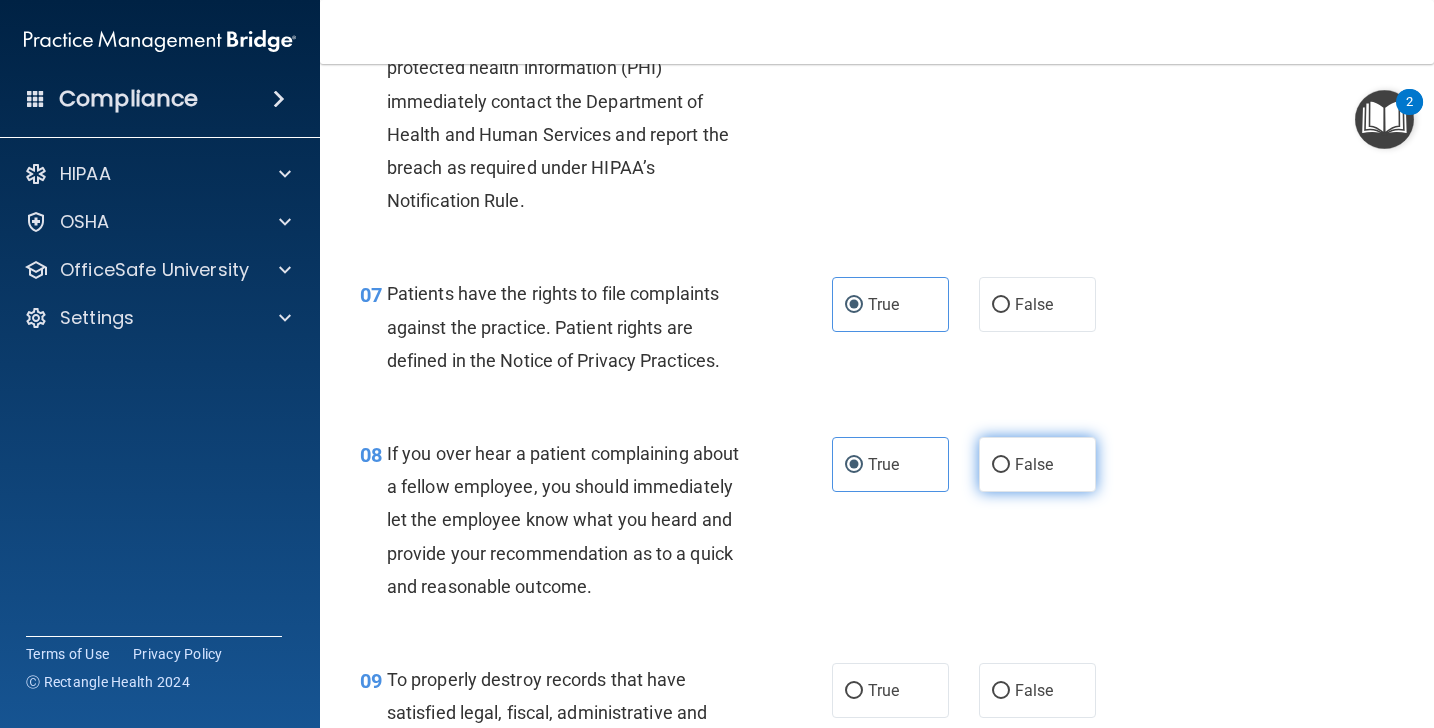 click on "False" at bounding box center [1037, 464] 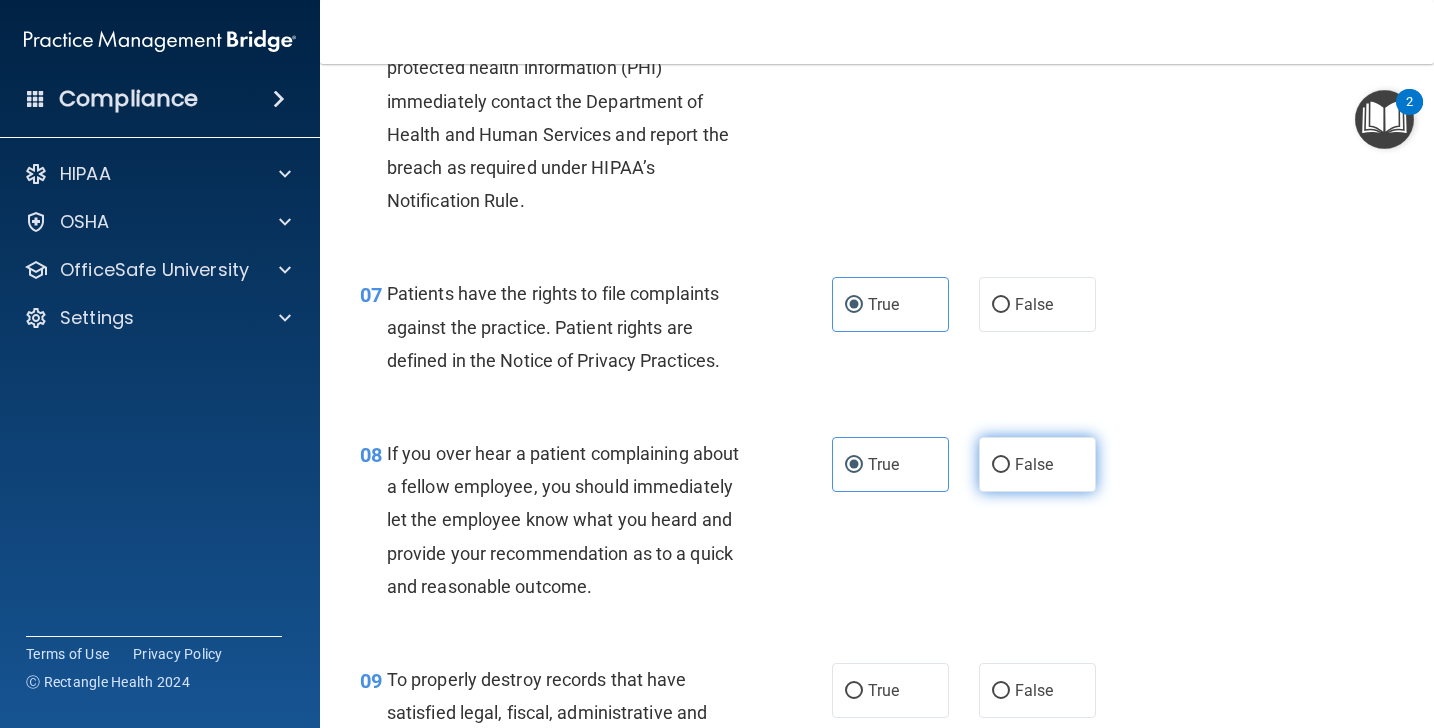 radio on "true" 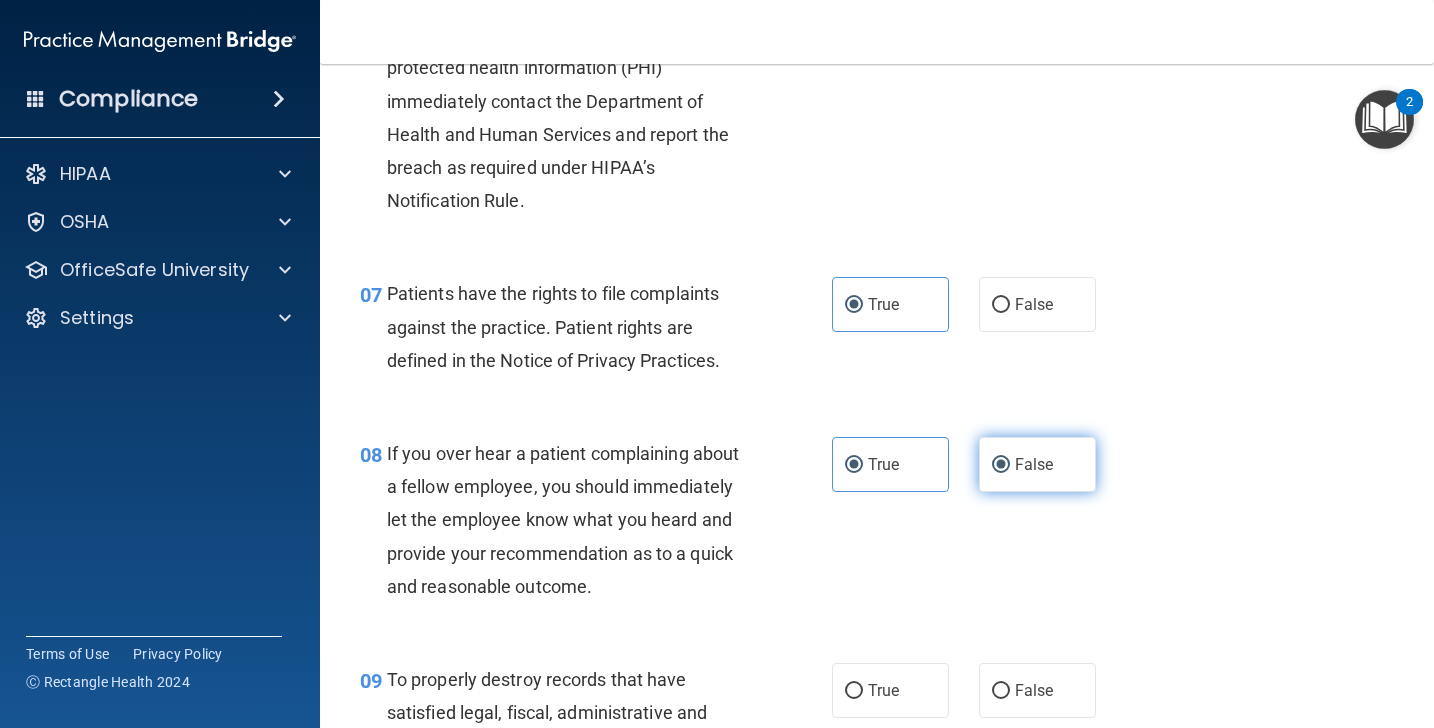 radio on "false" 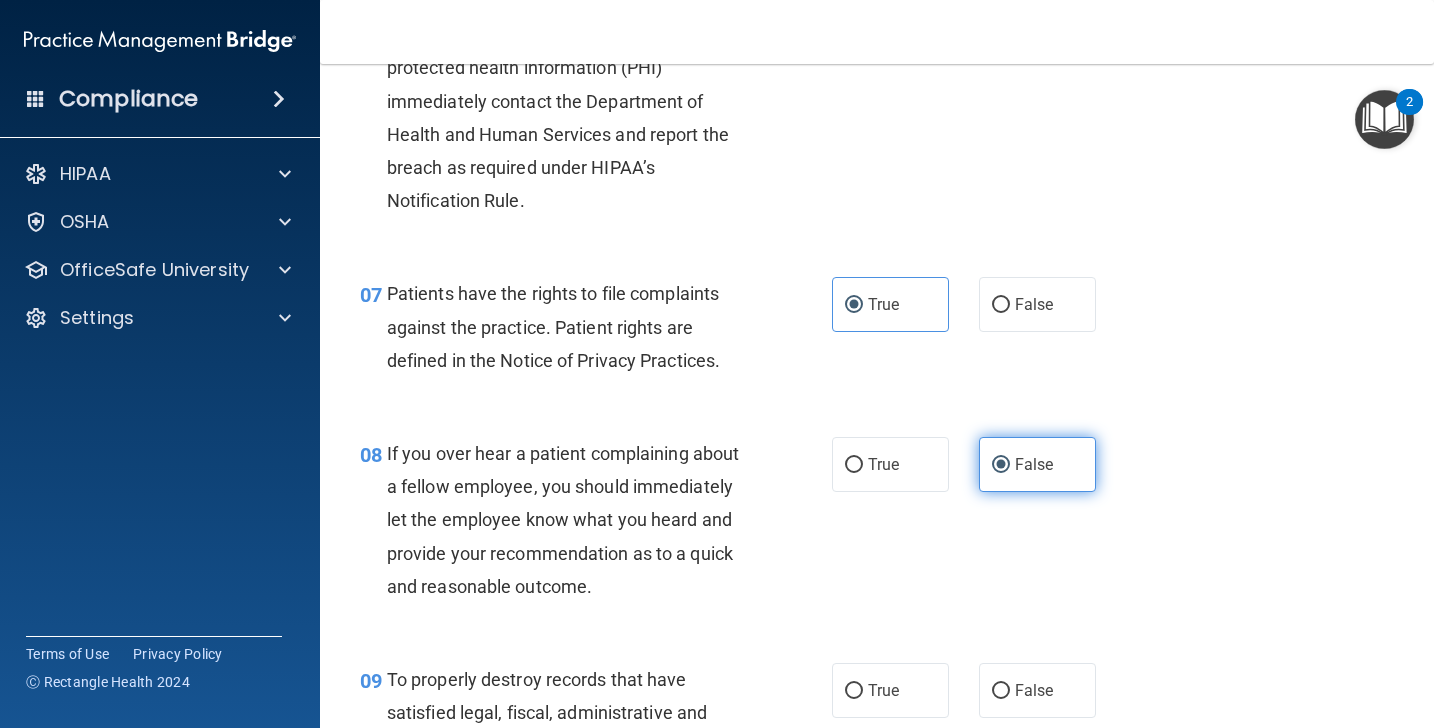 scroll, scrollTop: 1470, scrollLeft: 0, axis: vertical 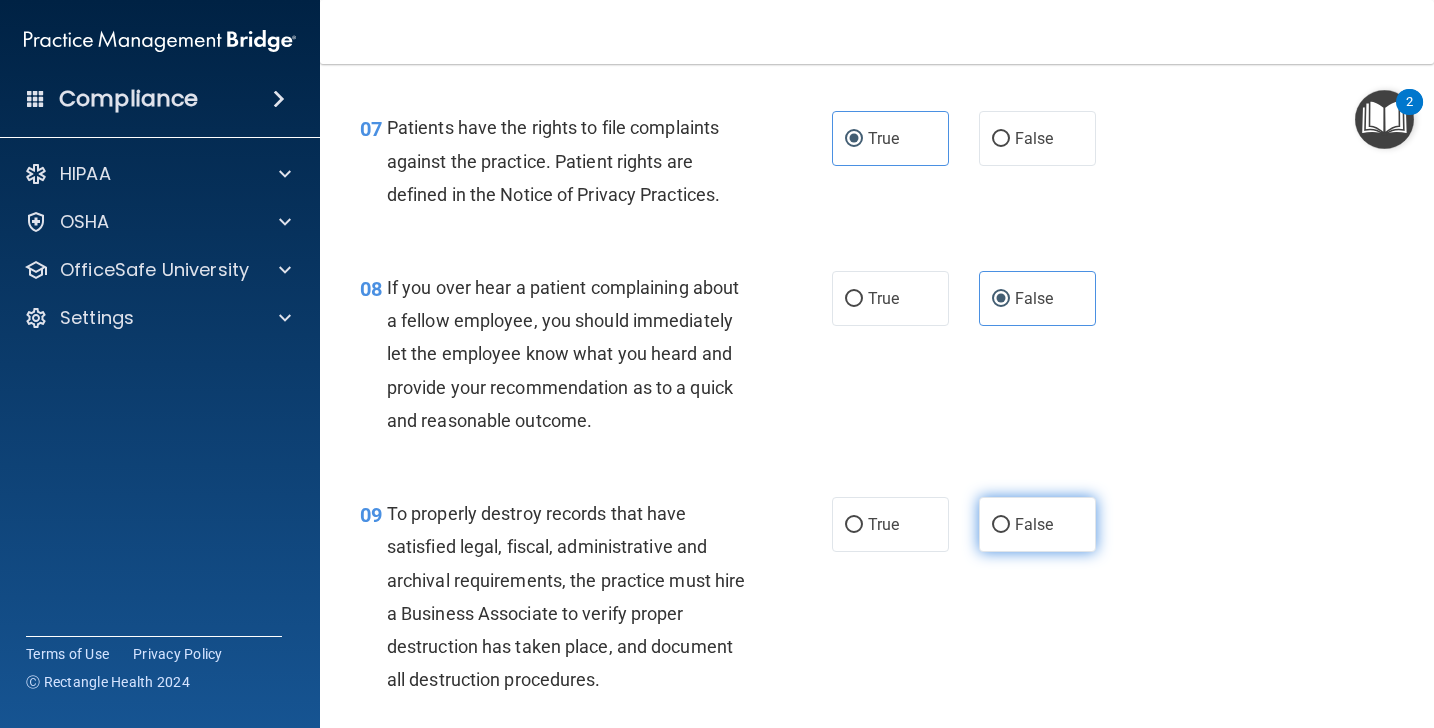 click on "False" at bounding box center (1034, 524) 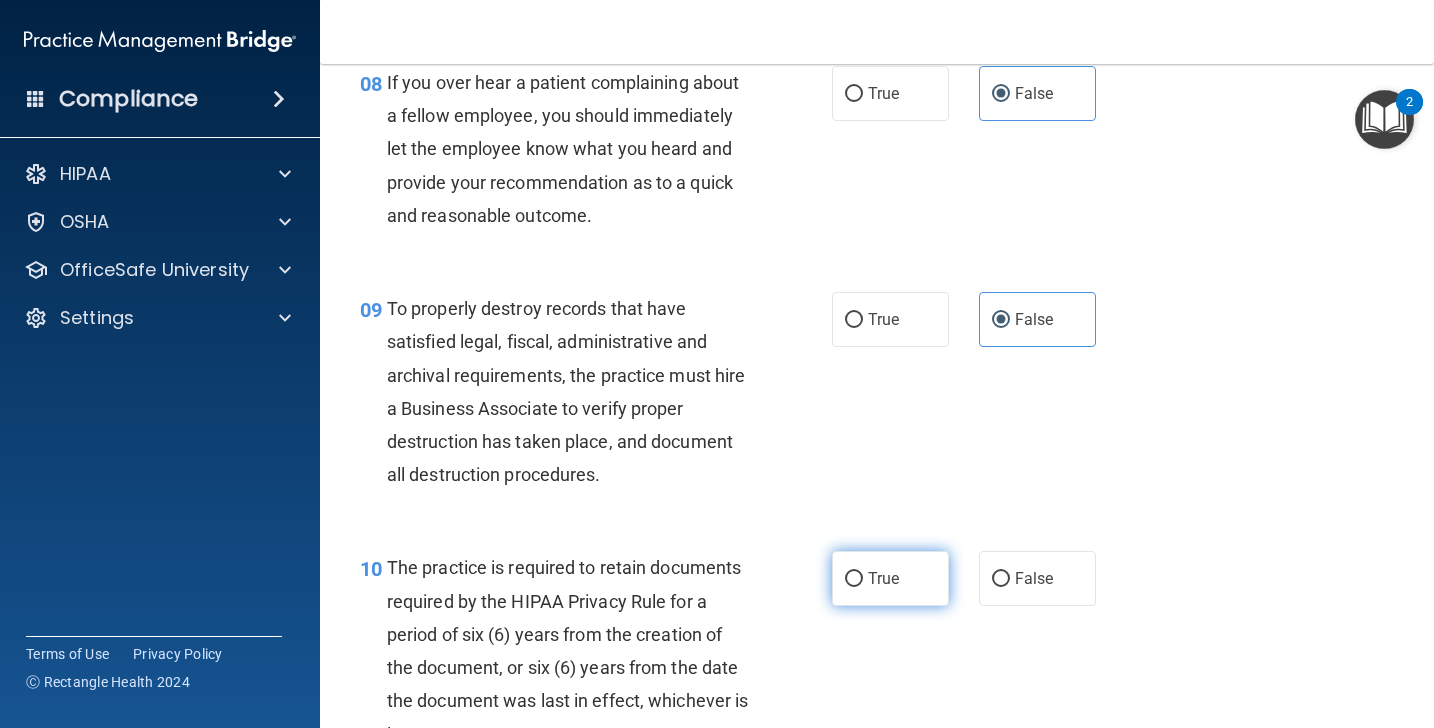 scroll, scrollTop: 1681, scrollLeft: 0, axis: vertical 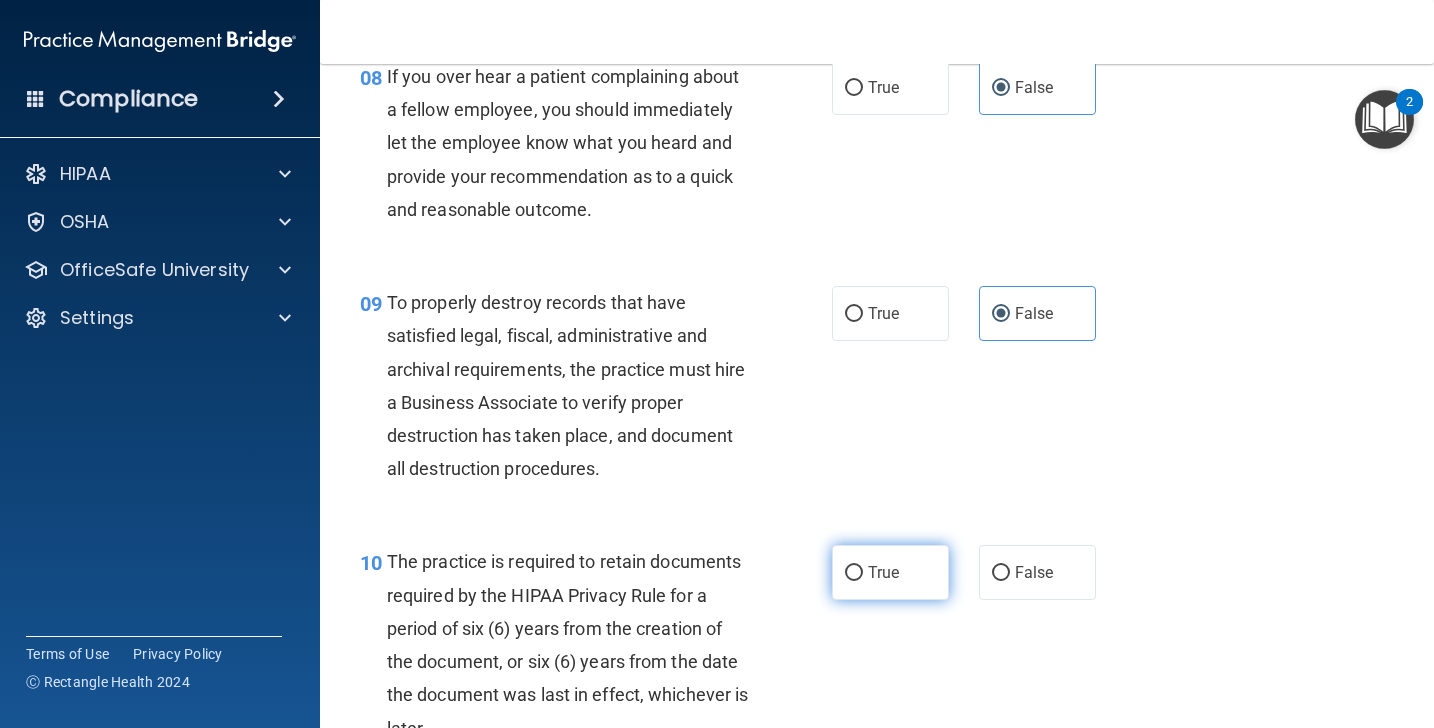 click on "True" at bounding box center (890, 572) 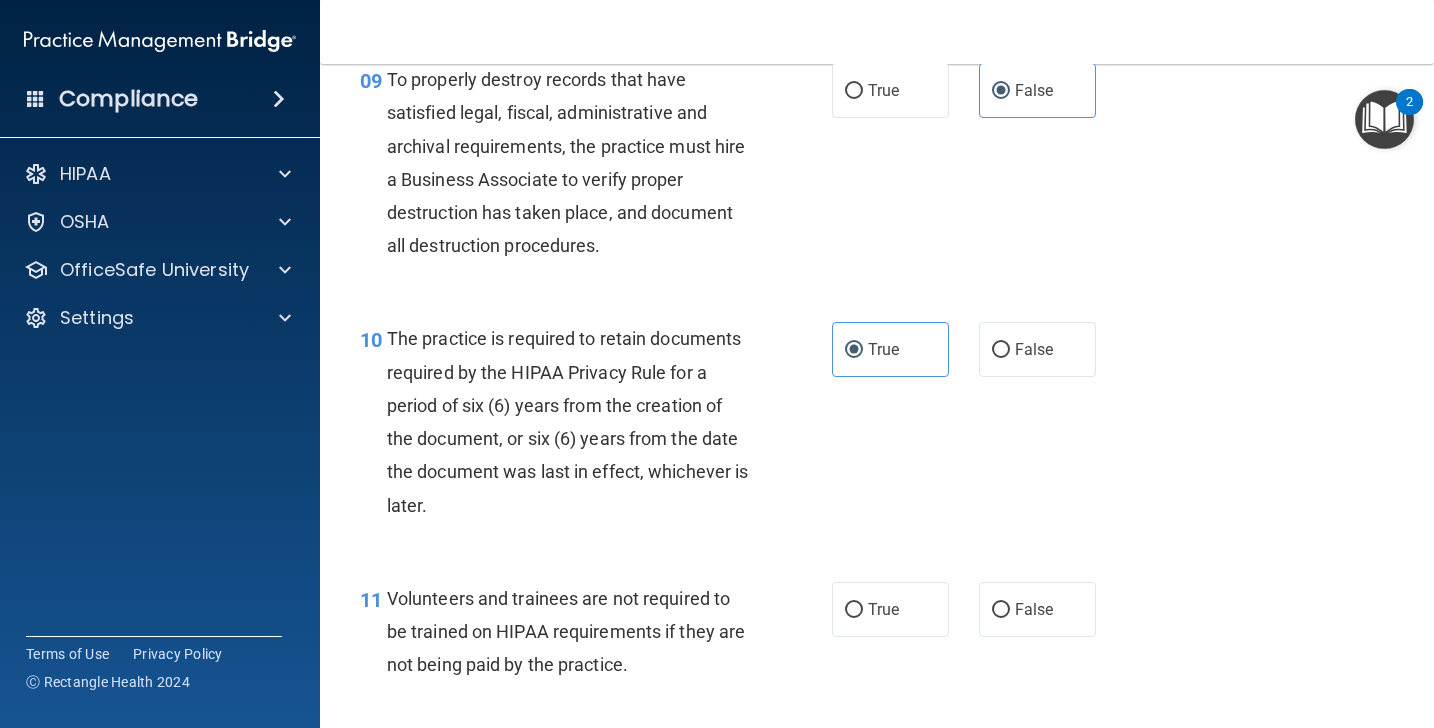 scroll, scrollTop: 1988, scrollLeft: 0, axis: vertical 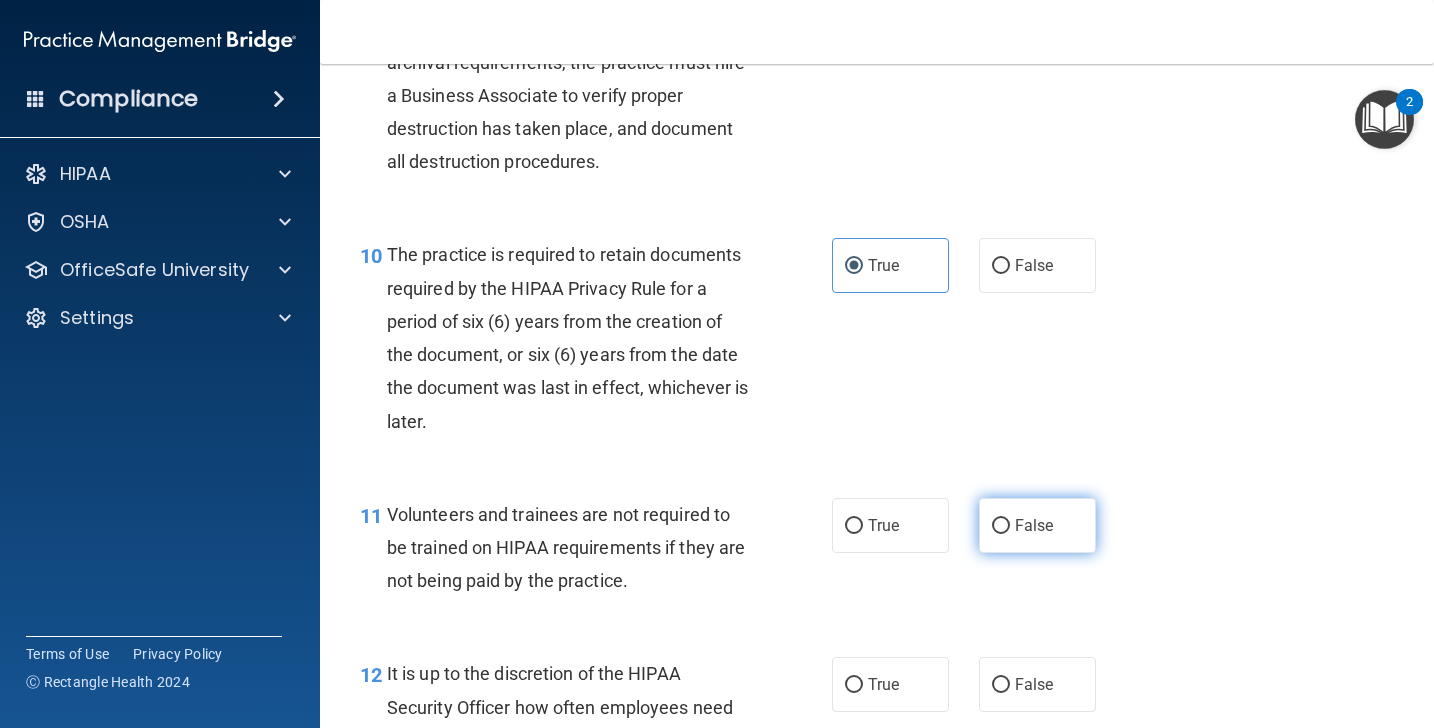 click on "False" at bounding box center (1034, 525) 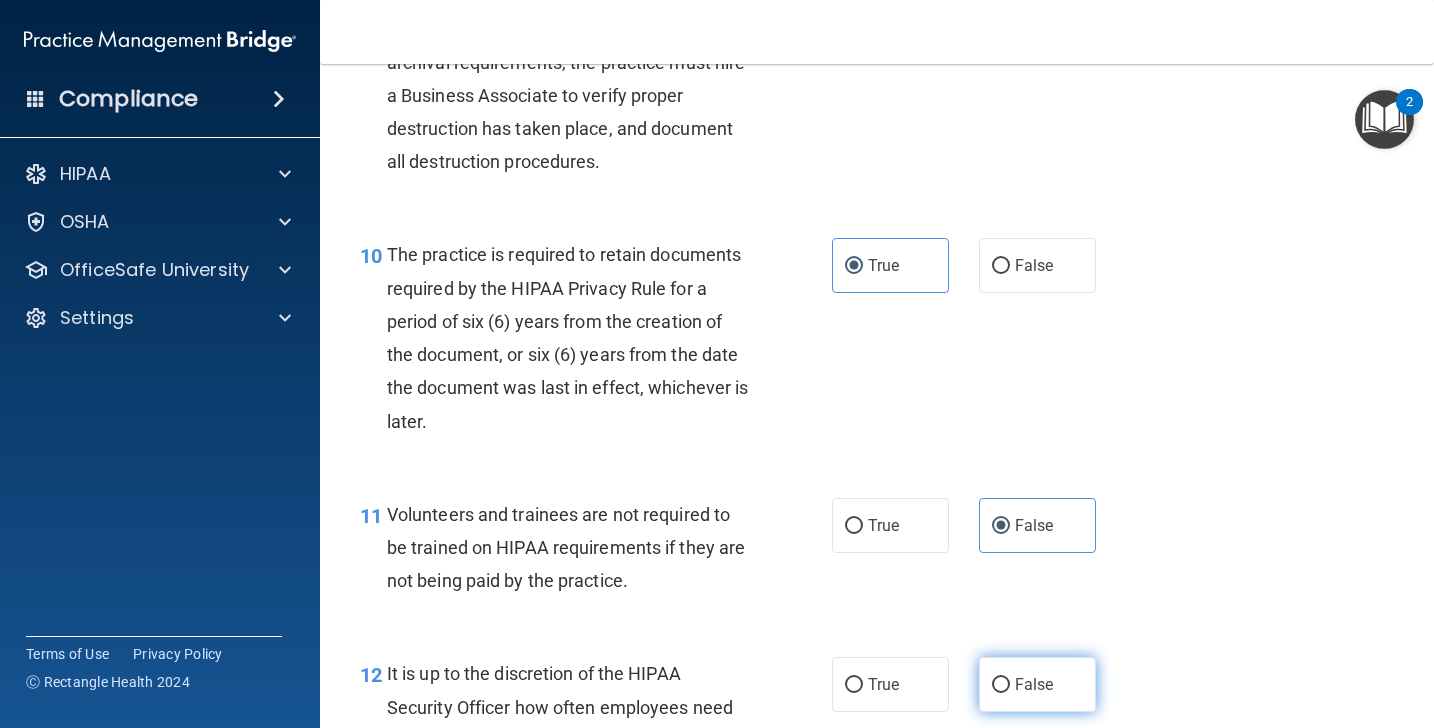 click on "False" at bounding box center (1034, 684) 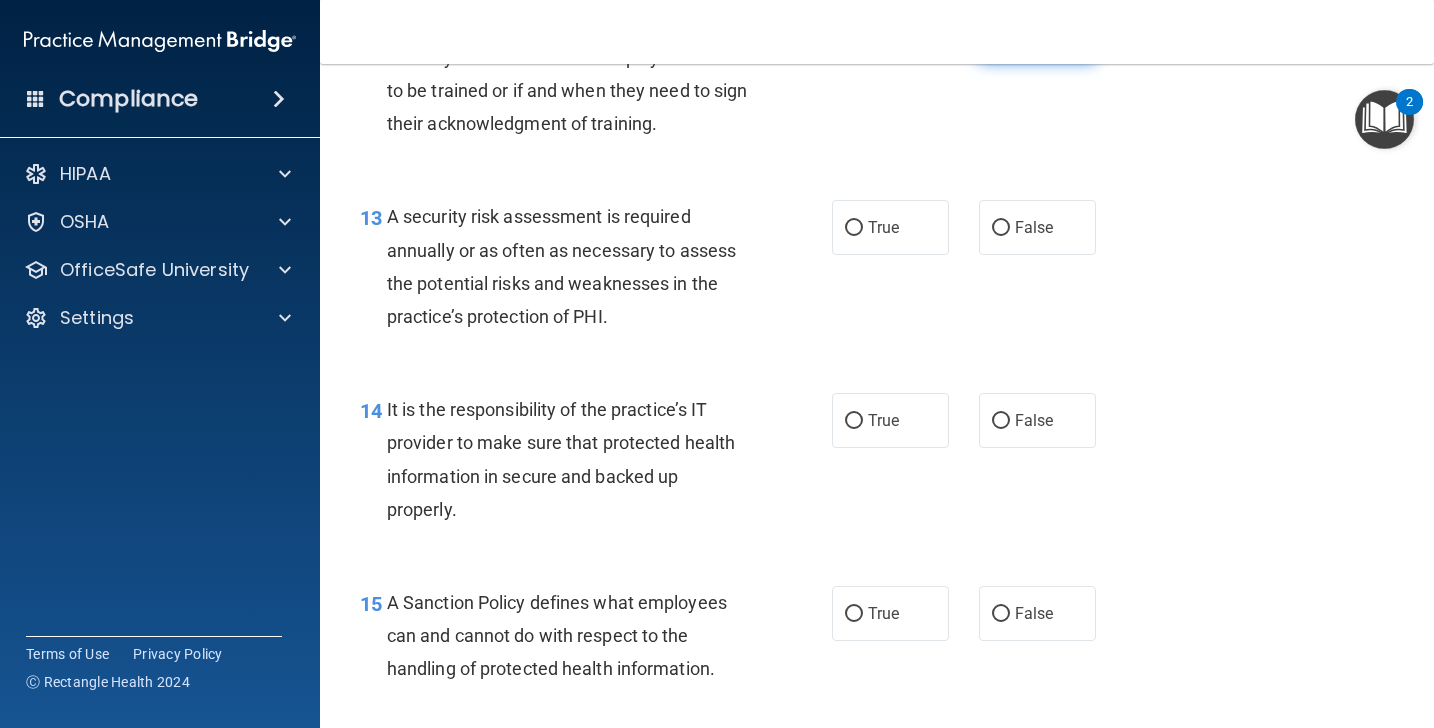 scroll, scrollTop: 2639, scrollLeft: 0, axis: vertical 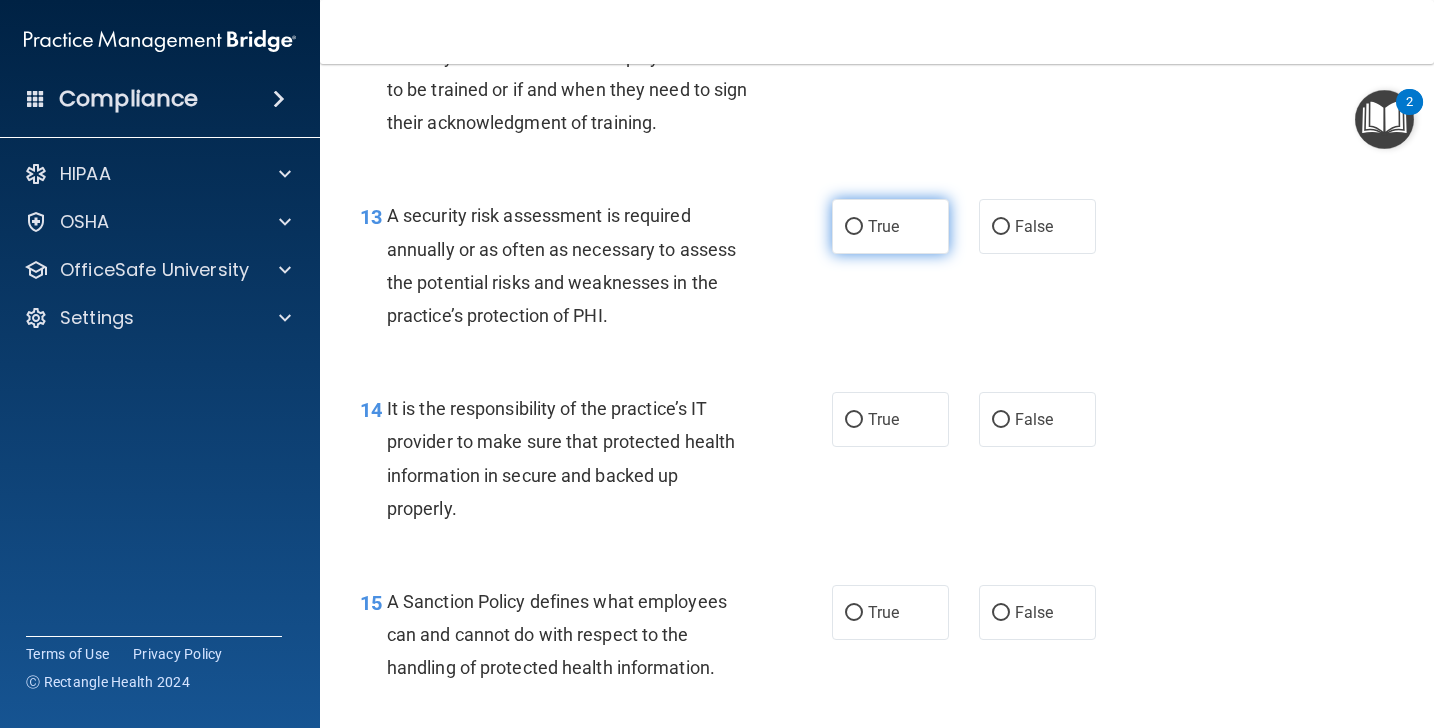 click on "True" at bounding box center [890, 226] 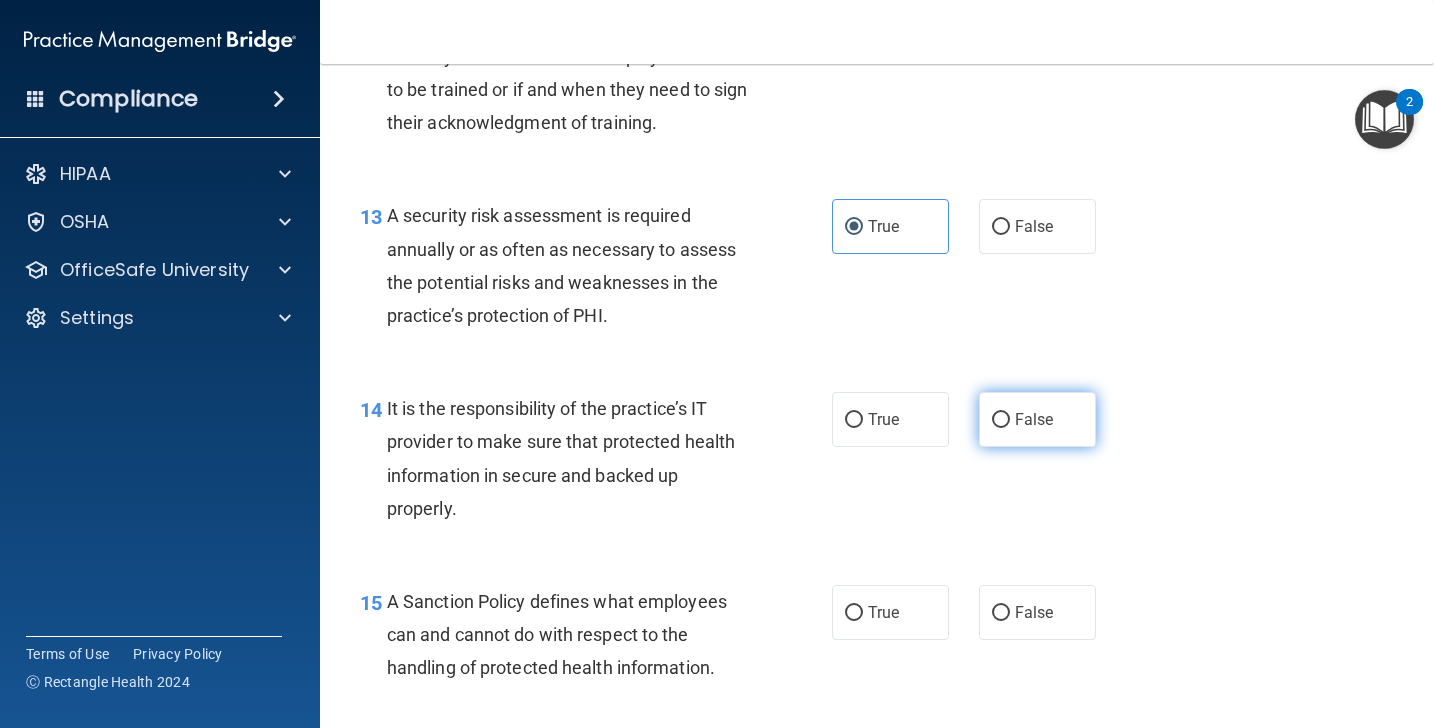 click on "False" at bounding box center (1037, 419) 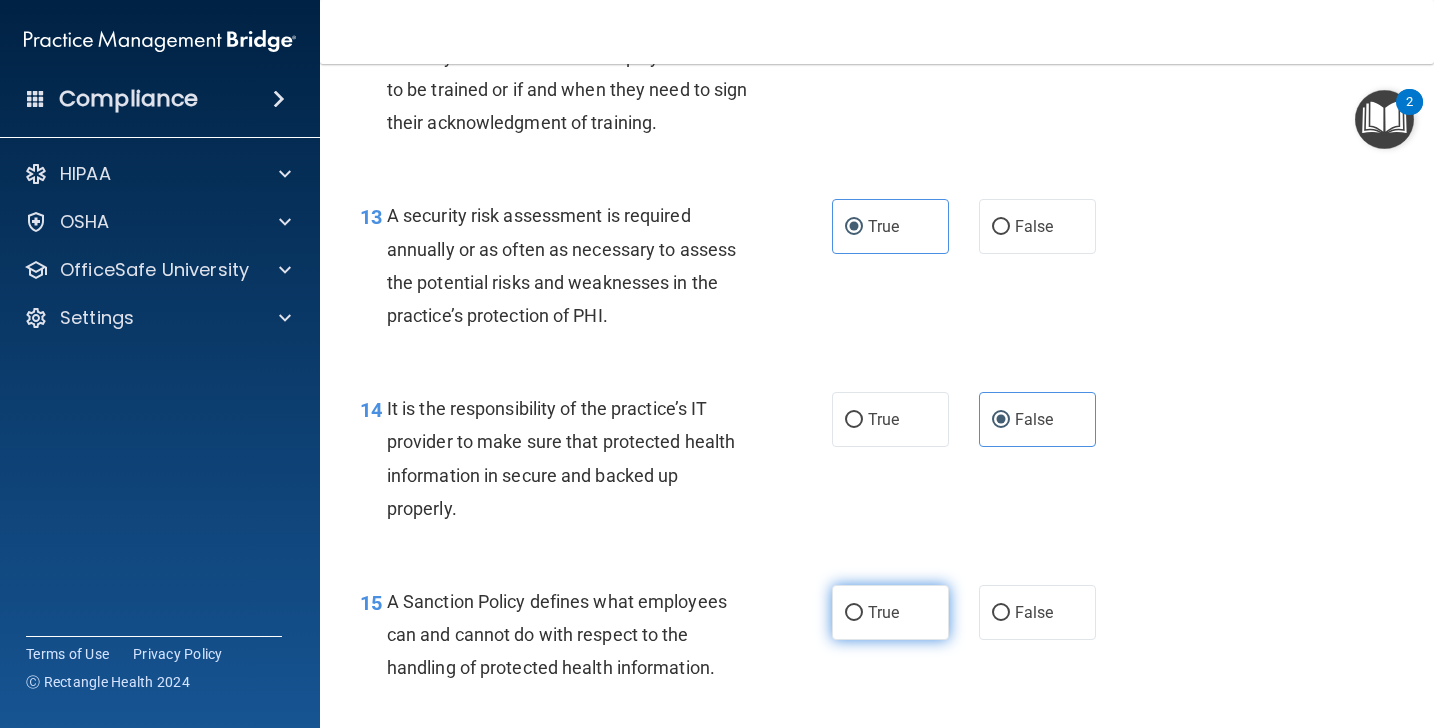 click on "True" at bounding box center [890, 612] 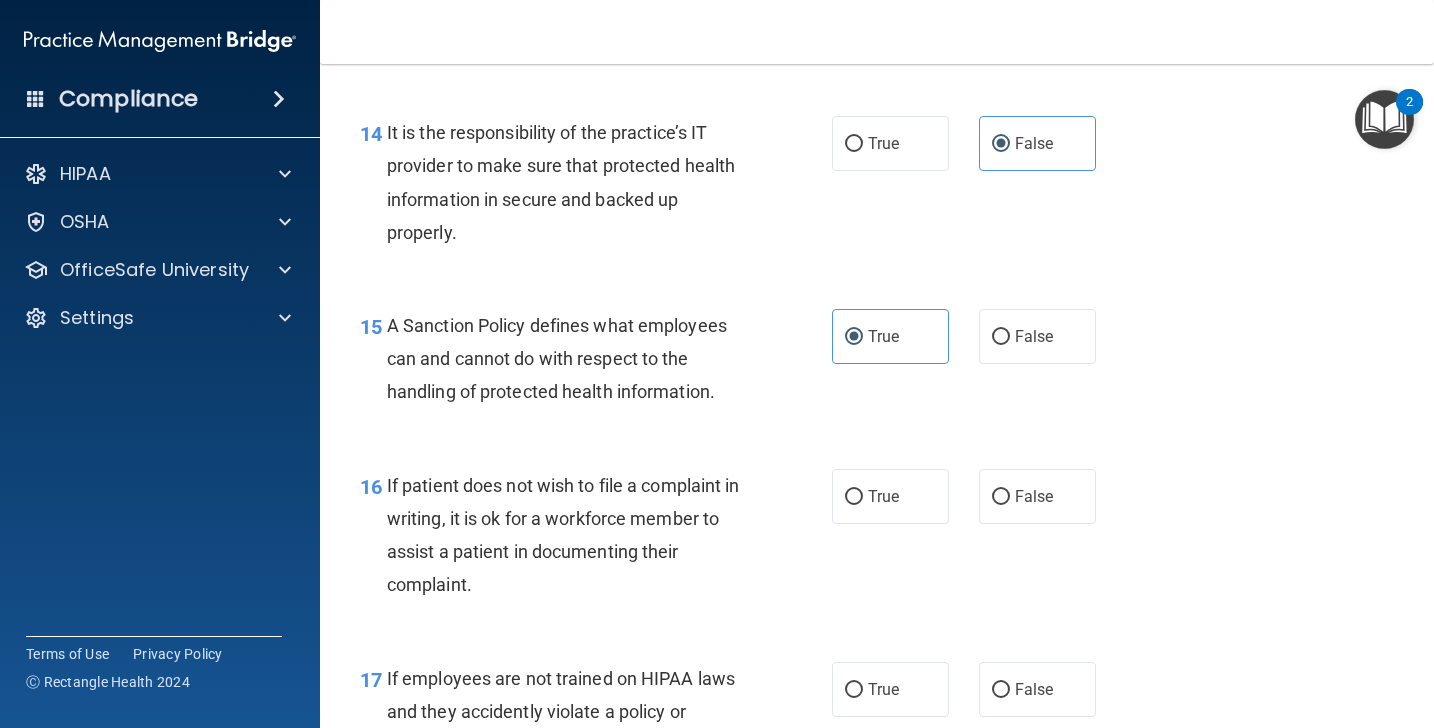 scroll, scrollTop: 2969, scrollLeft: 0, axis: vertical 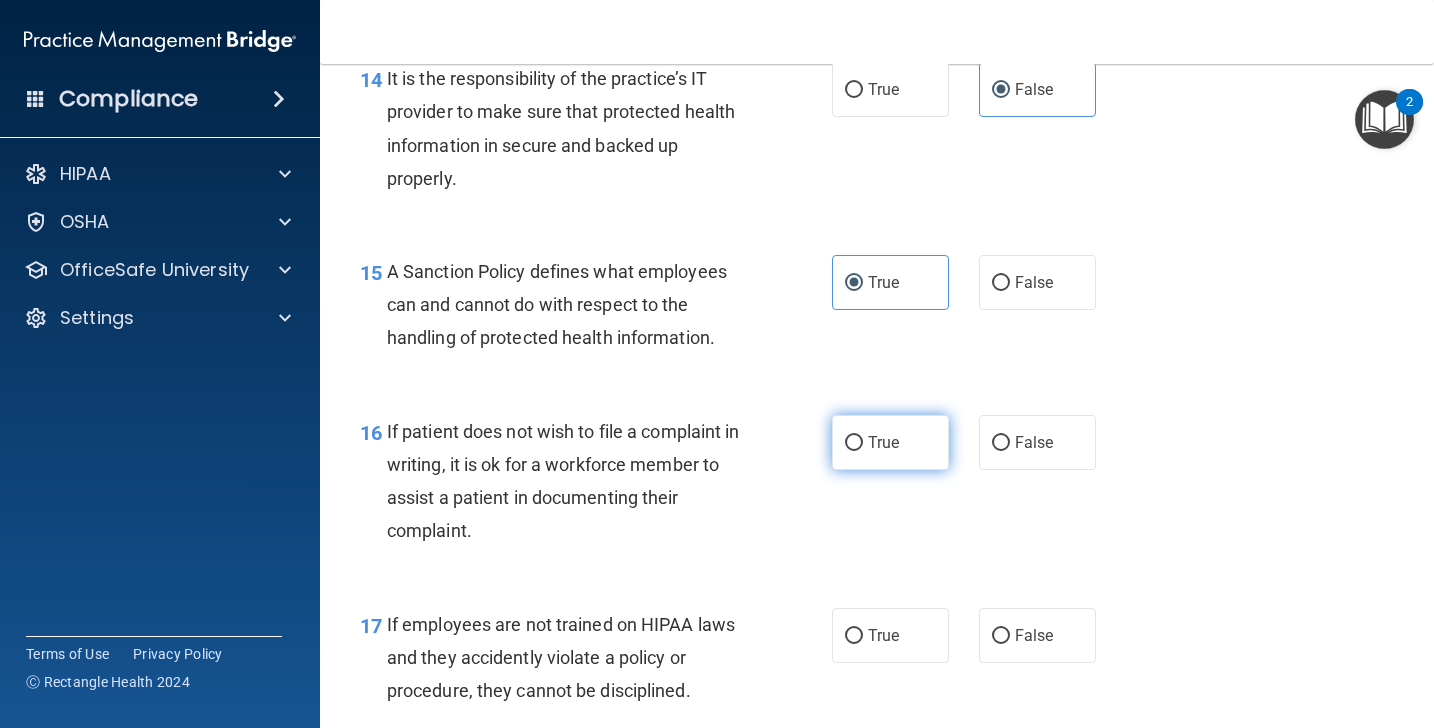 click on "True" at bounding box center (854, 443) 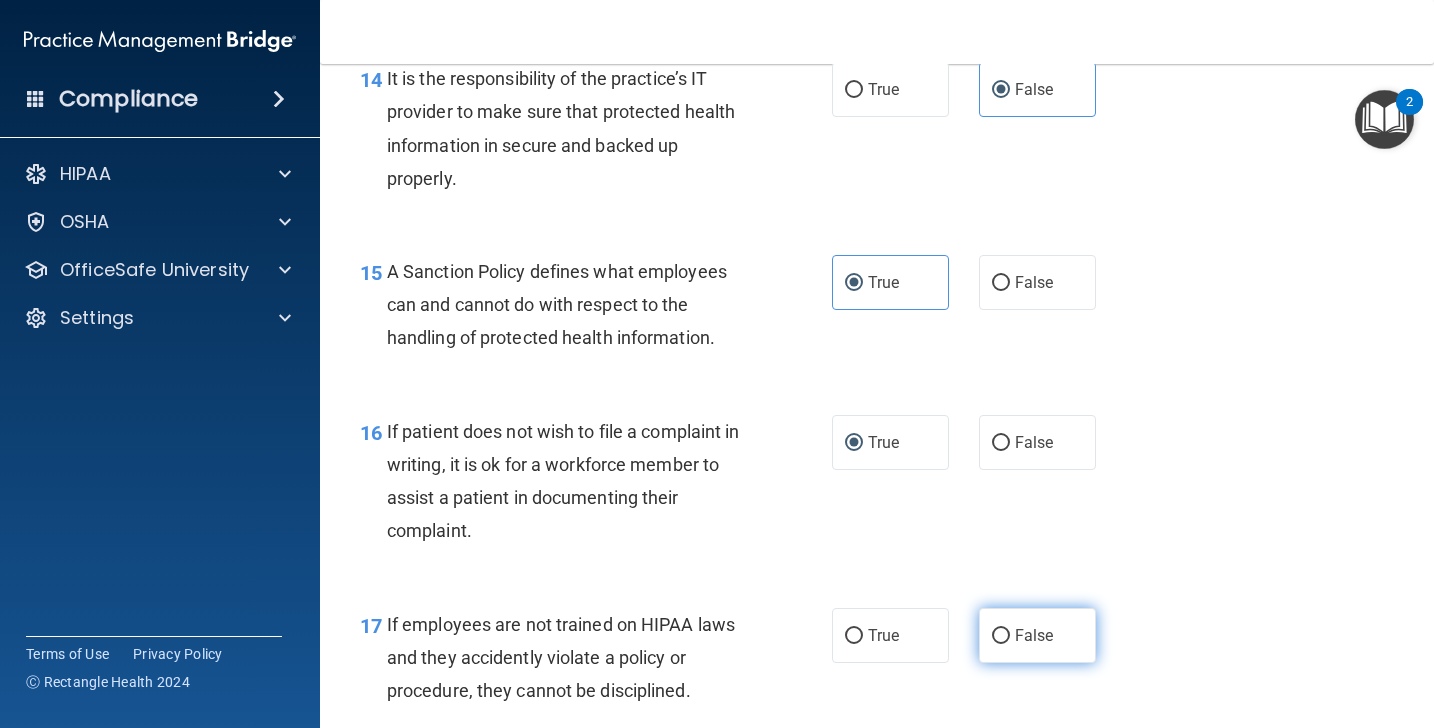 click on "False" at bounding box center (1034, 635) 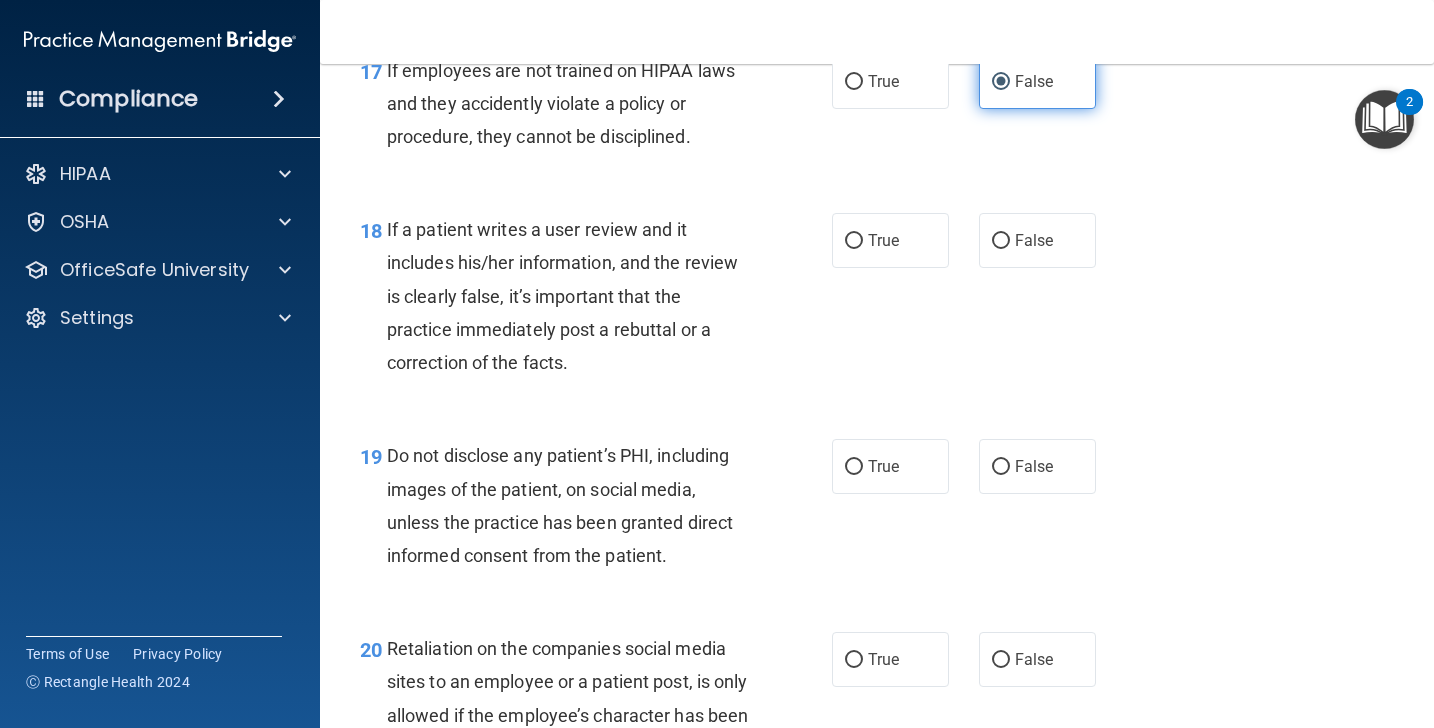 scroll, scrollTop: 3525, scrollLeft: 0, axis: vertical 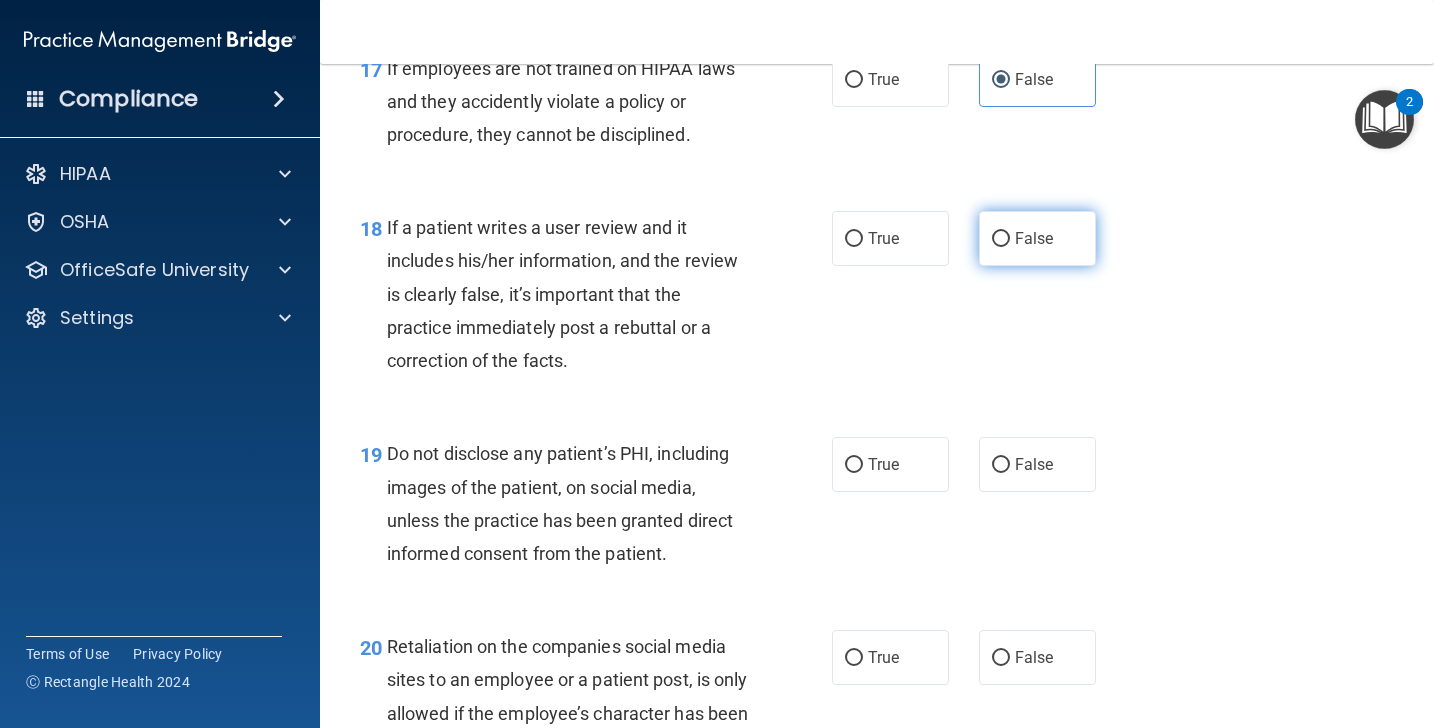click on "False" at bounding box center (1037, 238) 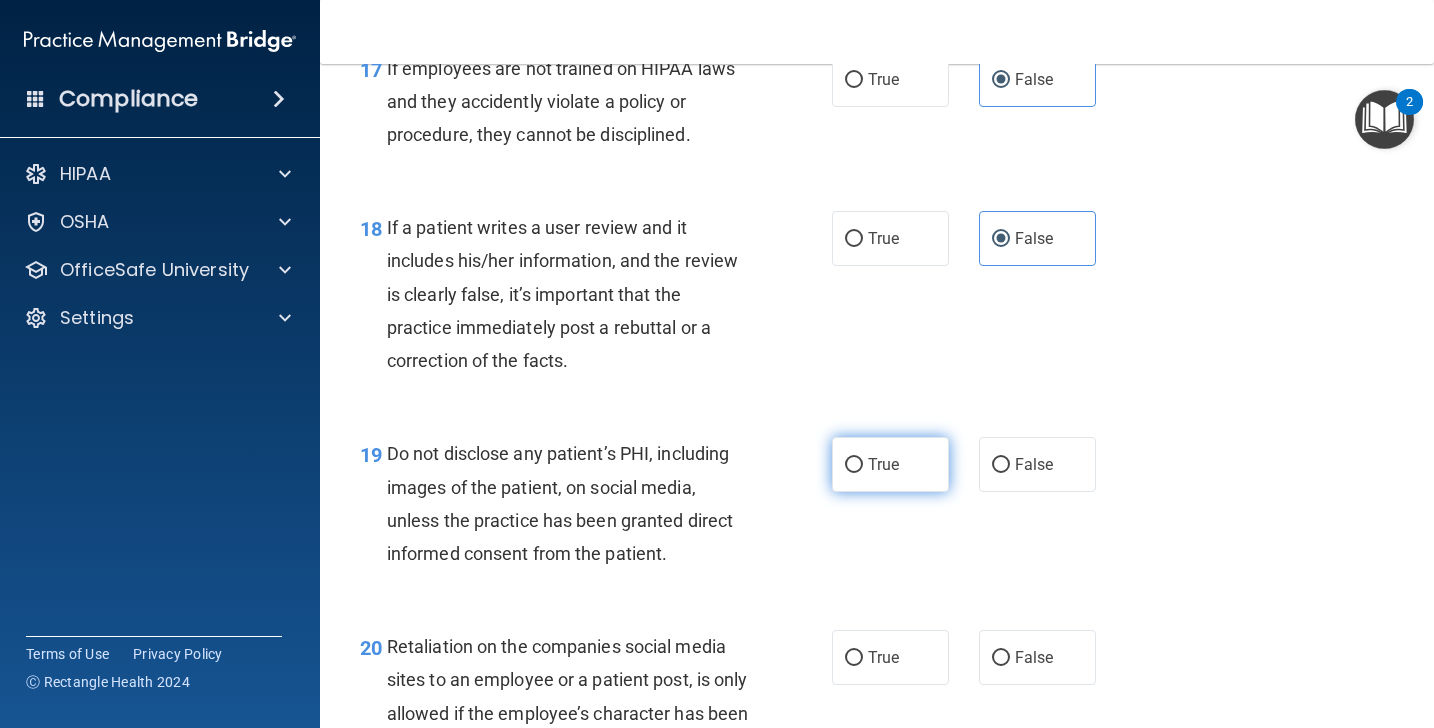 click on "True" at bounding box center [890, 464] 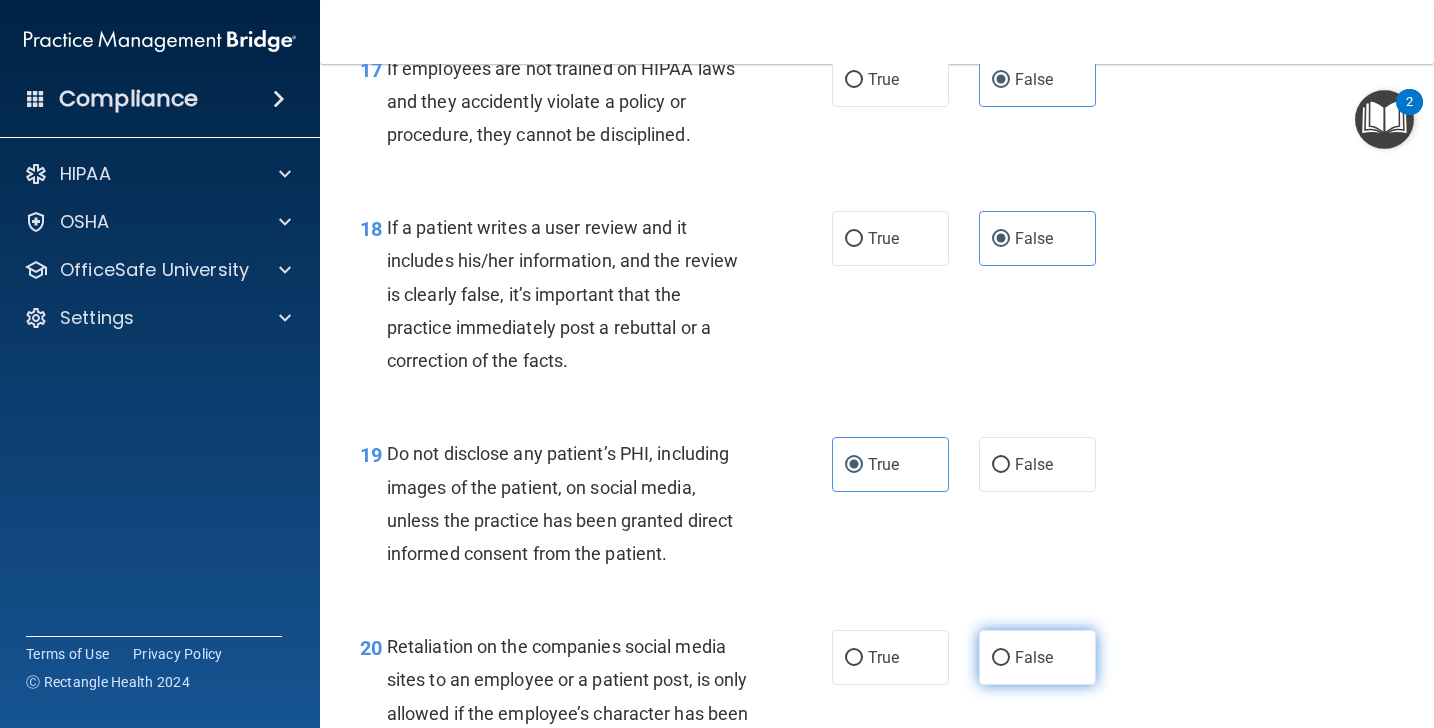 click on "False" at bounding box center (1034, 657) 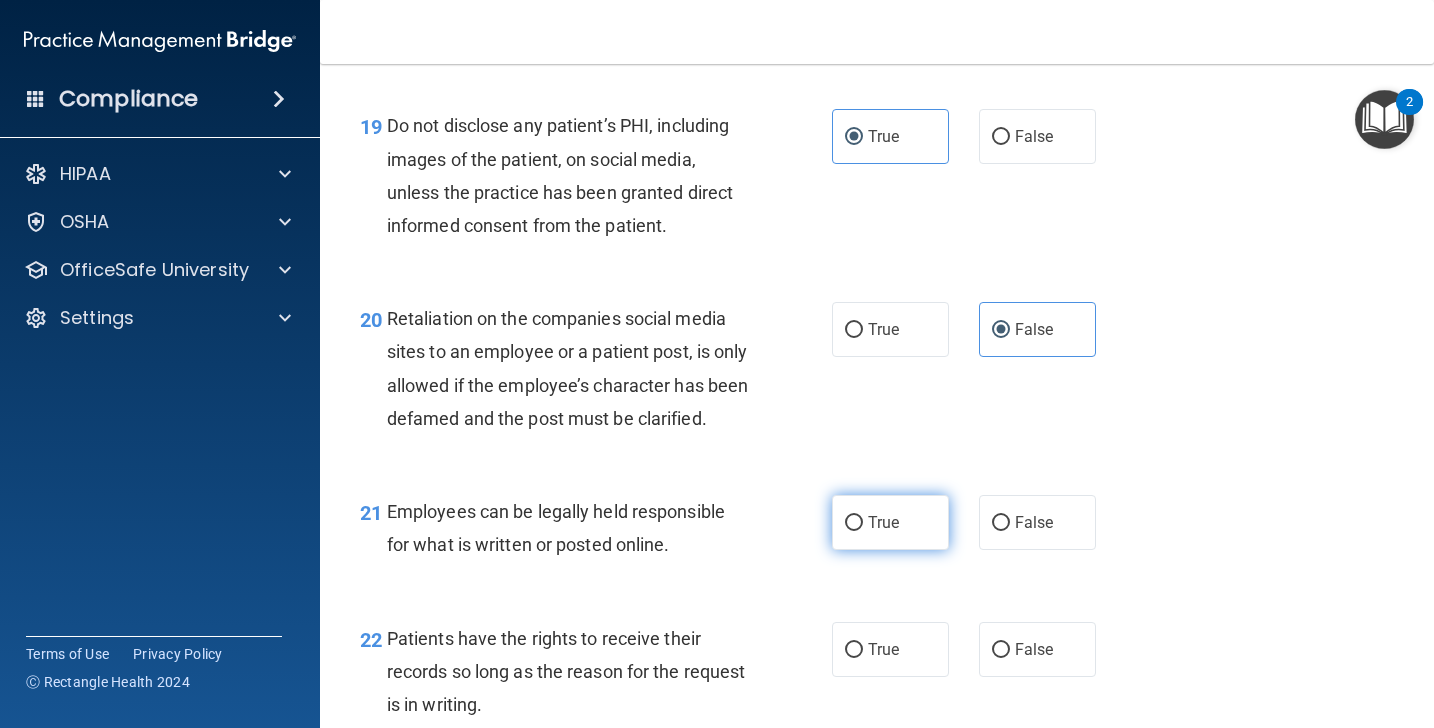 click on "True" at bounding box center (890, 522) 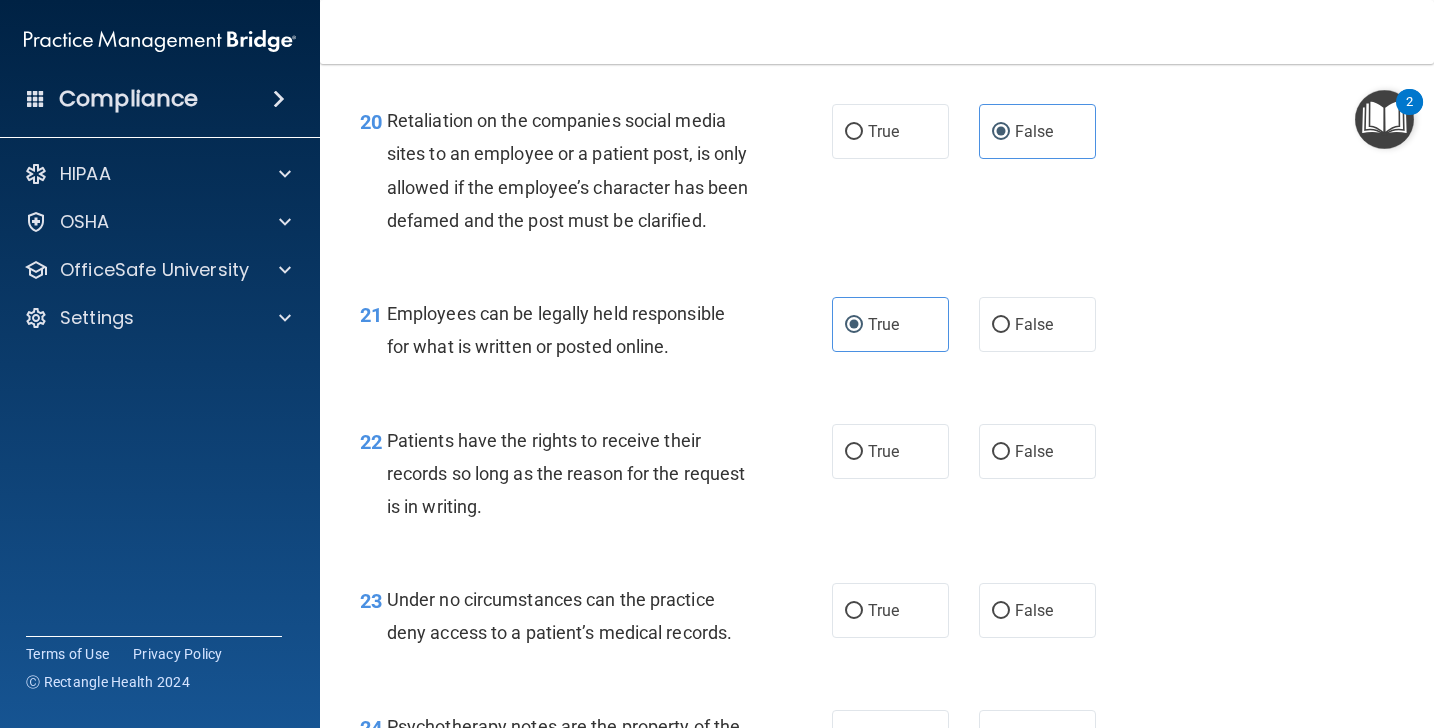 scroll, scrollTop: 4080, scrollLeft: 0, axis: vertical 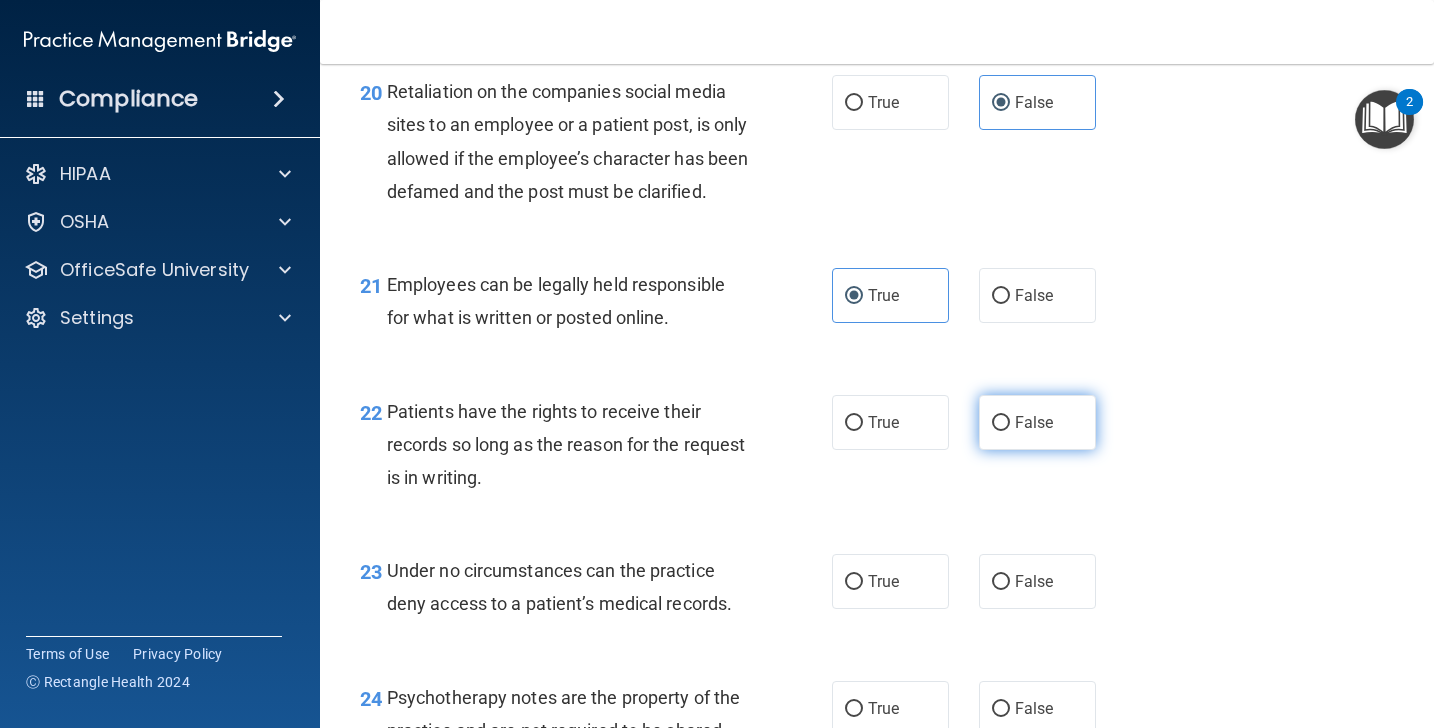 click on "False" at bounding box center [1034, 422] 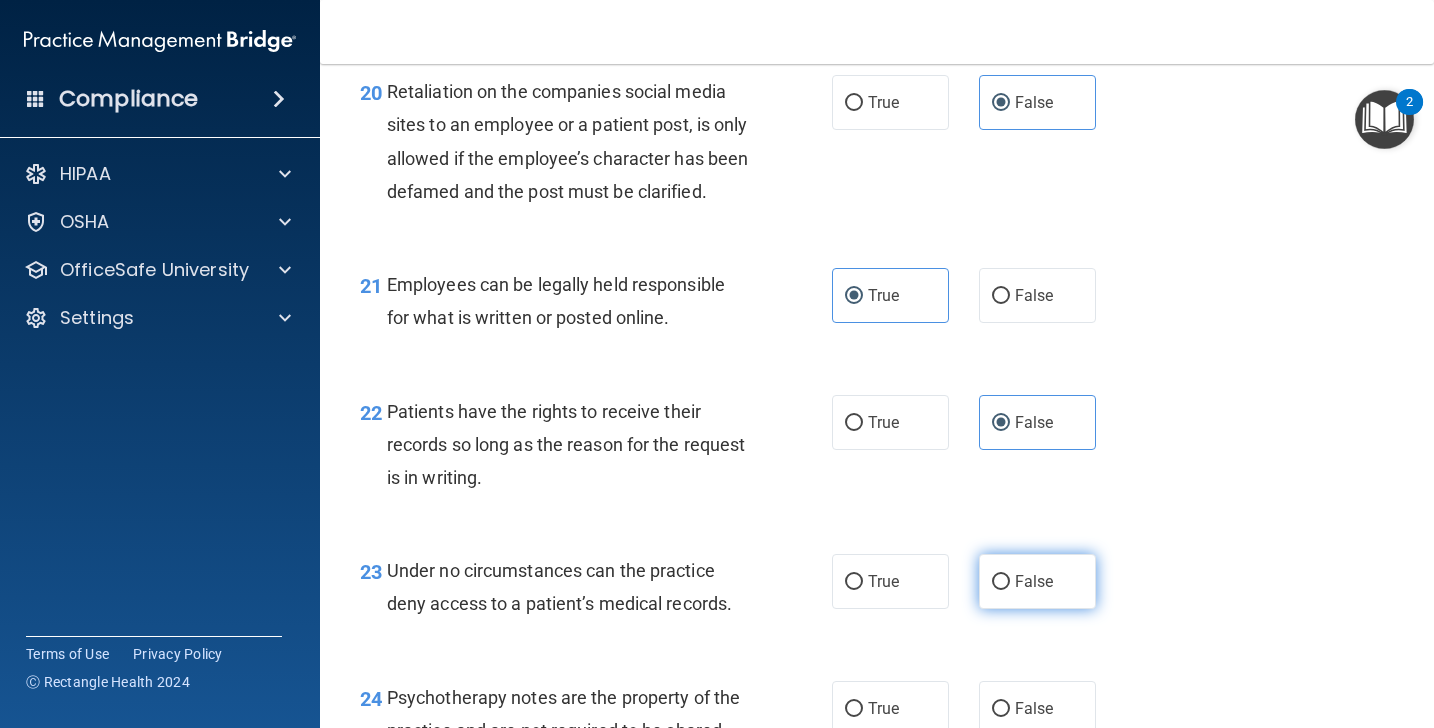 click on "False" at bounding box center (1037, 581) 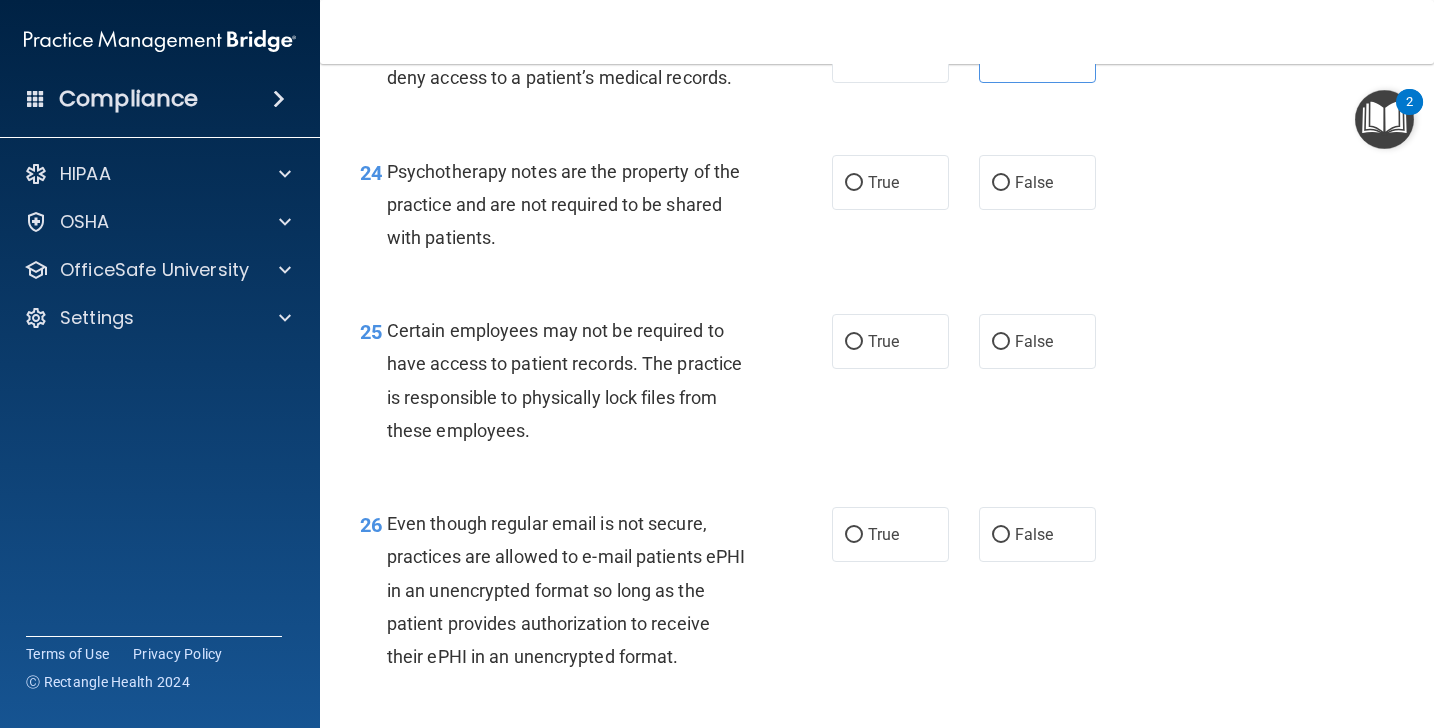 scroll, scrollTop: 4621, scrollLeft: 0, axis: vertical 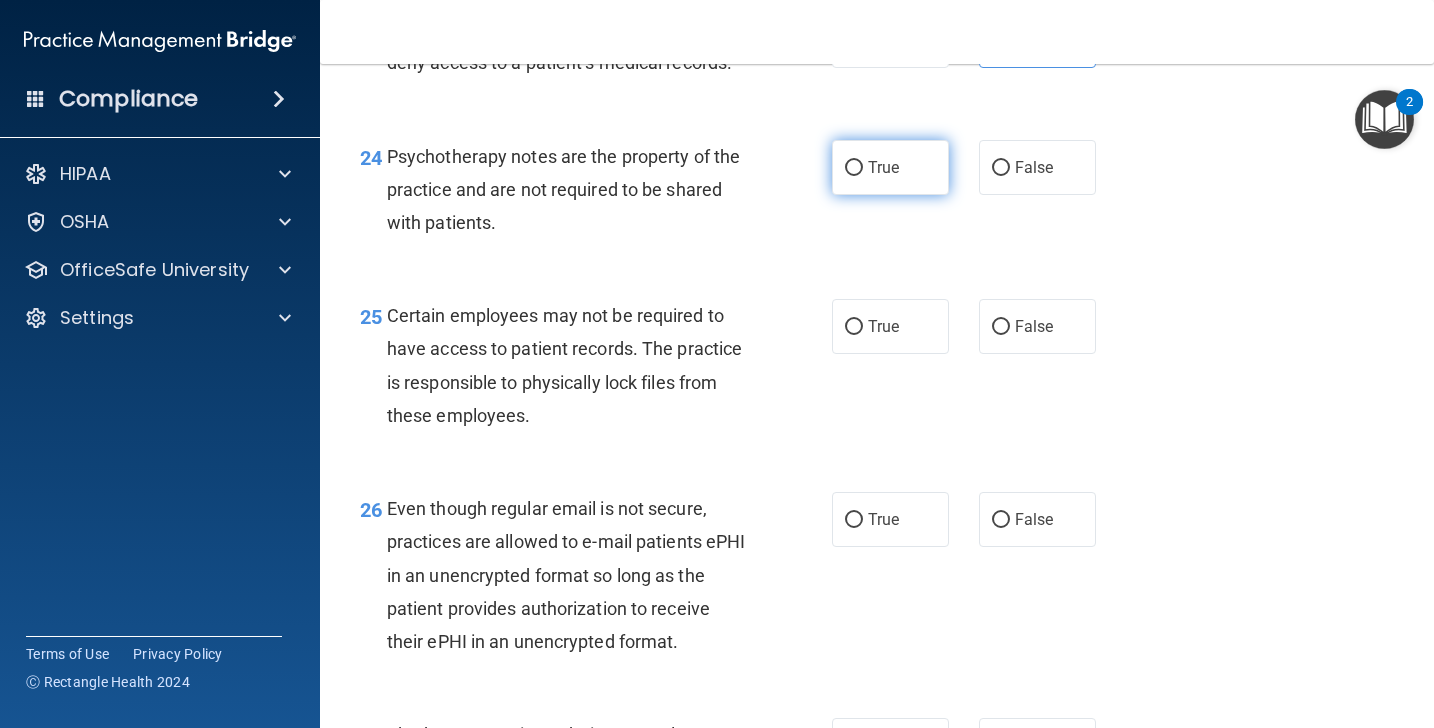 click on "True" at bounding box center [890, 167] 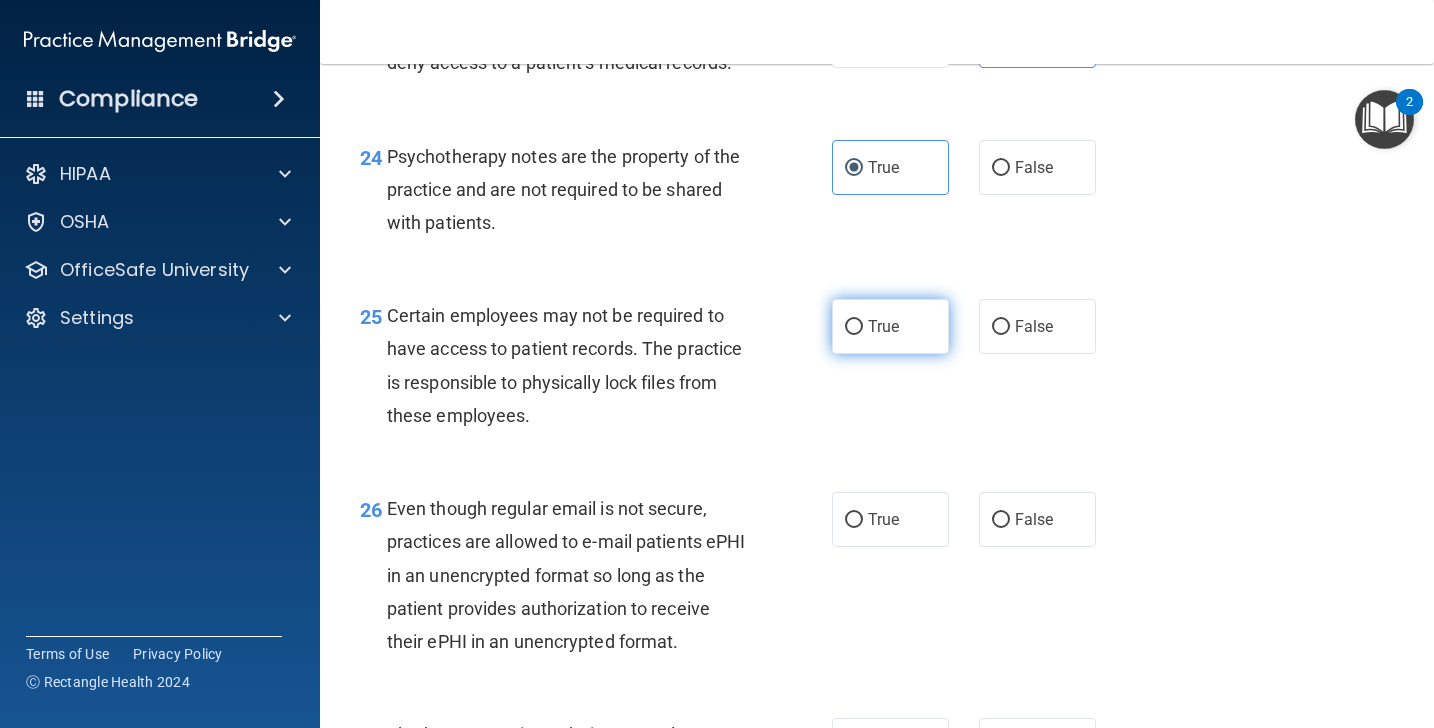 click on "True" at bounding box center (890, 326) 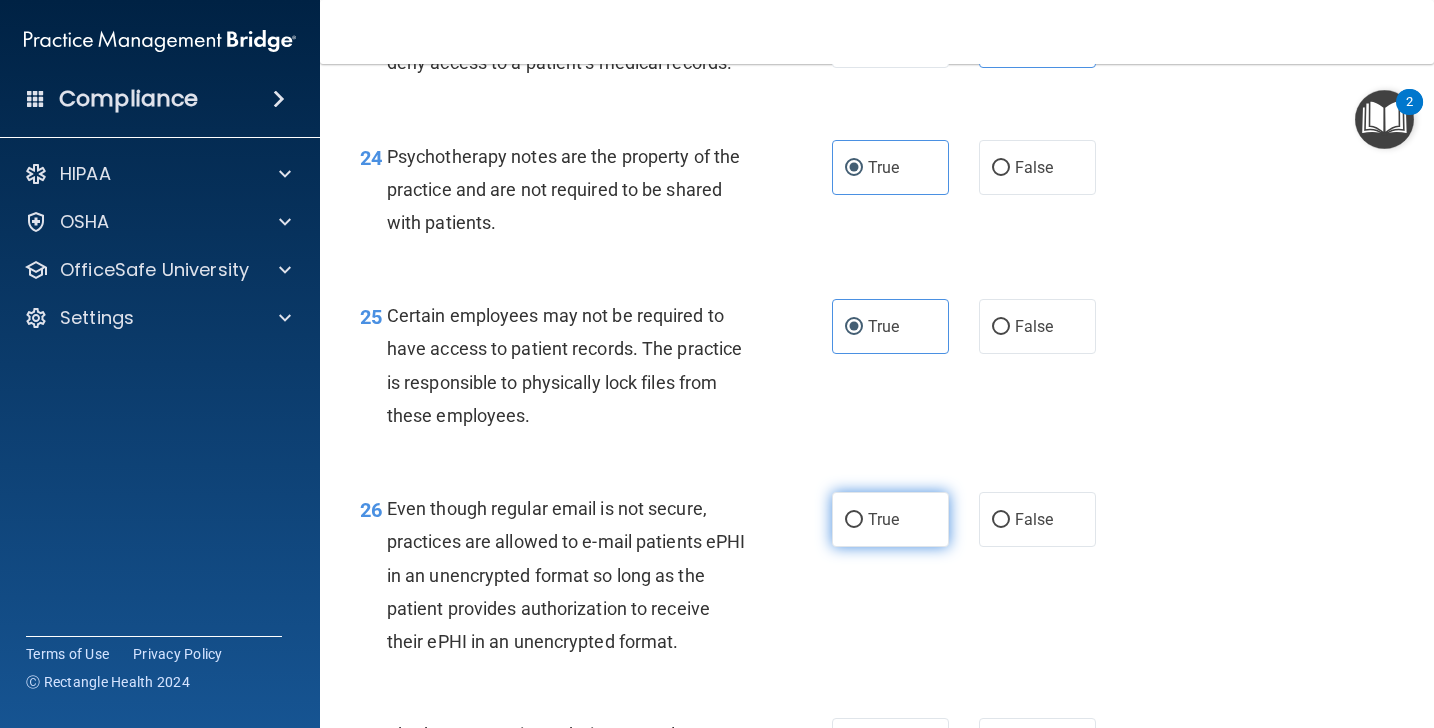 click on "True" at bounding box center (883, 519) 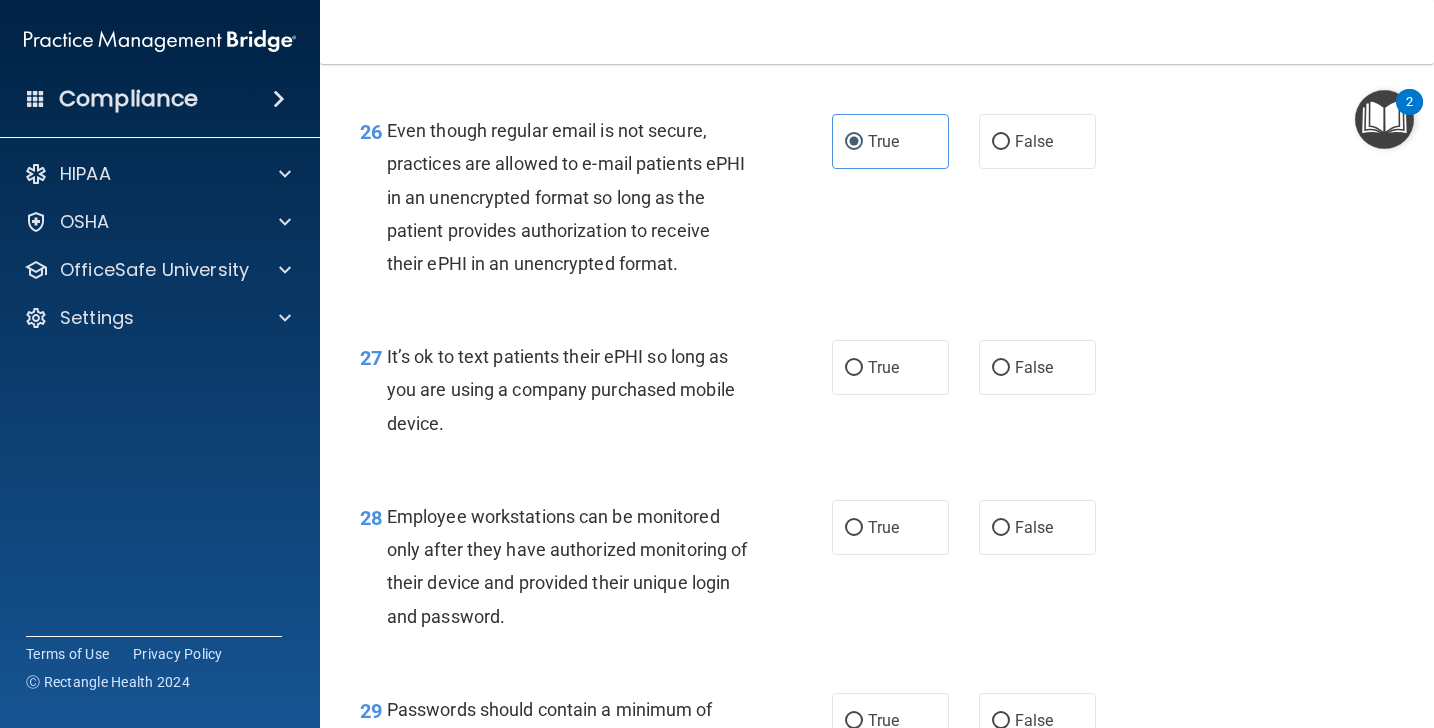 scroll, scrollTop: 5075, scrollLeft: 0, axis: vertical 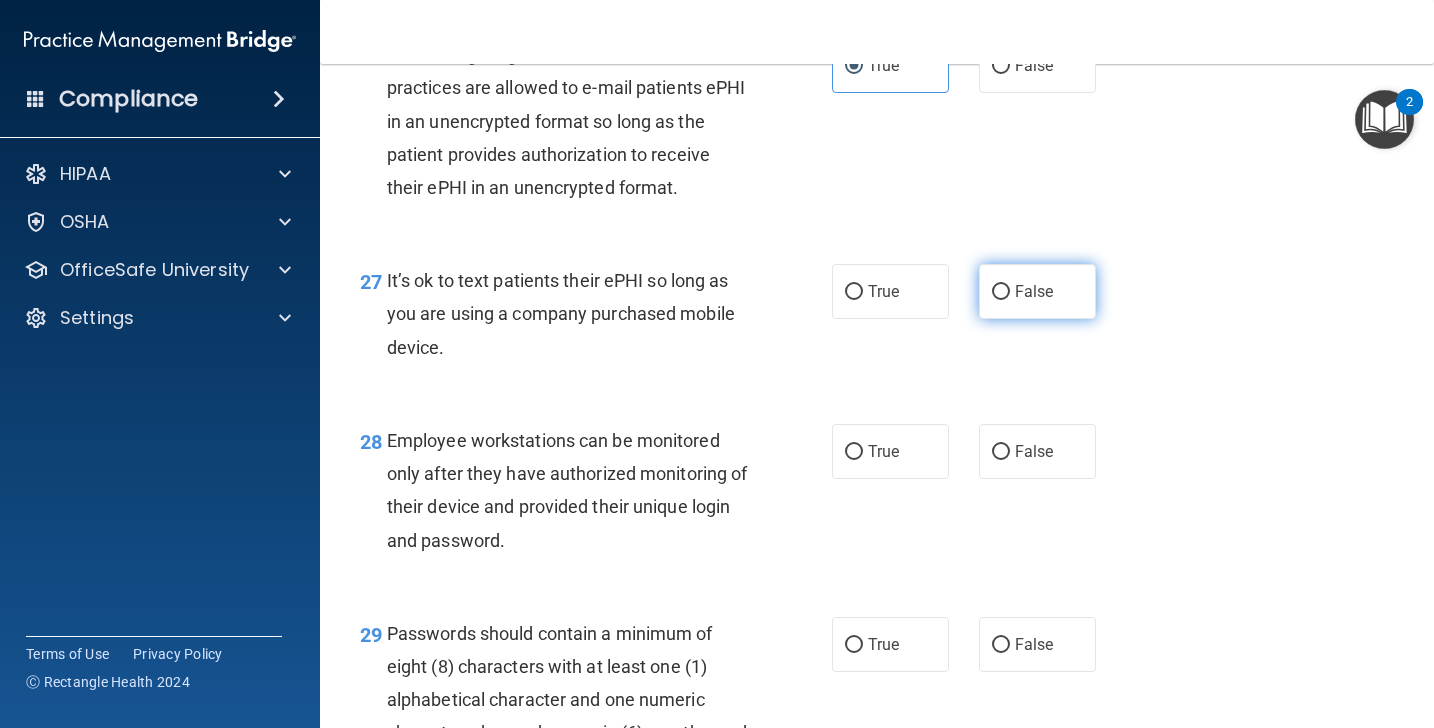 click on "False" at bounding box center (1037, 291) 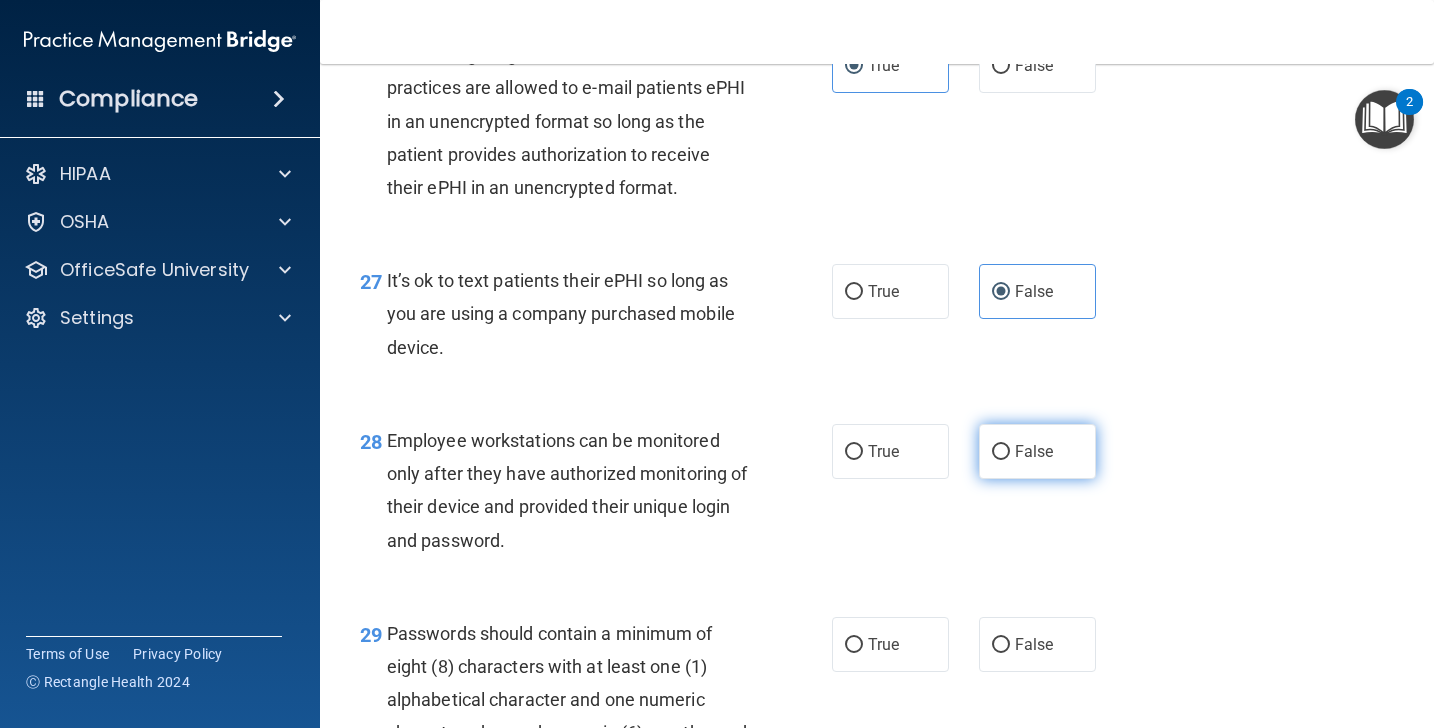 click on "False" at bounding box center [1037, 451] 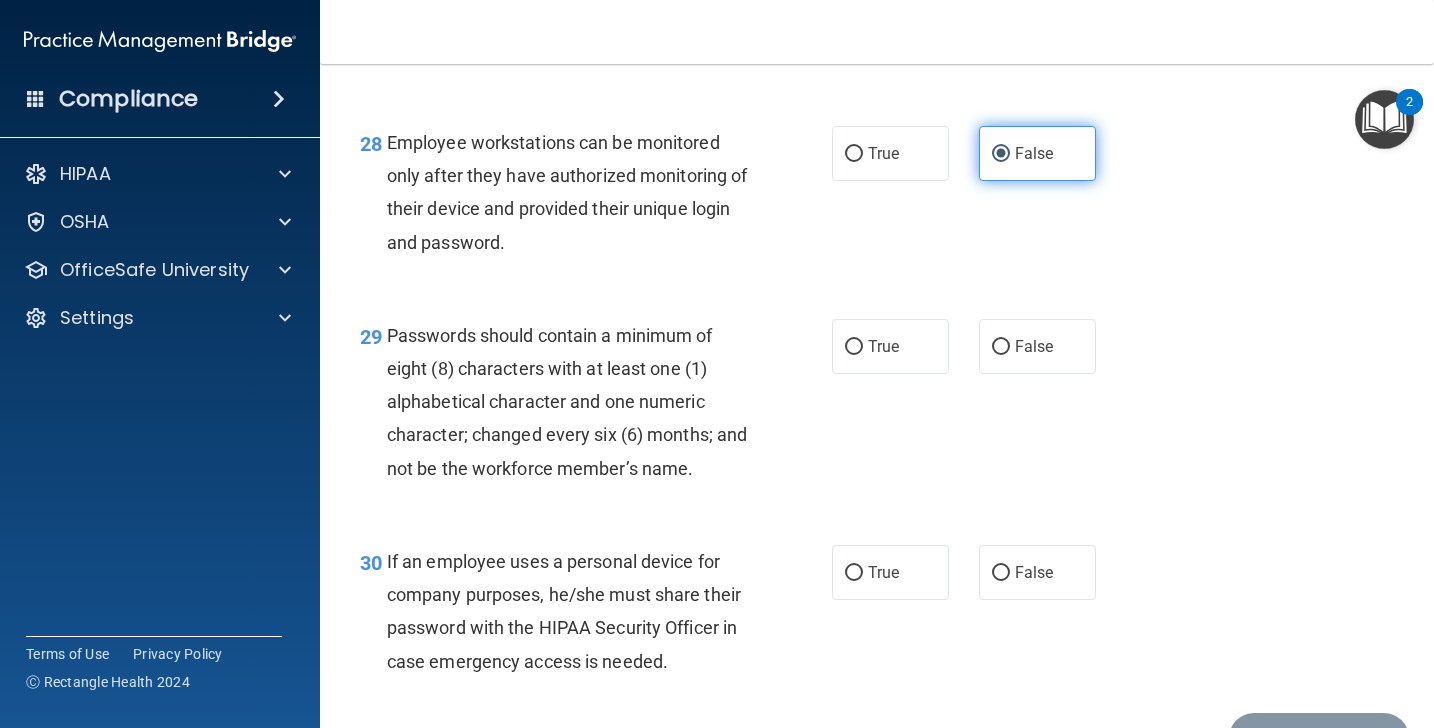 scroll, scrollTop: 5511, scrollLeft: 0, axis: vertical 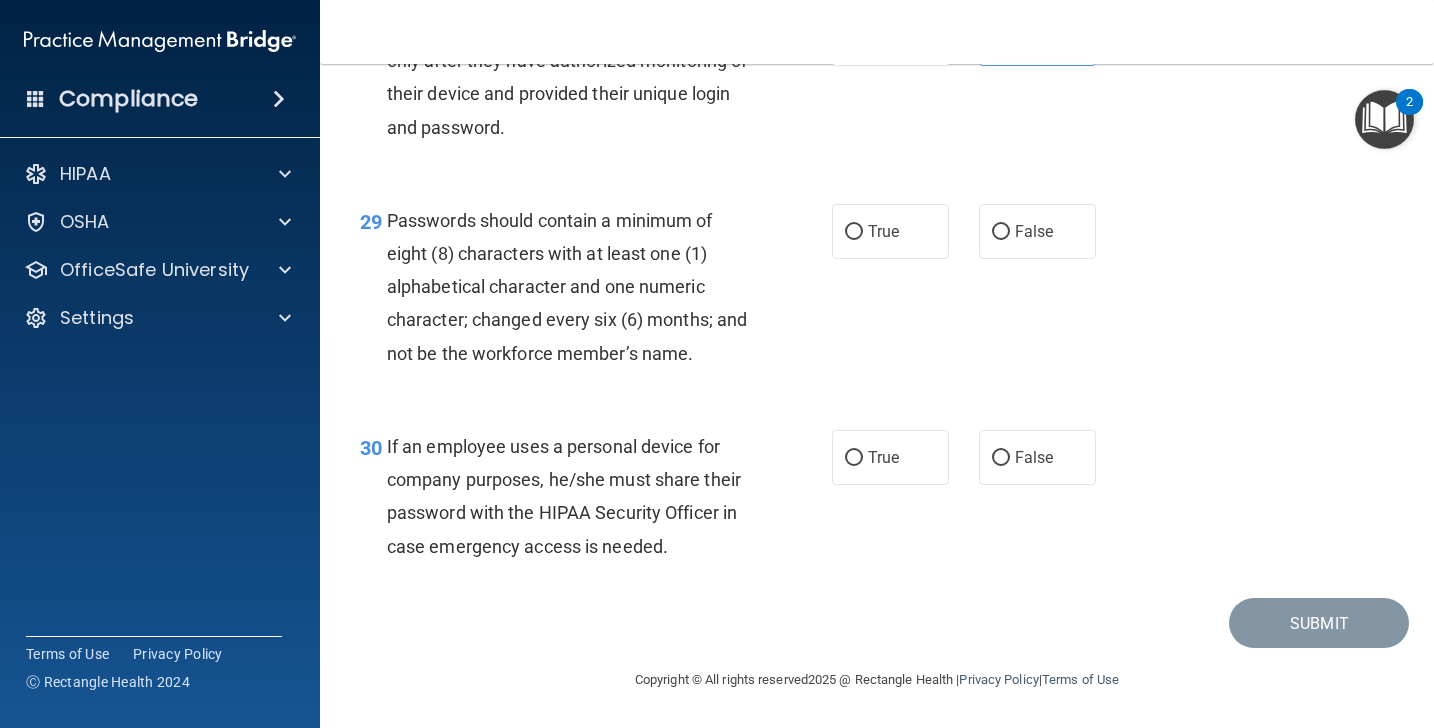 click on "29       Passwords should contain a minimum of eight (8) characters with at least one (1) alphabetical character and one numeric character; changed every six (6) months; and not be the workforce member’s name." at bounding box center (596, 292) 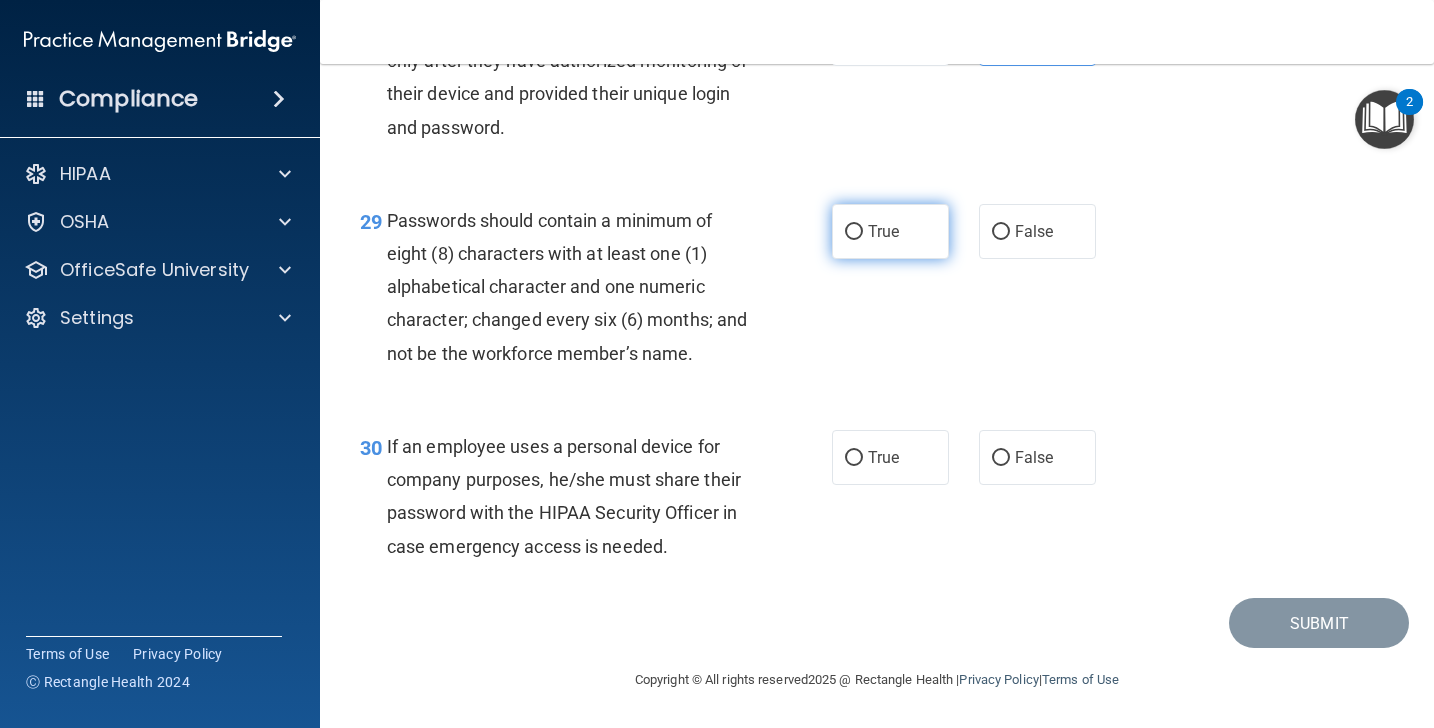 click on "True" at bounding box center (890, 231) 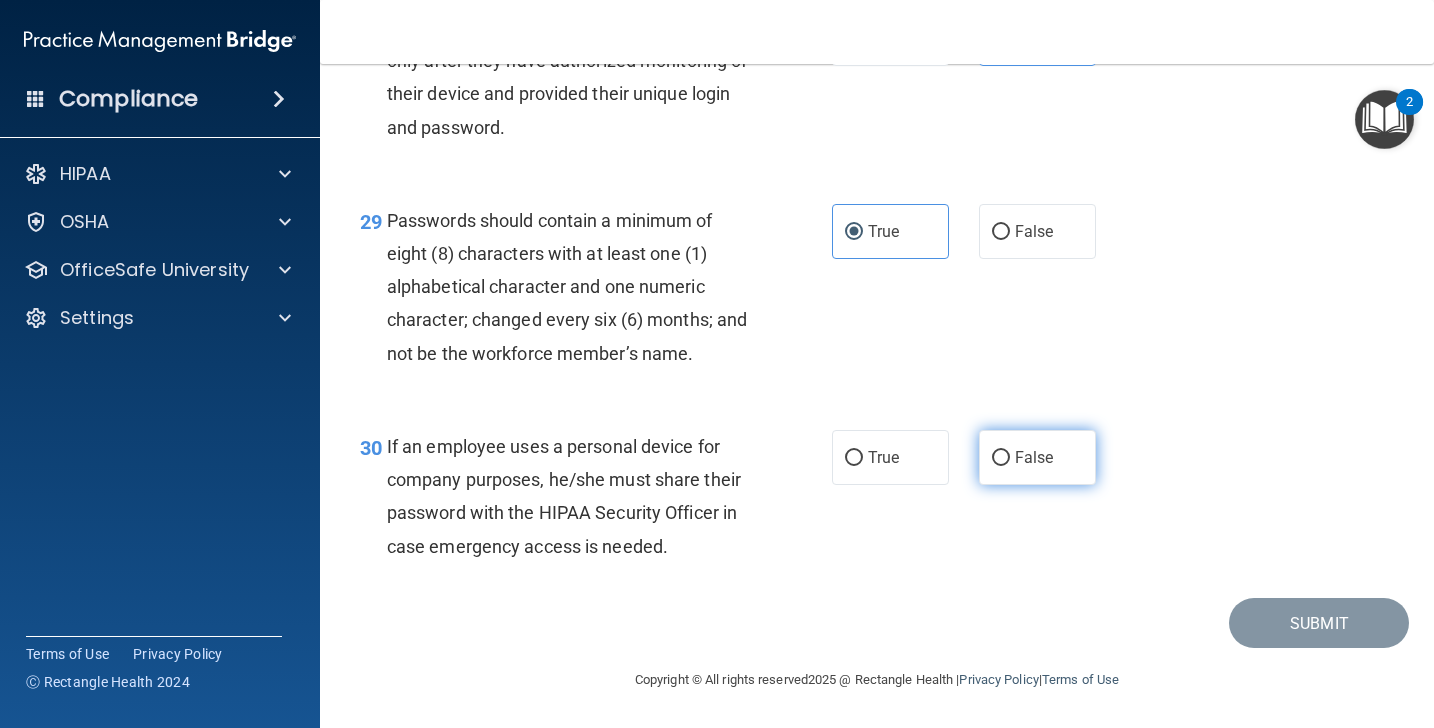 click on "False" at bounding box center [1037, 457] 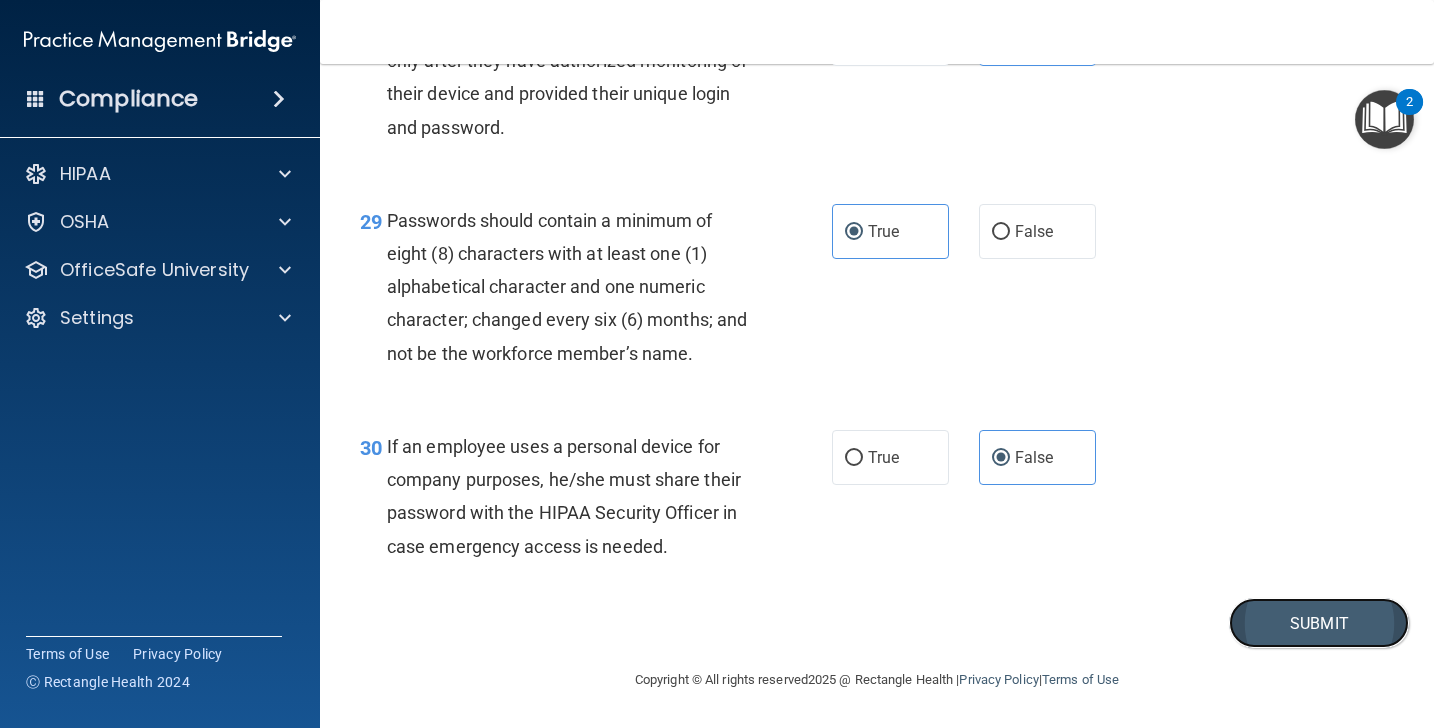 click on "Submit" at bounding box center (1319, 623) 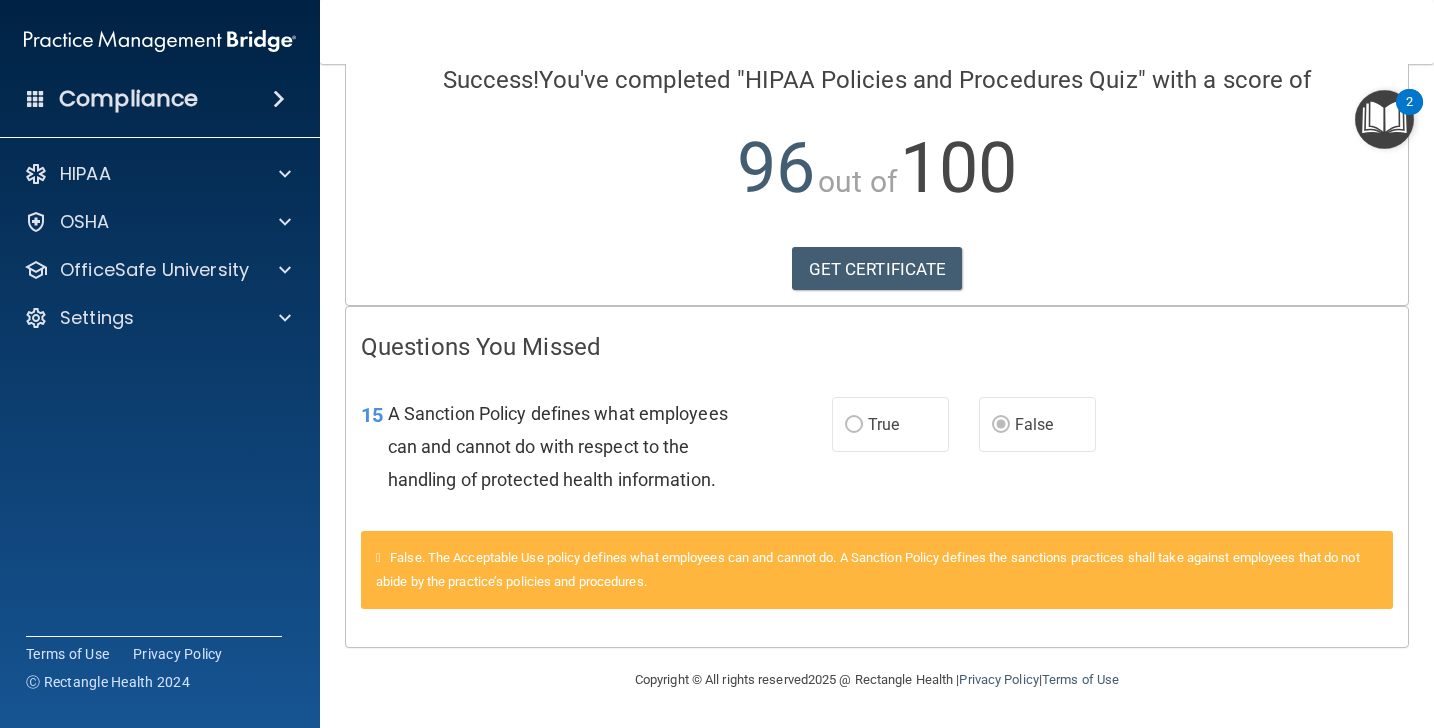 scroll, scrollTop: 0, scrollLeft: 0, axis: both 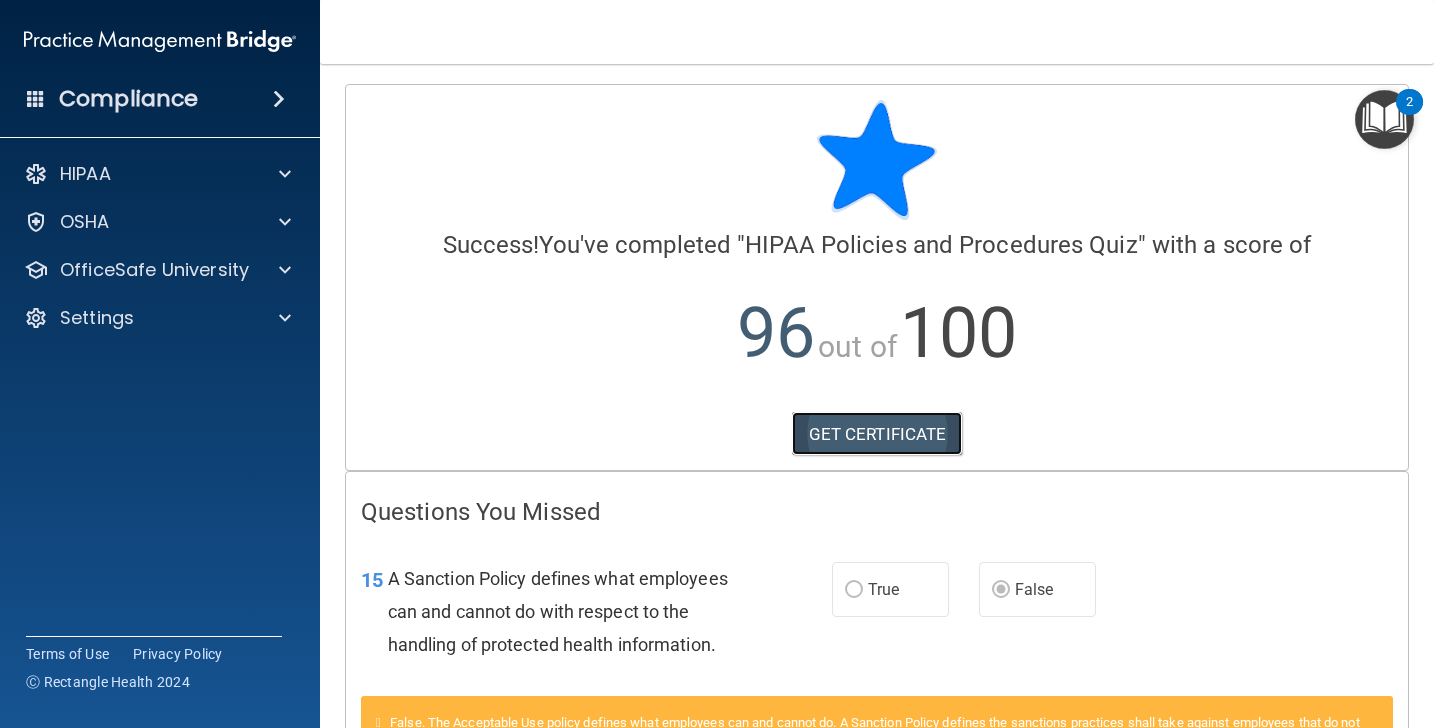 click on "GET CERTIFICATE" at bounding box center (877, 434) 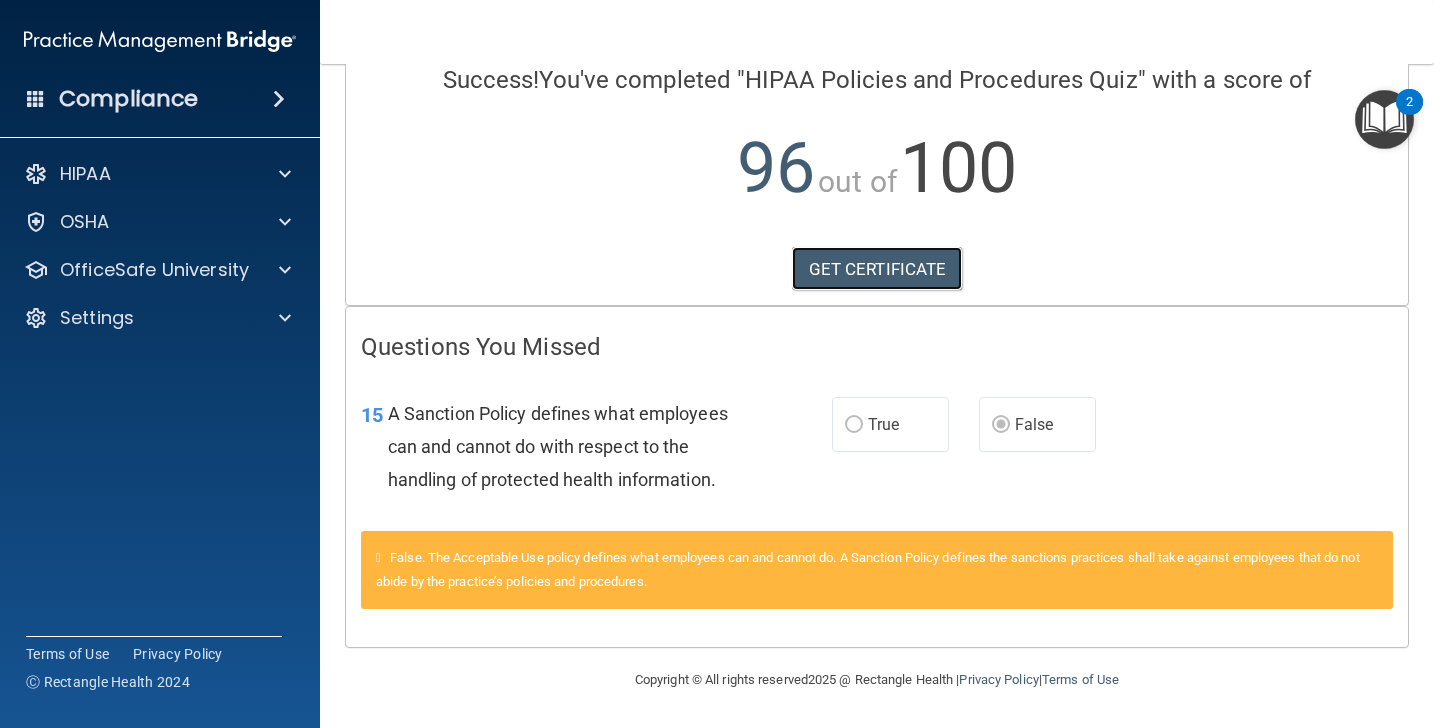 scroll, scrollTop: 0, scrollLeft: 0, axis: both 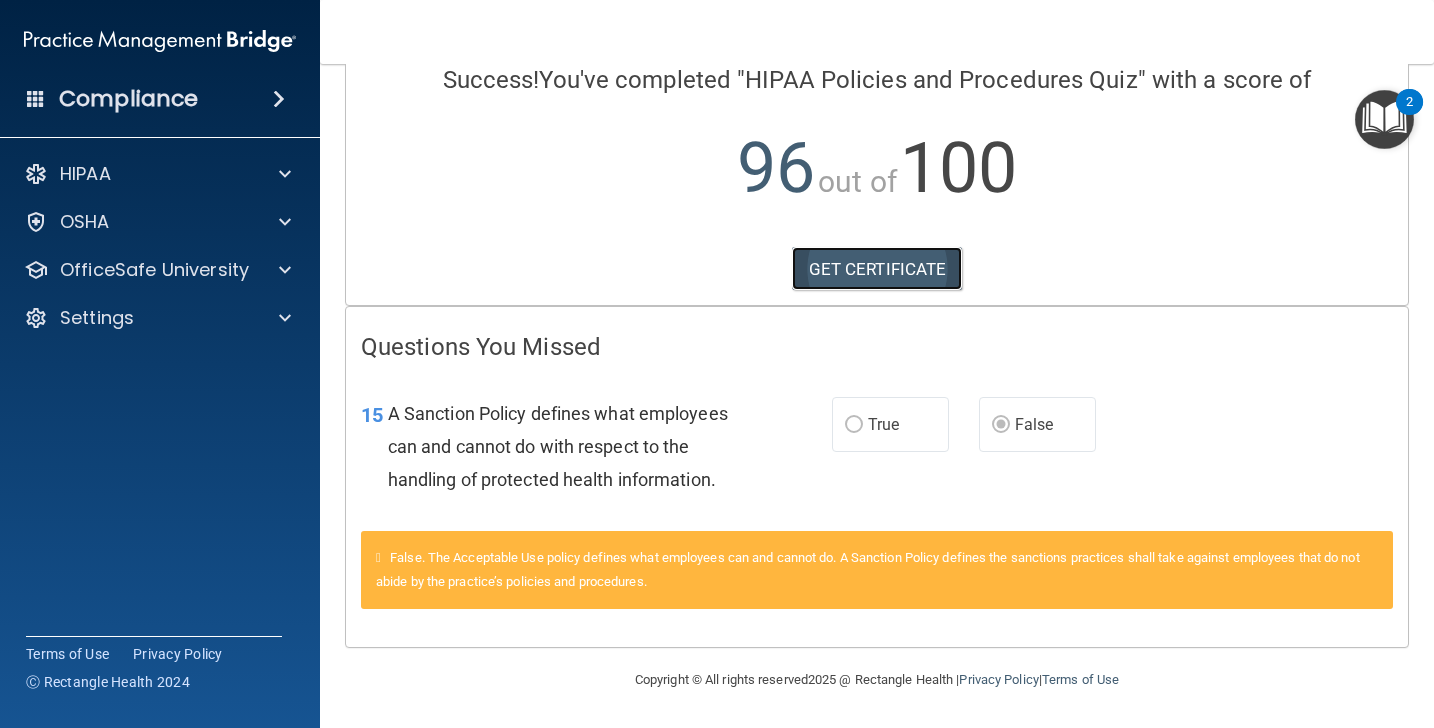 click on "GET CERTIFICATE" at bounding box center [877, 269] 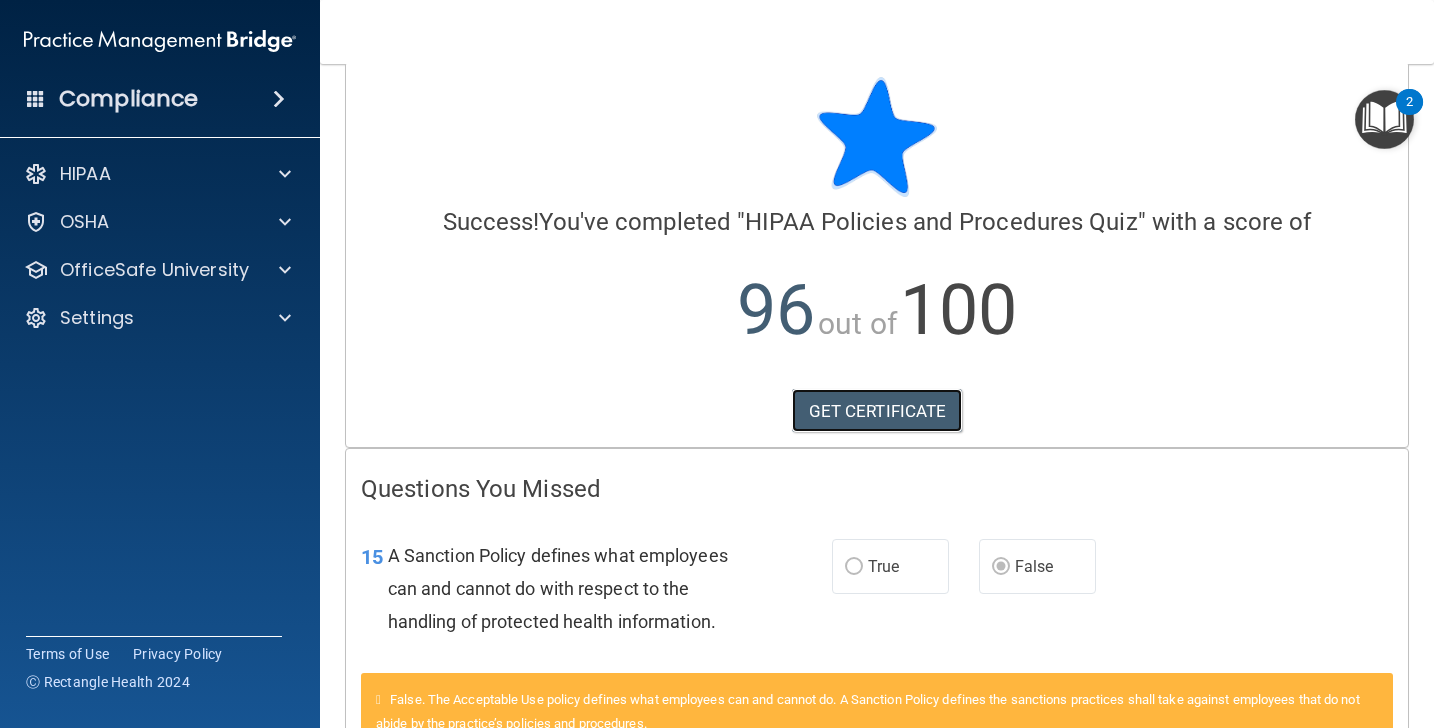 scroll, scrollTop: 0, scrollLeft: 0, axis: both 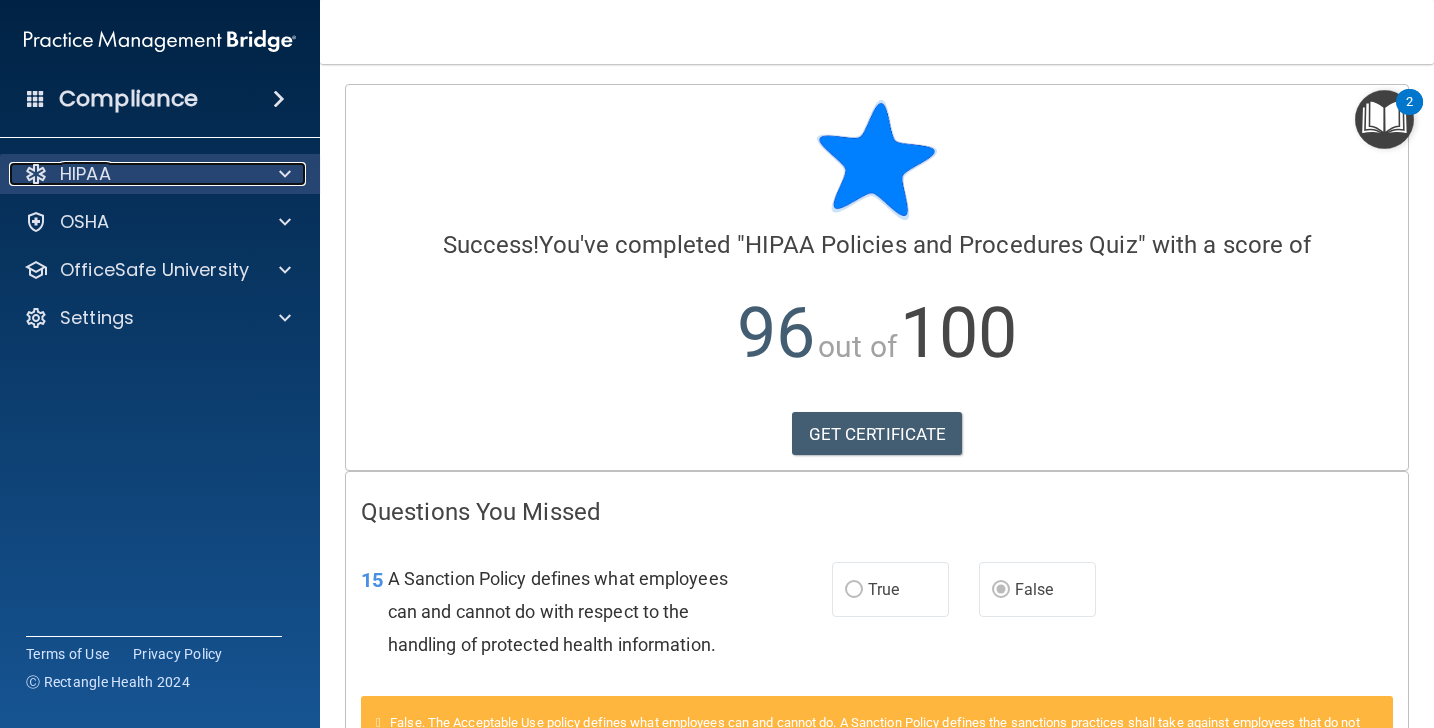 click on "HIPAA" at bounding box center (85, 174) 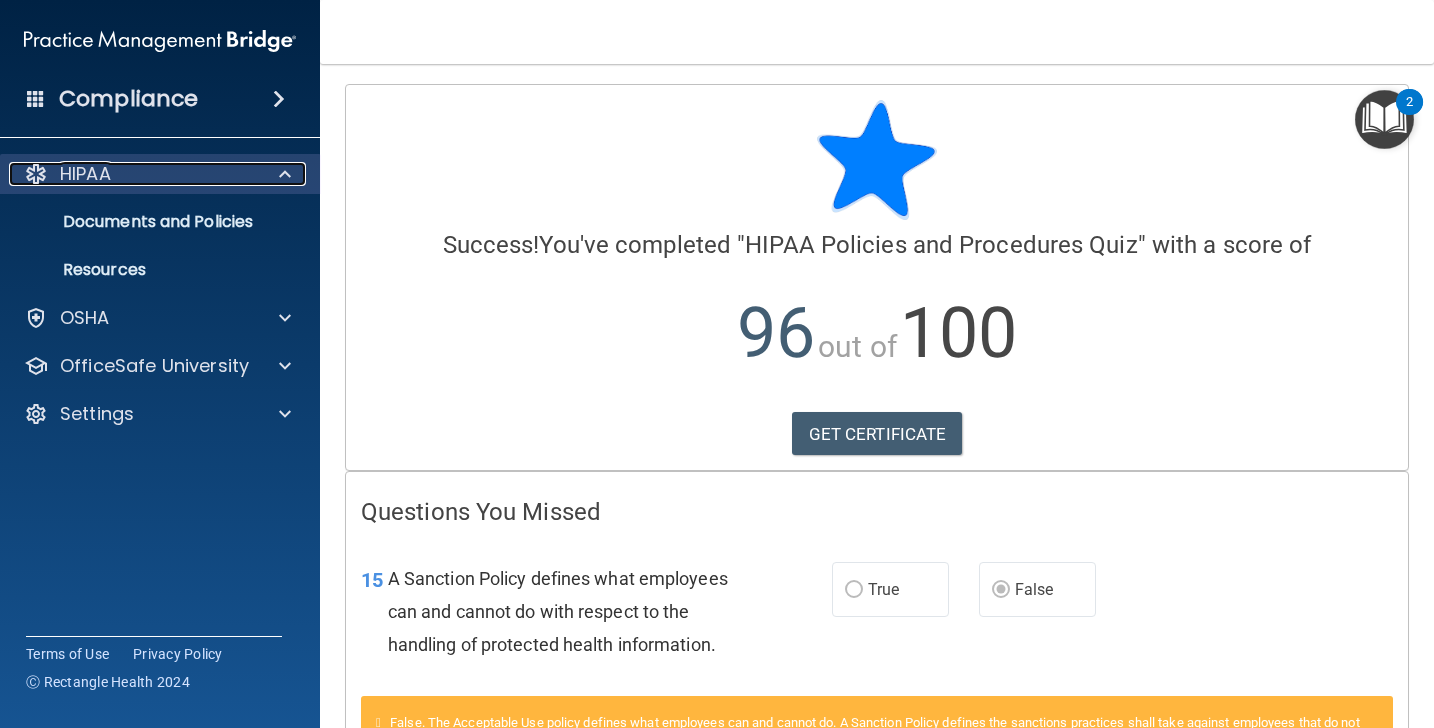 click on "HIPAA" at bounding box center [85, 174] 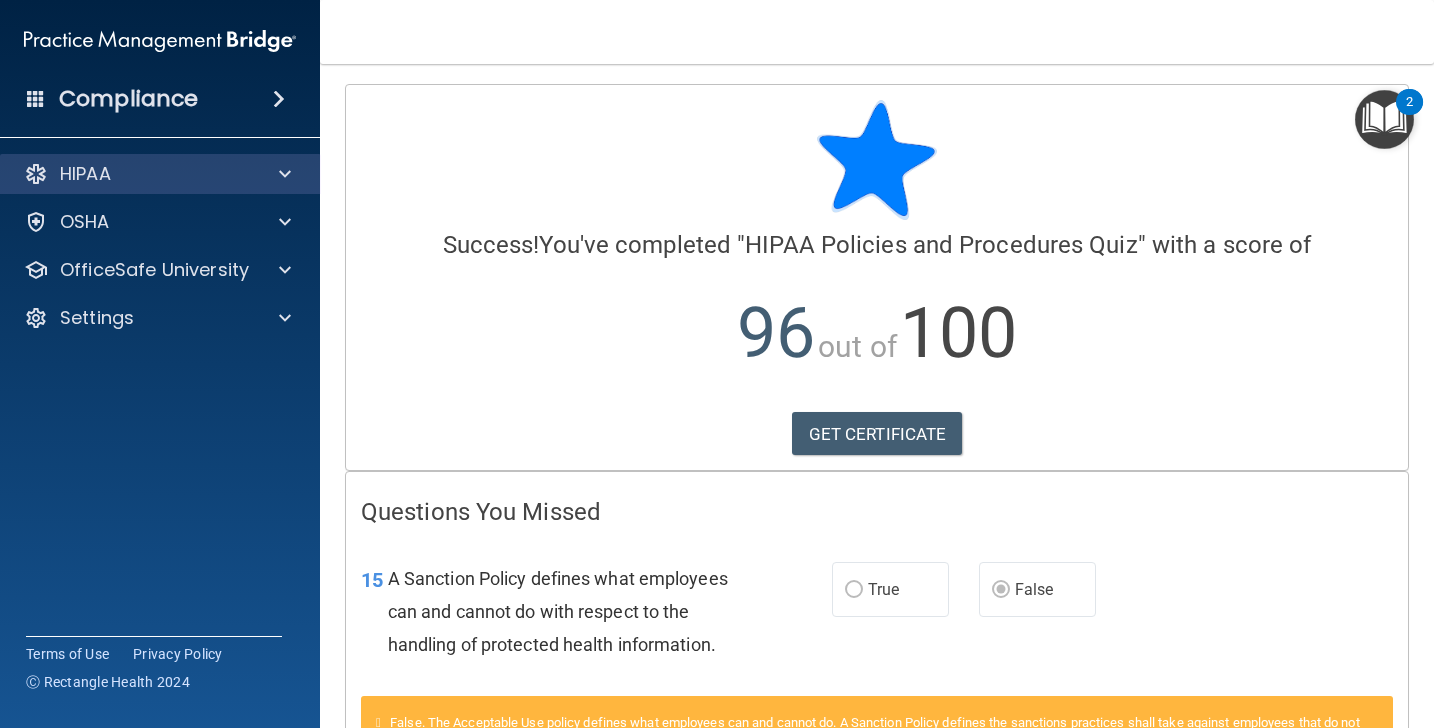 click on "HIPAA" at bounding box center [160, 174] 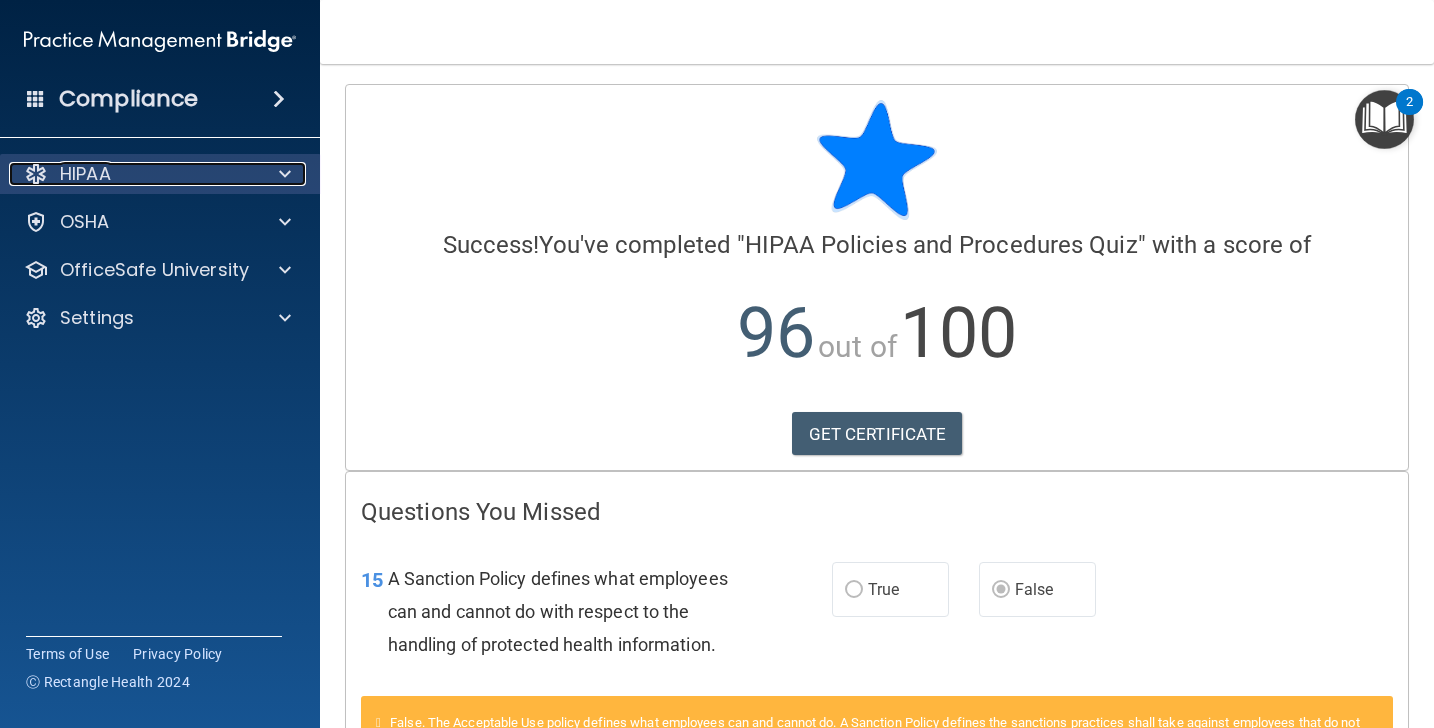 click on "HIPAA" at bounding box center (85, 174) 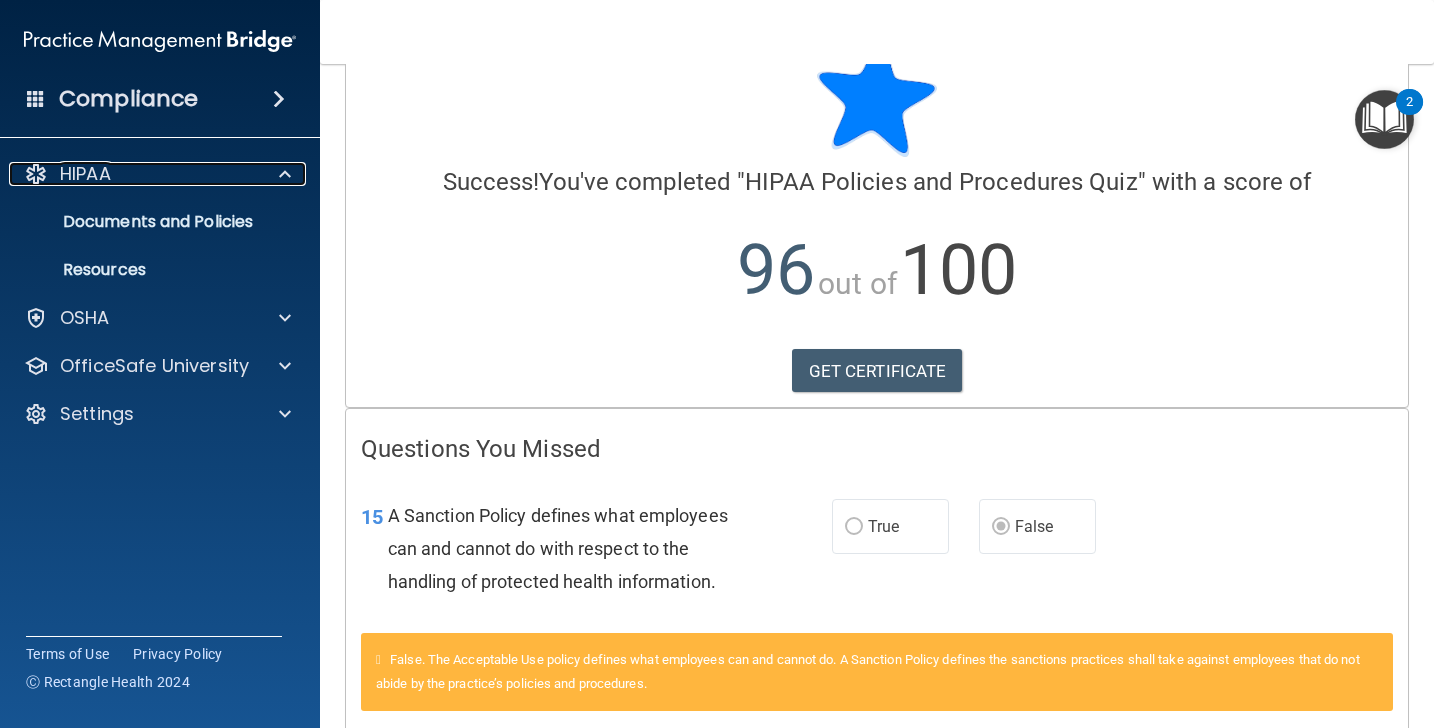 scroll, scrollTop: 0, scrollLeft: 0, axis: both 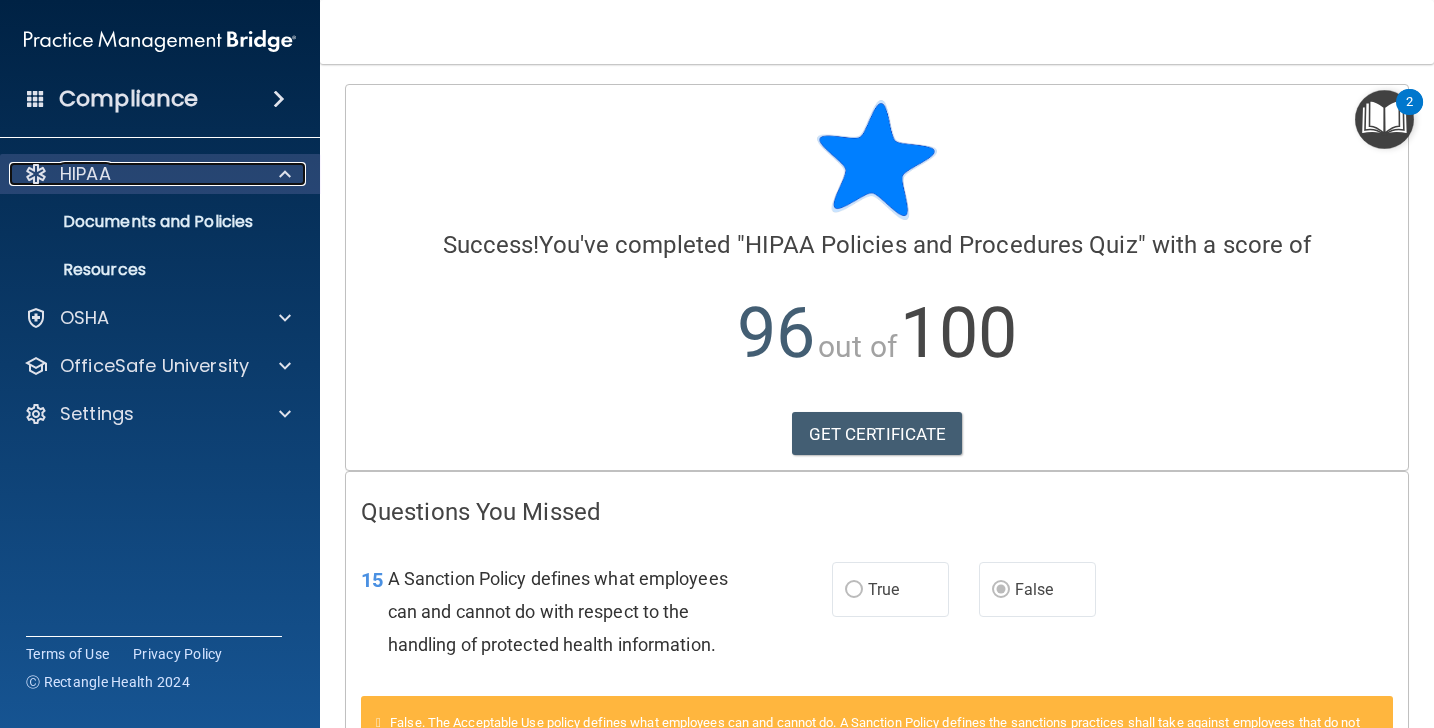 click on "HIPAA" at bounding box center [85, 174] 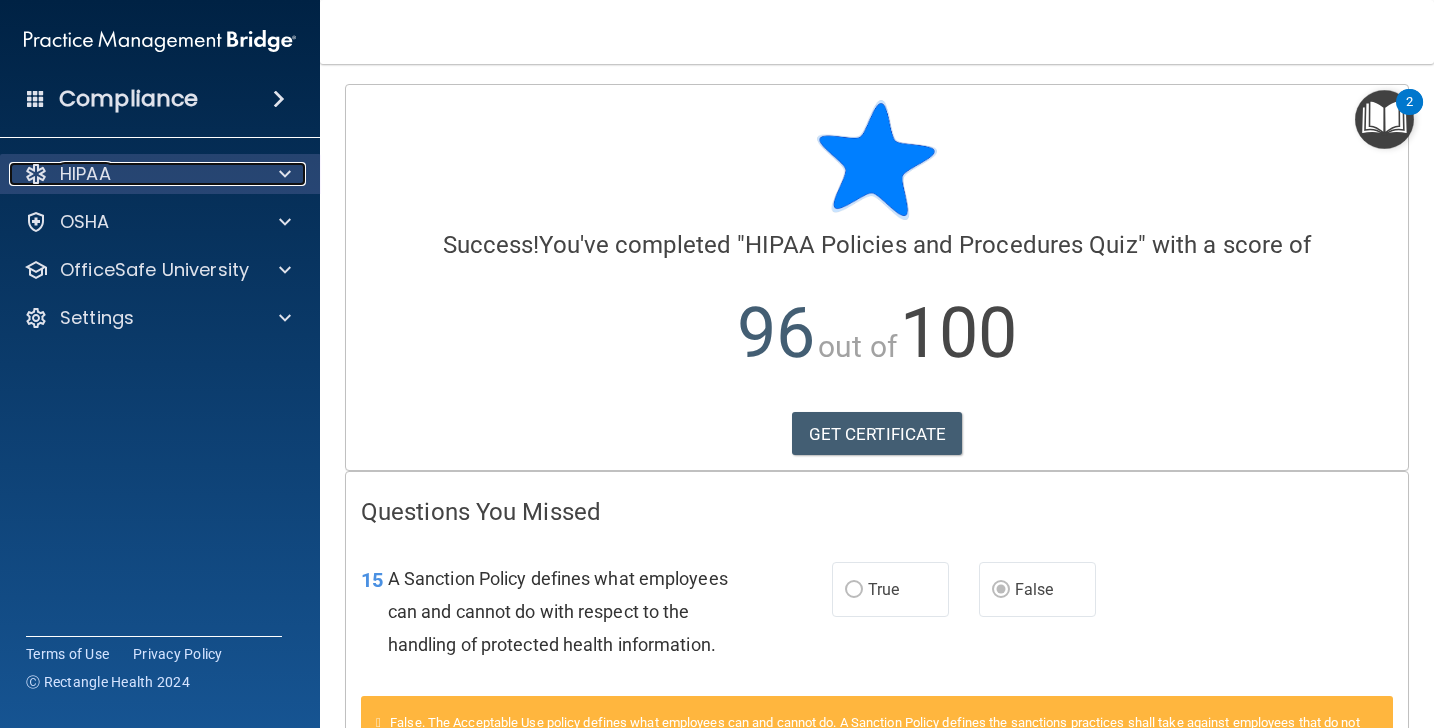 click on "HIPAA" at bounding box center (85, 174) 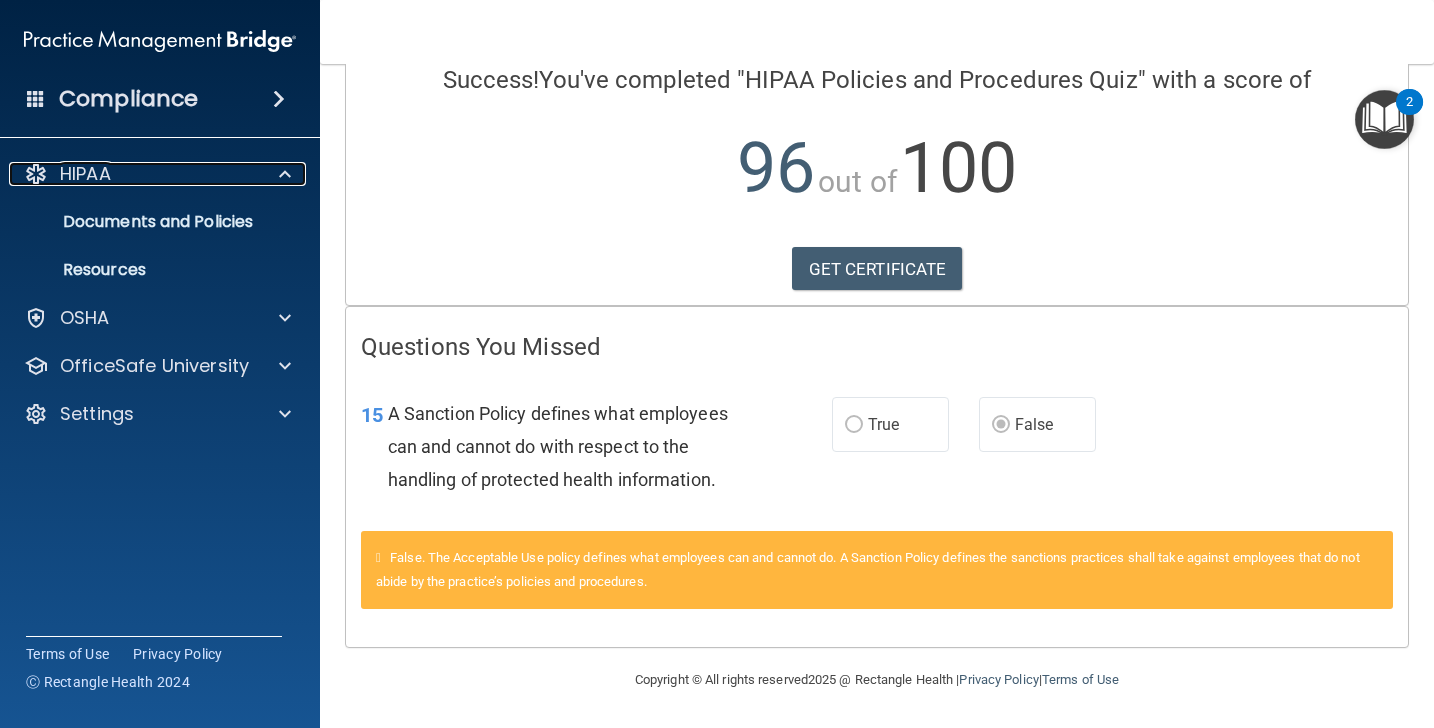 scroll, scrollTop: 0, scrollLeft: 0, axis: both 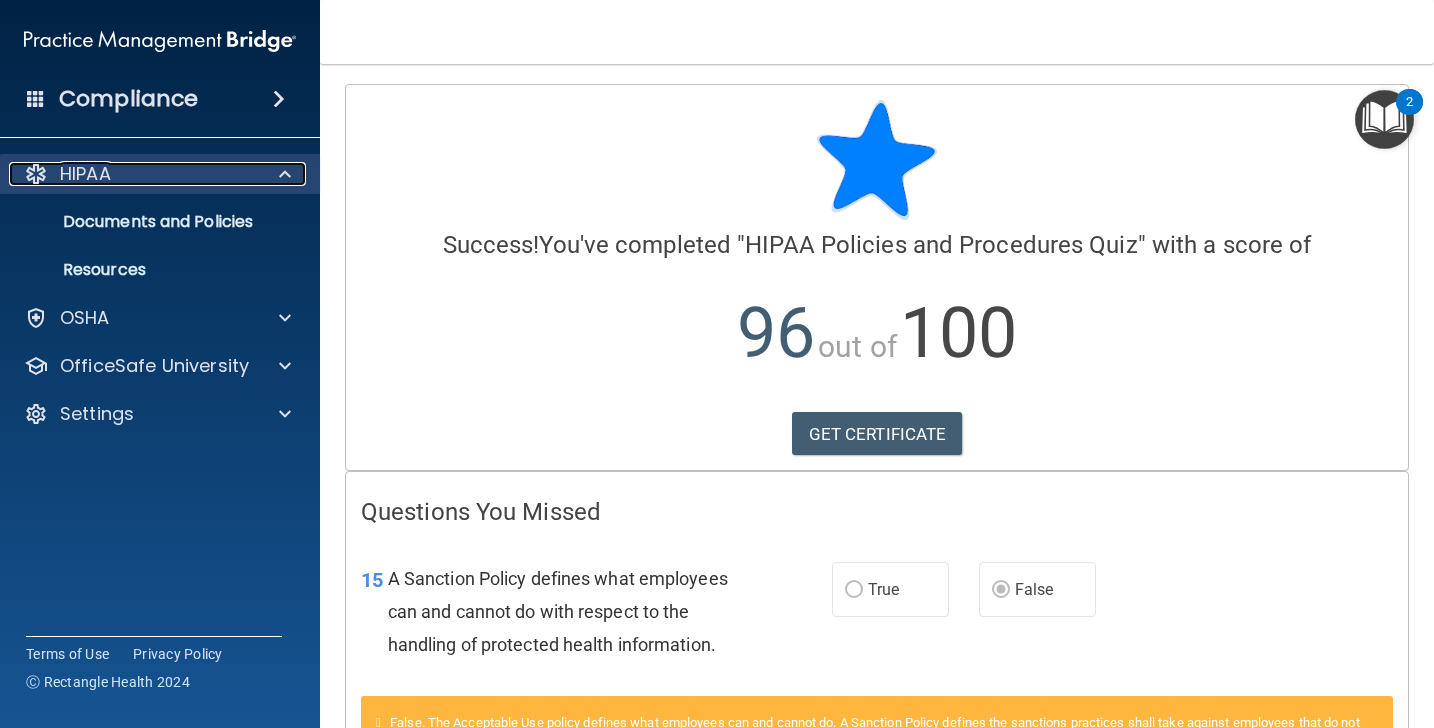 click on "HIPAA" at bounding box center (85, 174) 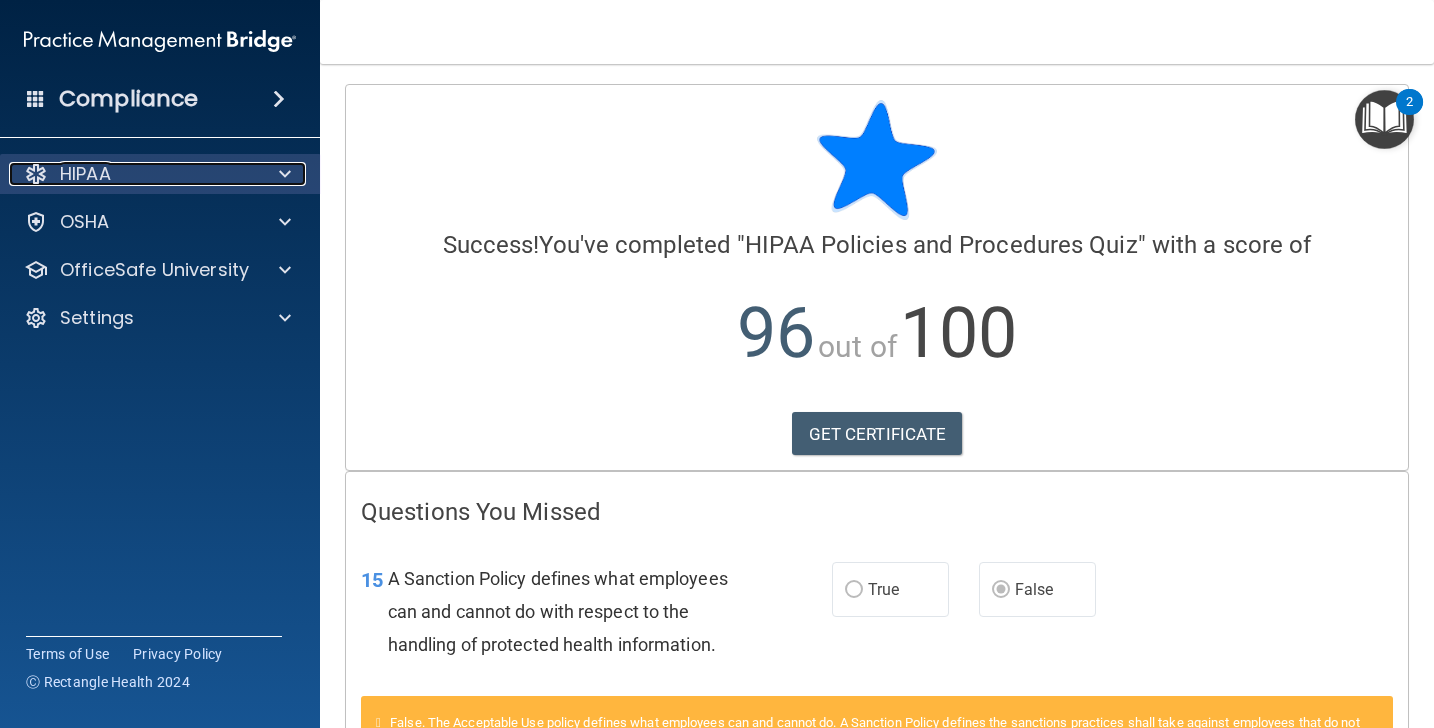 click on "HIPAA" at bounding box center (85, 174) 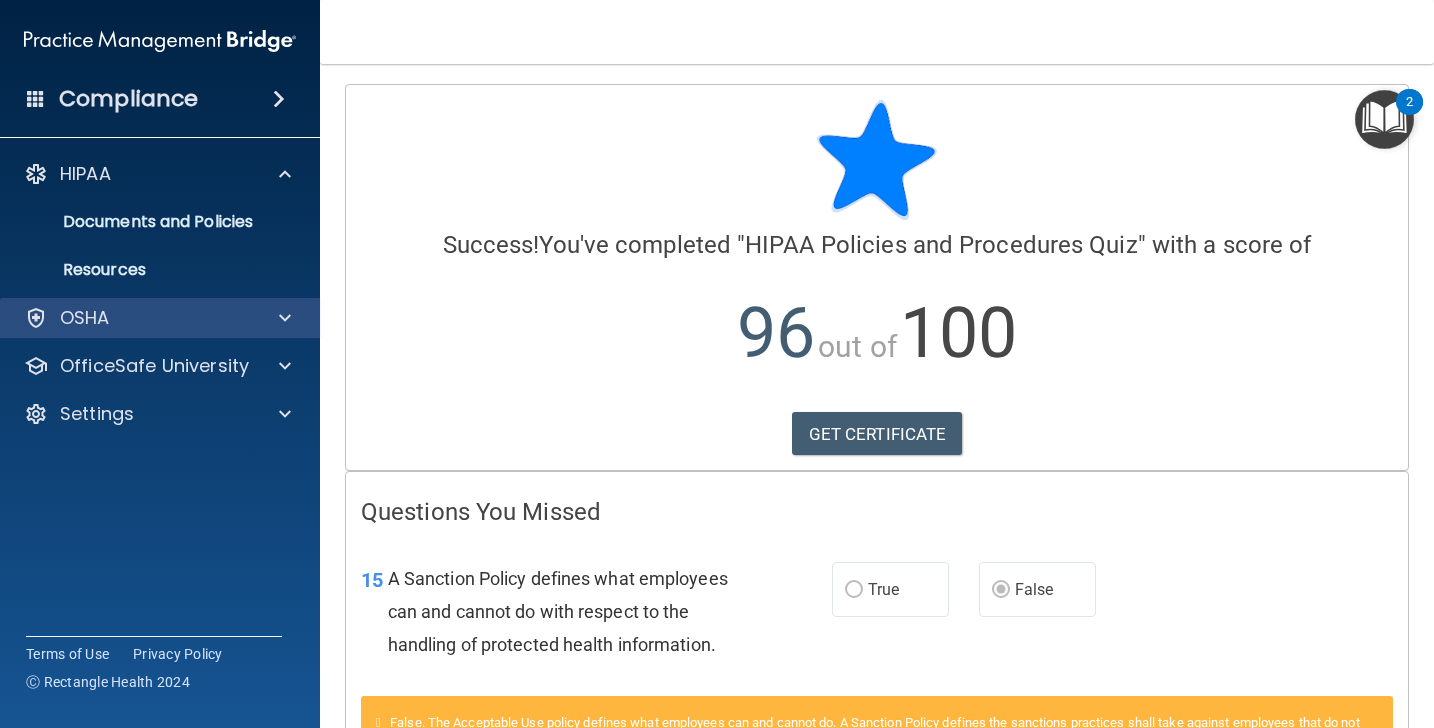 click on "OSHA" at bounding box center [160, 318] 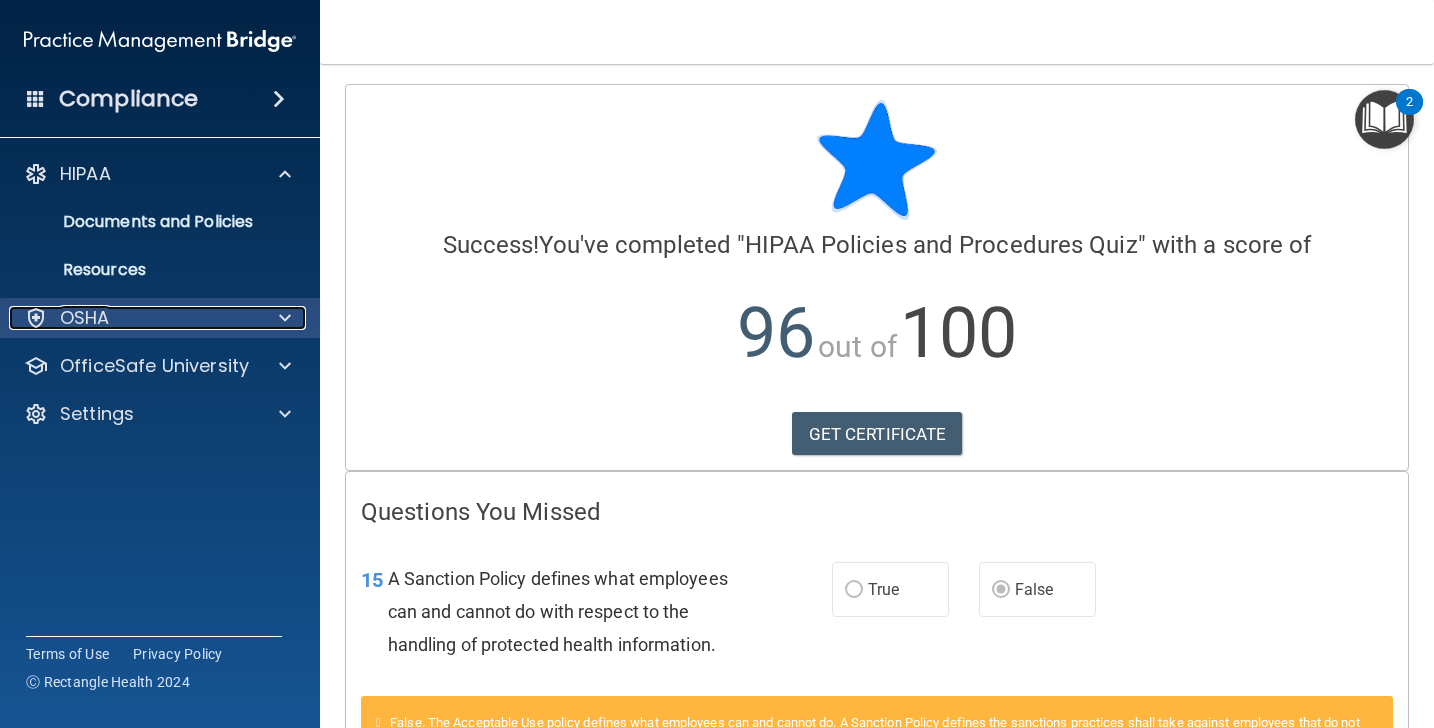 click at bounding box center [282, 318] 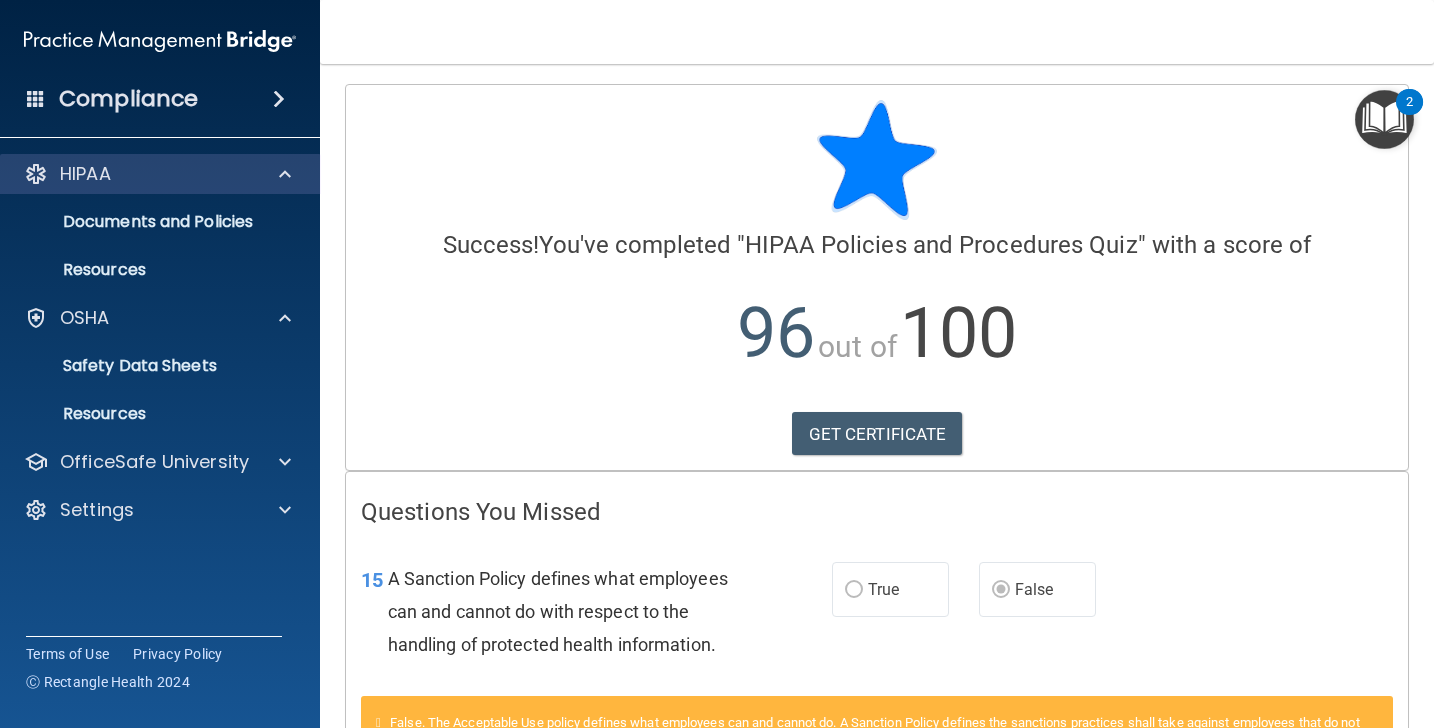 click on "HIPAA" at bounding box center [160, 174] 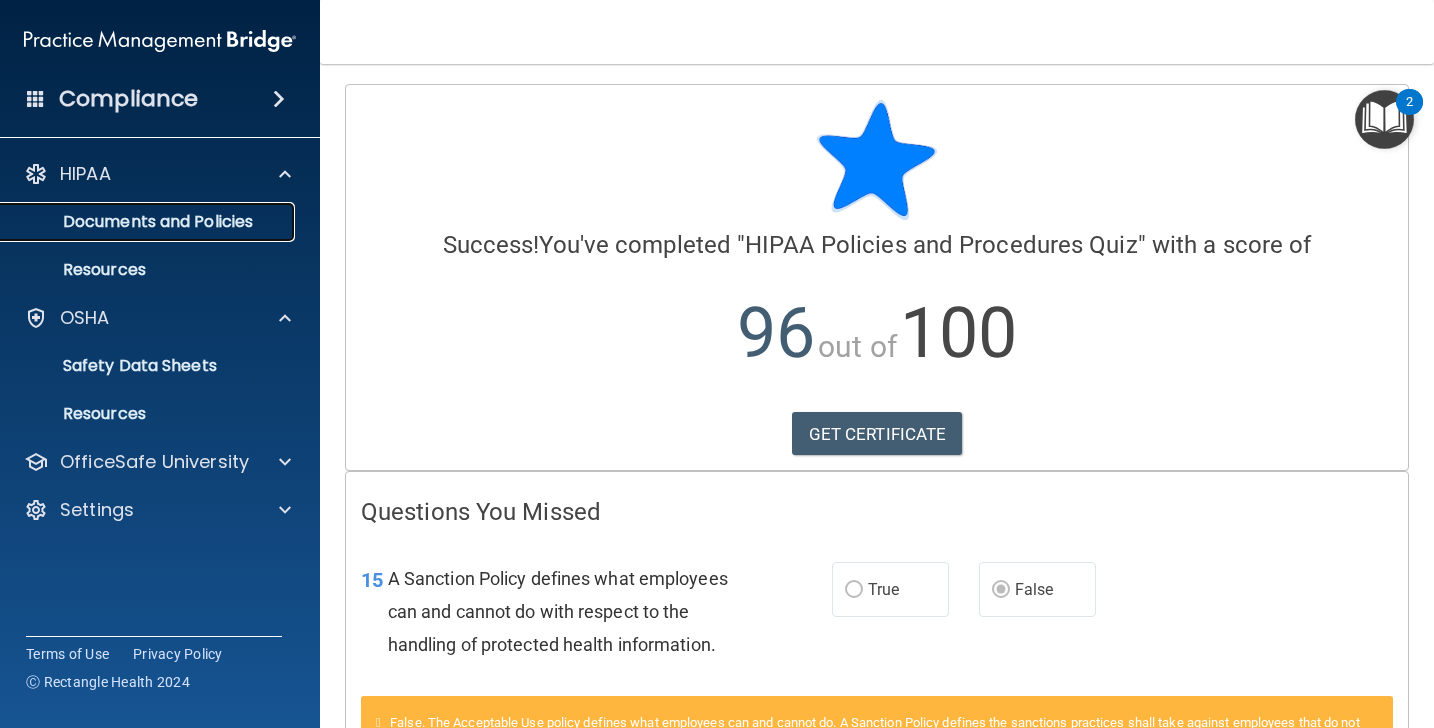 click on "Documents and Policies" at bounding box center (149, 222) 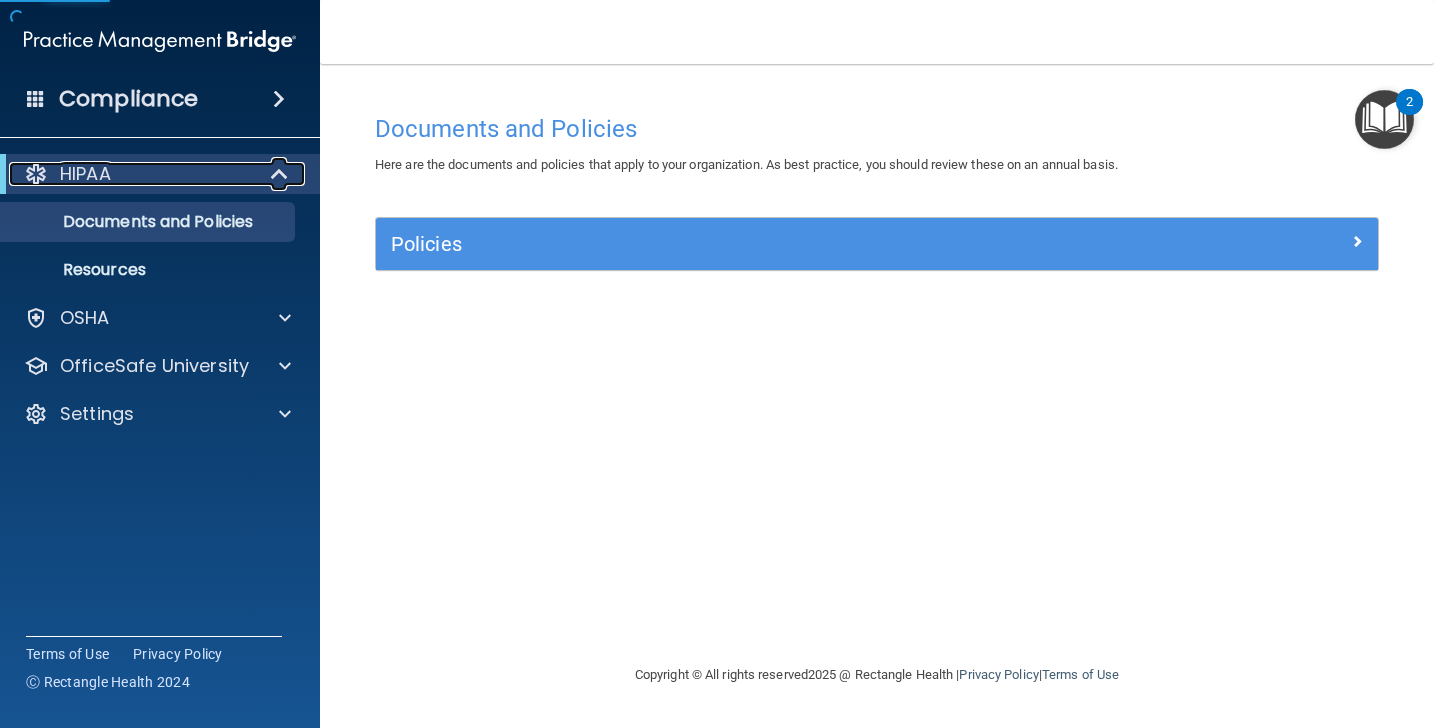 click on "HIPAA" at bounding box center [85, 174] 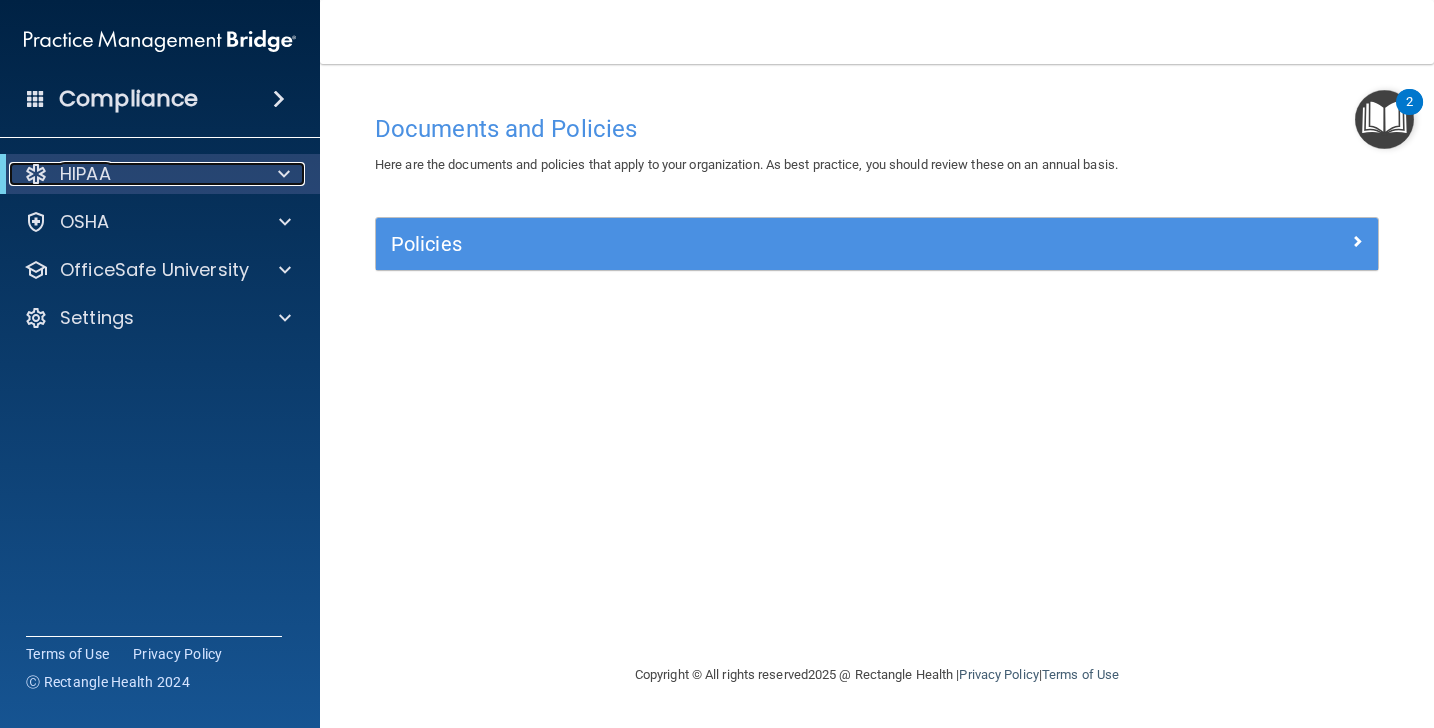 click on "HIPAA" at bounding box center (85, 174) 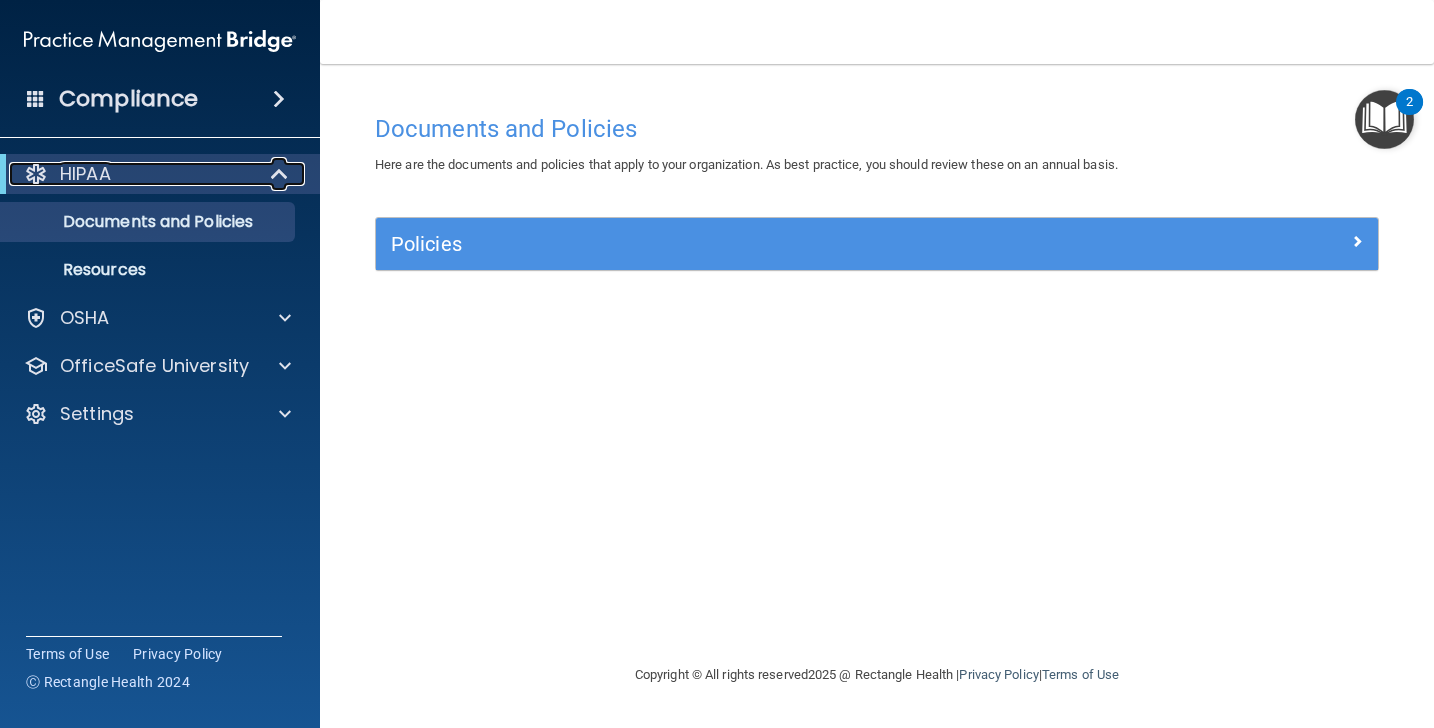 click on "HIPAA" at bounding box center [85, 174] 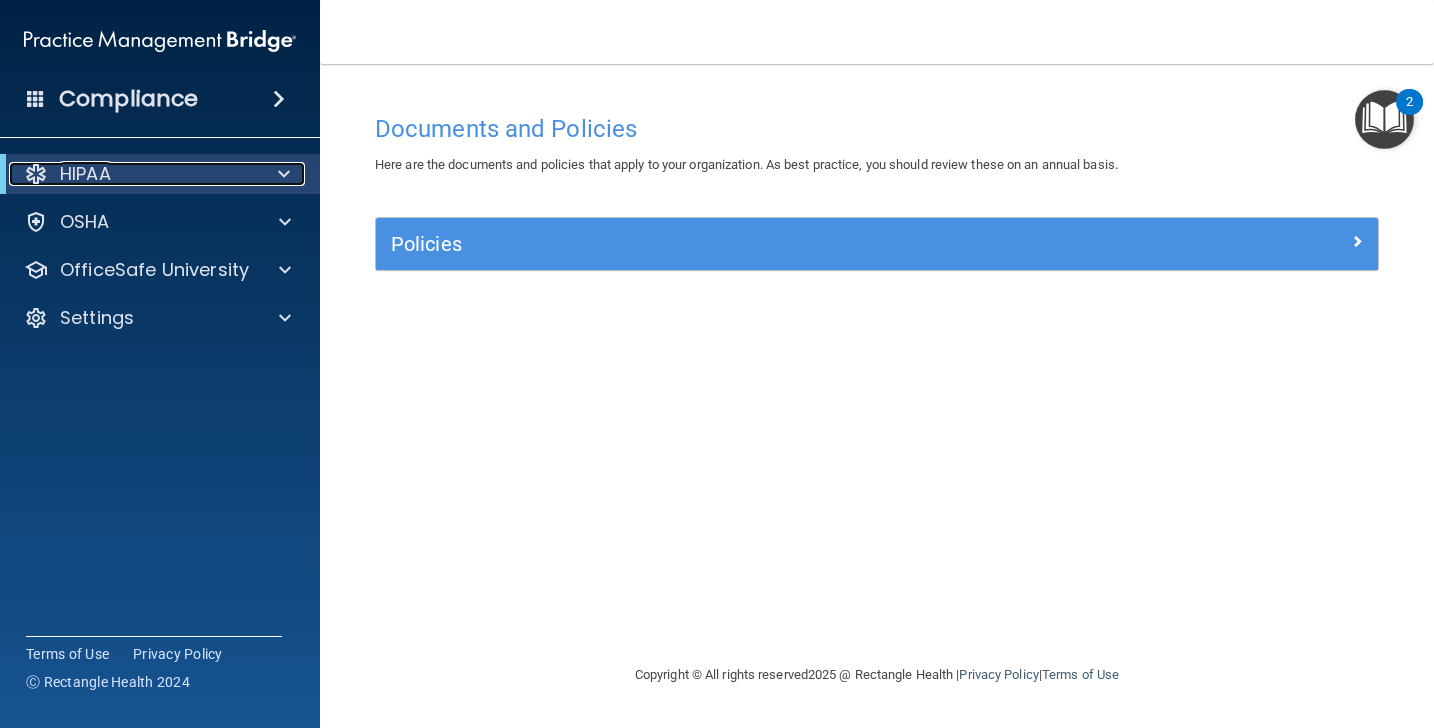 click at bounding box center (36, 174) 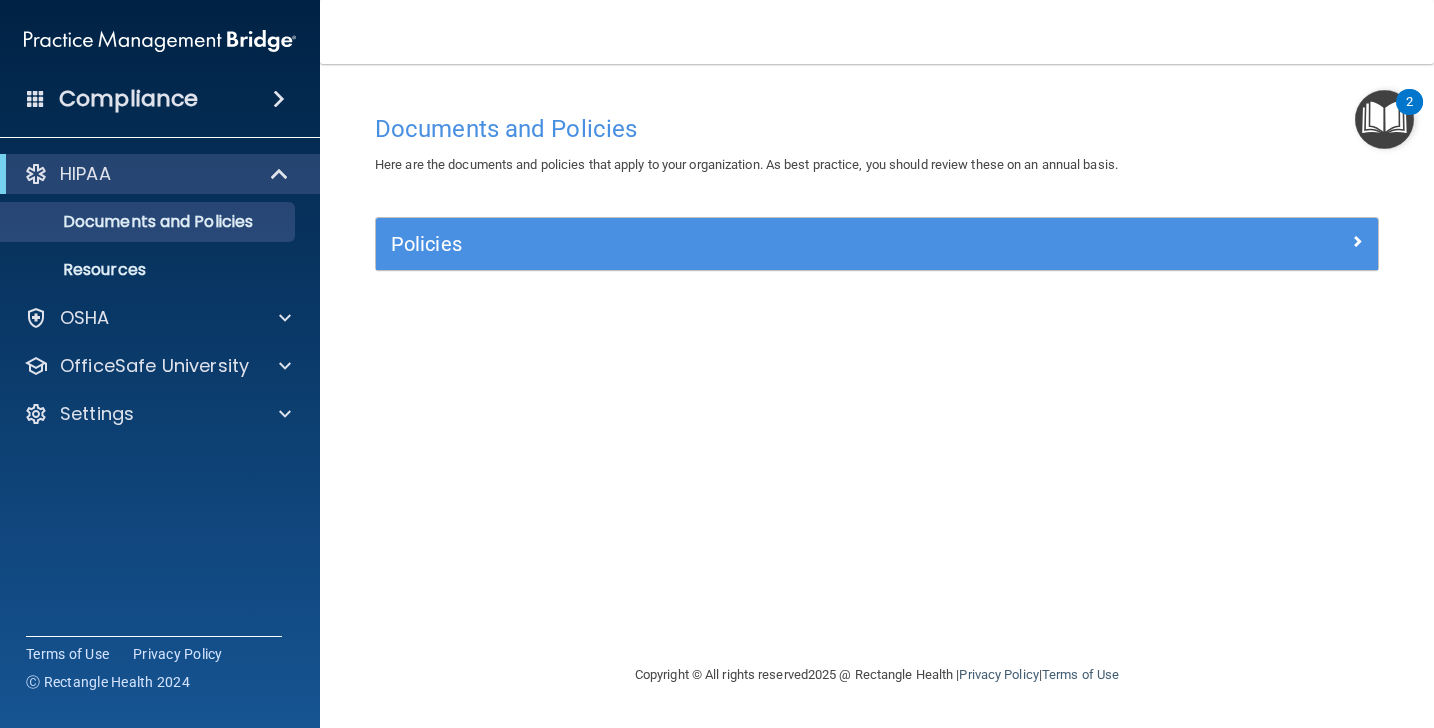 click on "Compliance" at bounding box center [128, 99] 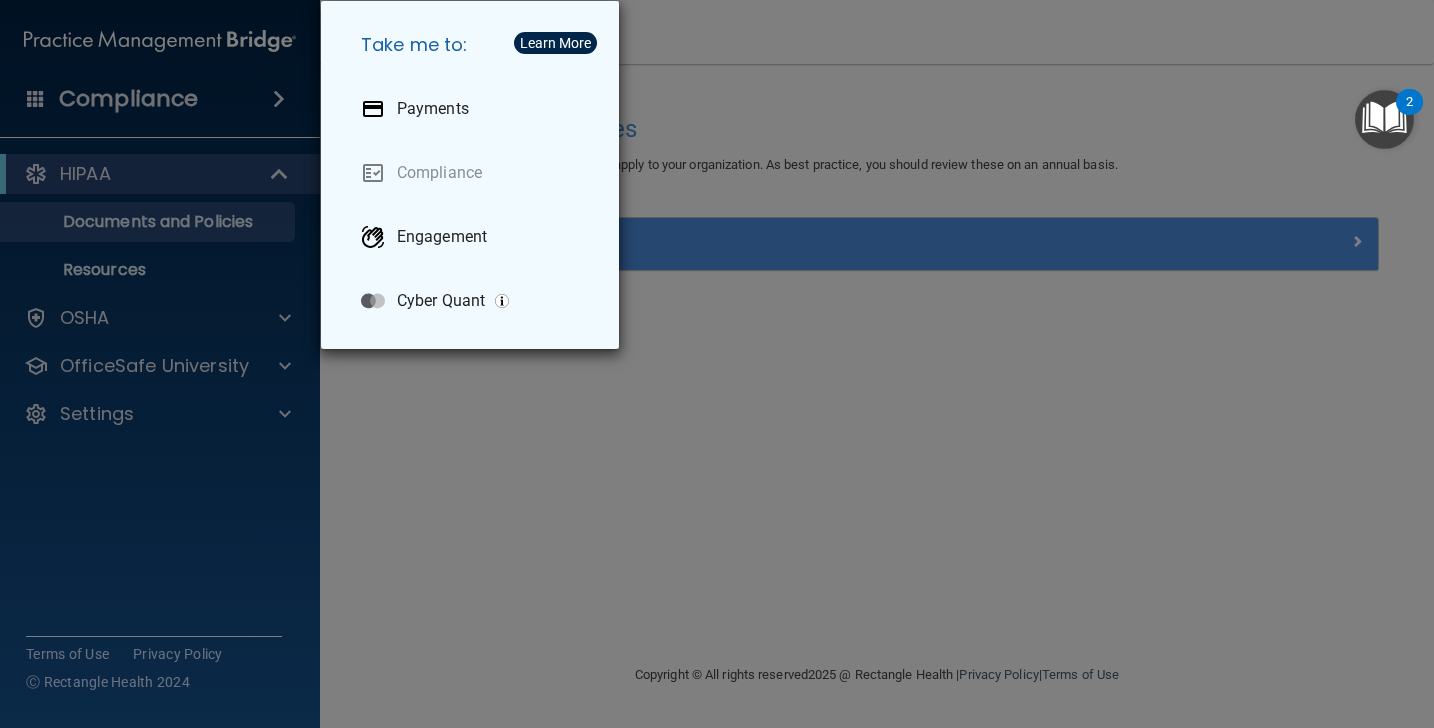 click on "Take me to:             Payments                   Compliance                     Engagement                     Cyber Quant" at bounding box center [717, 364] 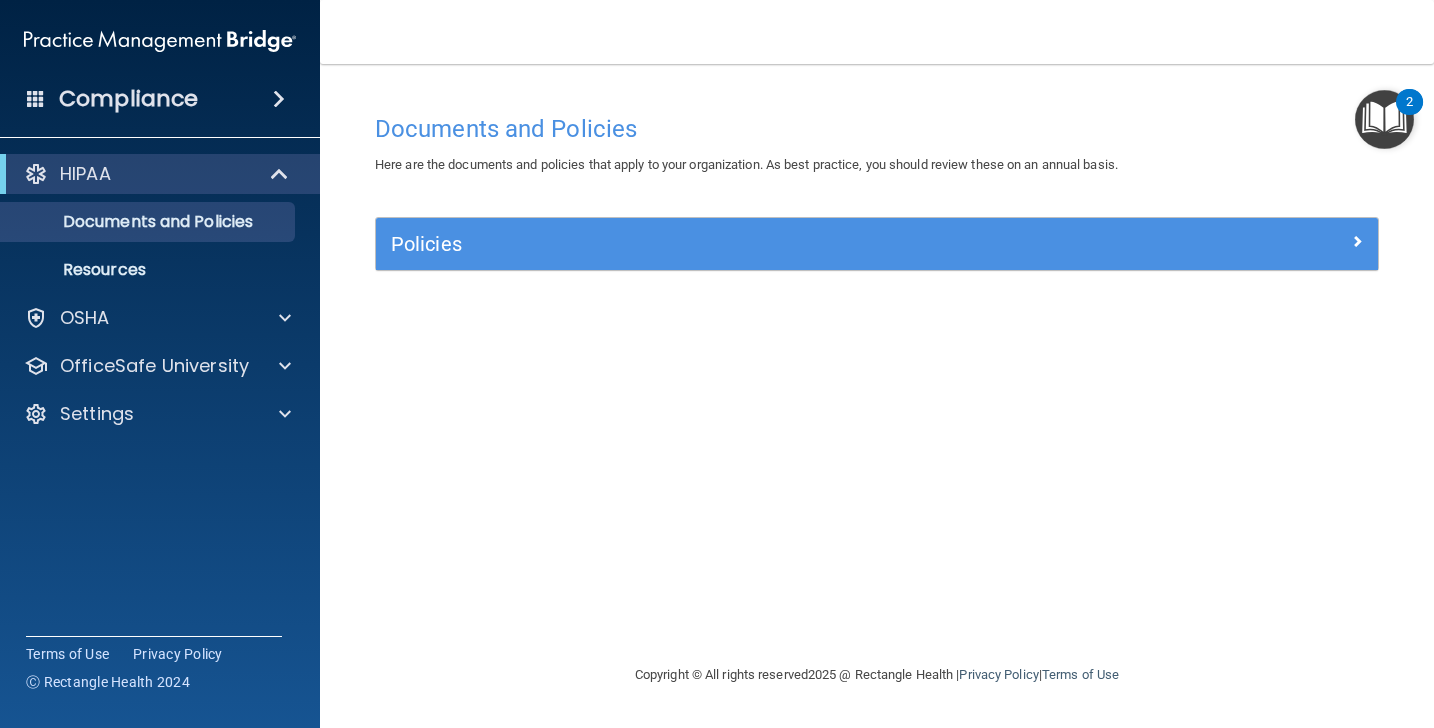 click on "Documents and Policies       Here are the documents and policies that apply to your organization. As best practice, you should review these on an annual basis.             There are no documents selected                Search Documents:                      Search Results            Name  Description        Acceptable Use Policy   Acceptable Use Policy     Policy that defines acceptable and unacceptable use of electronic devices and network resources in conjunction with its established culture of ethical and lawful behavior, openness, trust, and integrity.        Business Associates Policy   Business Associates Policy     Policy that describes the obligations of business associates and the requirements for contracting with business associates.        Complaint Process Policy   Complaint Process Policy     Policy to provide a process for patients and responsible parties to make complaints concerning privacy and security practices.        Document Destruction Policy   Document Destruction Policy" at bounding box center [877, 383] 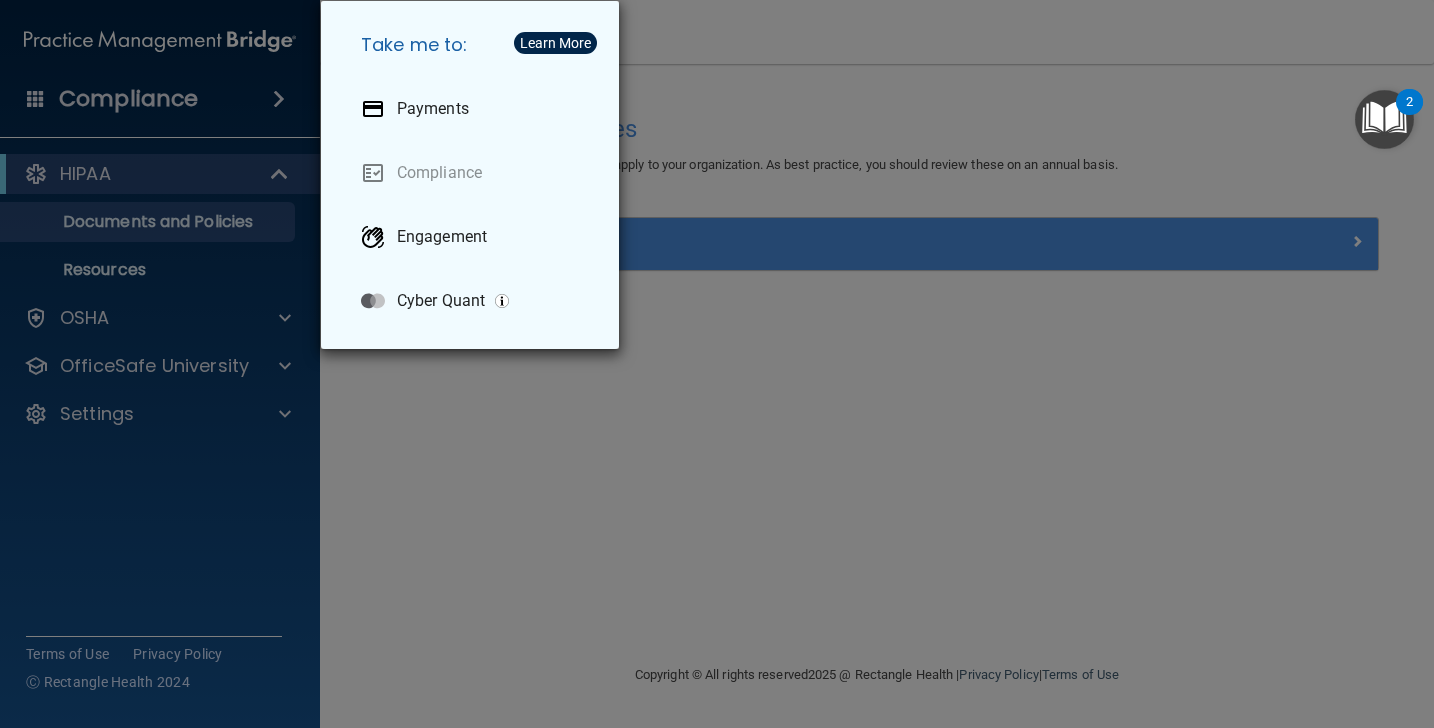click on "Take me to:             Payments                   Compliance                     Engagement                     Cyber Quant" at bounding box center (717, 364) 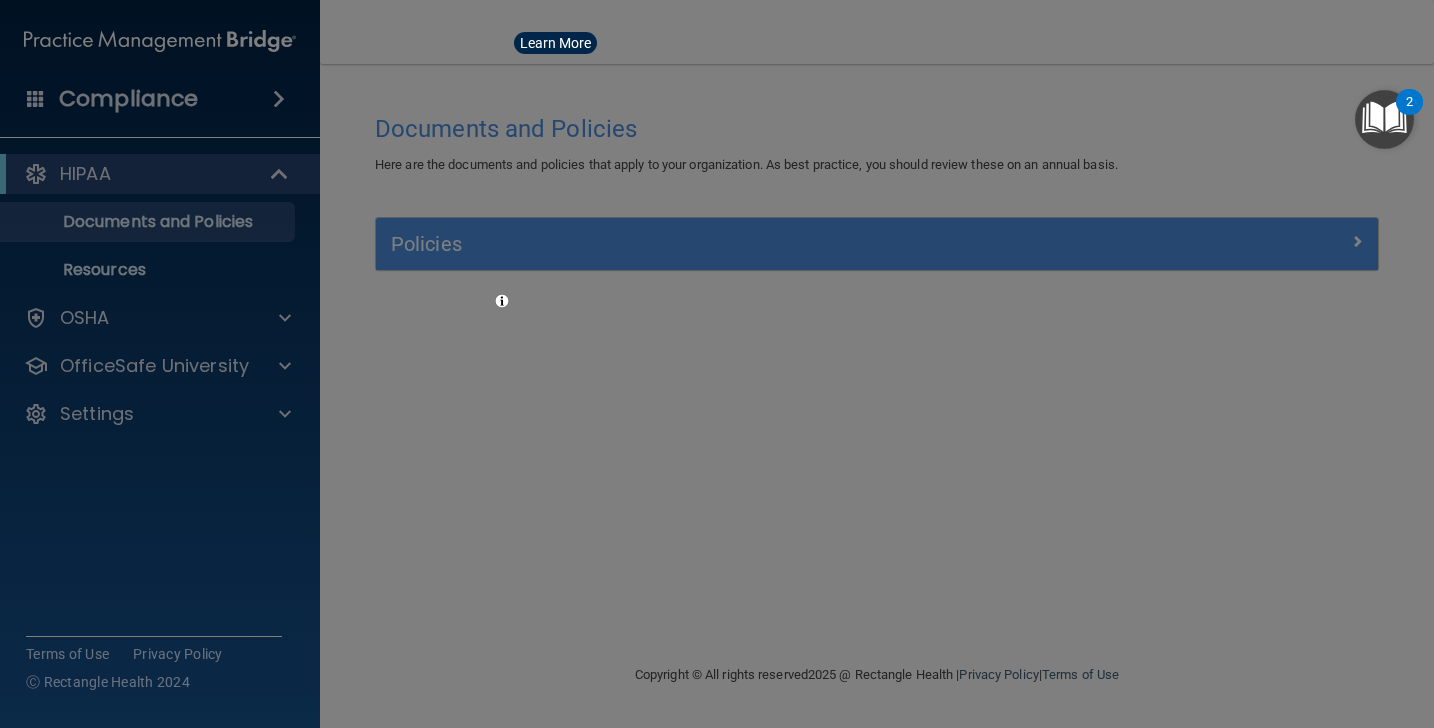 click on "HIPAA" at bounding box center (160, 174) 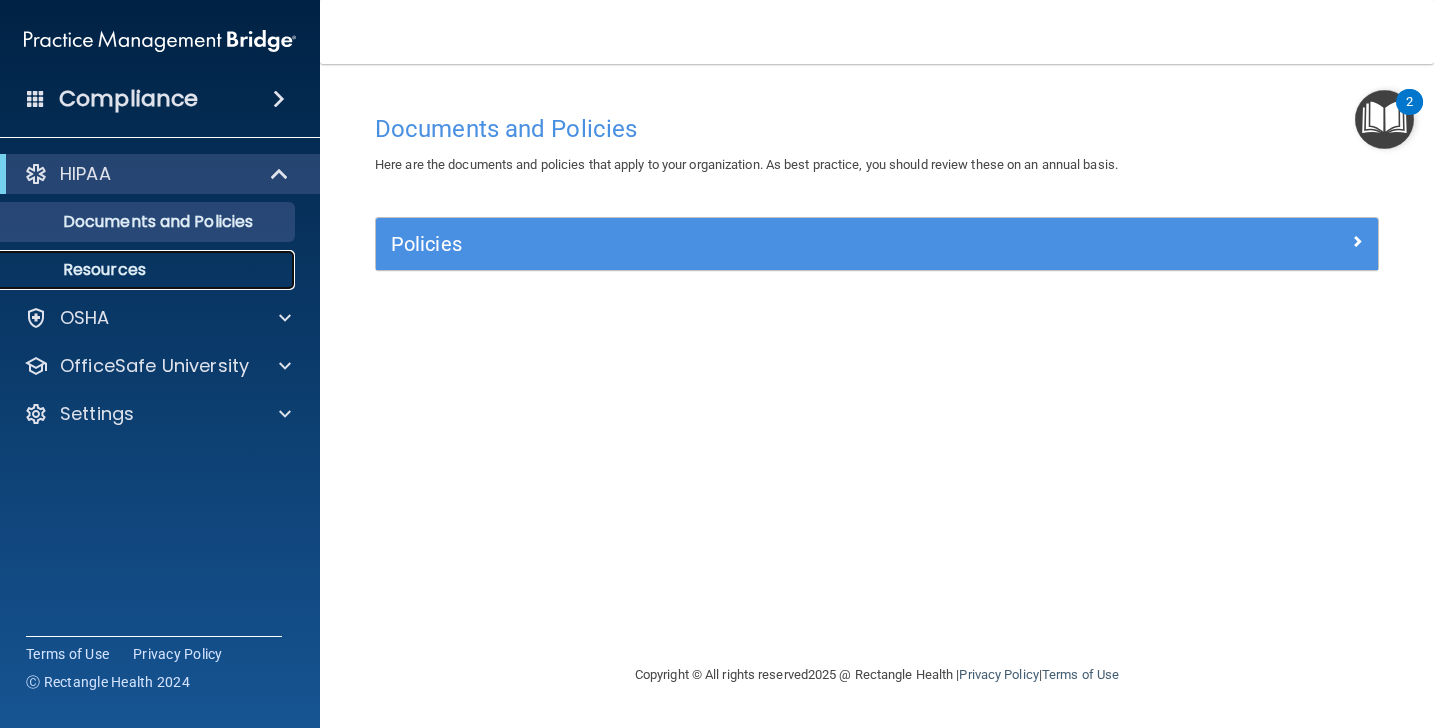click on "Resources" at bounding box center (149, 270) 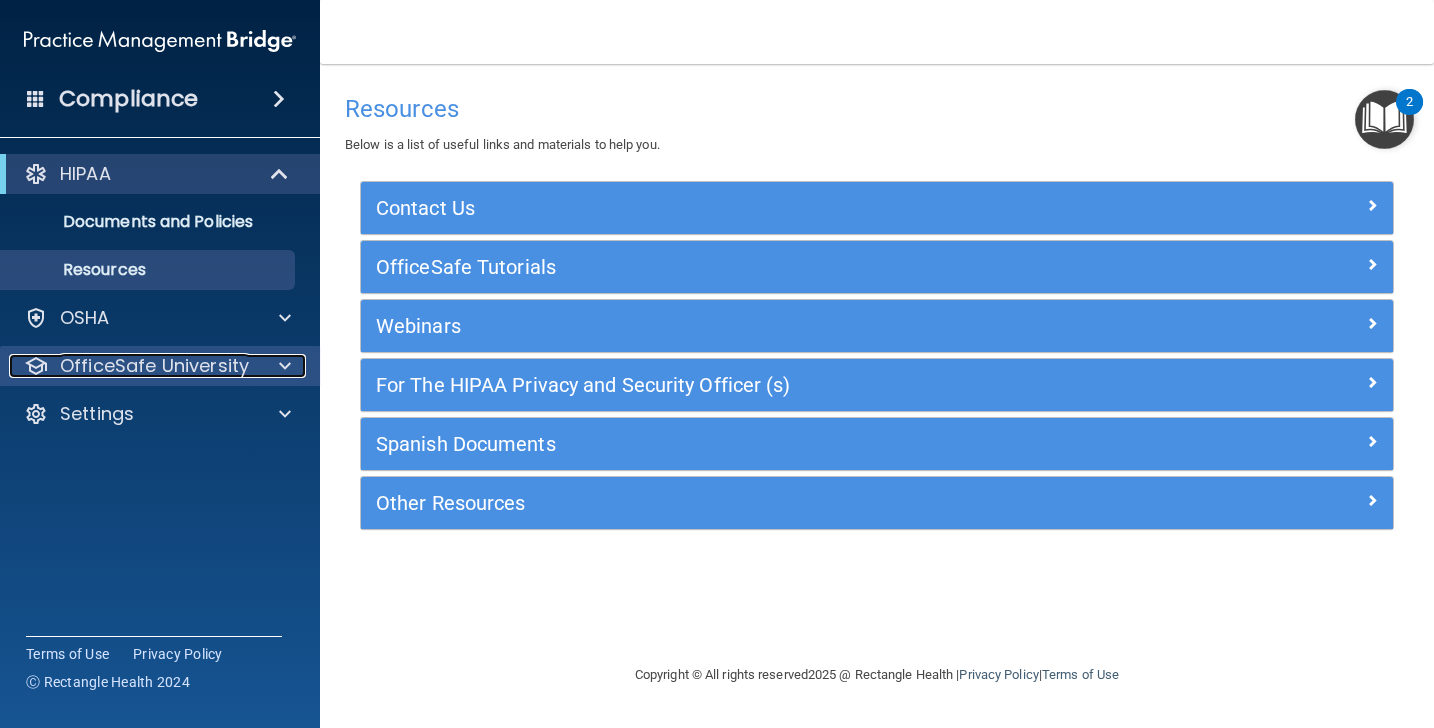 click on "OfficeSafe University" at bounding box center [154, 366] 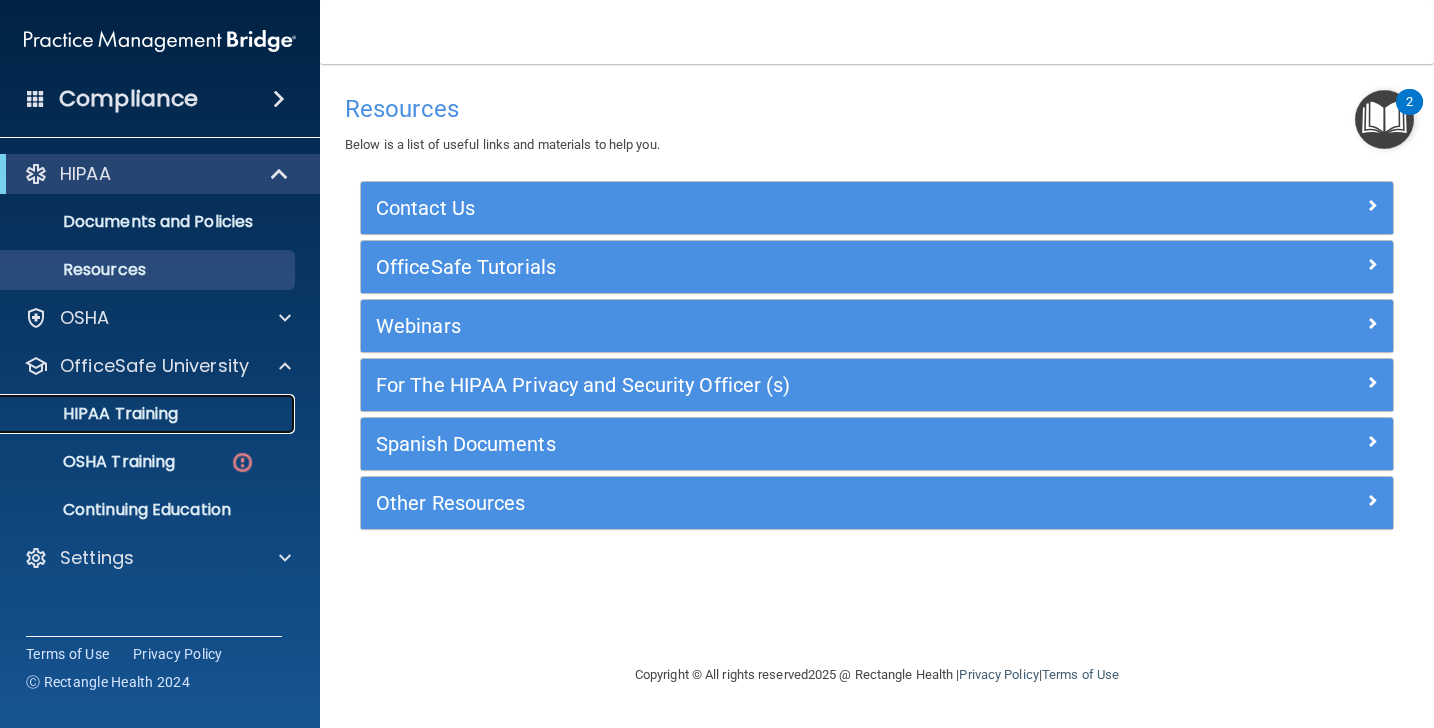 click on "HIPAA Training" at bounding box center (95, 414) 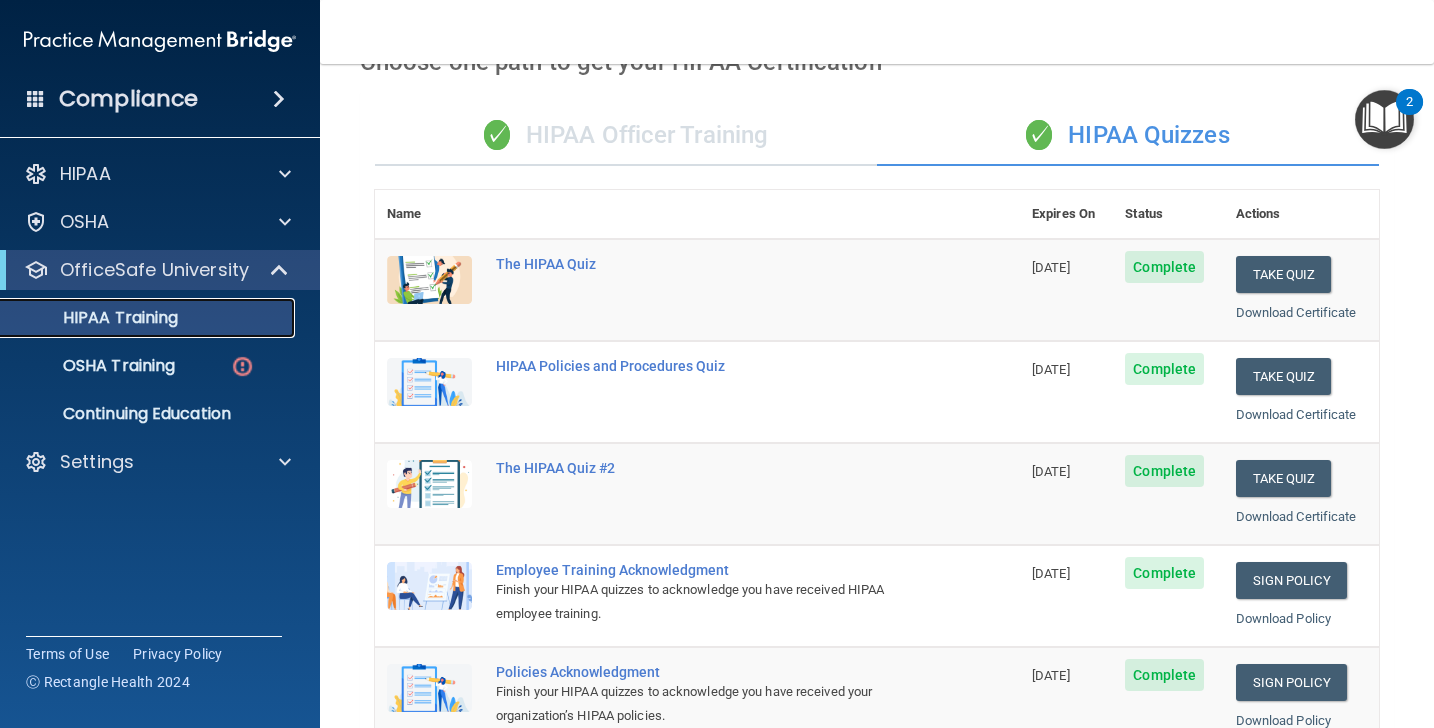 scroll, scrollTop: 0, scrollLeft: 0, axis: both 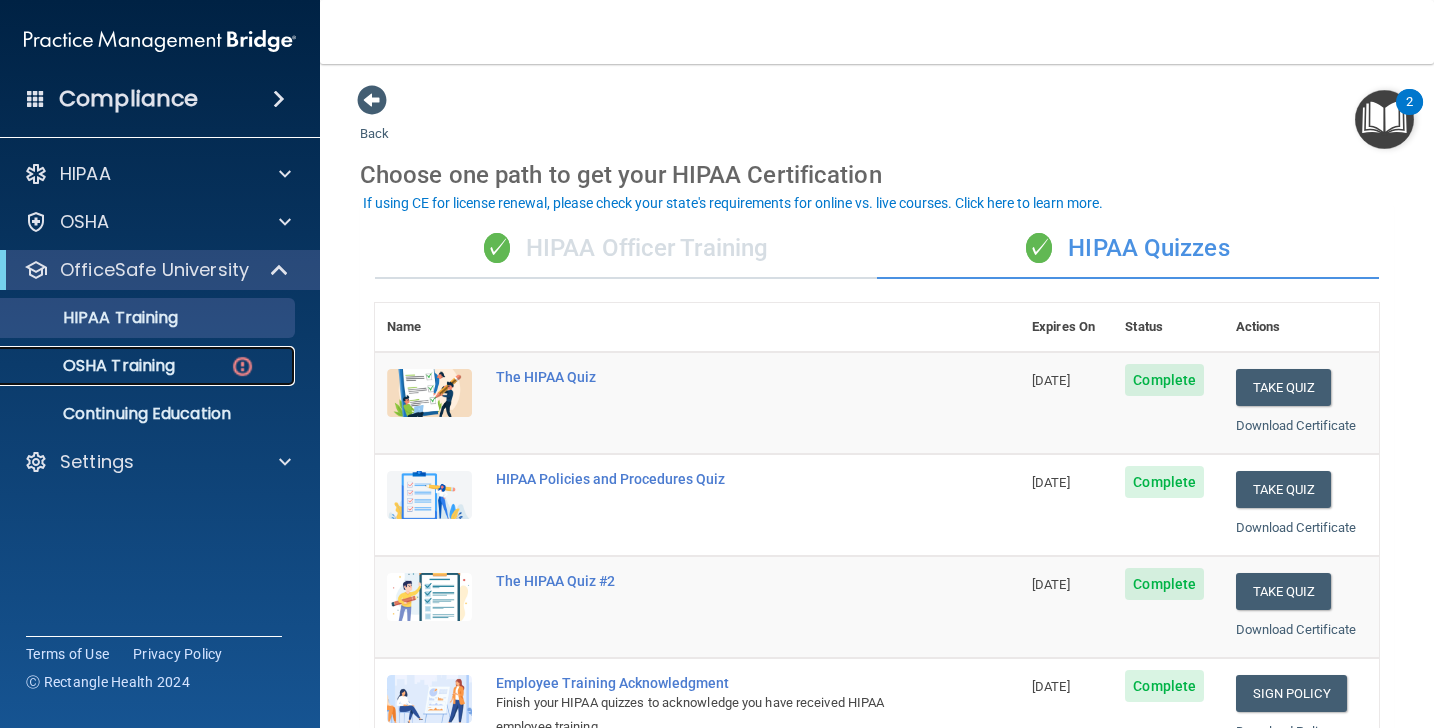 click on "OSHA Training" at bounding box center [137, 366] 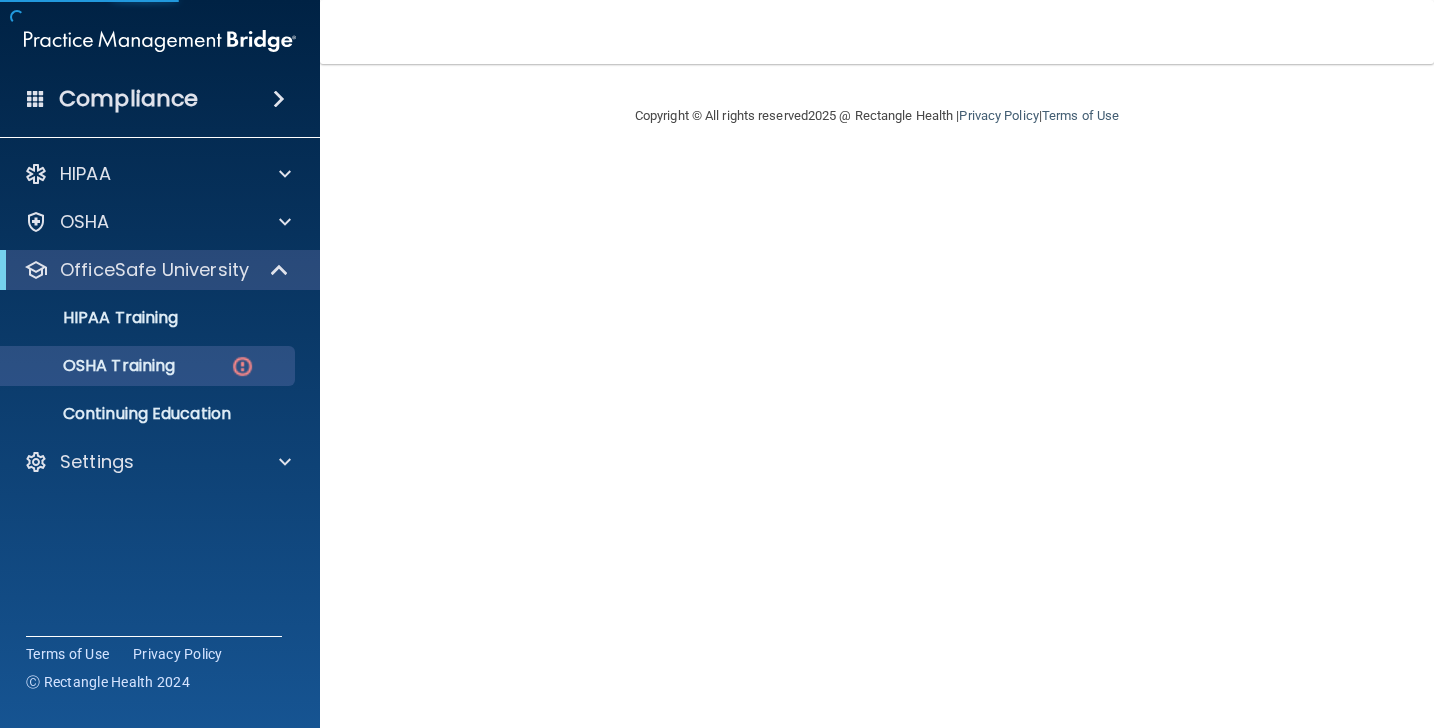 scroll, scrollTop: 0, scrollLeft: 0, axis: both 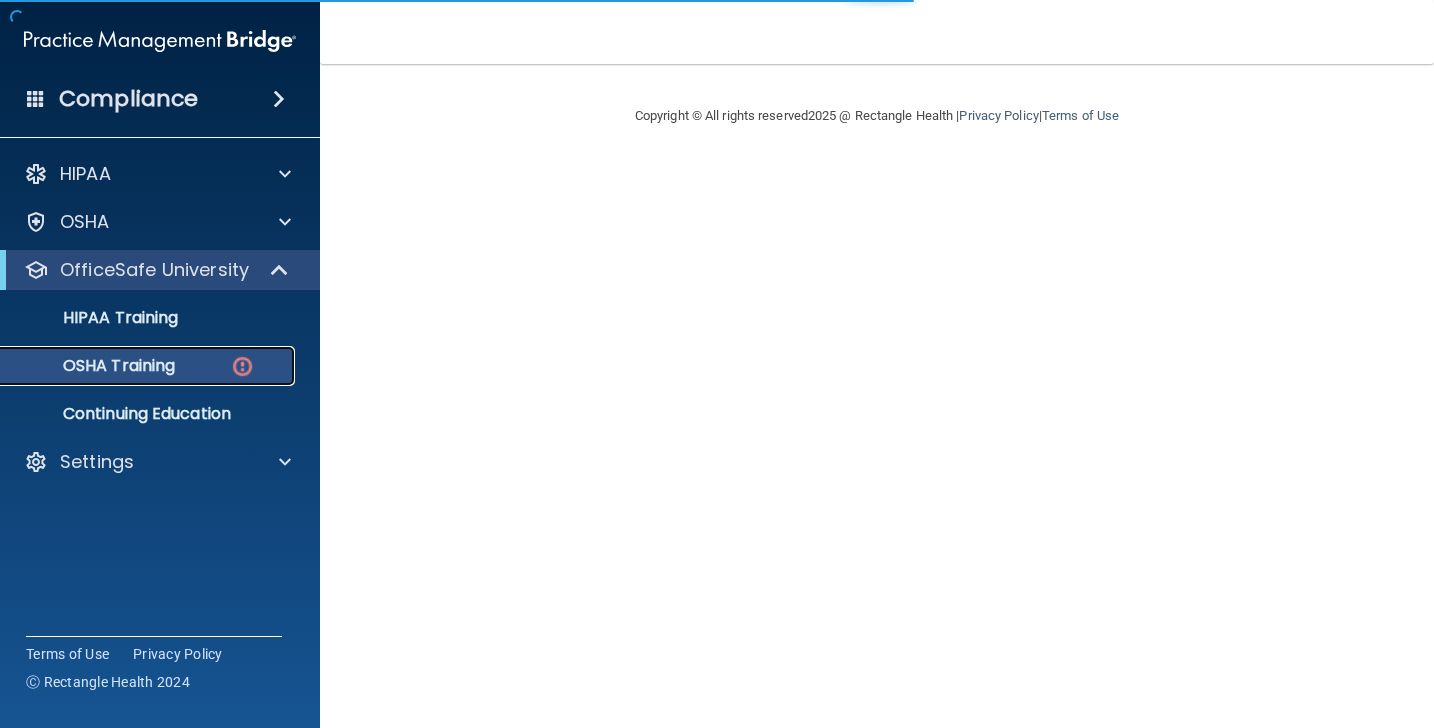 click on "OSHA Training" at bounding box center (137, 366) 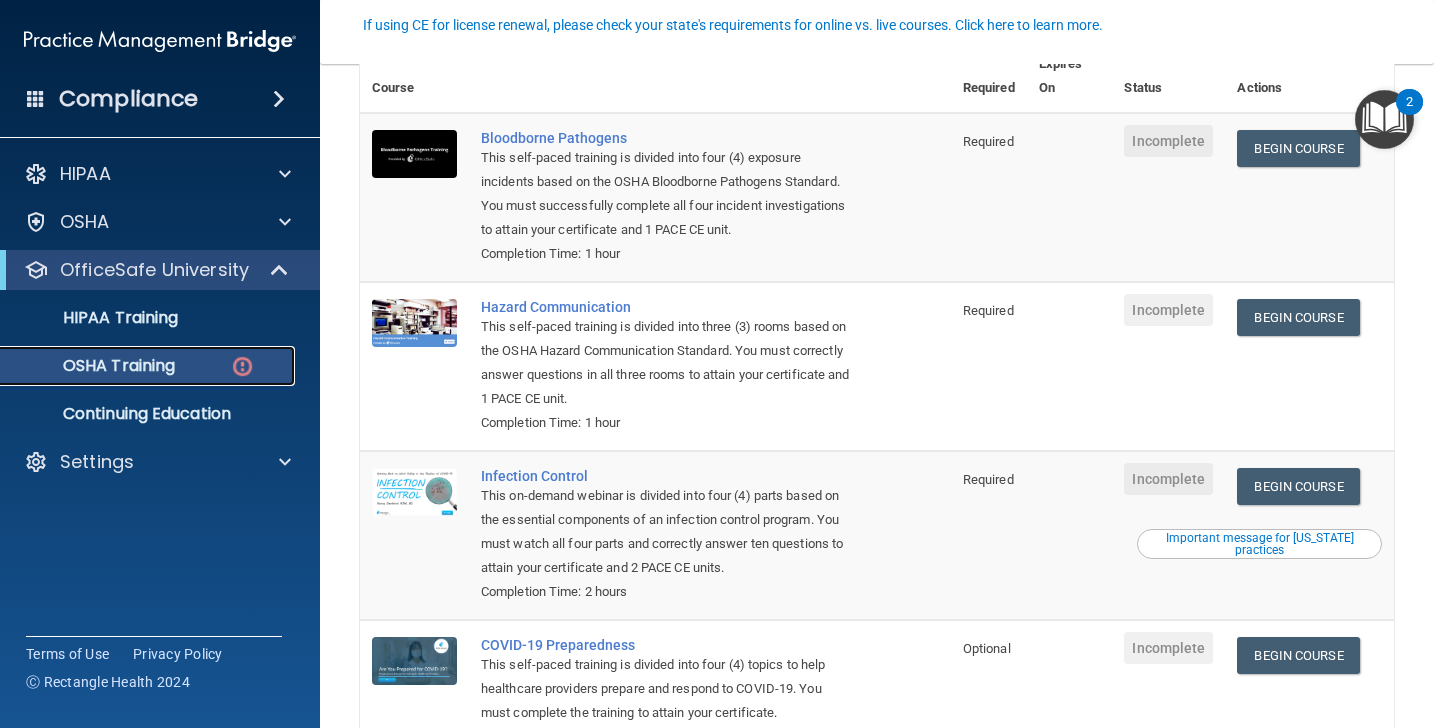 scroll, scrollTop: 156, scrollLeft: 0, axis: vertical 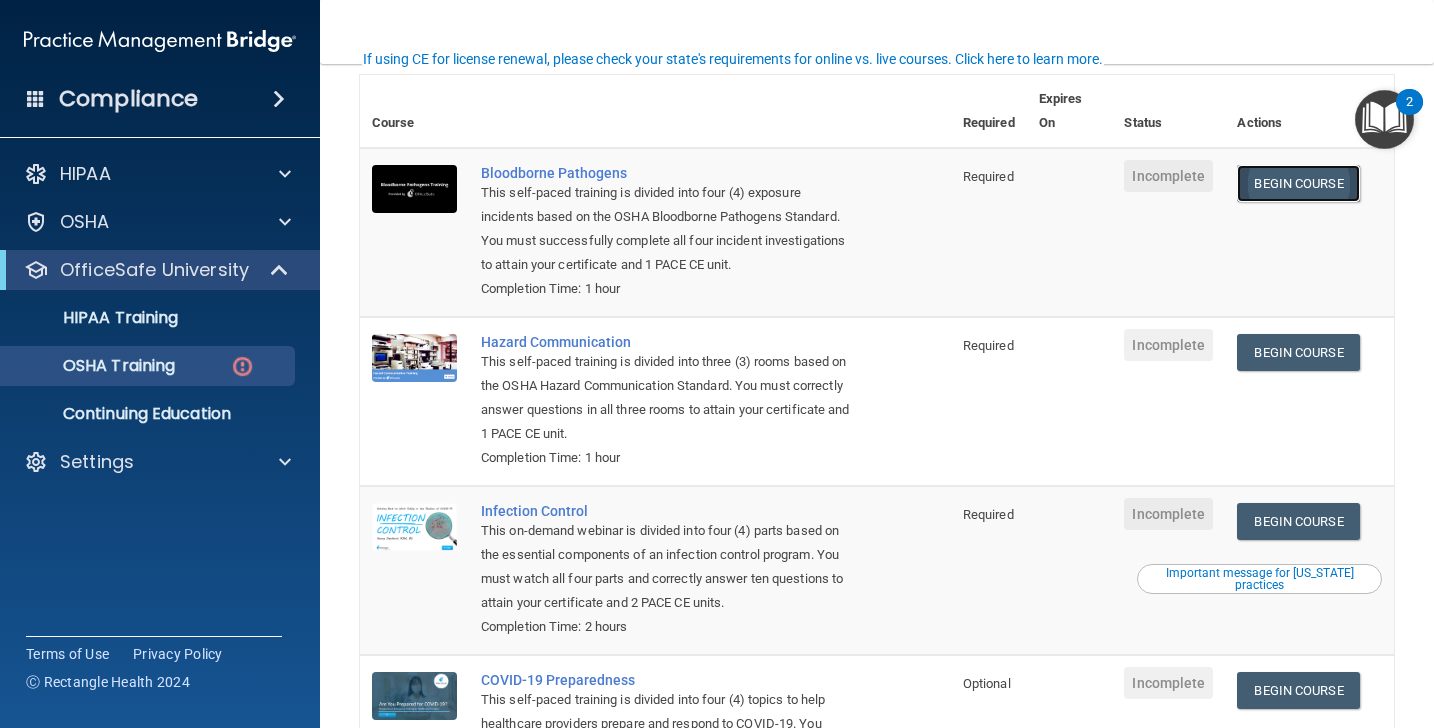 click on "Begin Course" at bounding box center [1298, 183] 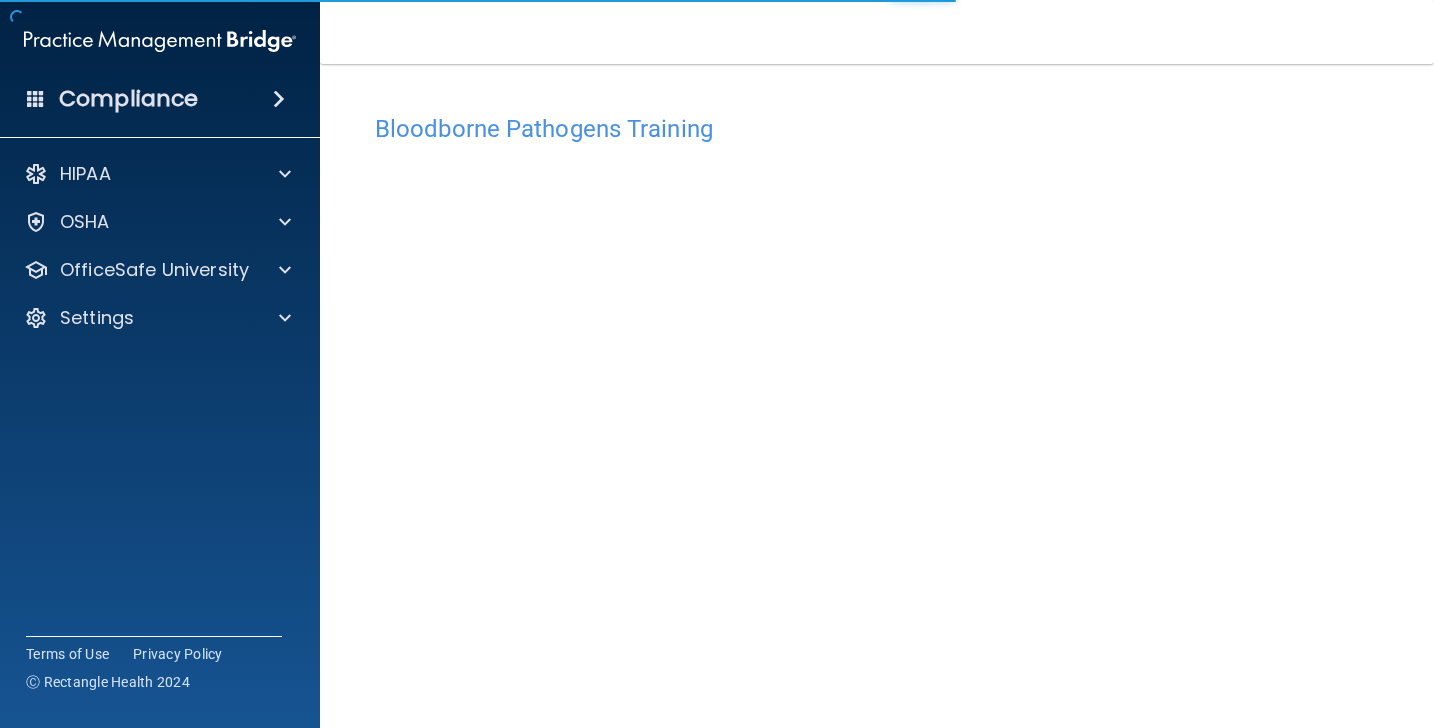 scroll, scrollTop: 0, scrollLeft: 0, axis: both 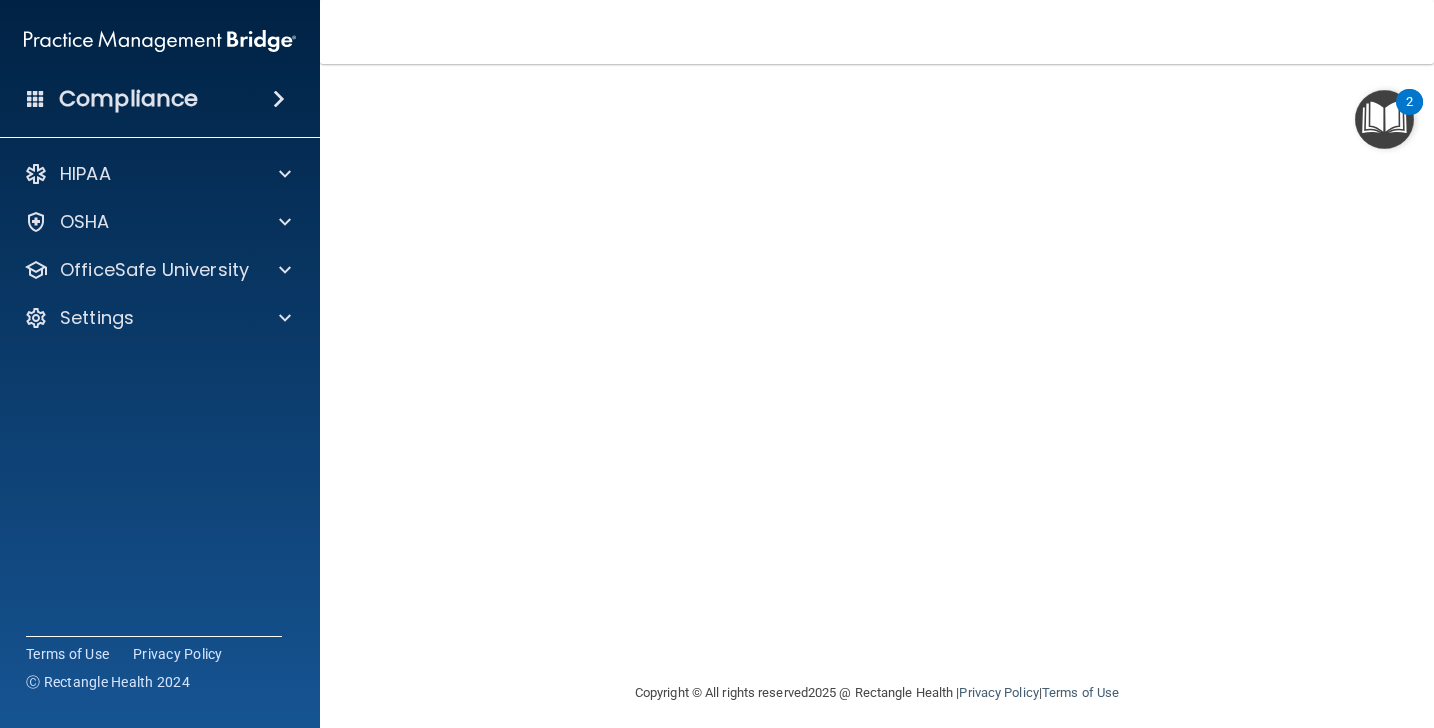 click at bounding box center (1384, 119) 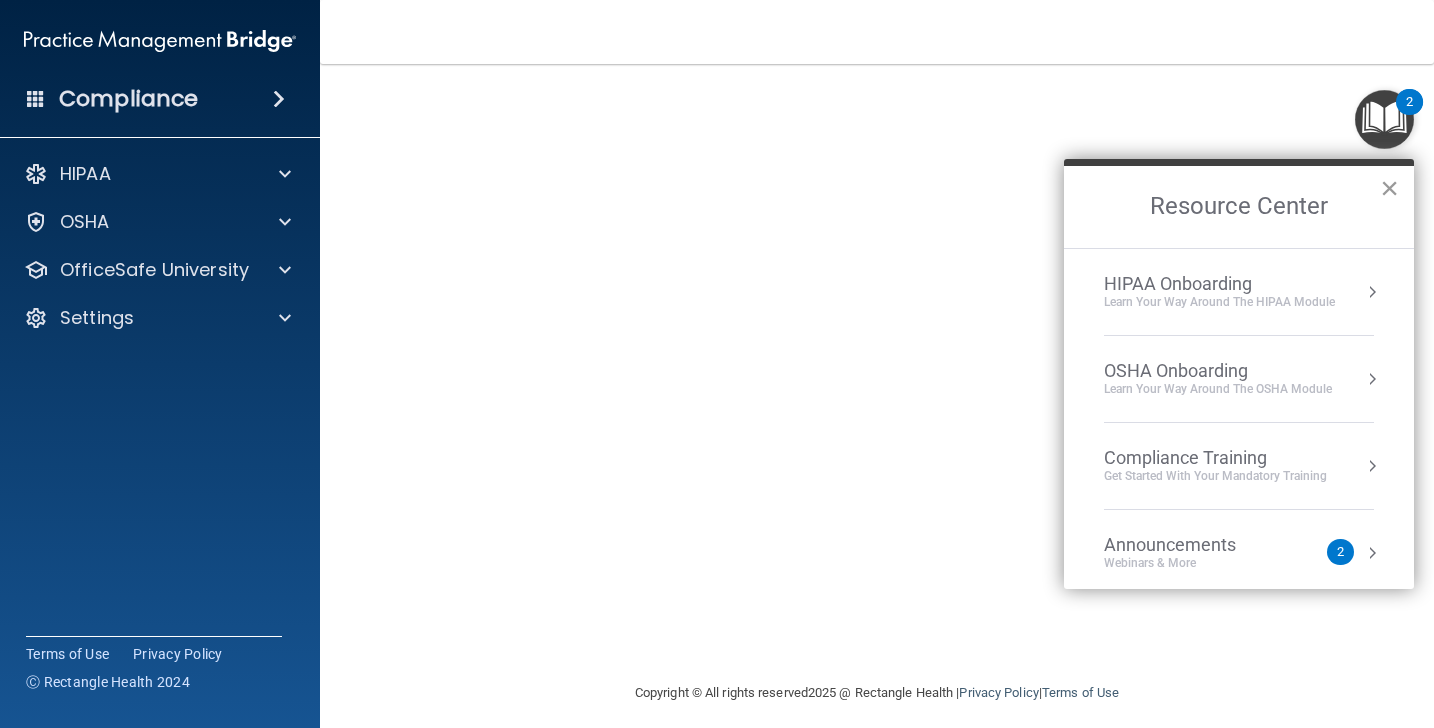 click on "×" at bounding box center (1389, 188) 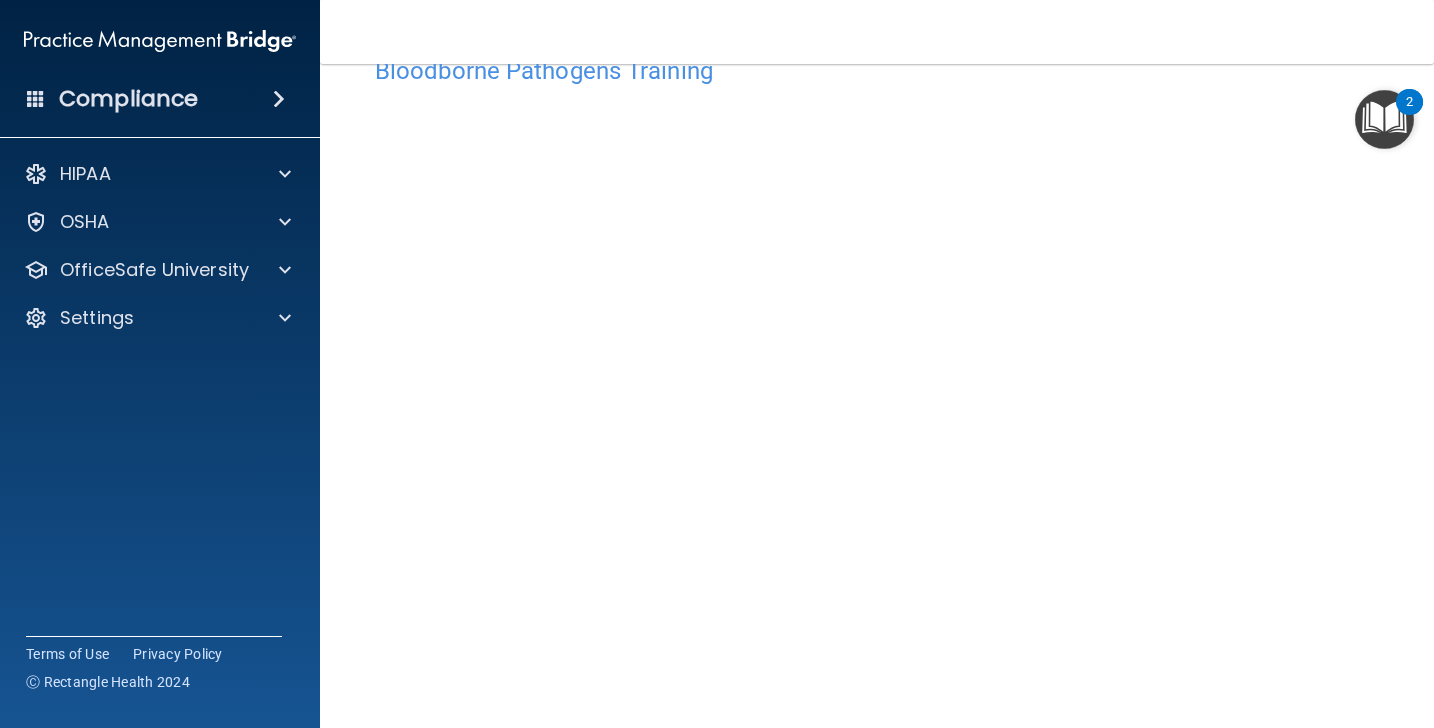 scroll, scrollTop: 4, scrollLeft: 0, axis: vertical 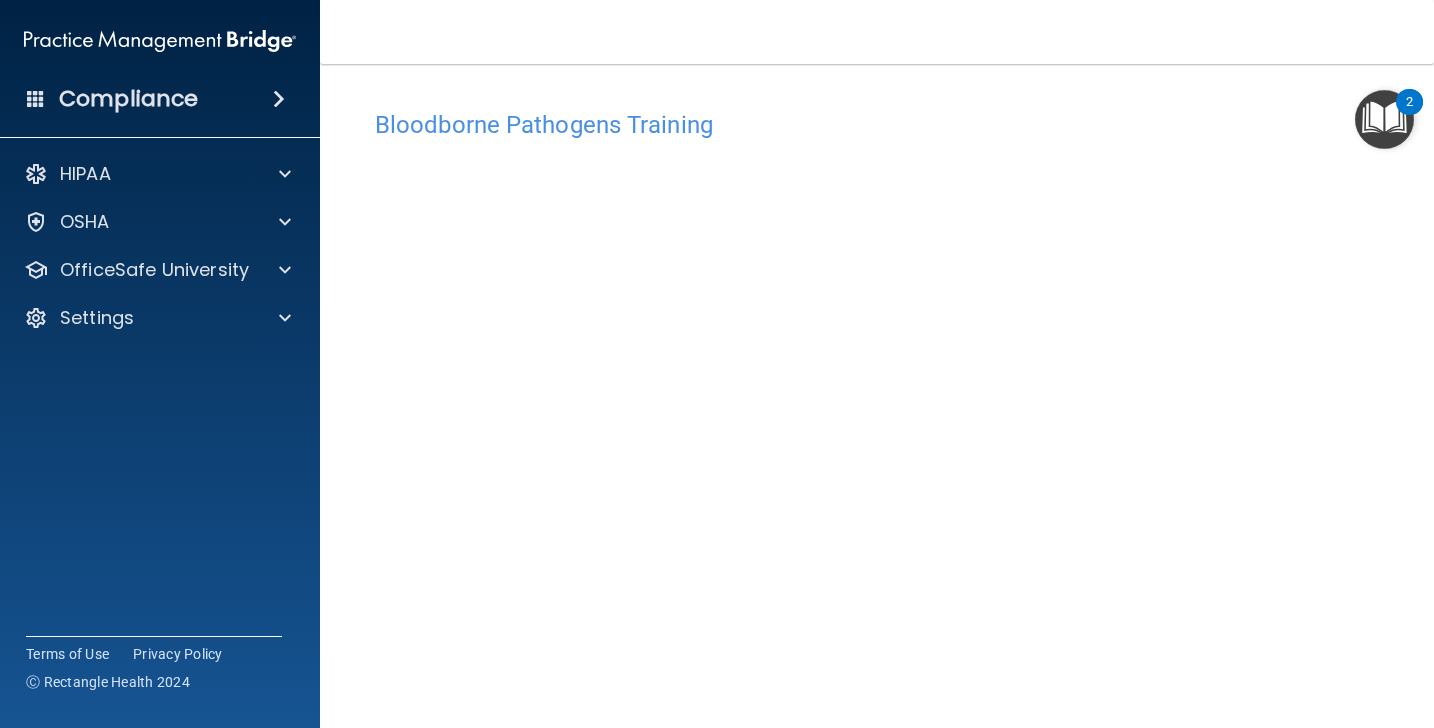 click on "Bloodborne Pathogens Training         This course doesn’t expire until . Are you sure you want to take this course now?   Take the course anyway!" at bounding box center [877, 446] 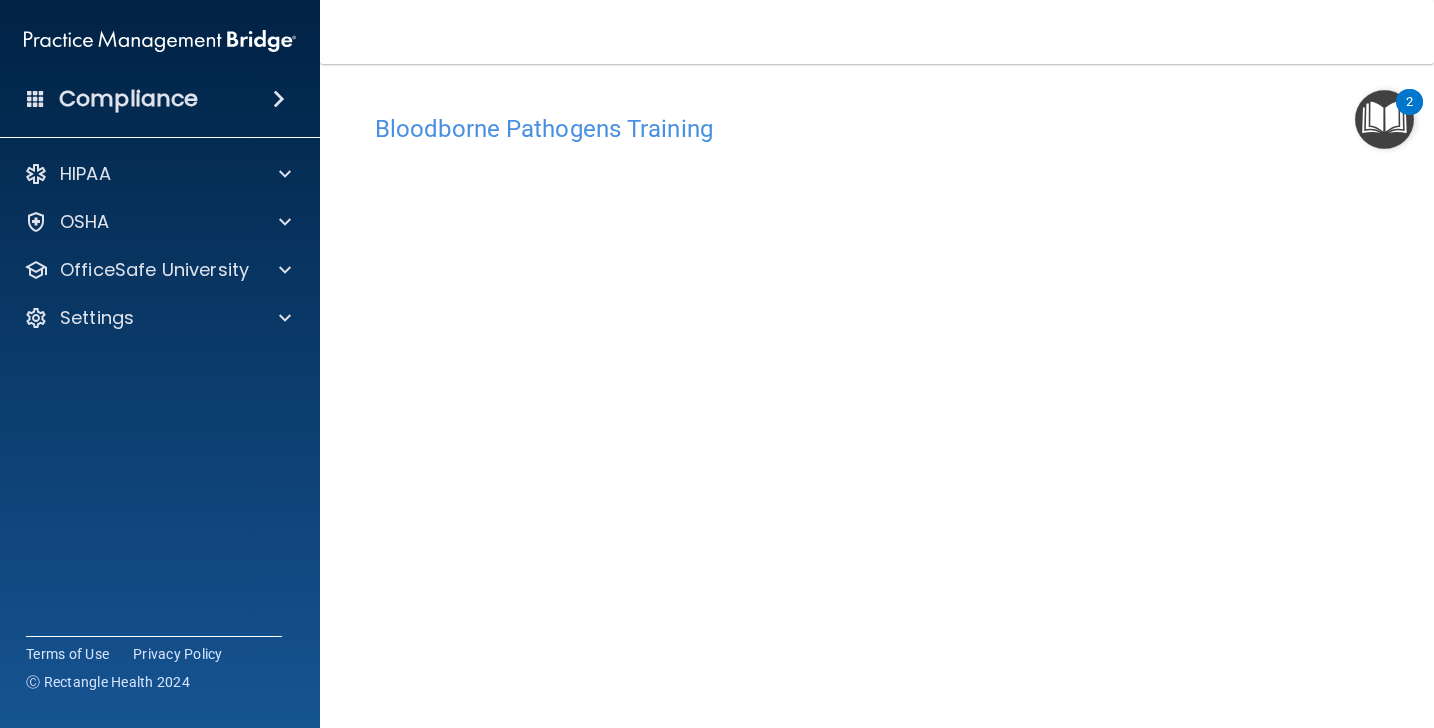 scroll, scrollTop: 128, scrollLeft: 0, axis: vertical 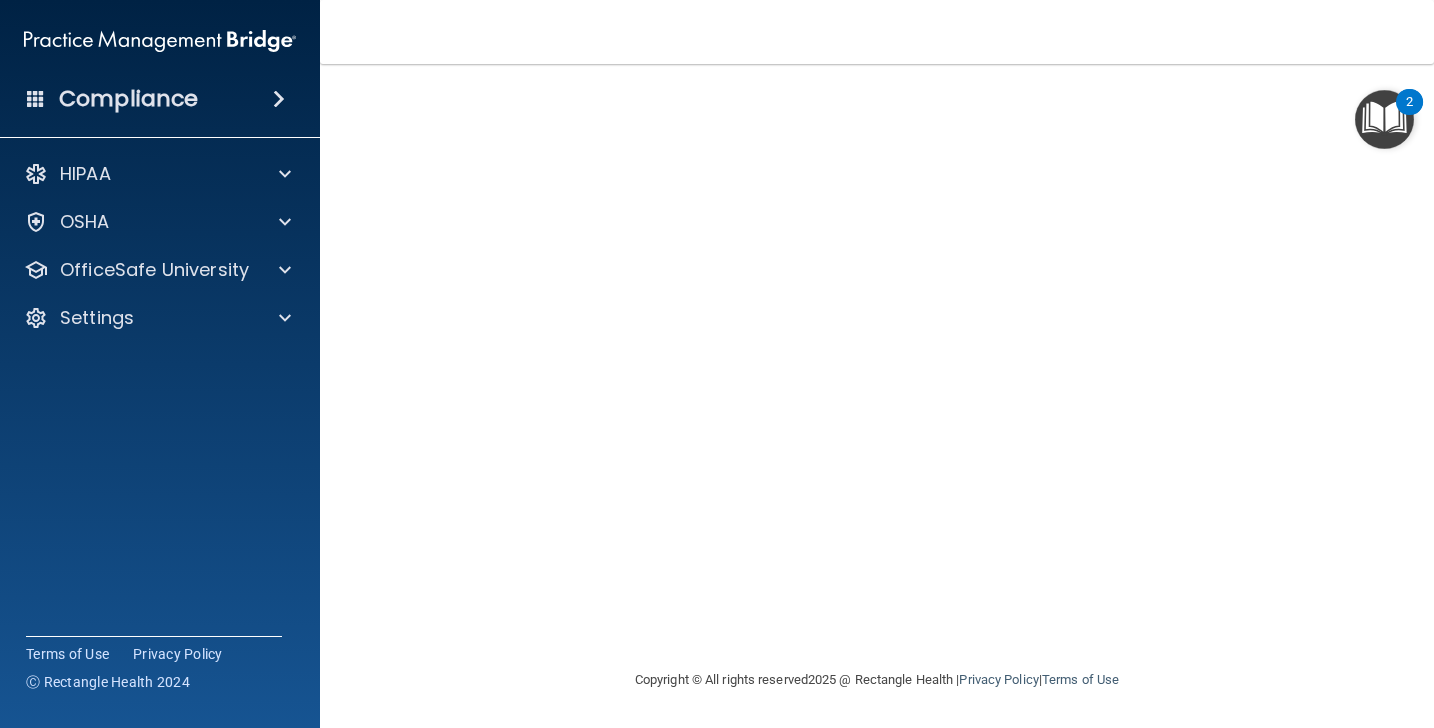 click on "Toggle navigation                                                                                                     [PERSON_NAME]   [EMAIL_ADDRESS][DOMAIN_NAME]                            Manage My Enterprise              [GEOGRAPHIC_DATA]     Manage My Location" at bounding box center [877, 32] 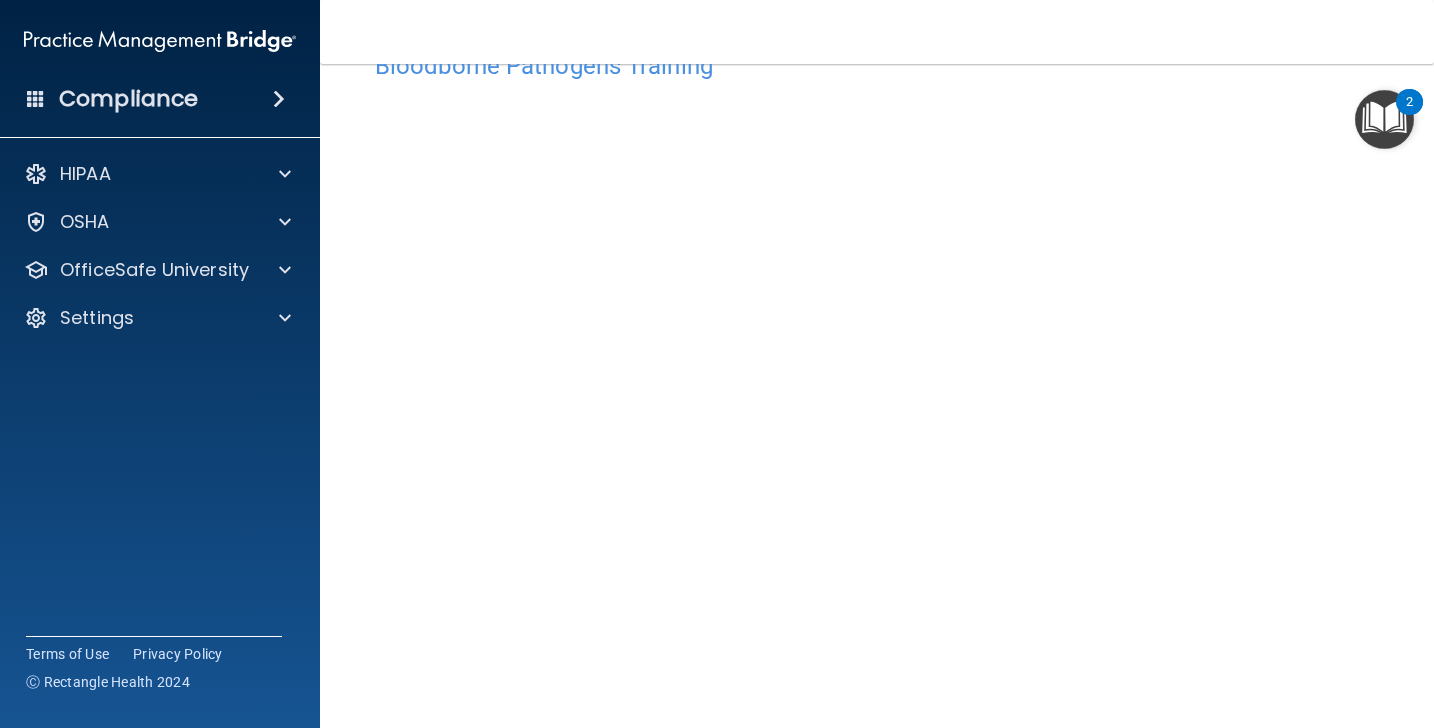 scroll, scrollTop: 0, scrollLeft: 0, axis: both 